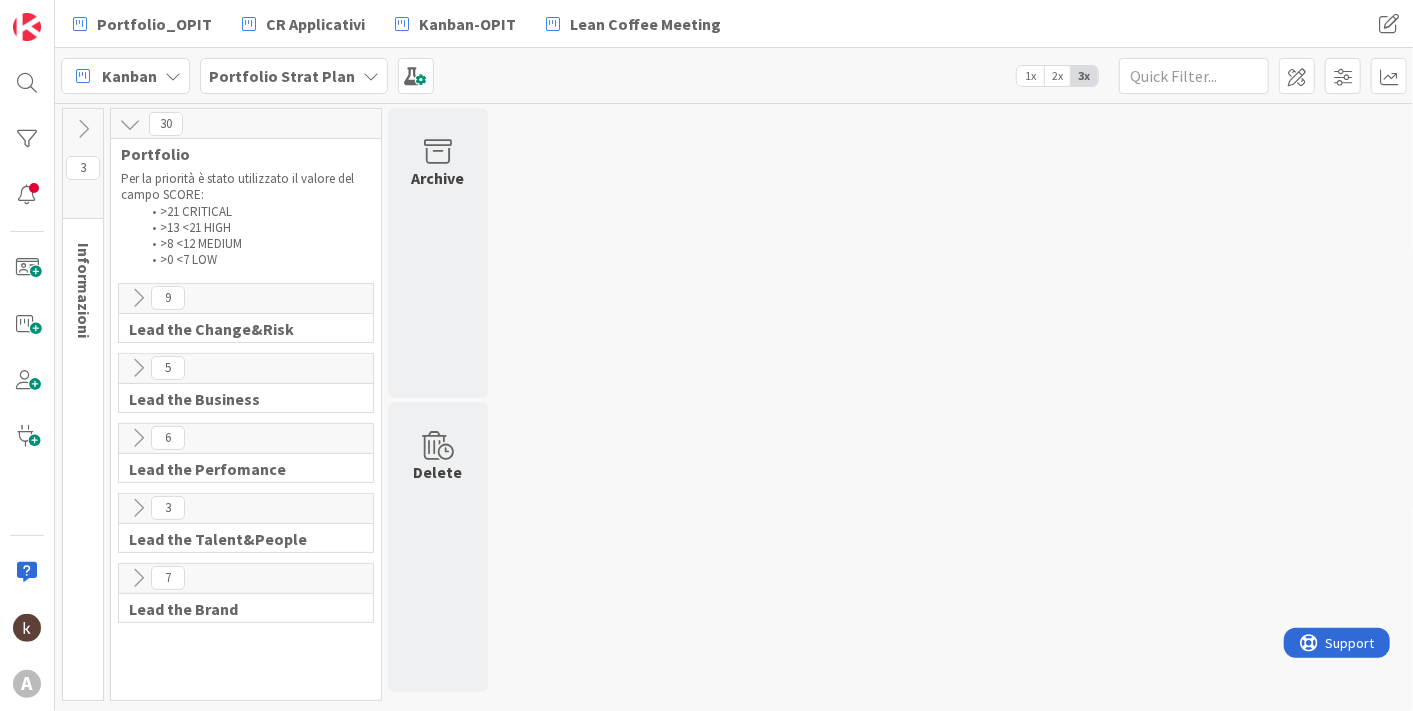 scroll, scrollTop: 0, scrollLeft: 0, axis: both 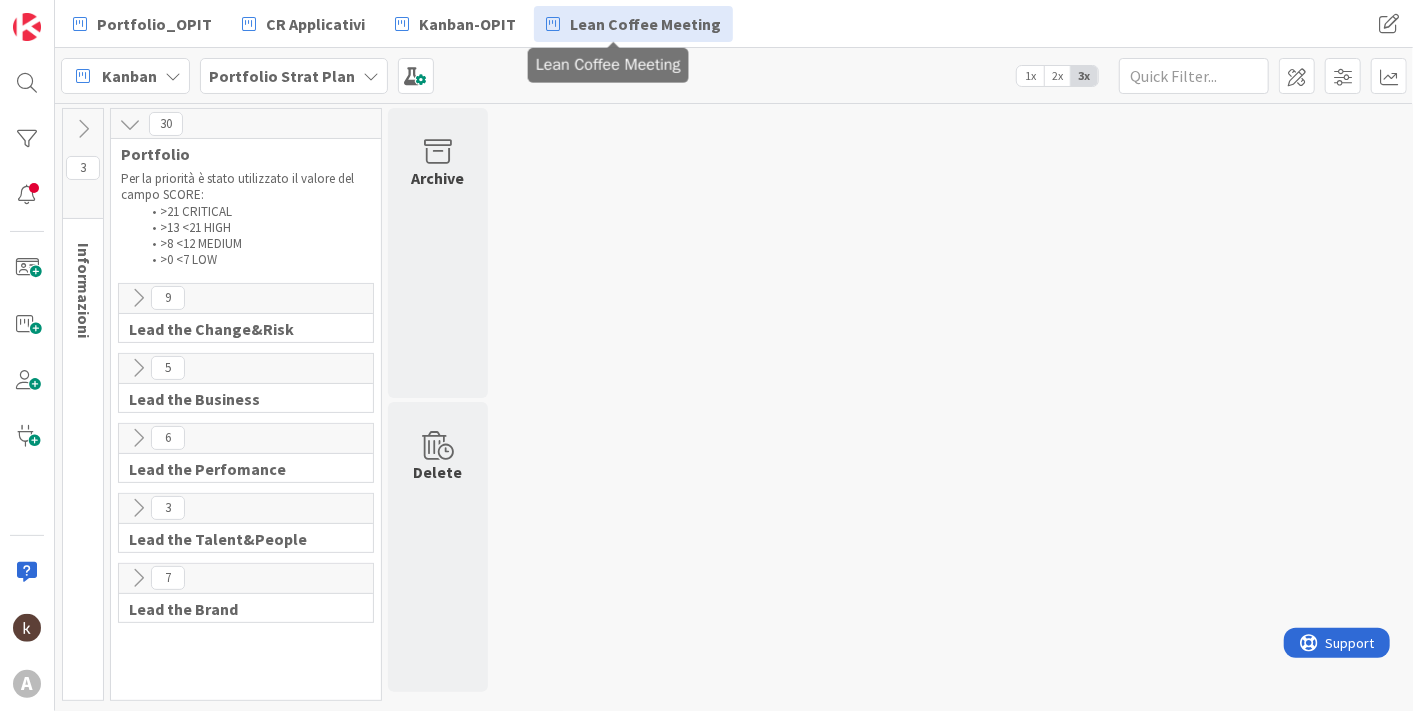 click on "Lean Coffee Meeting" at bounding box center [645, 24] 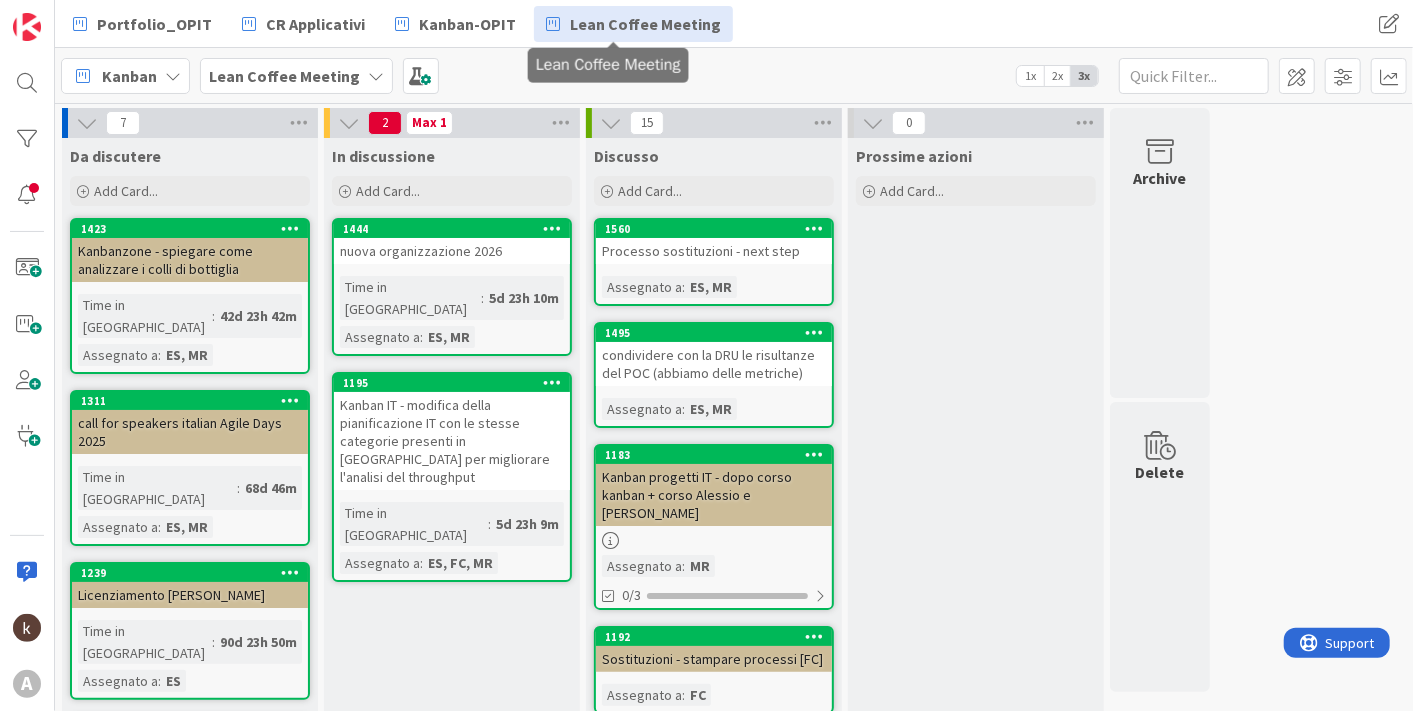 scroll, scrollTop: 0, scrollLeft: 0, axis: both 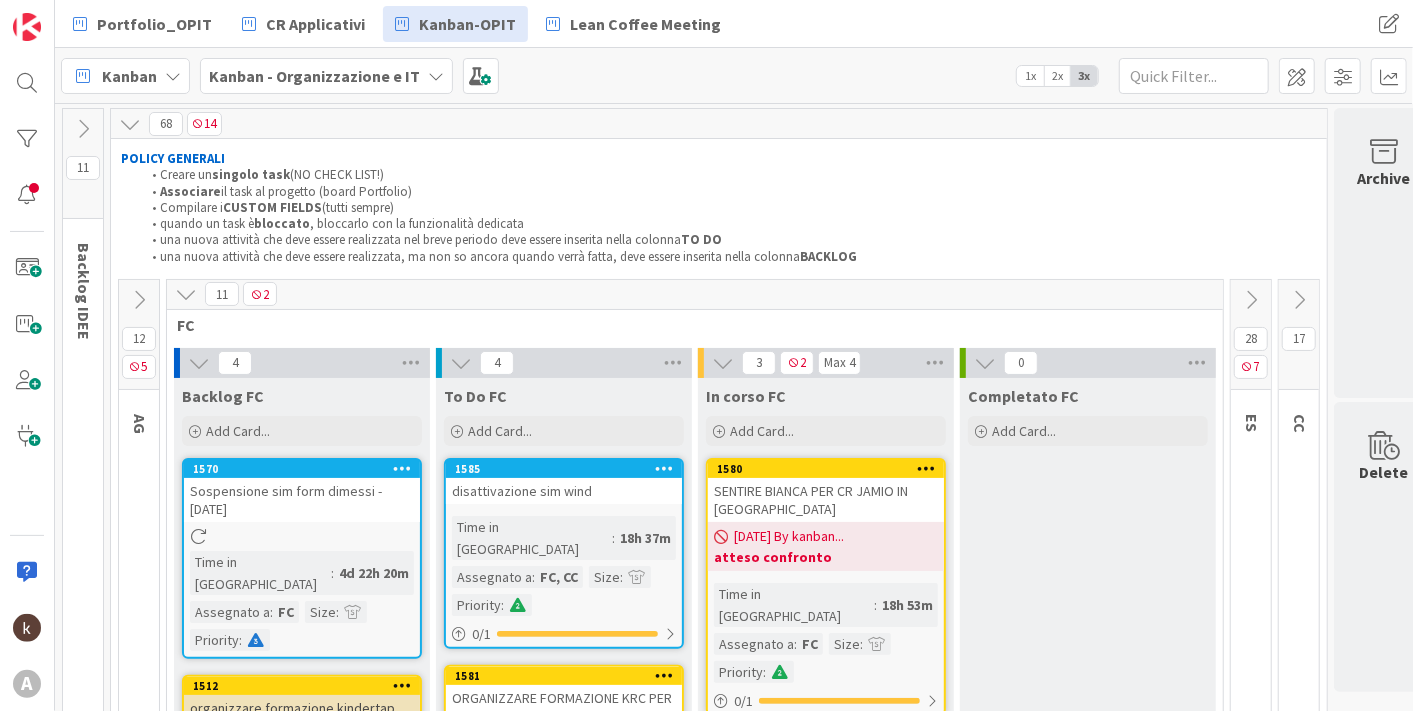 click at bounding box center [186, 294] 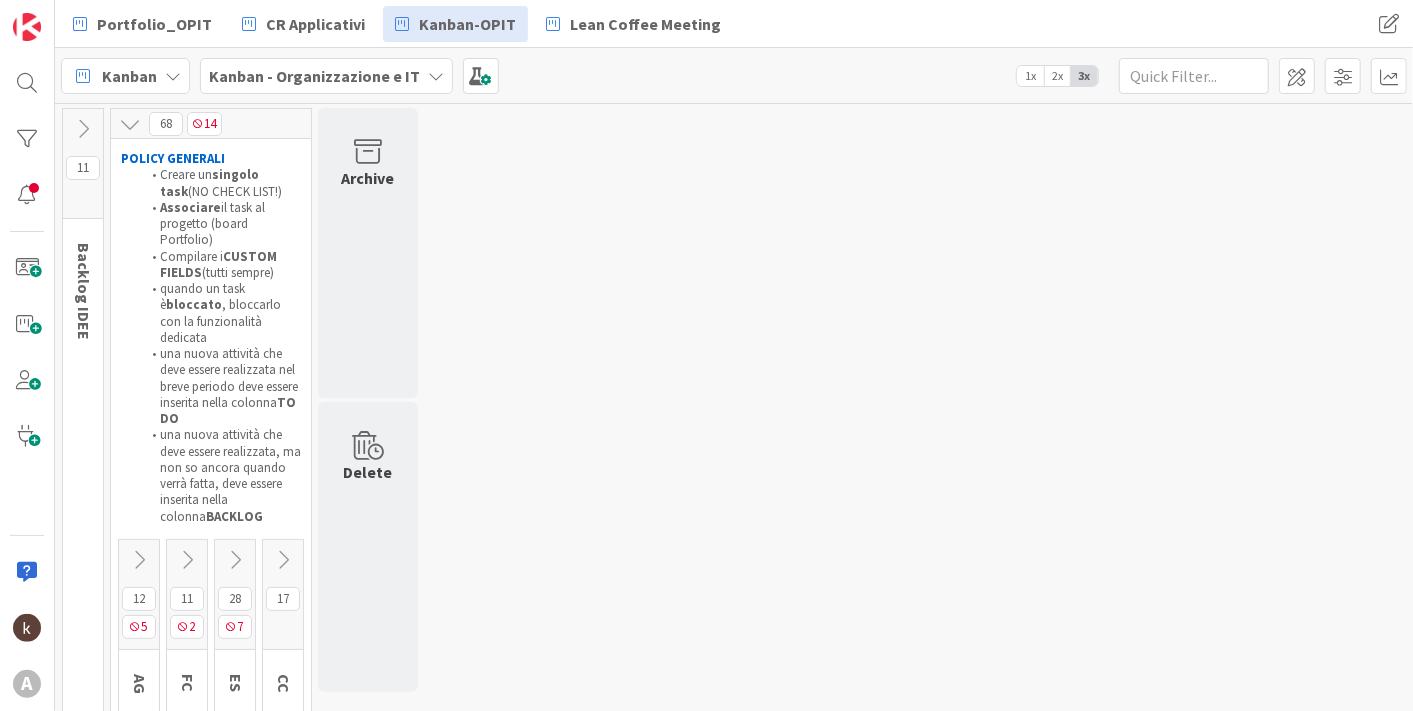 click at bounding box center [235, 560] 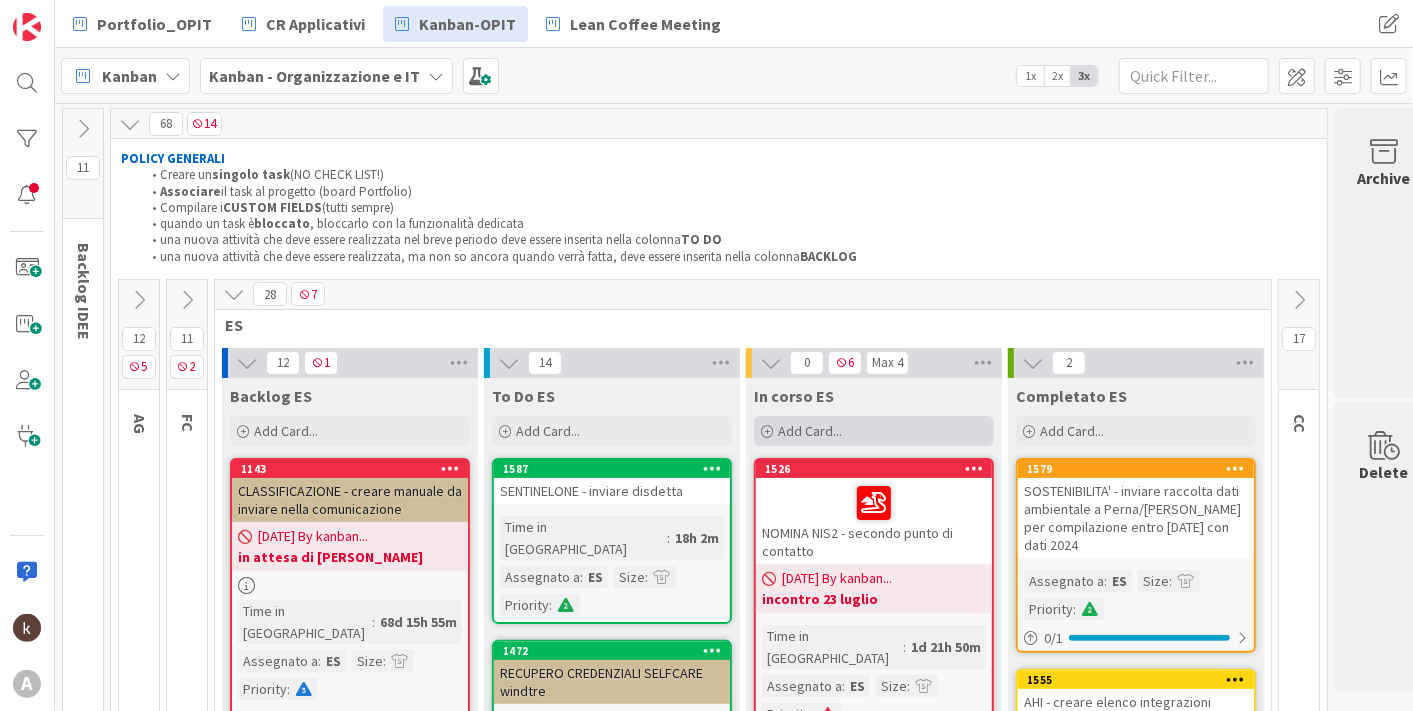 click on "Add Card..." at bounding box center [810, 431] 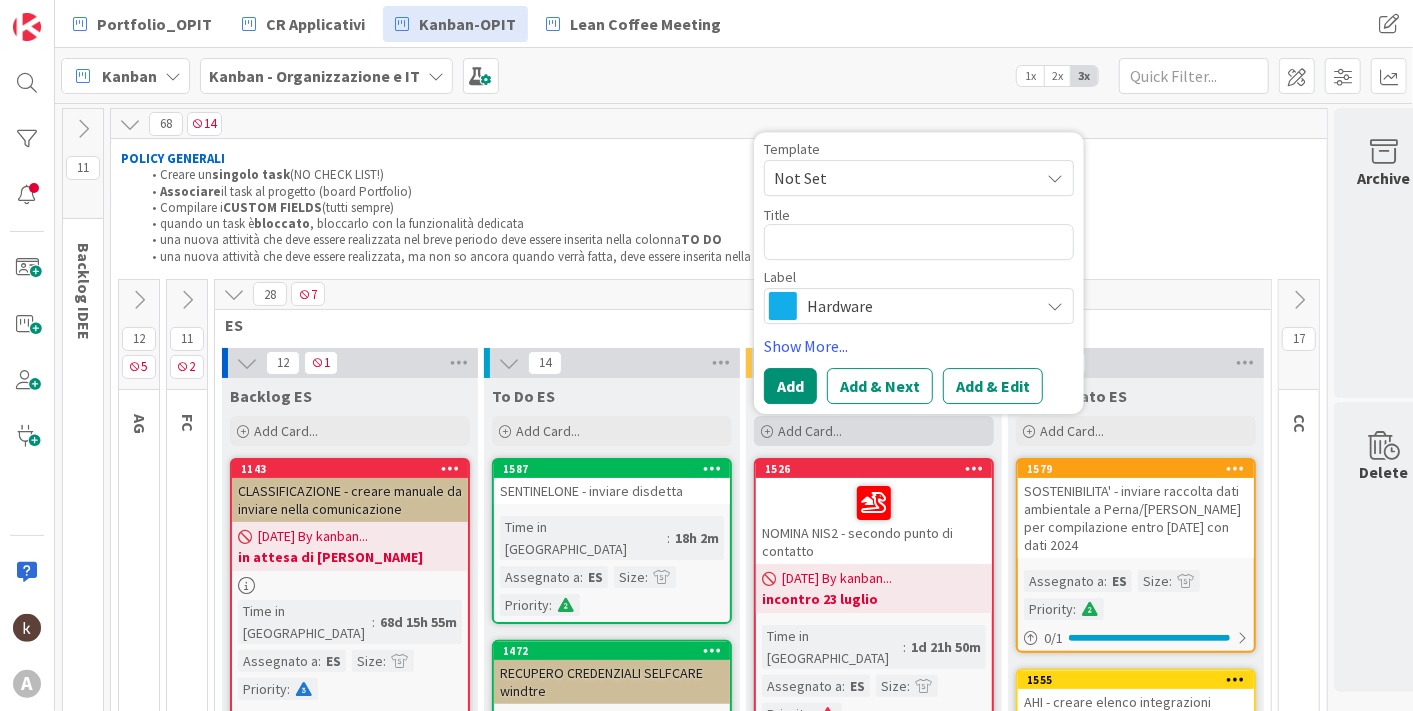 type on "x" 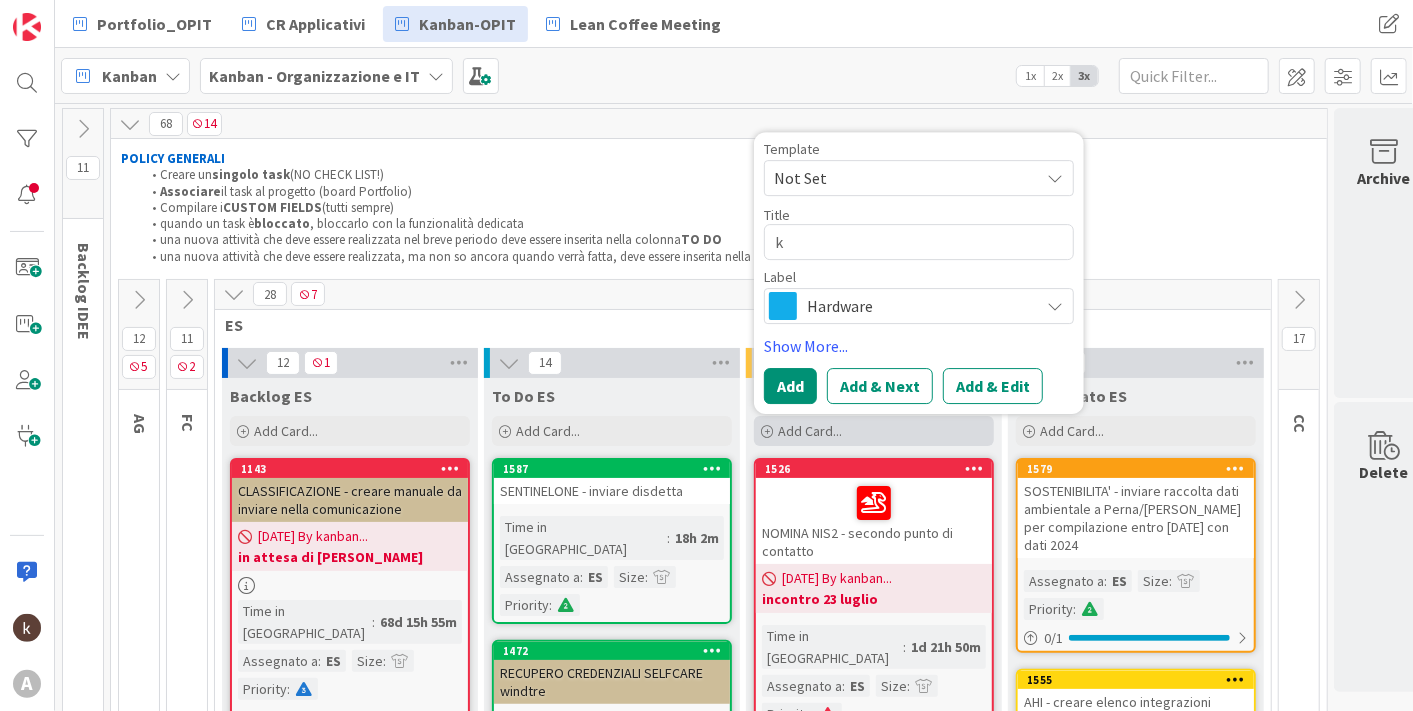 type on "x" 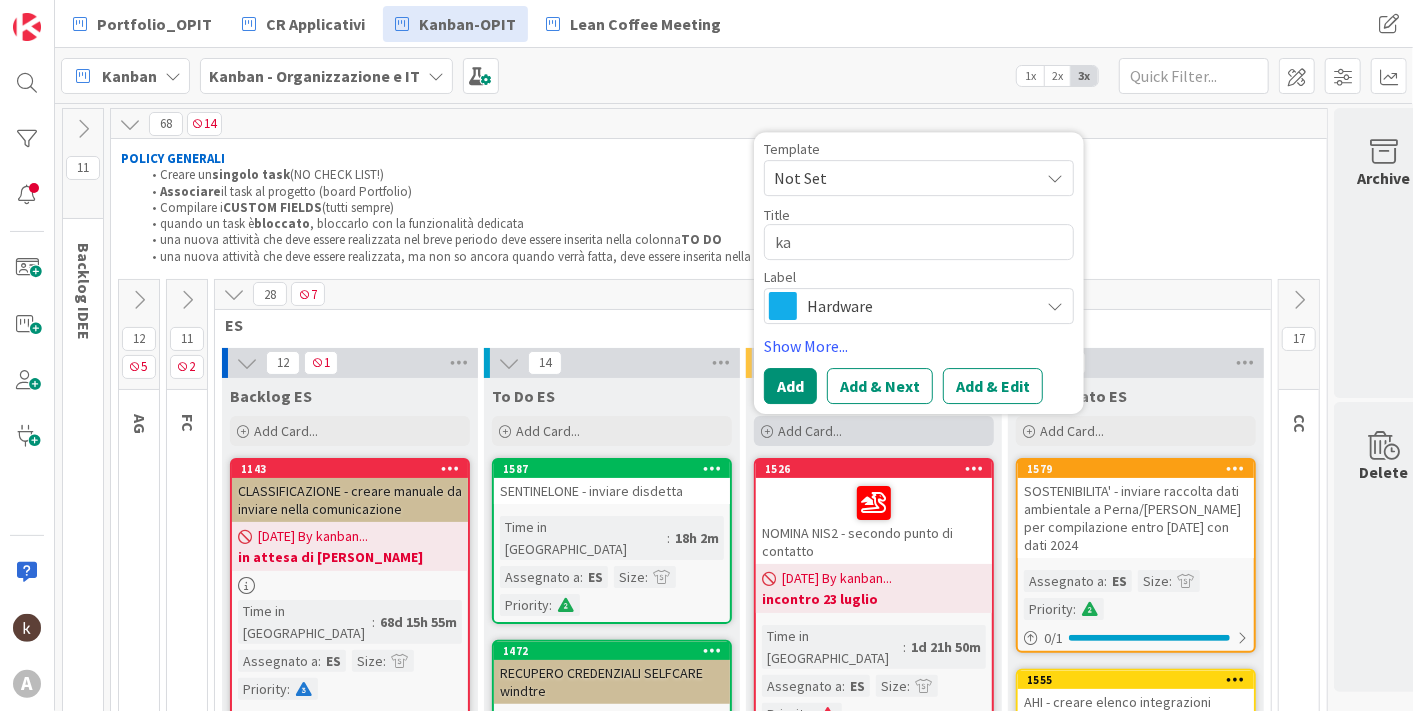 type on "x" 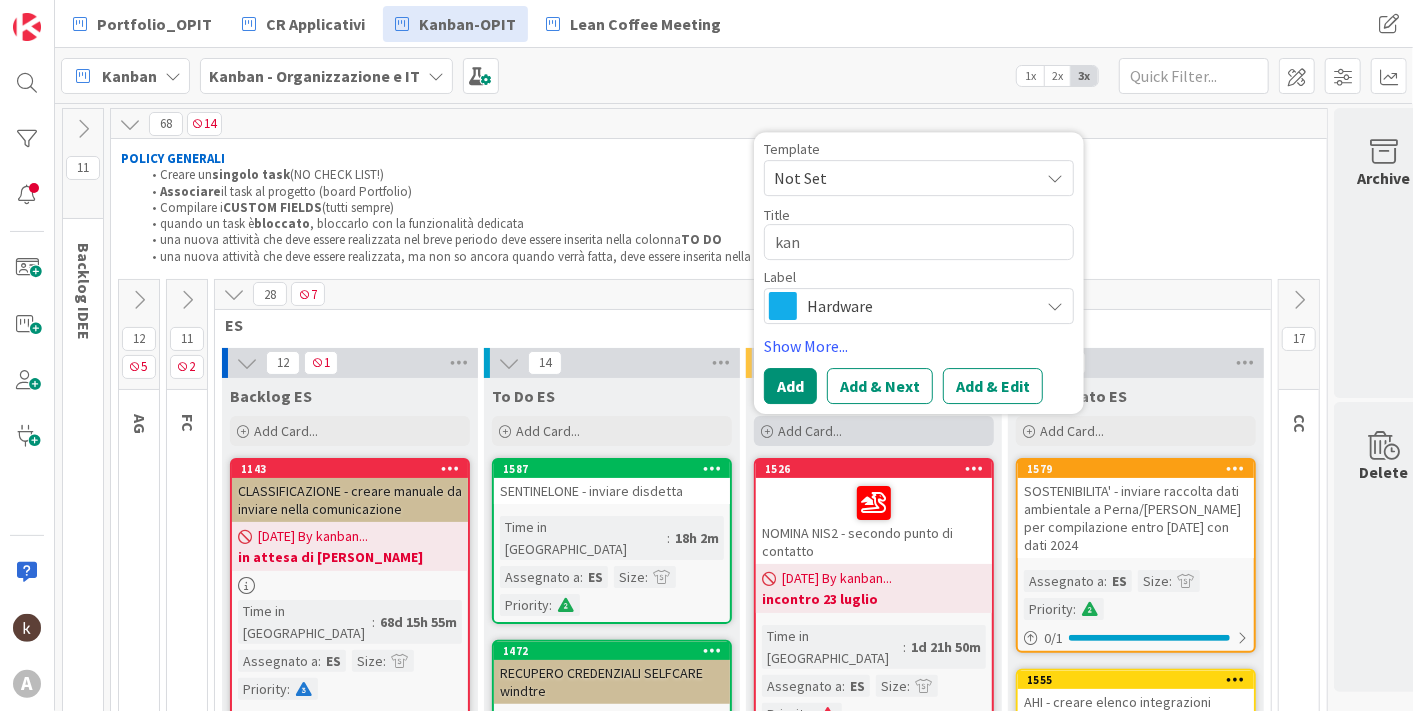 type on "x" 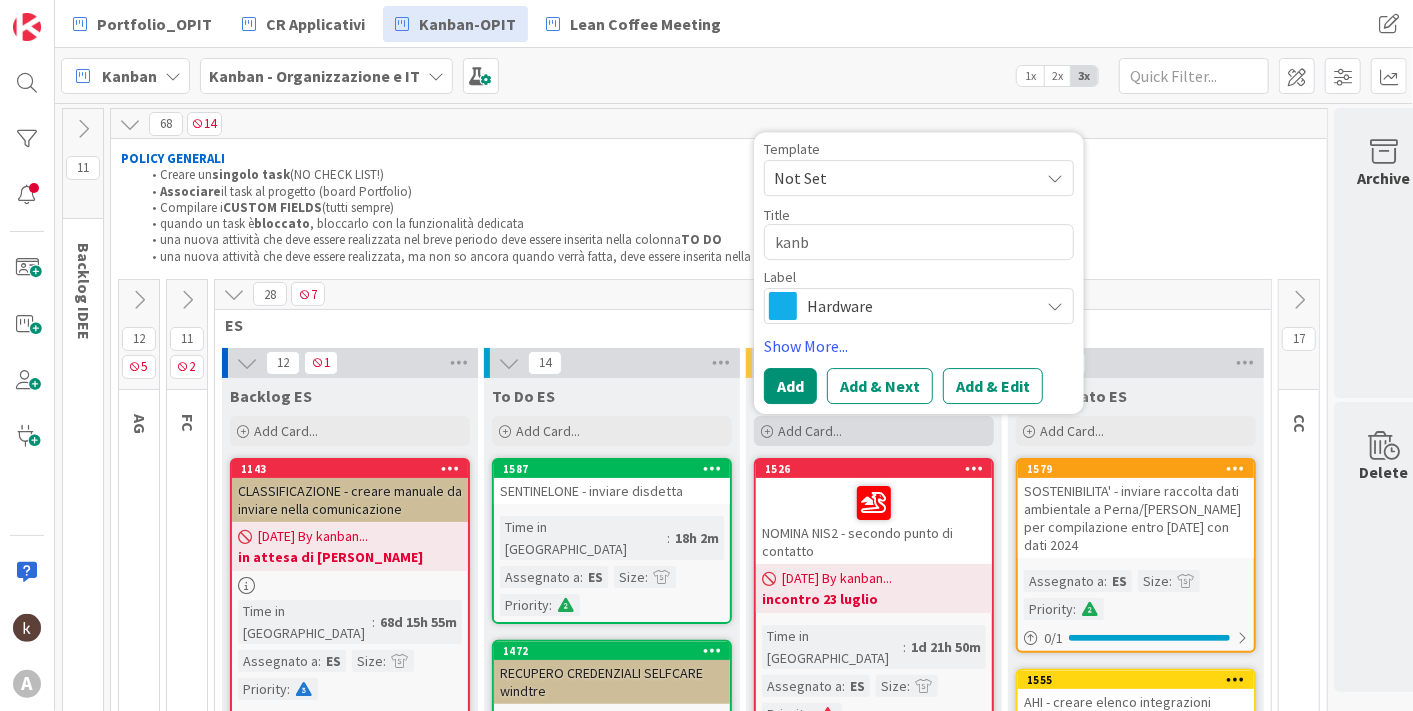 type on "x" 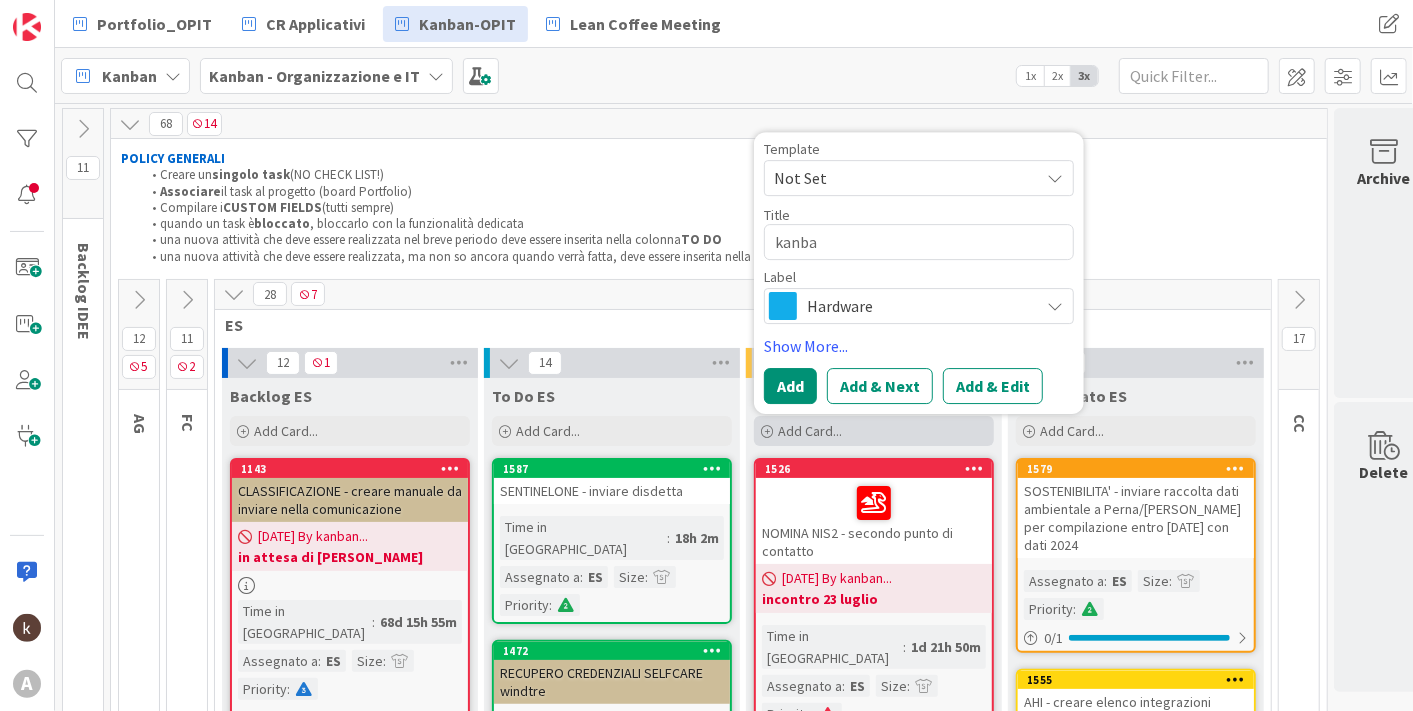 type on "x" 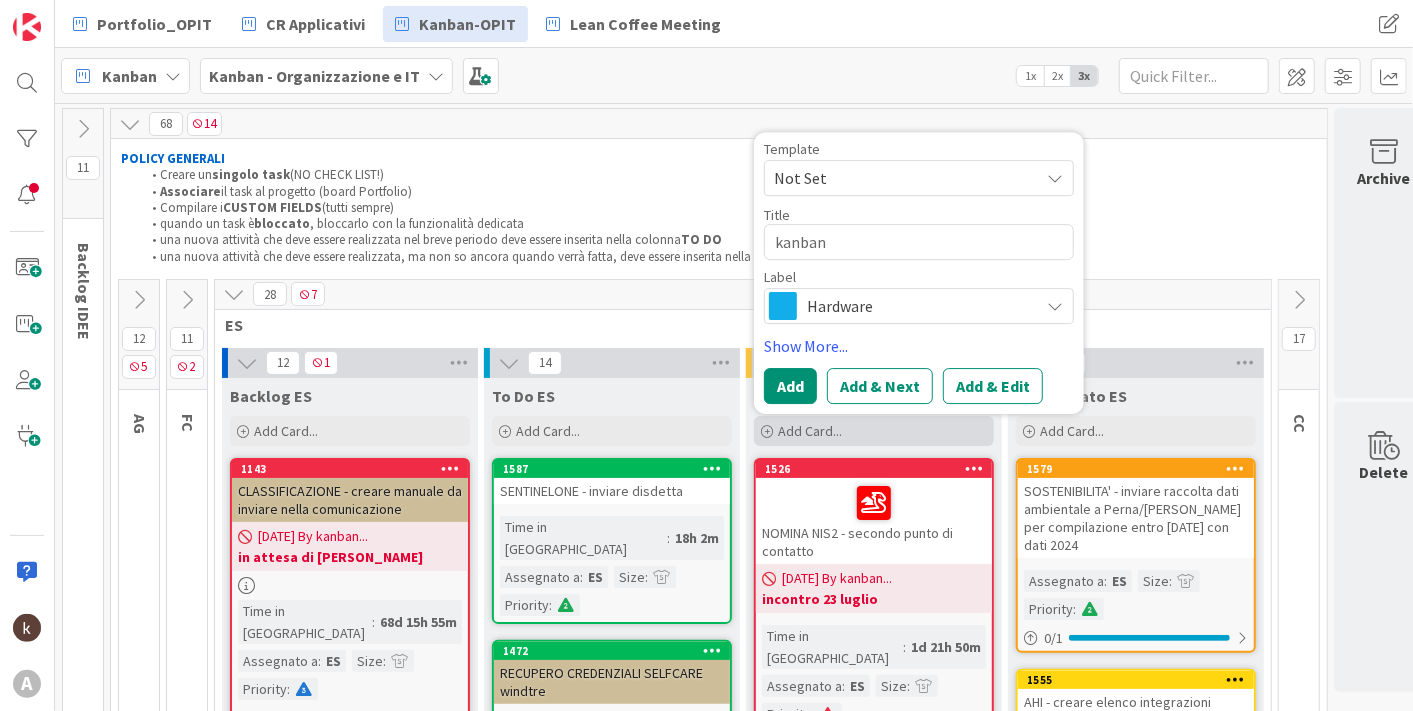 type on "x" 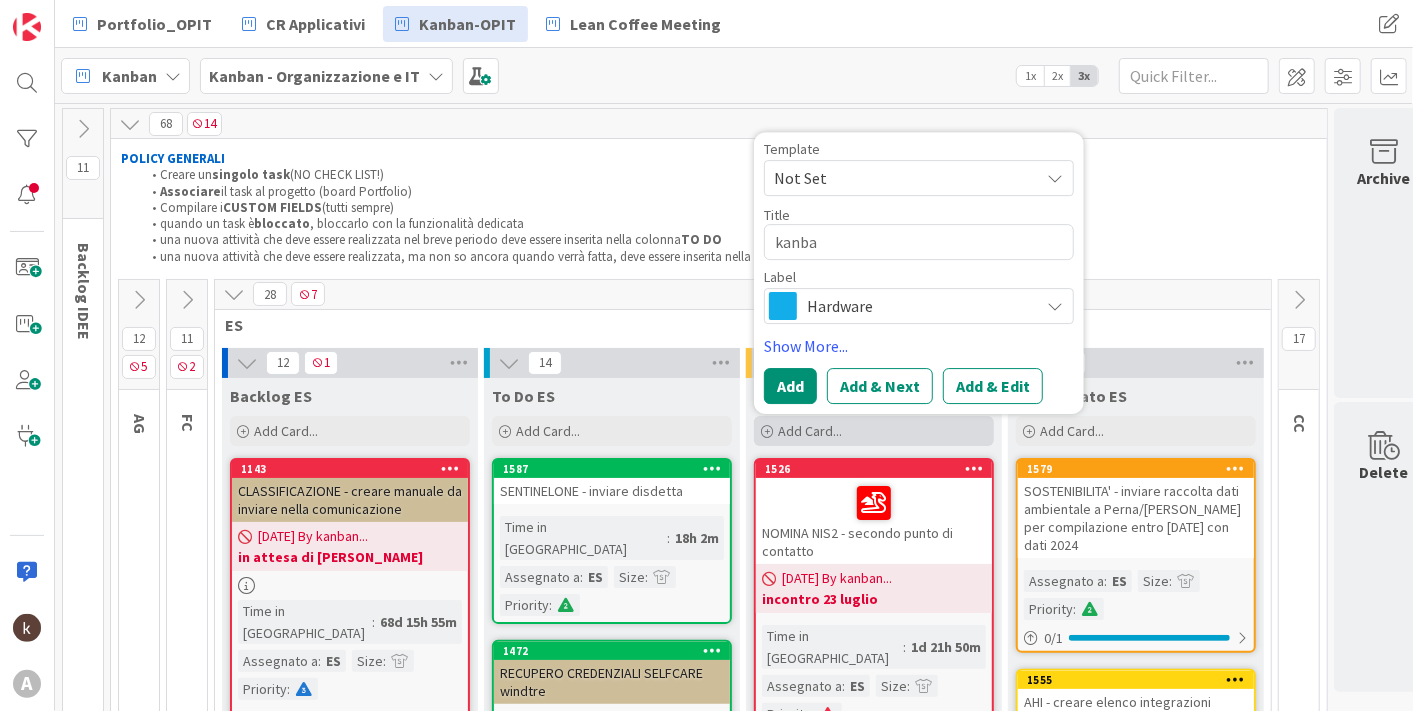 type on "x" 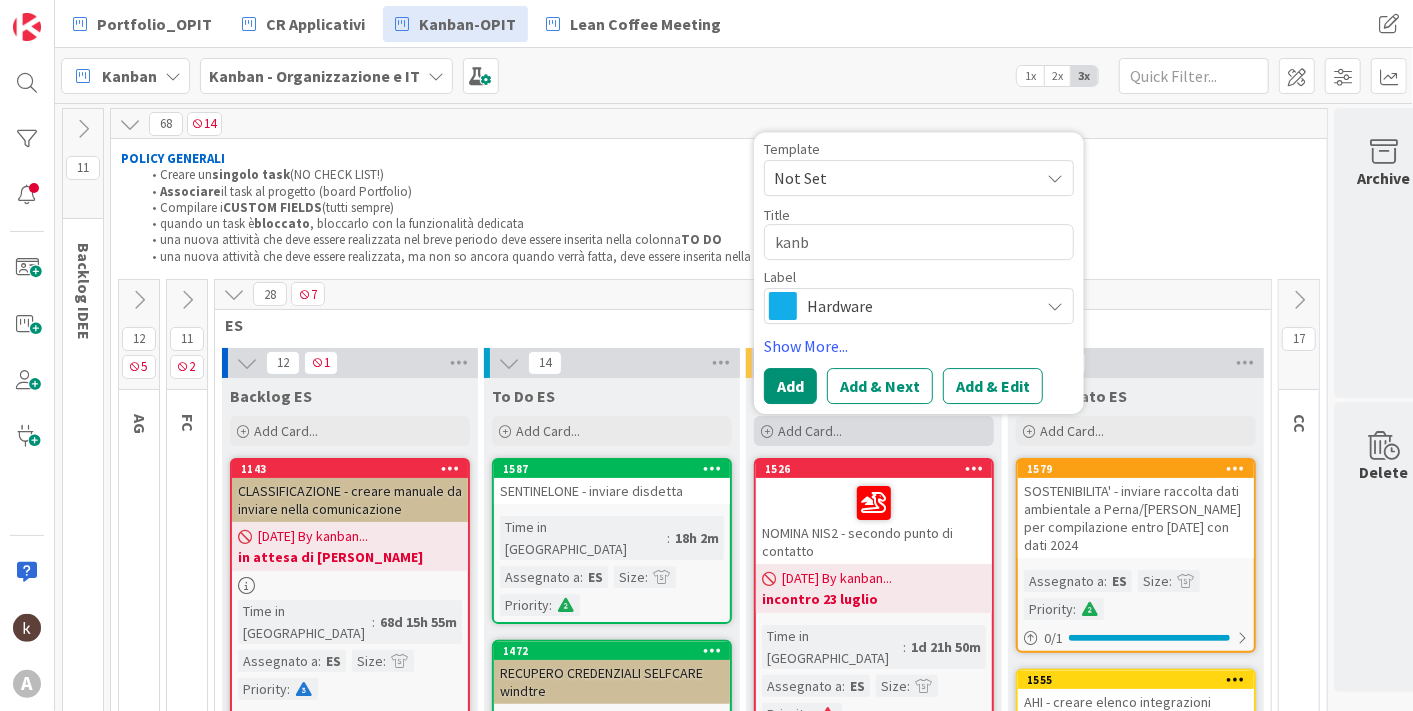 type on "x" 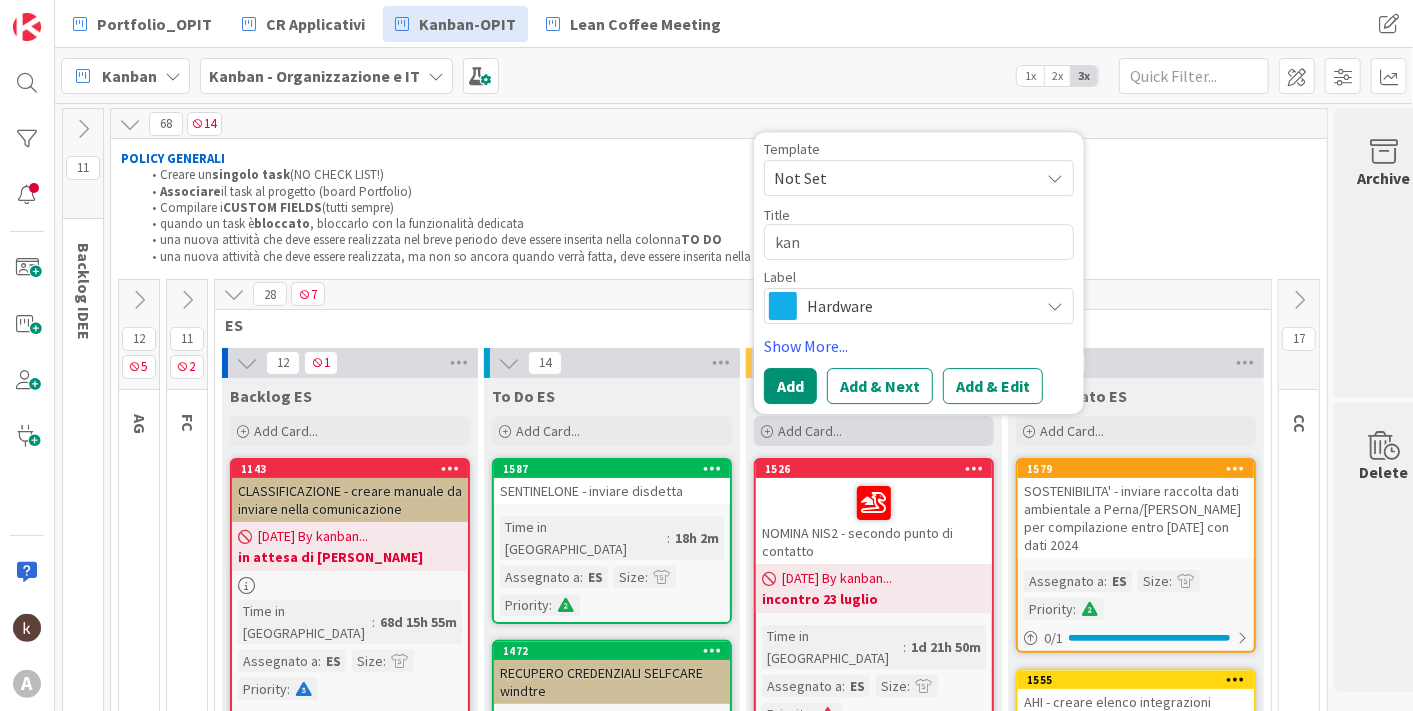type on "x" 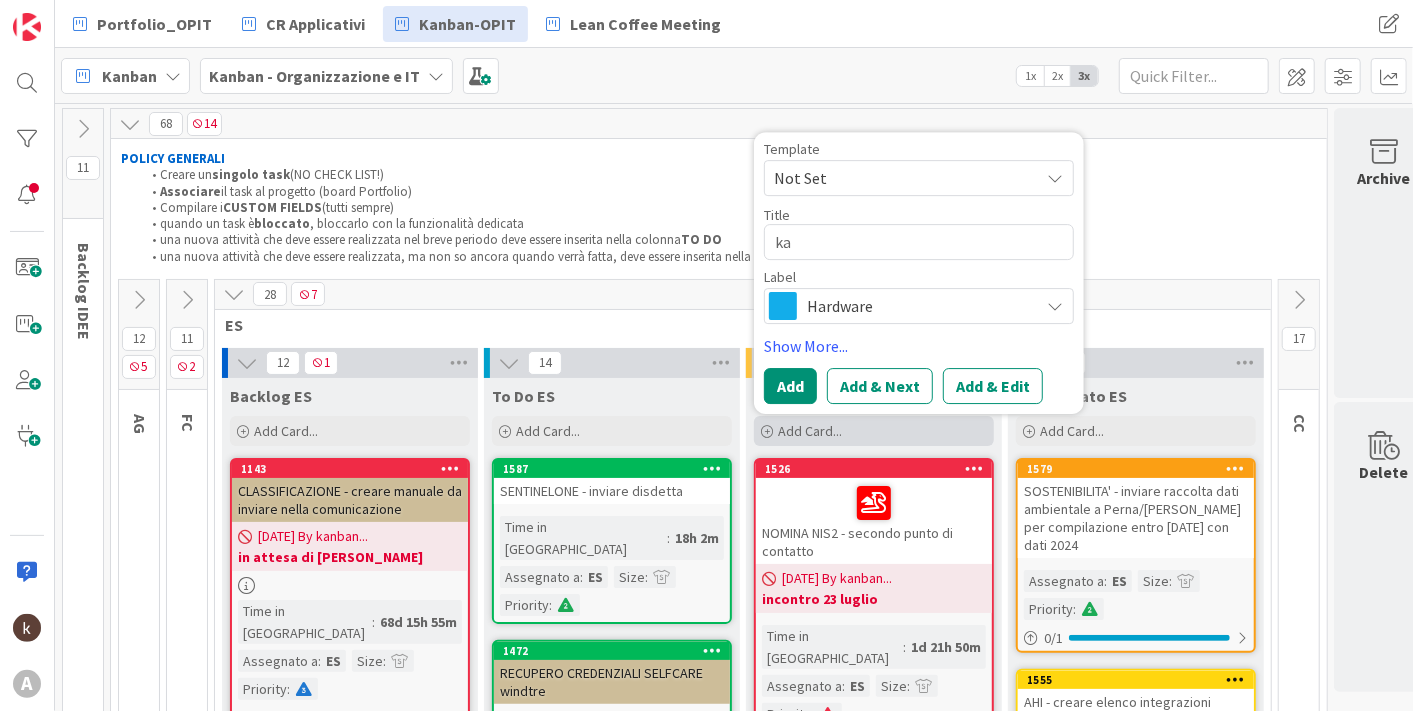 type on "x" 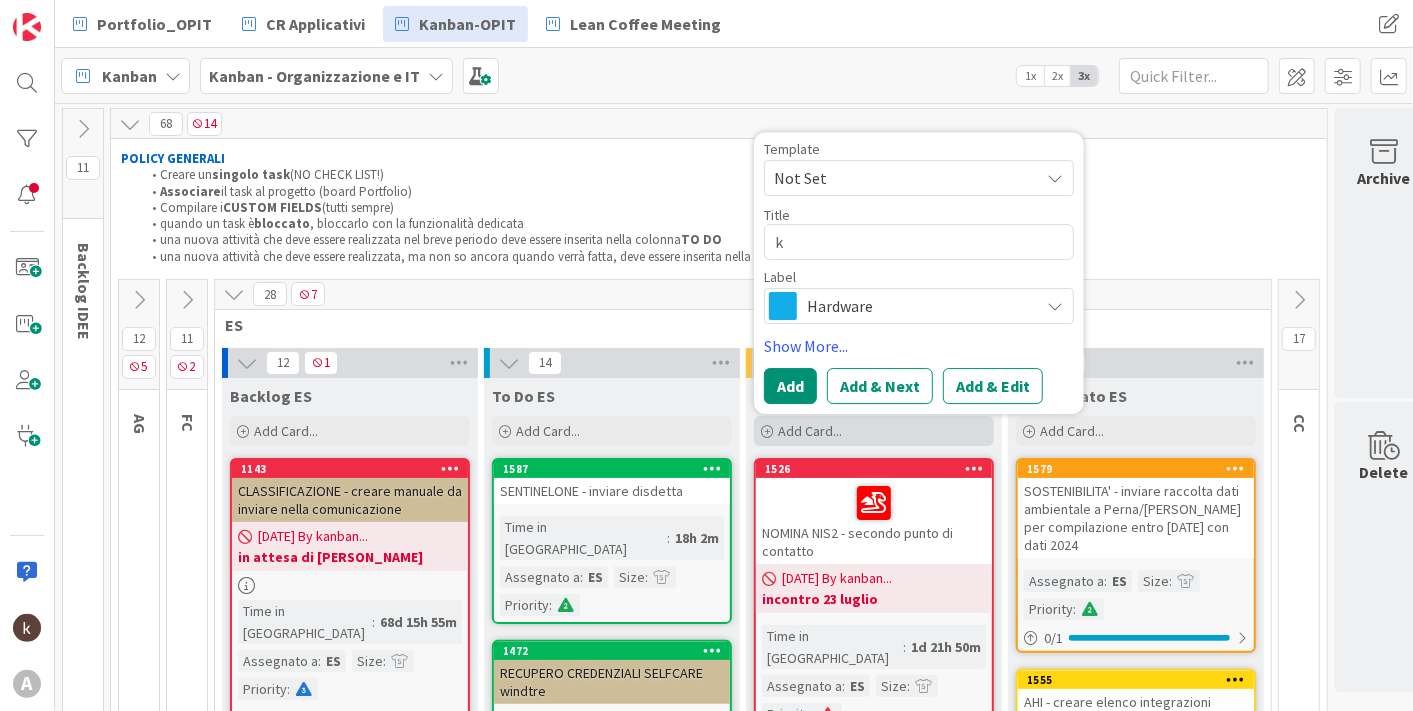 type 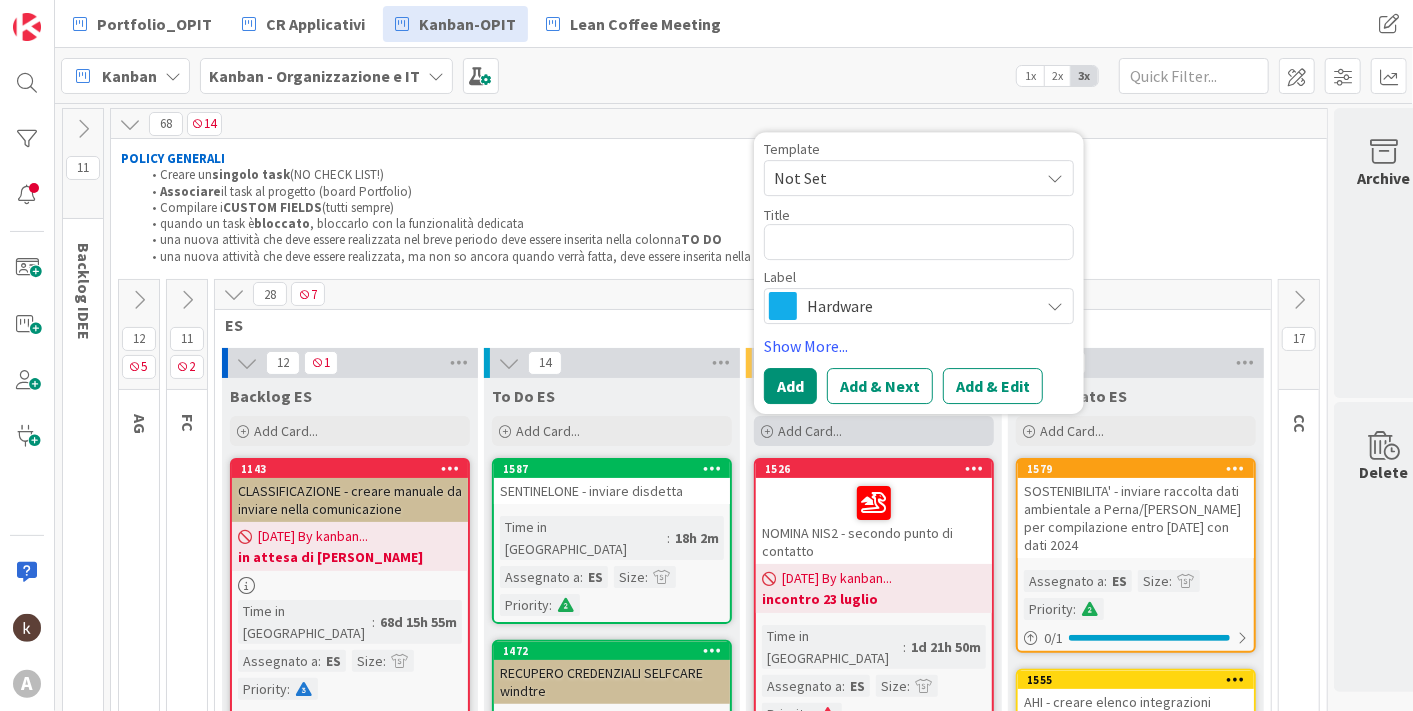 type on "x" 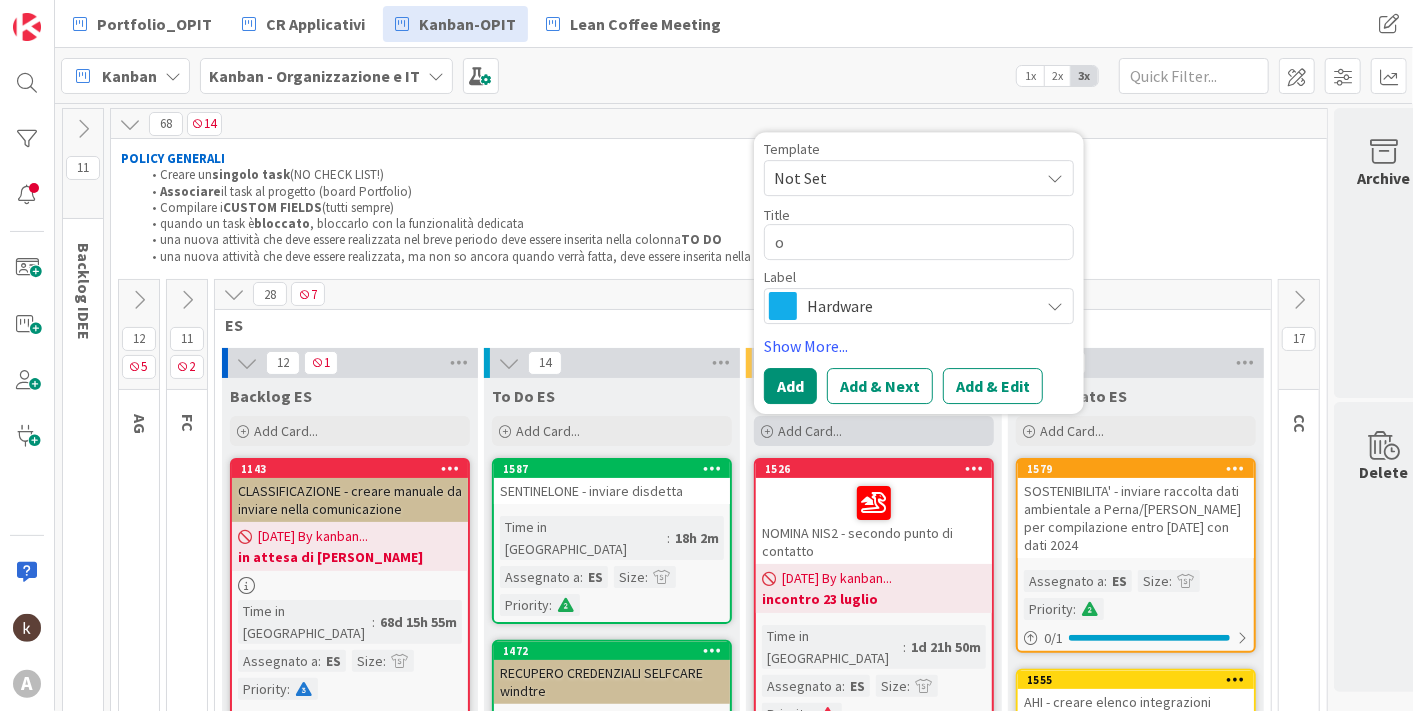 type on "x" 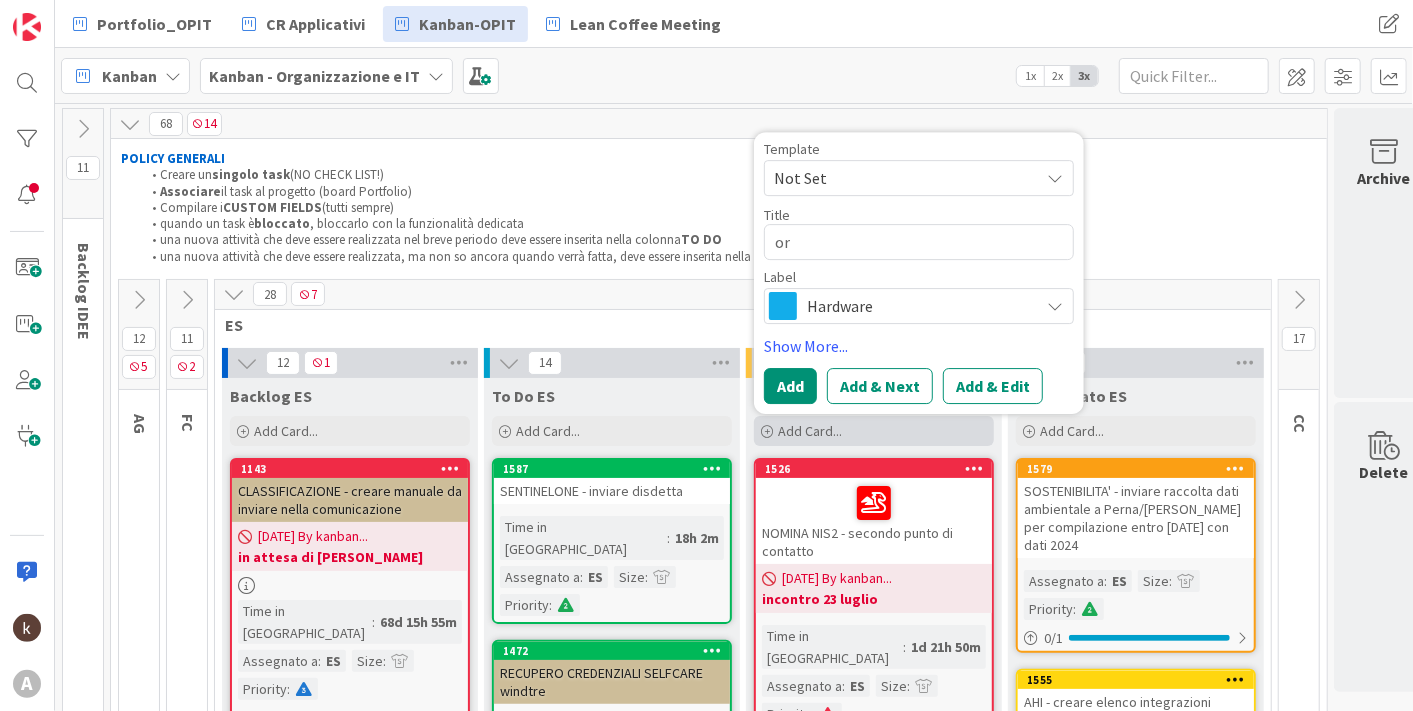type on "x" 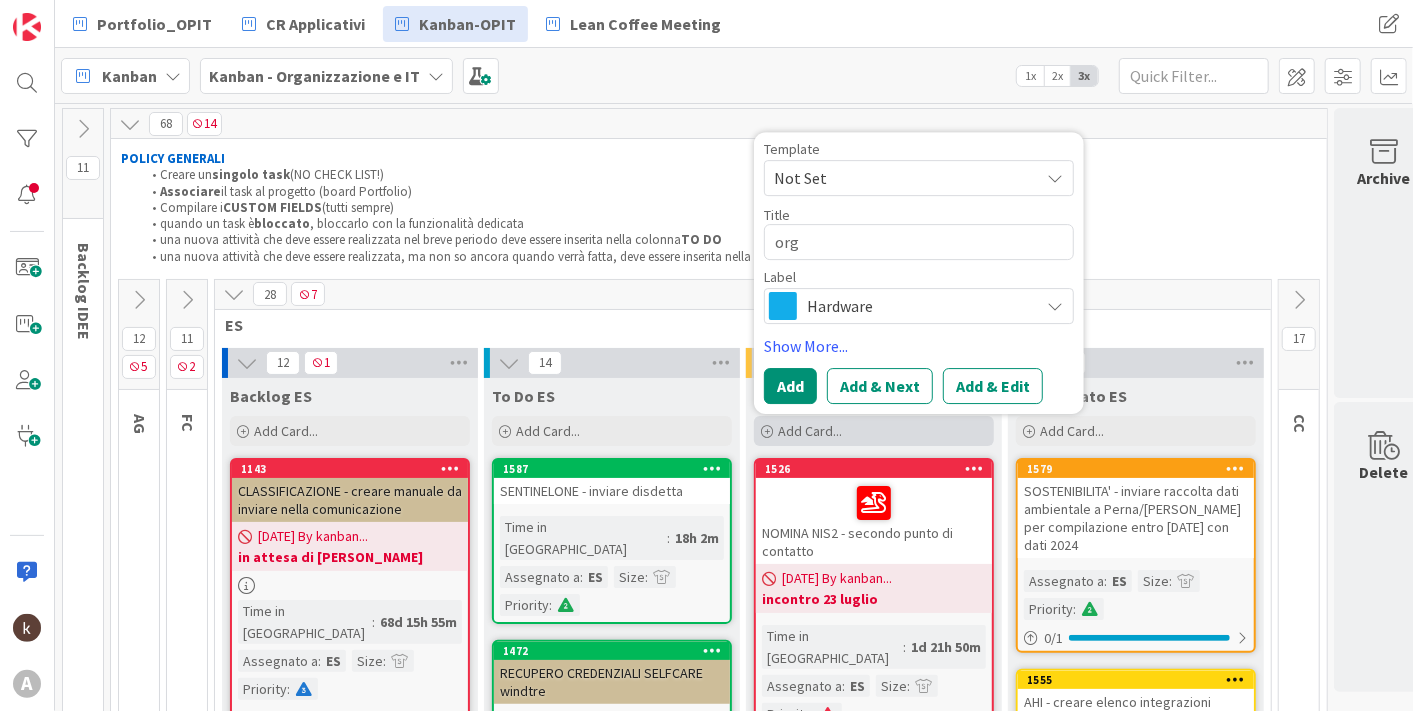 type on "x" 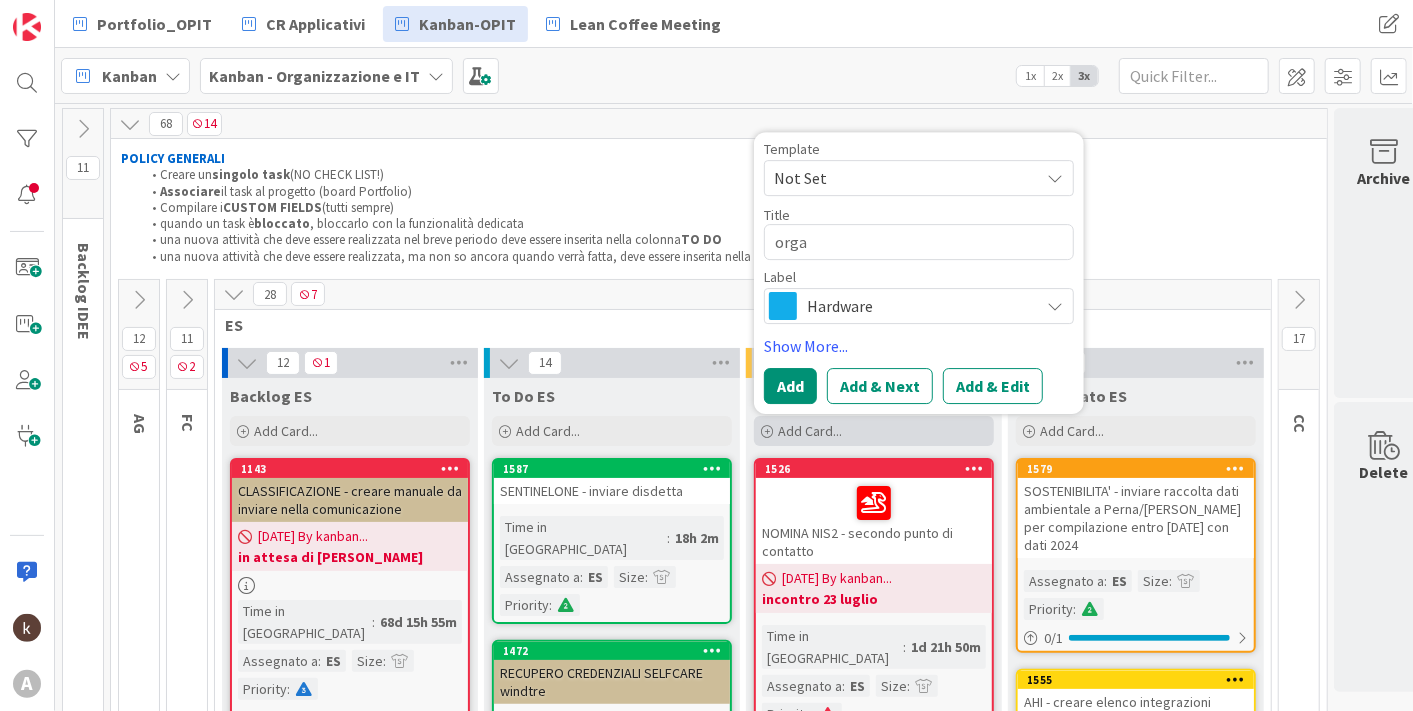 type on "x" 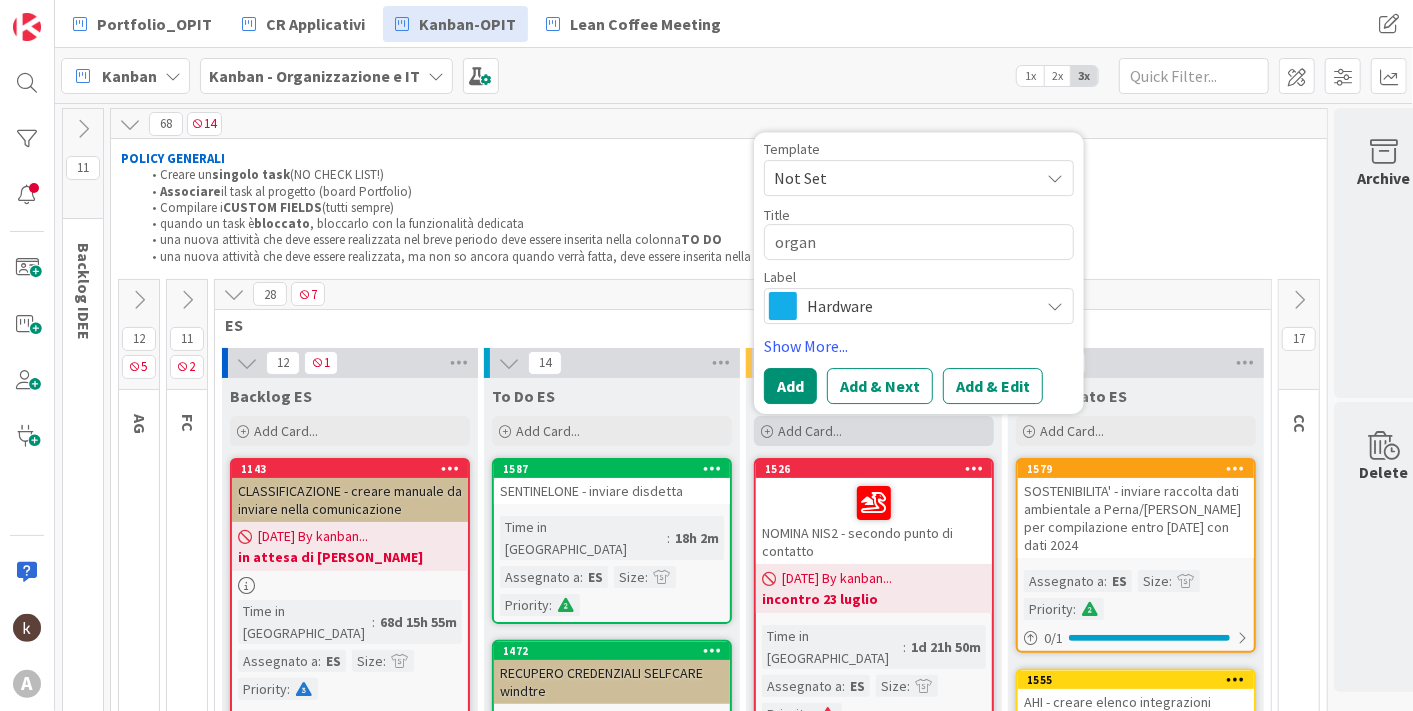 type on "organi" 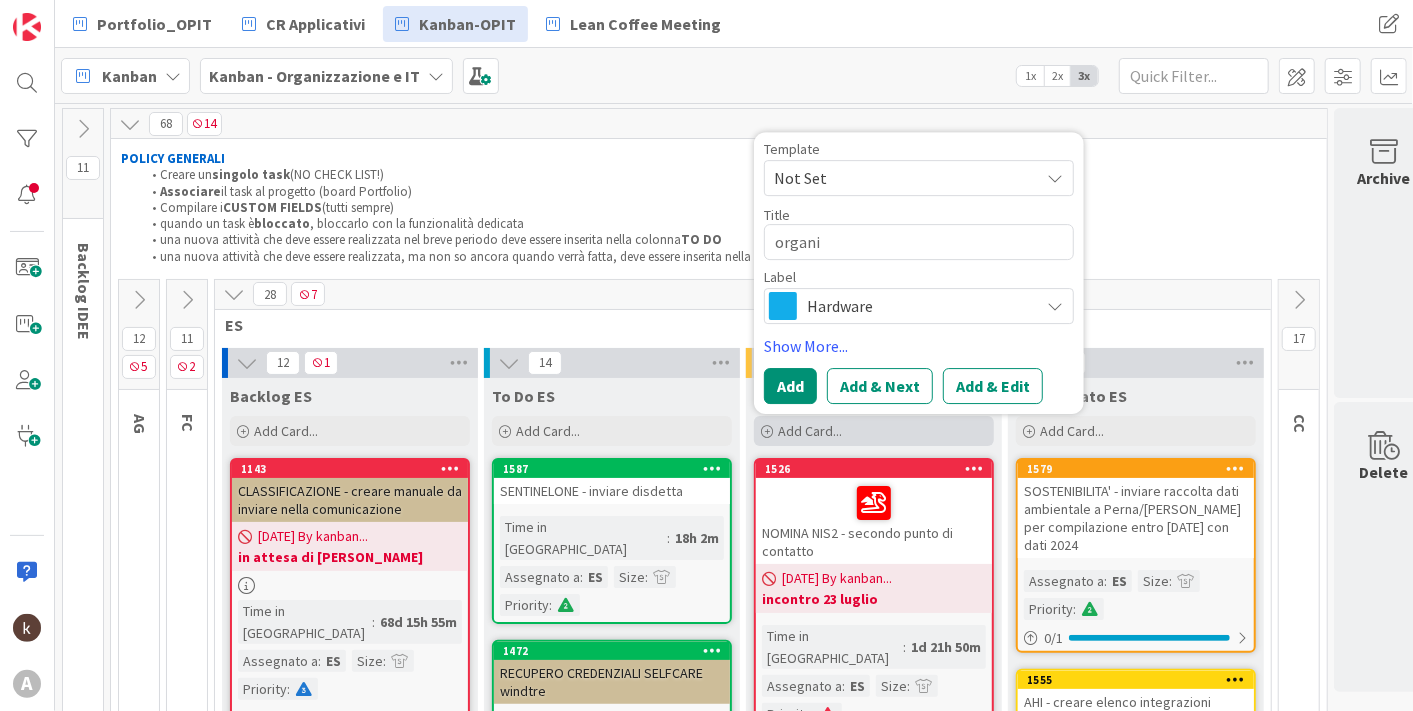 type on "x" 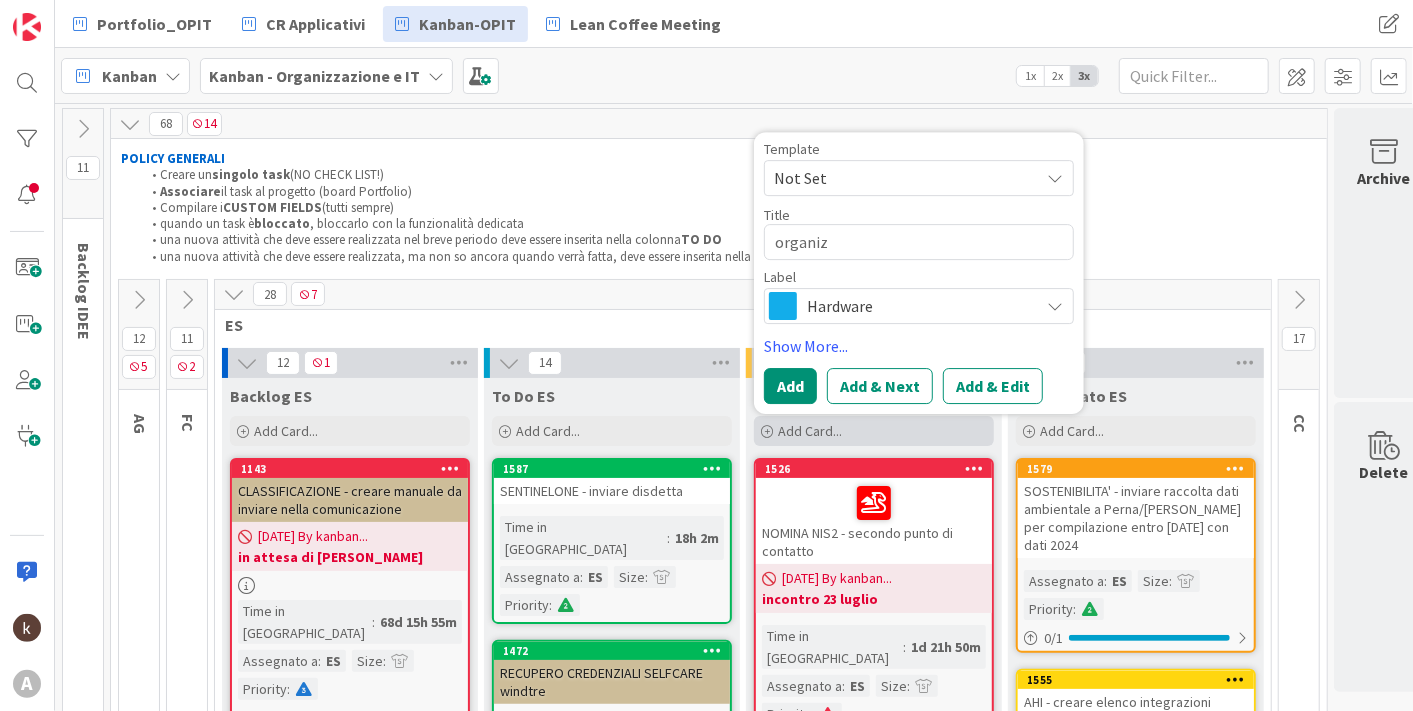 type on "x" 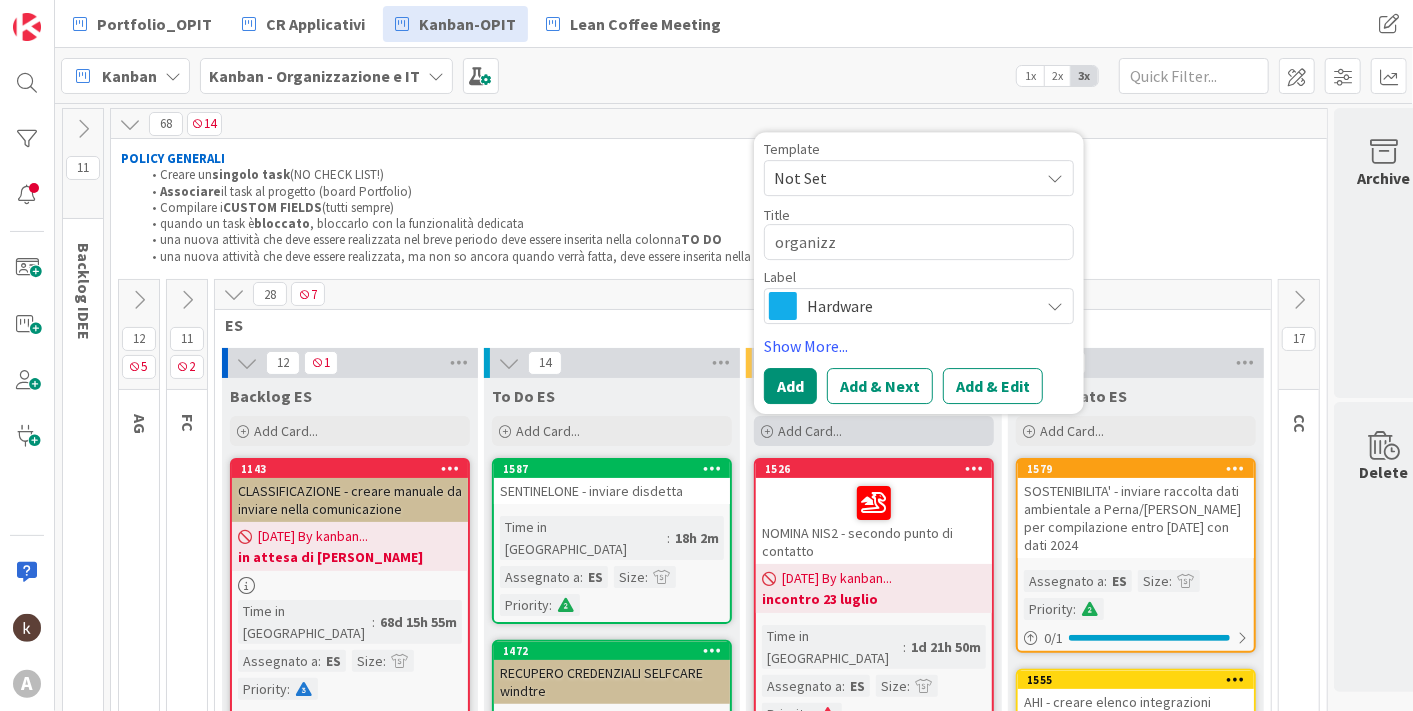 type on "x" 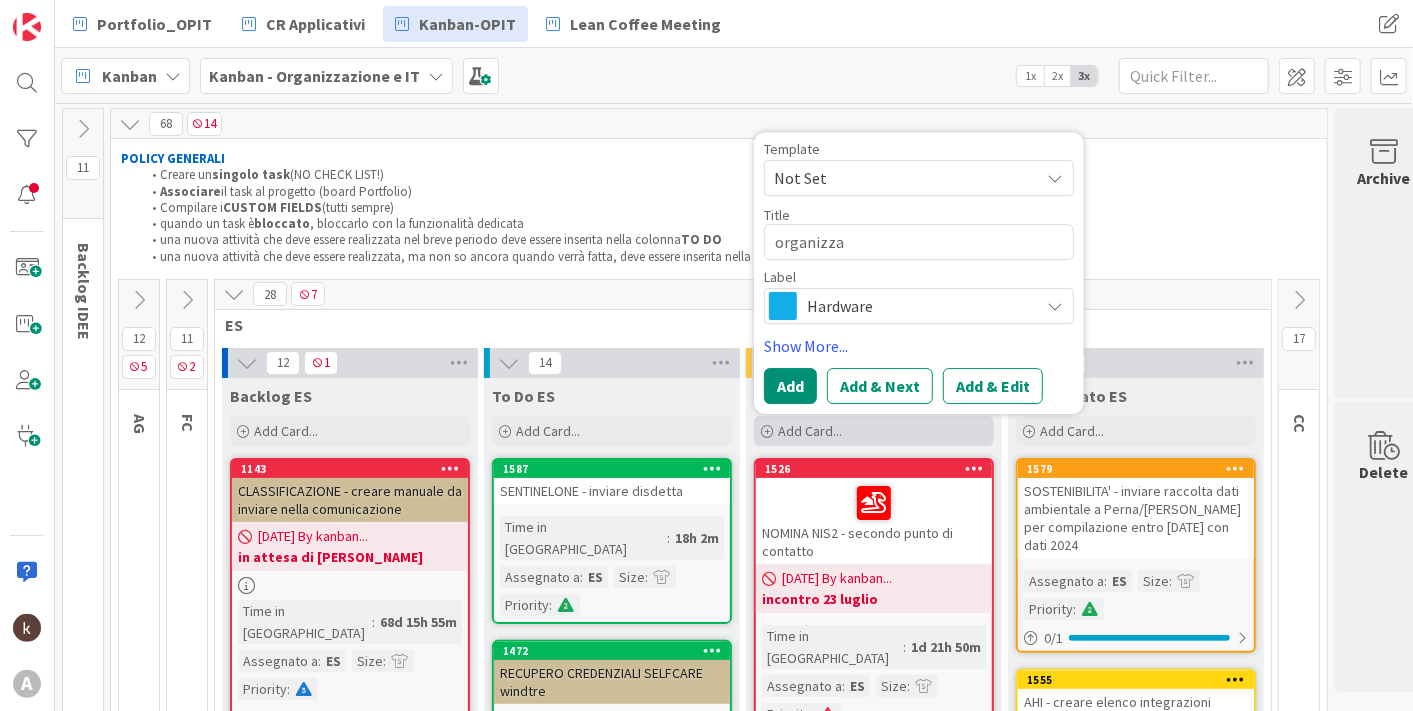 type on "x" 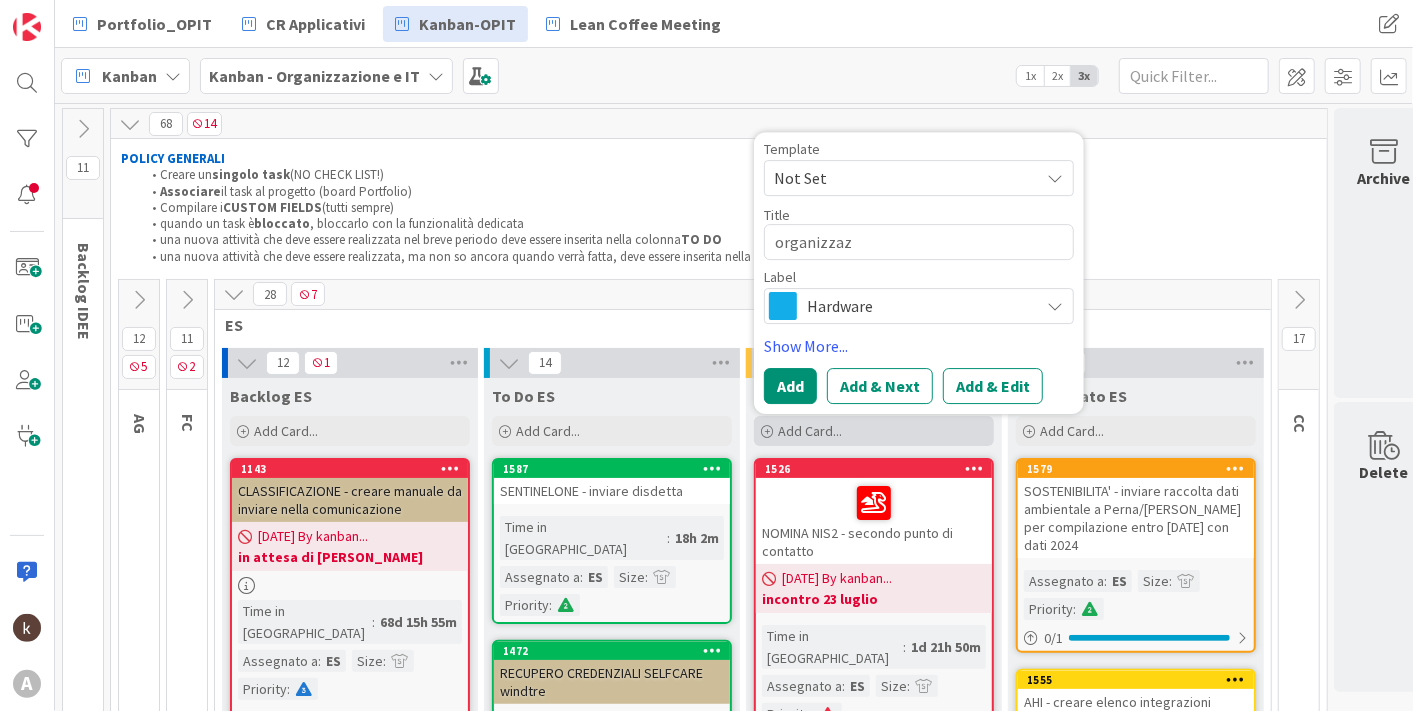 type on "organizzazi" 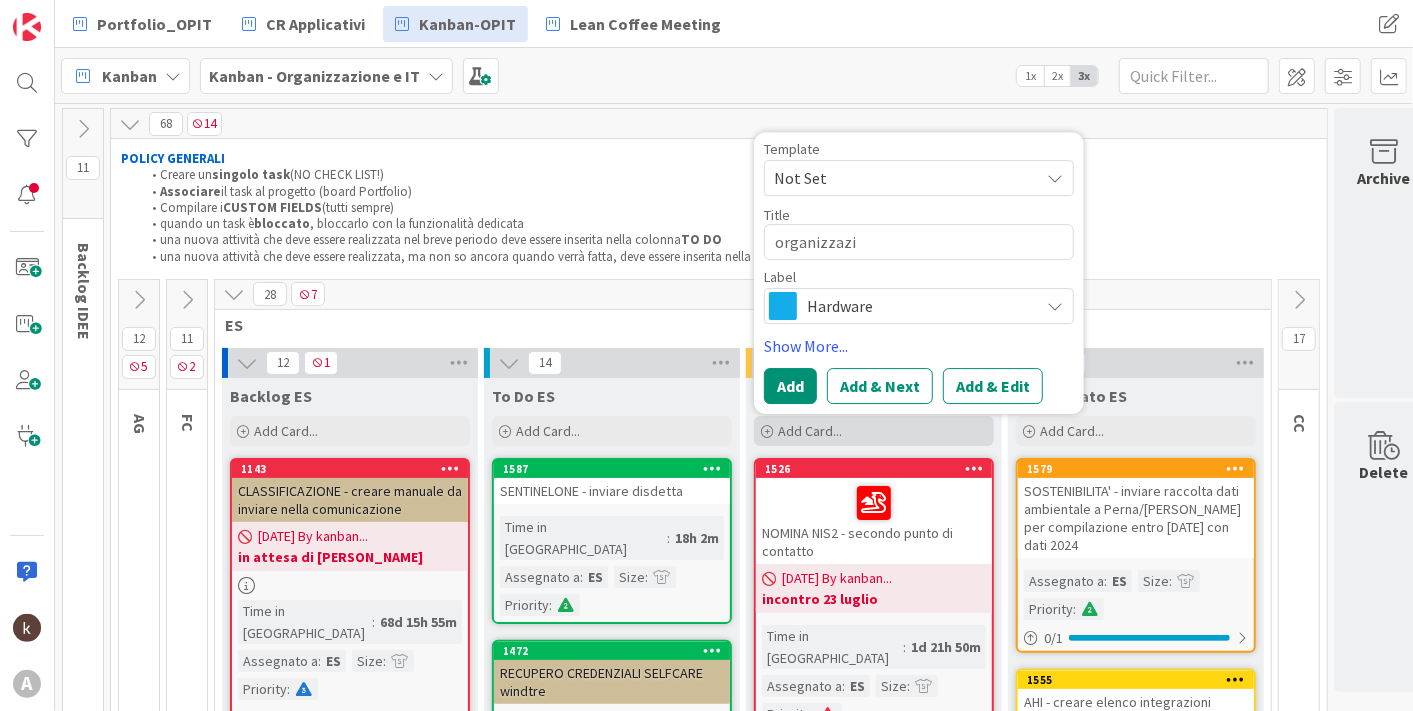 type on "x" 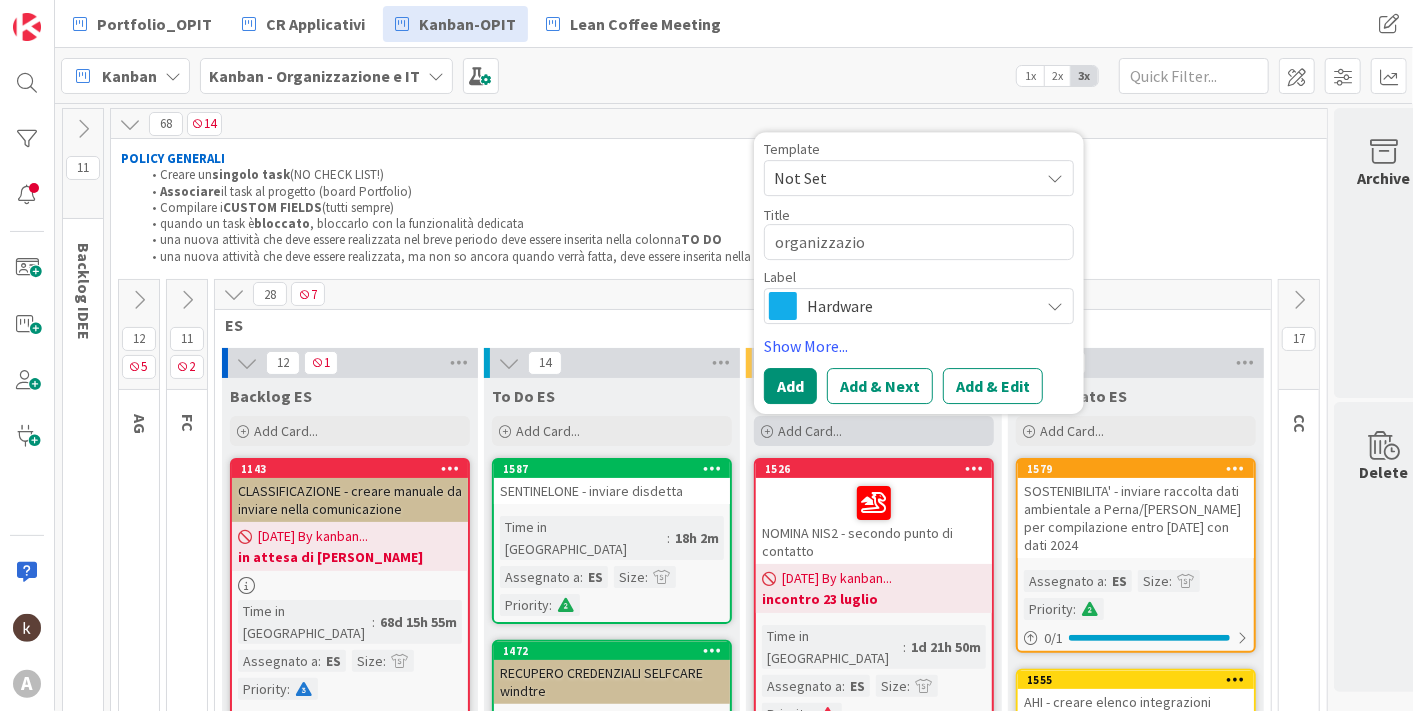 type on "x" 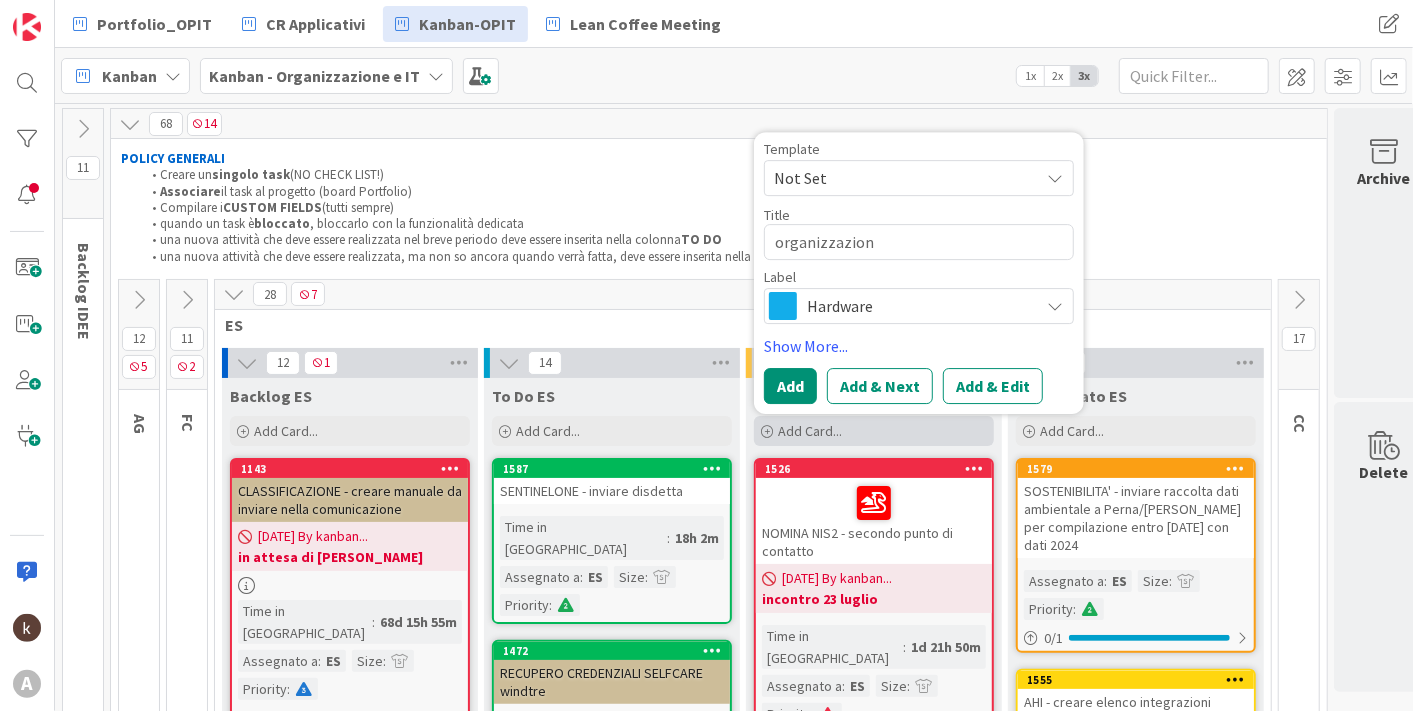 type on "x" 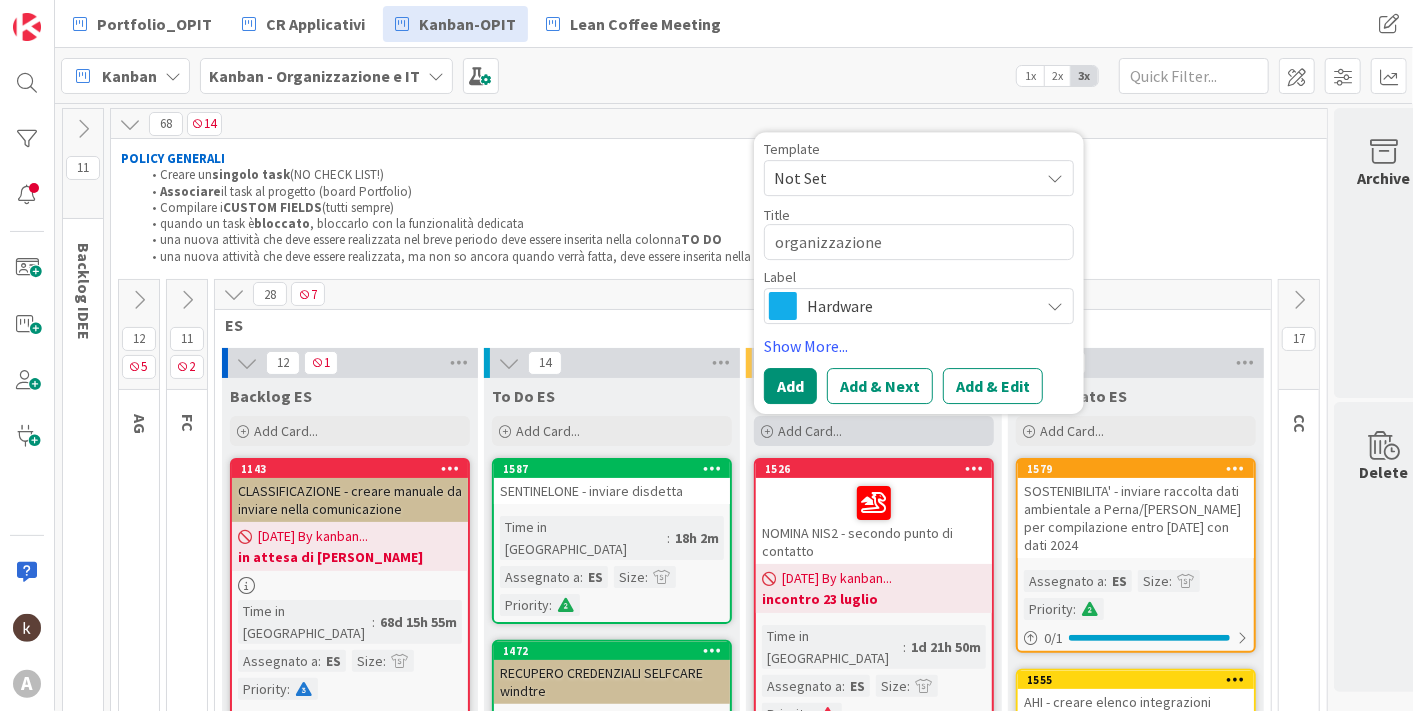 type on "x" 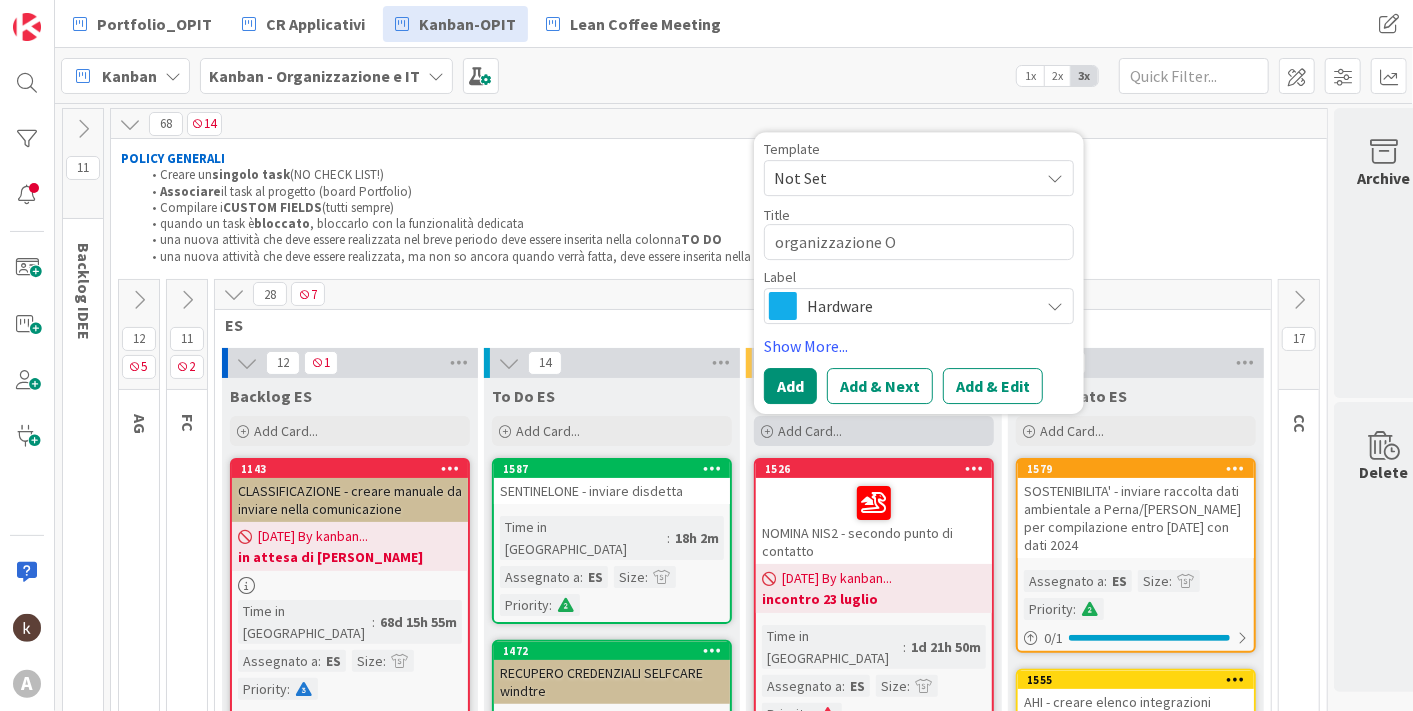 type on "x" 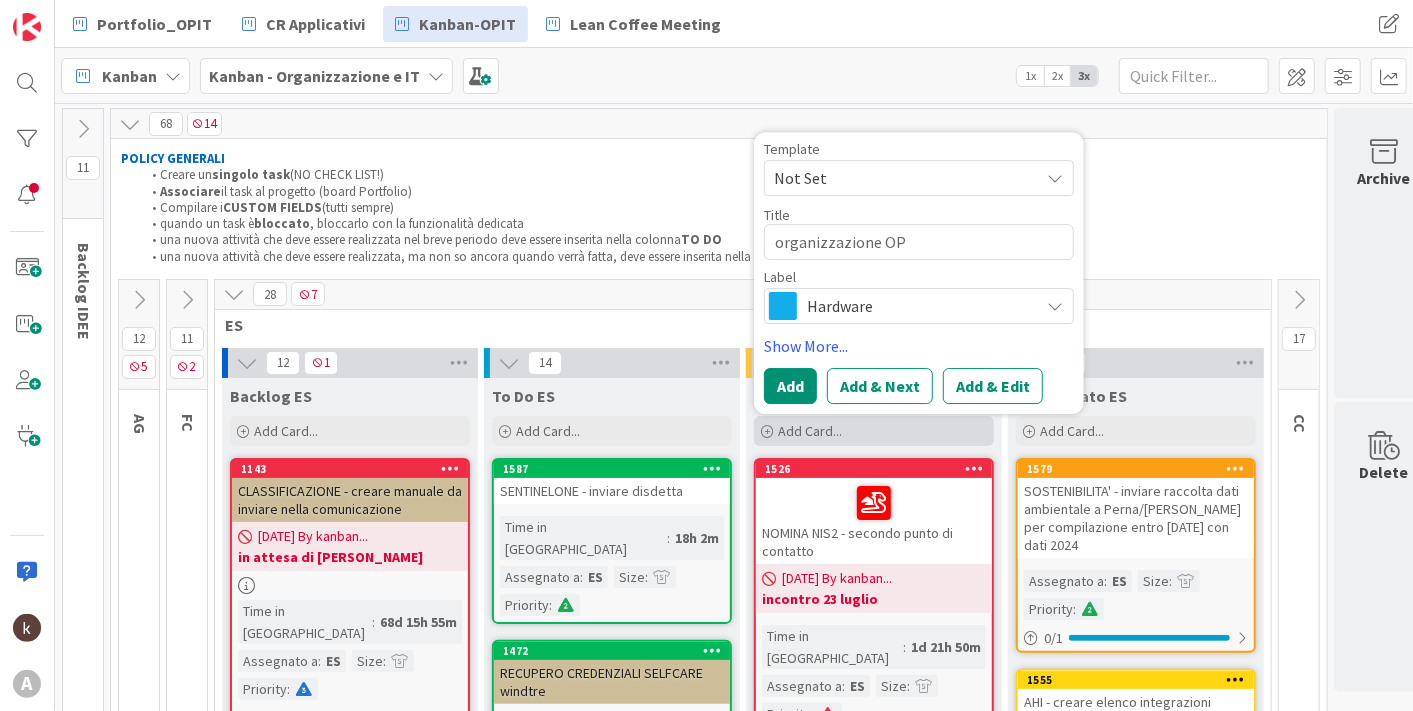 type on "x" 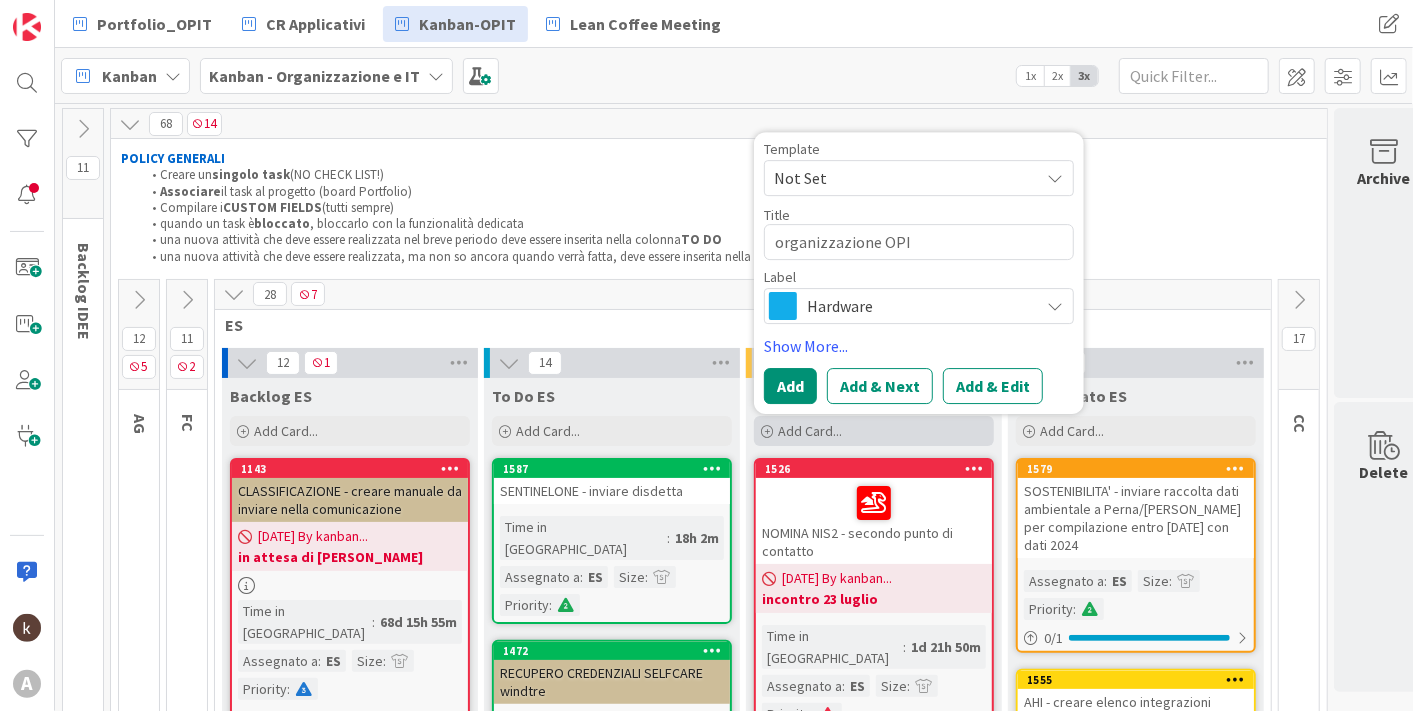 type on "x" 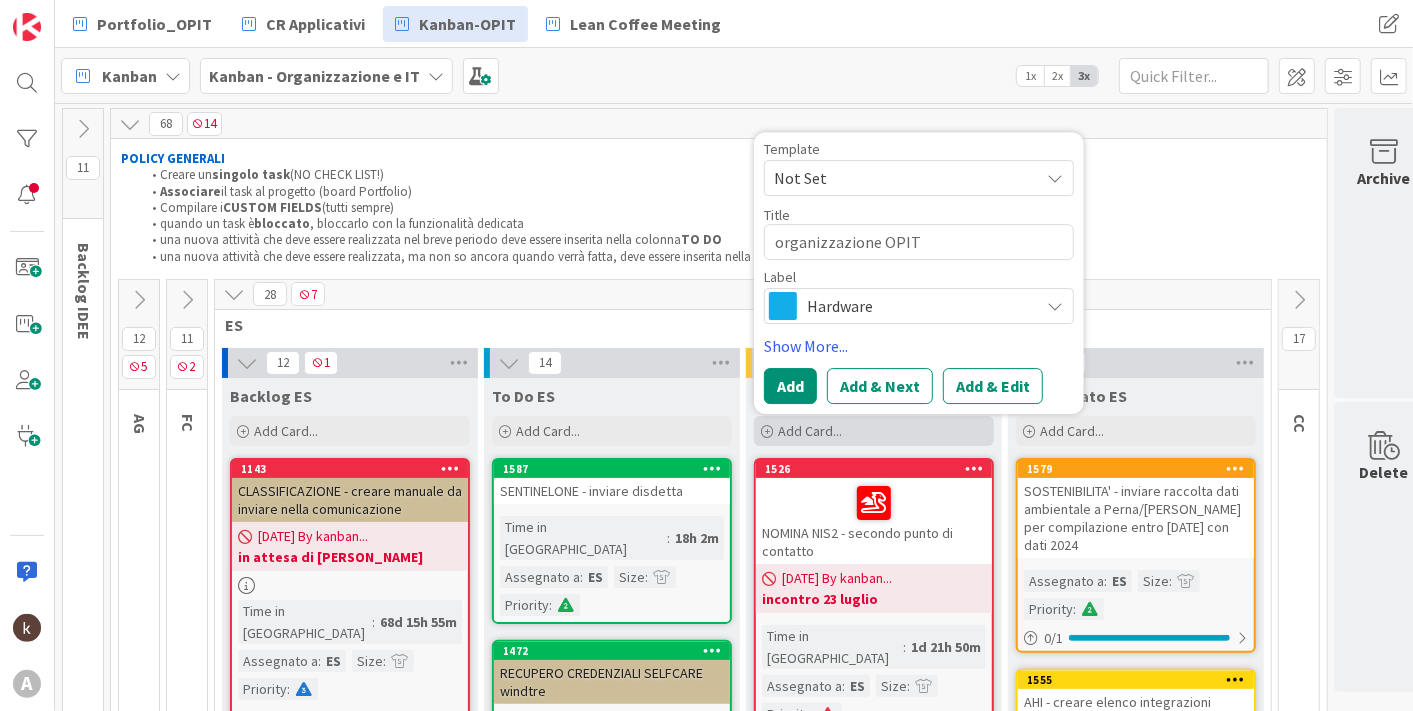 type on "x" 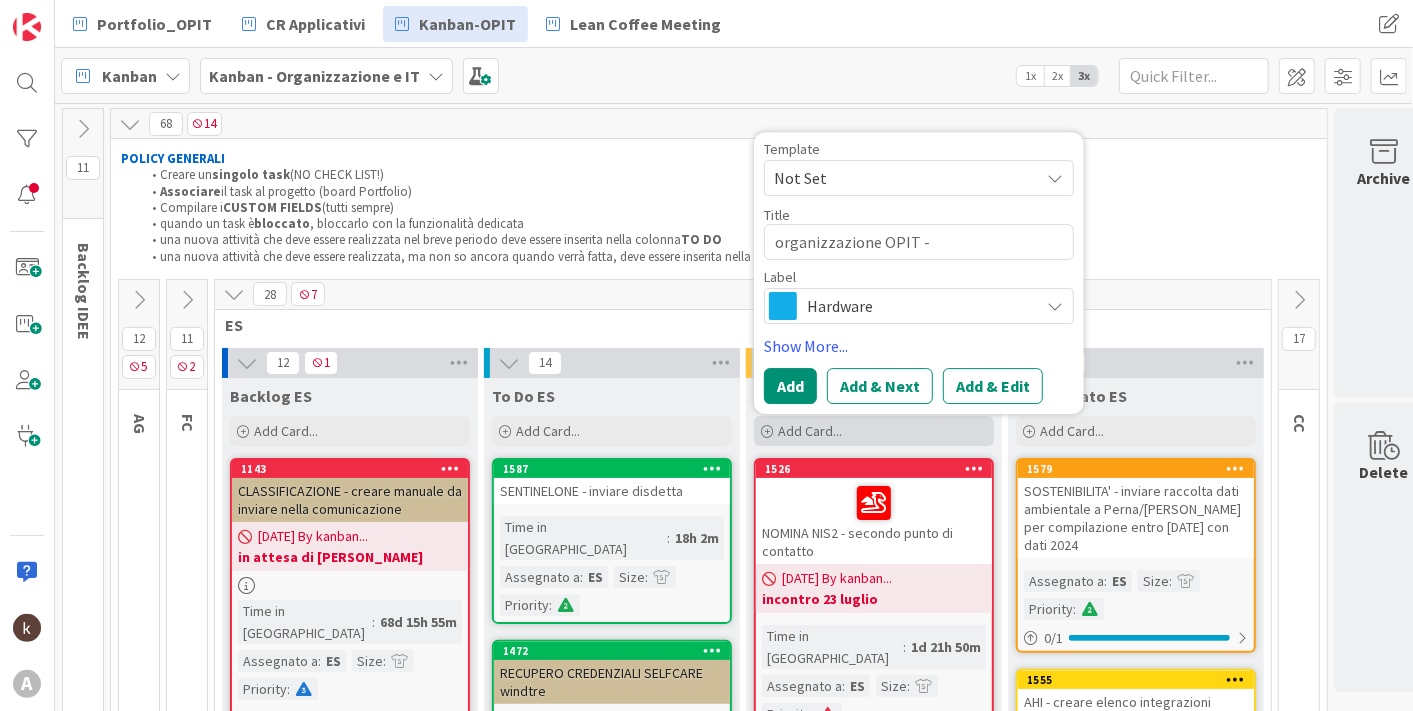 type on "x" 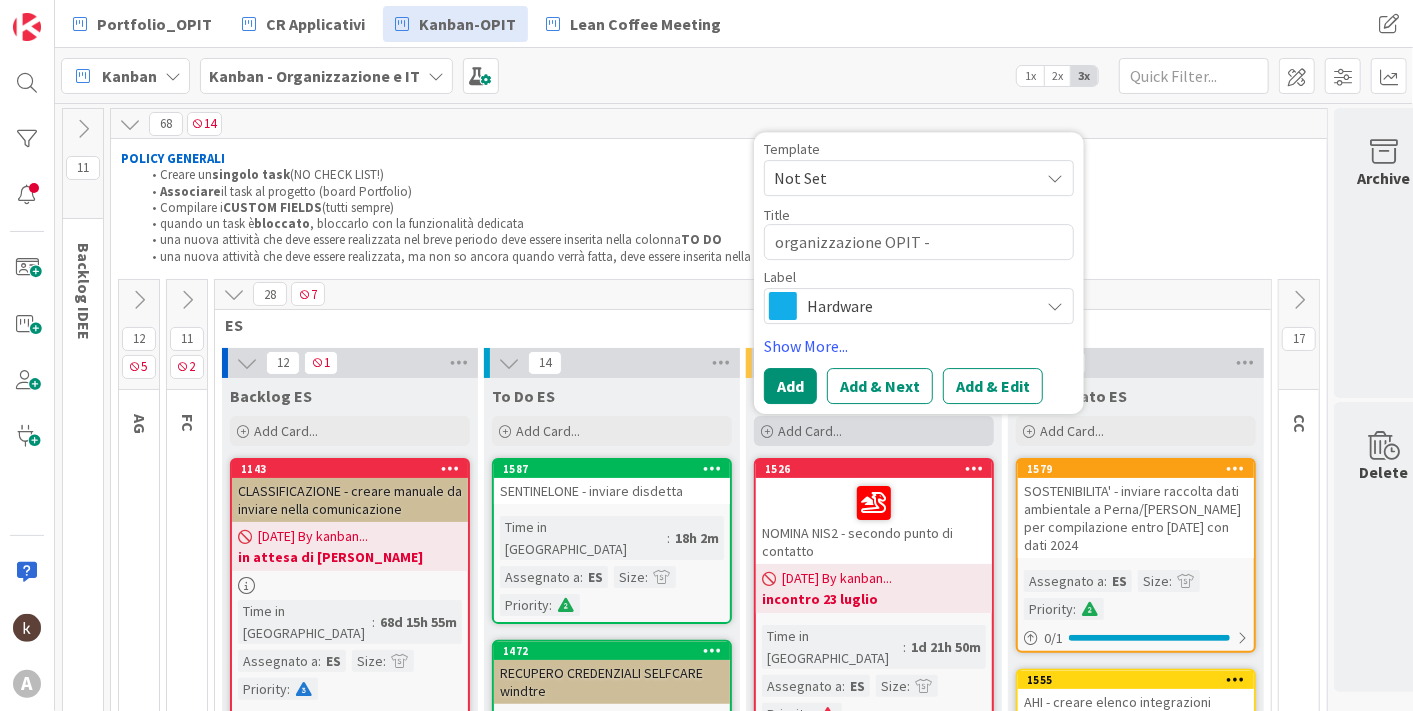 type on "x" 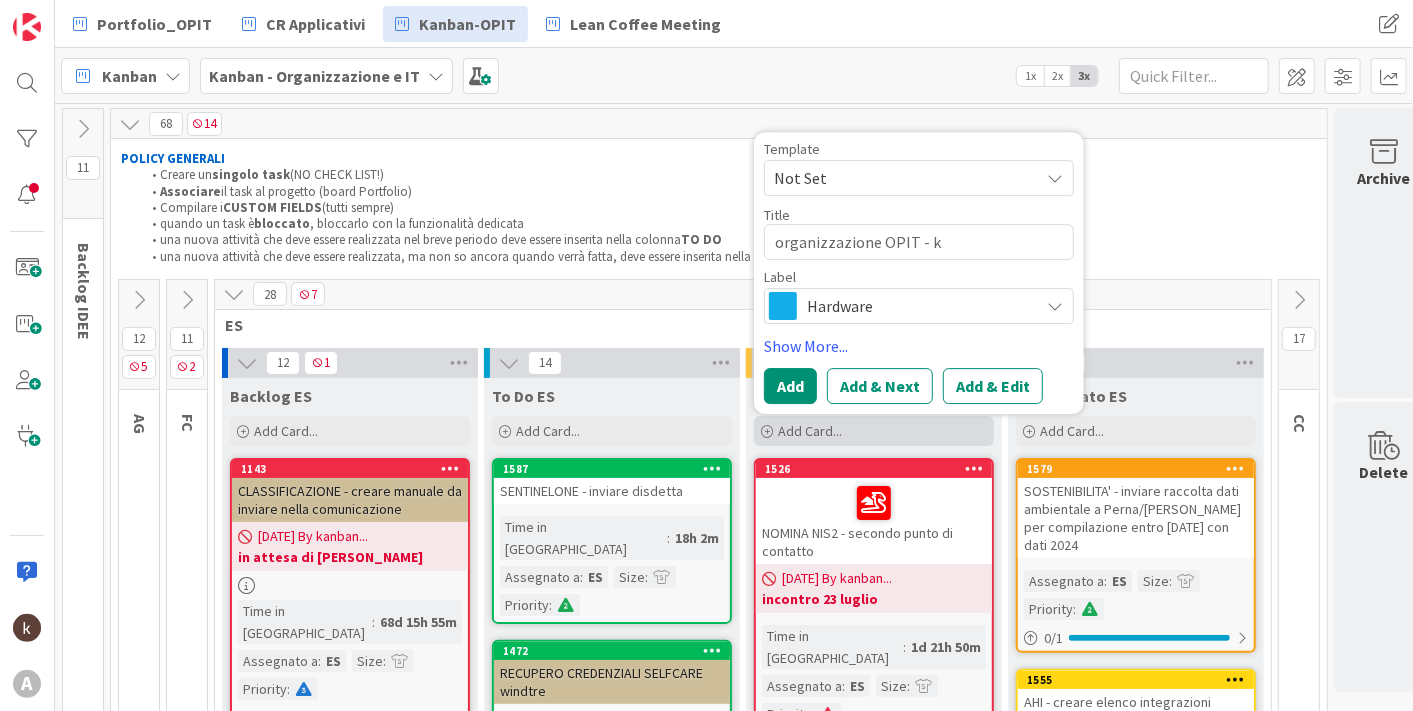 type on "x" 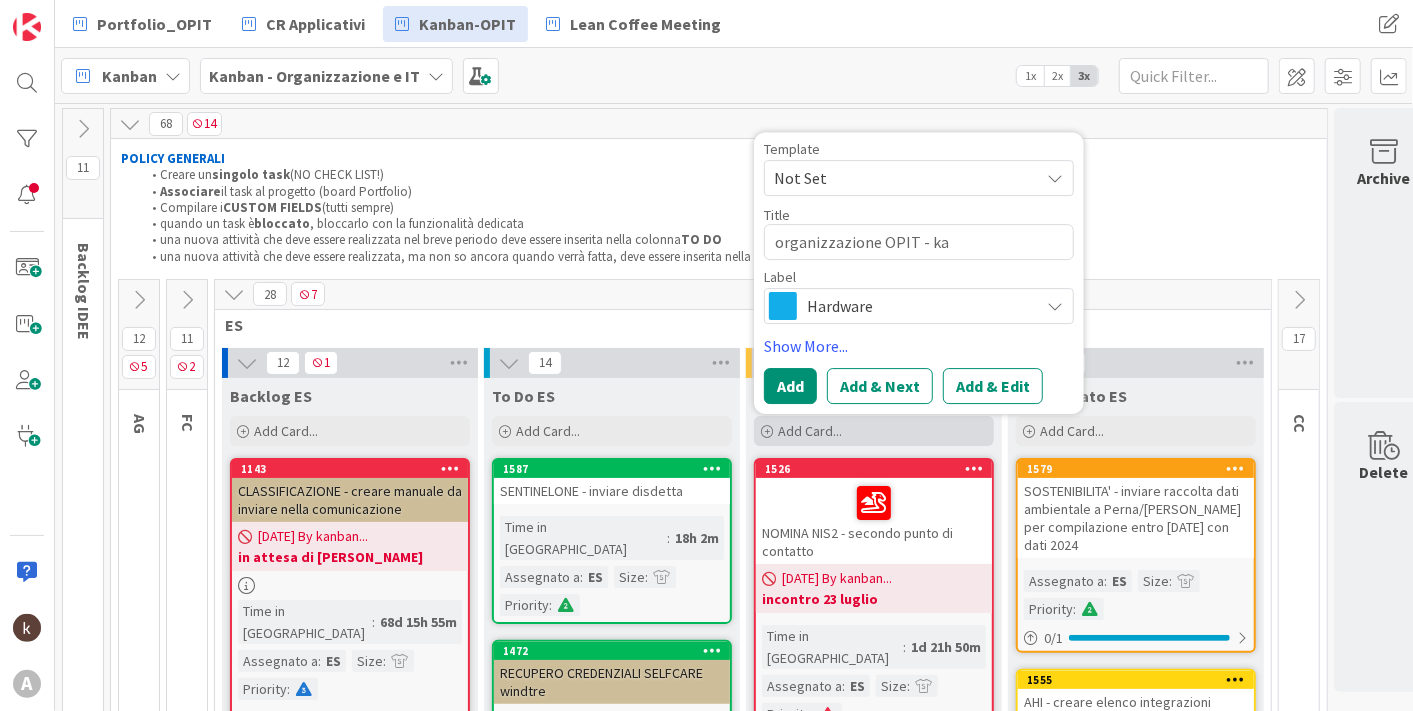 type on "x" 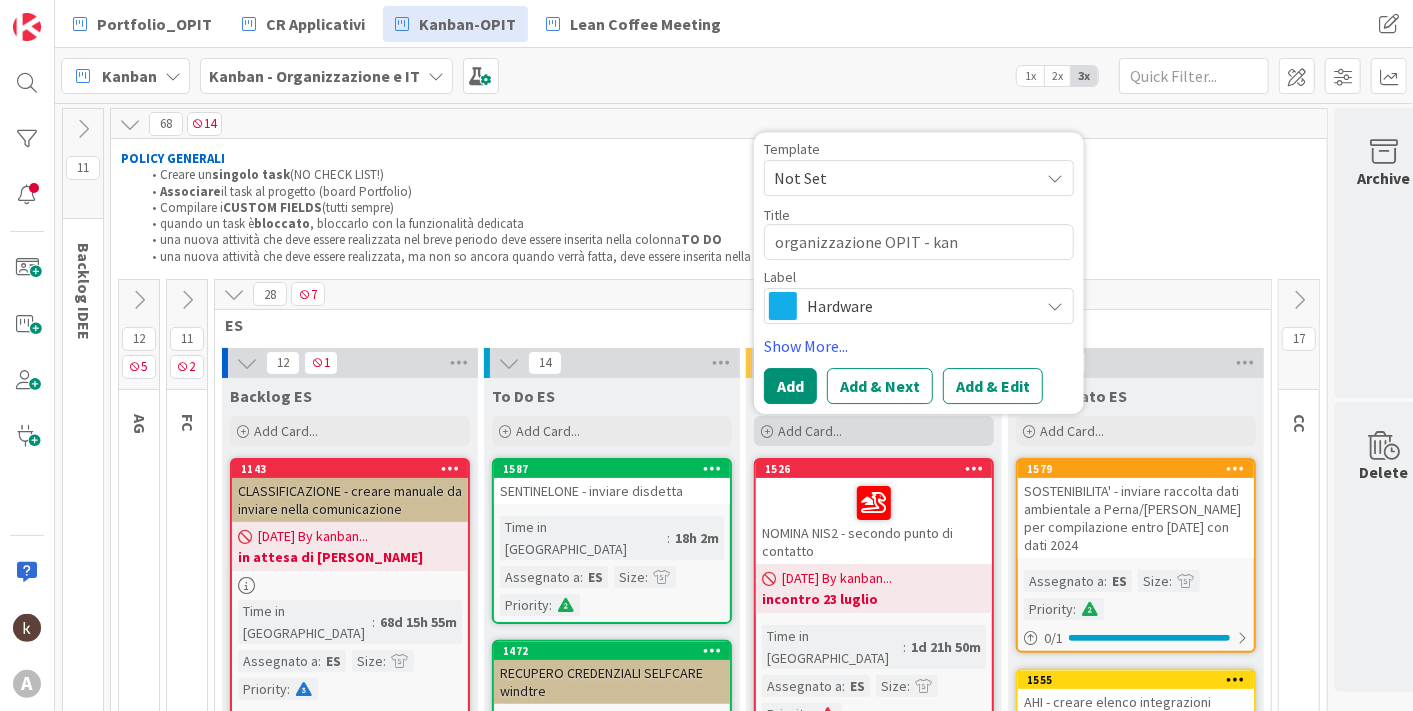 type on "x" 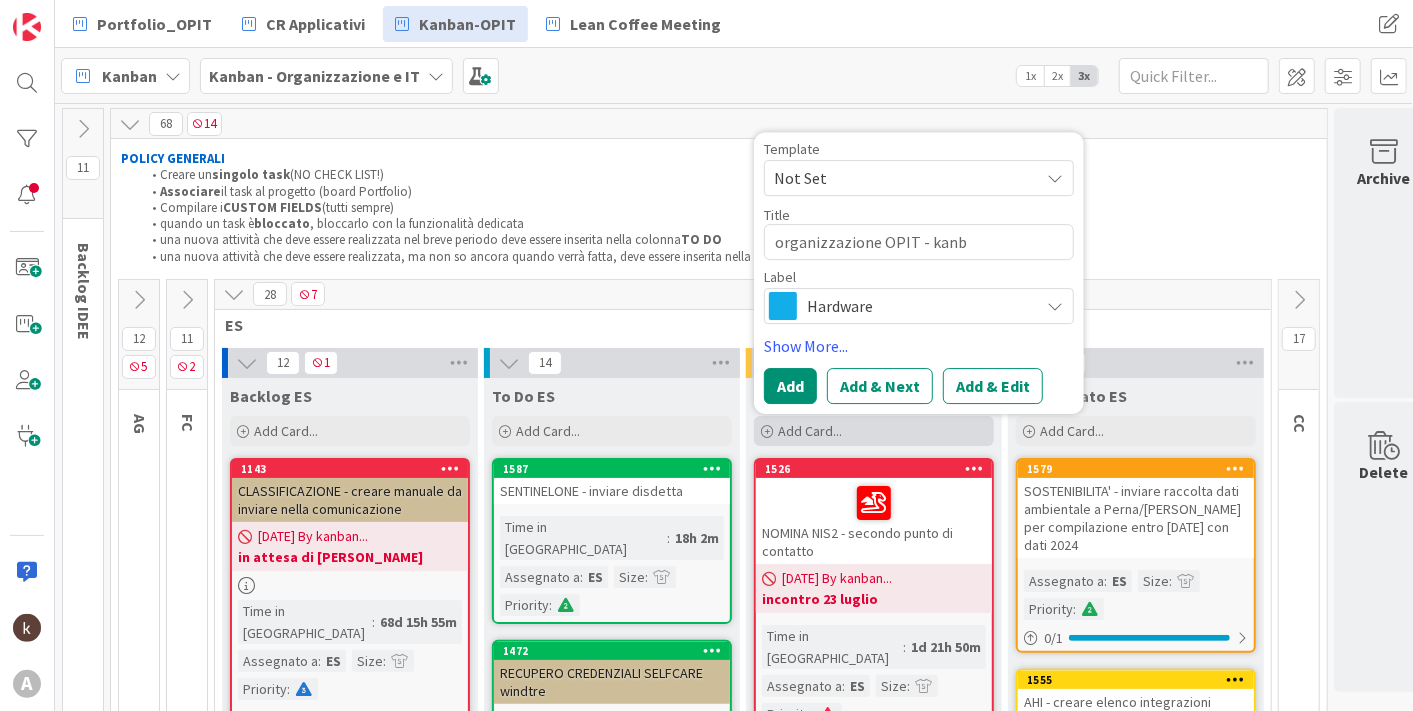 type on "x" 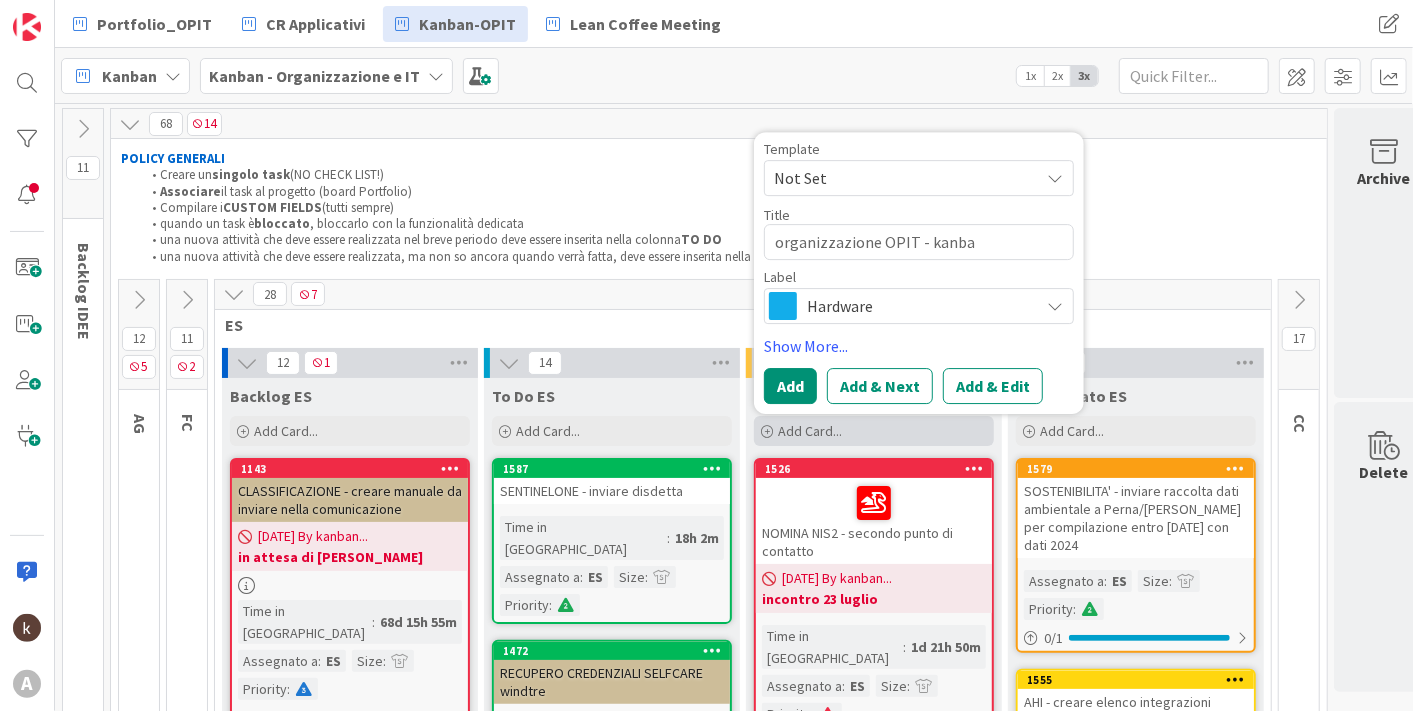 type on "organizzazione OPIT - kanban" 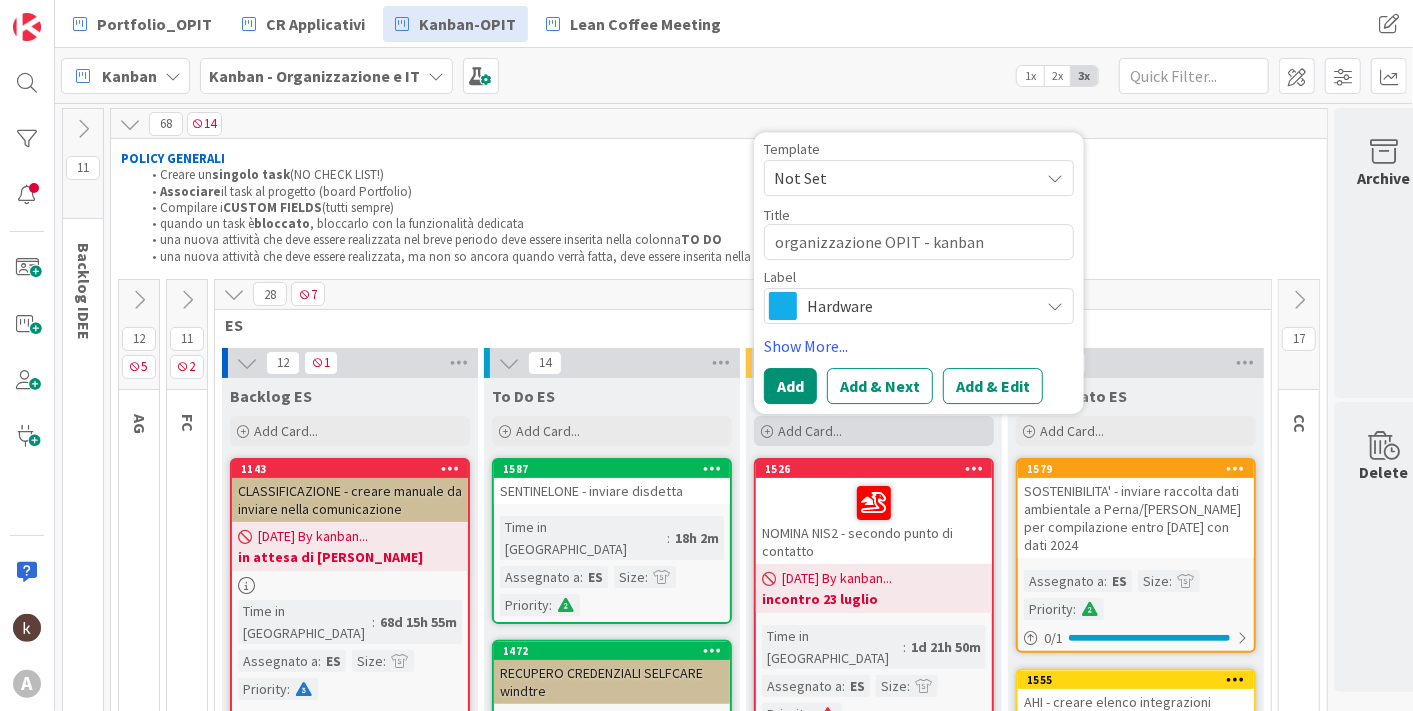 type on "x" 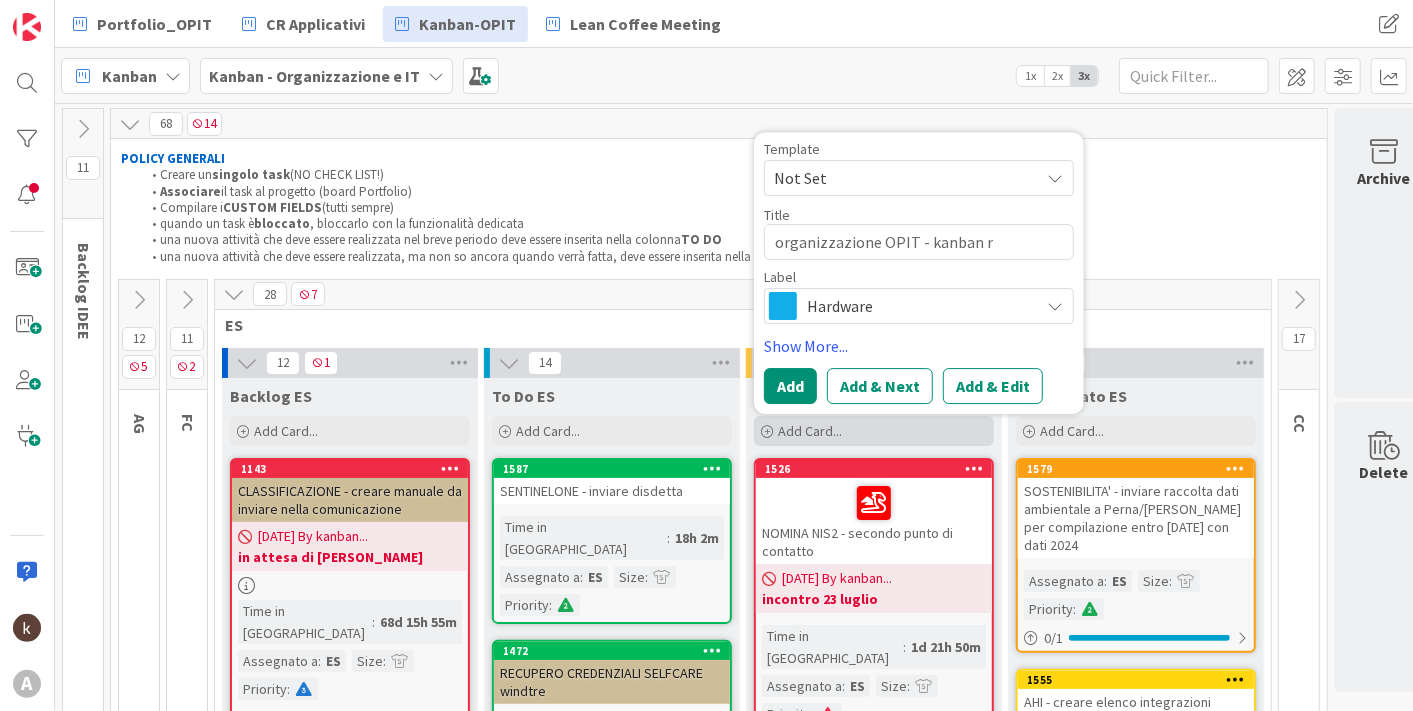 type on "x" 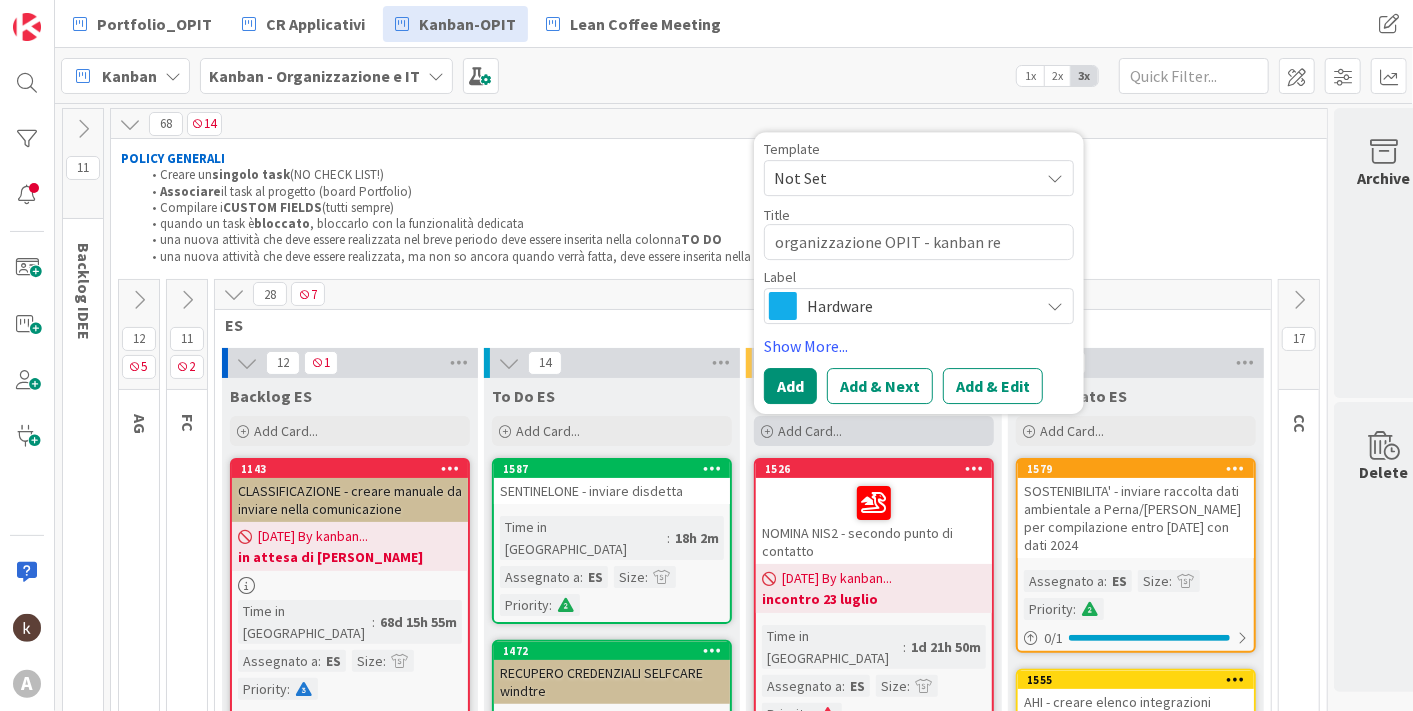 type on "x" 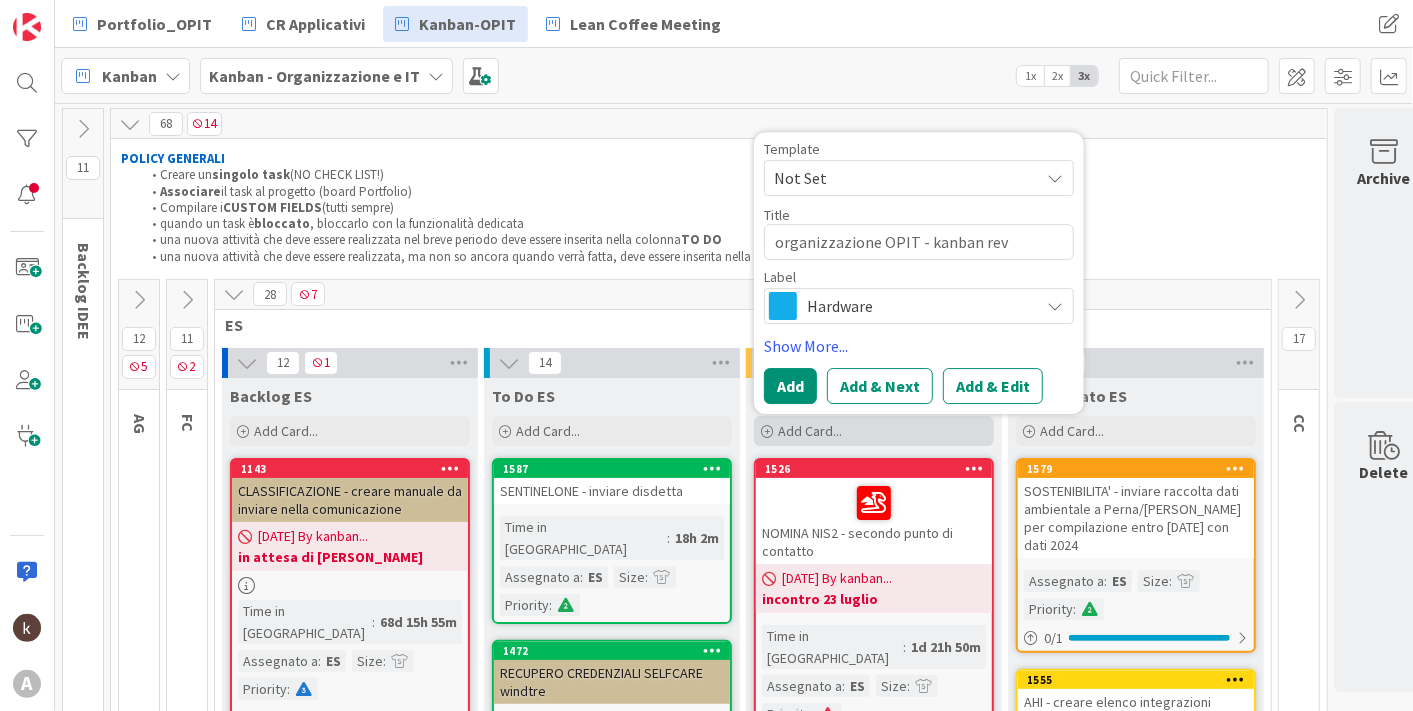 type on "x" 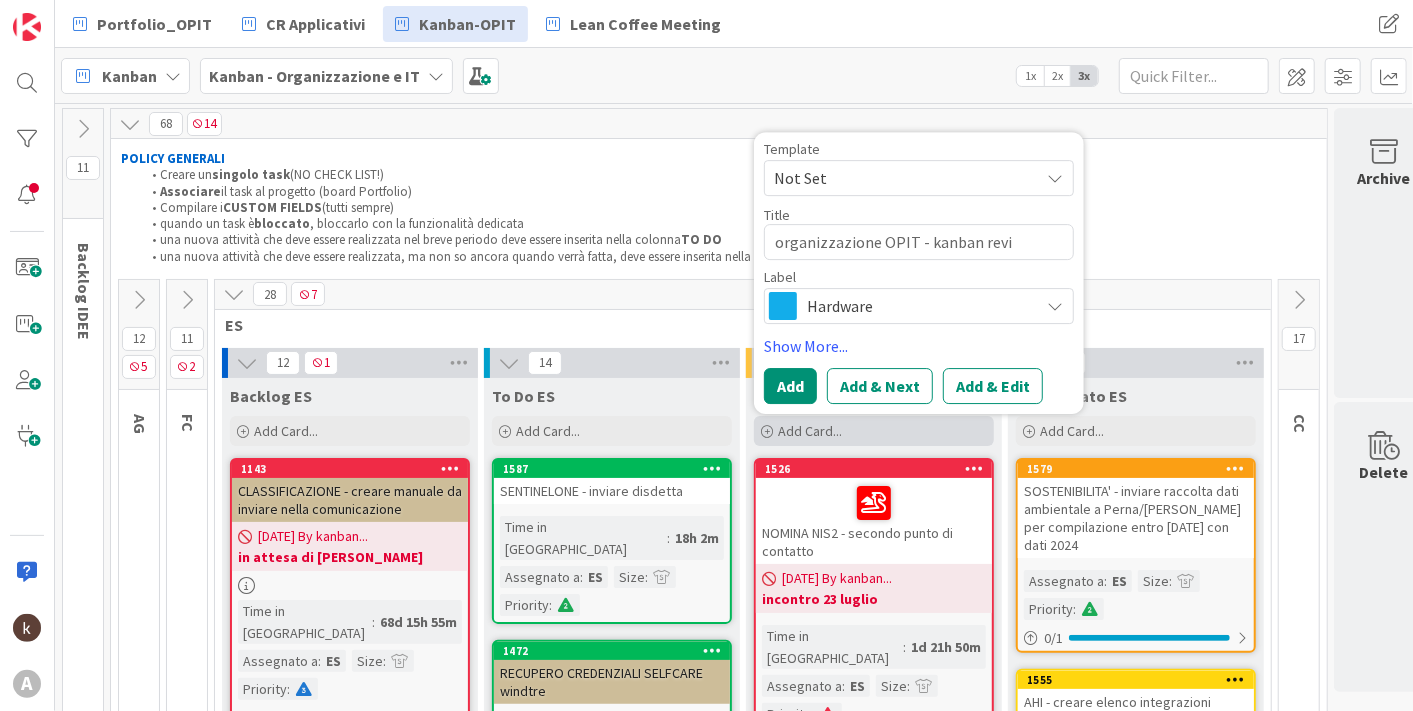 type on "x" 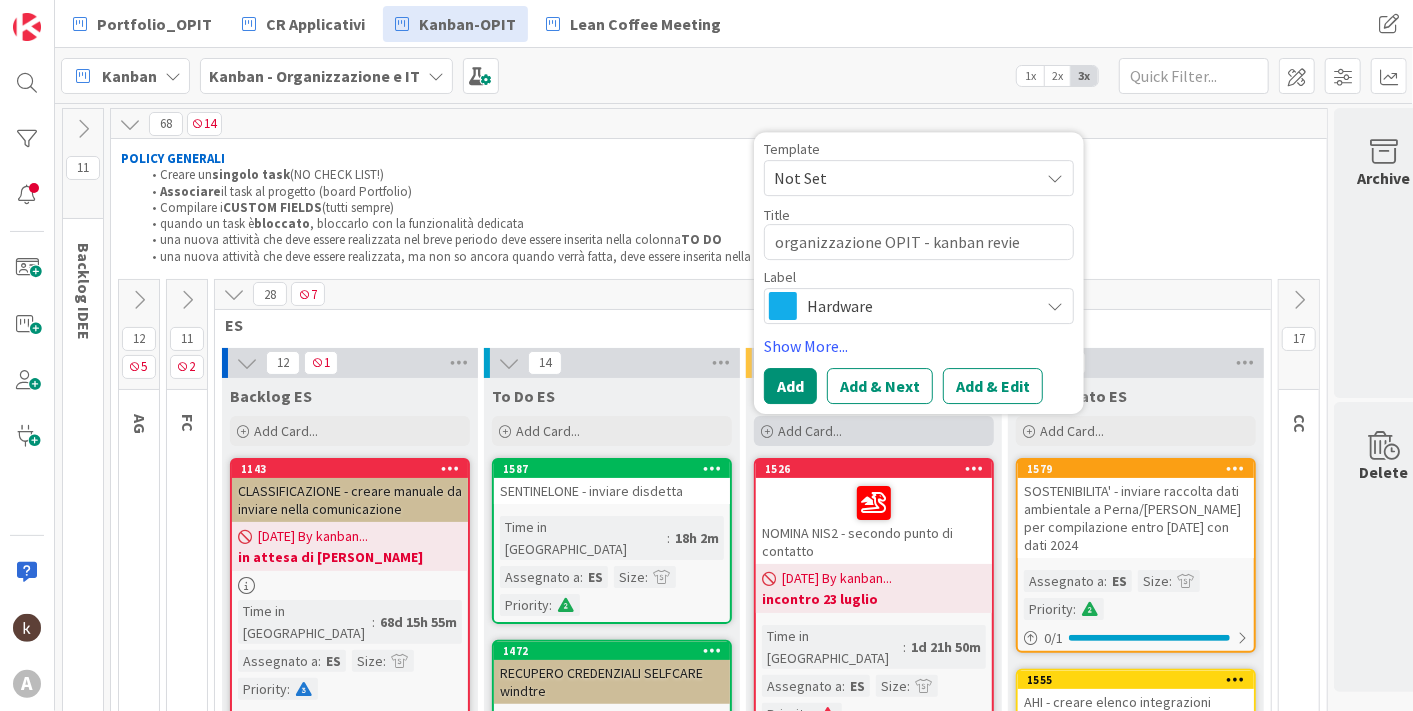 type on "x" 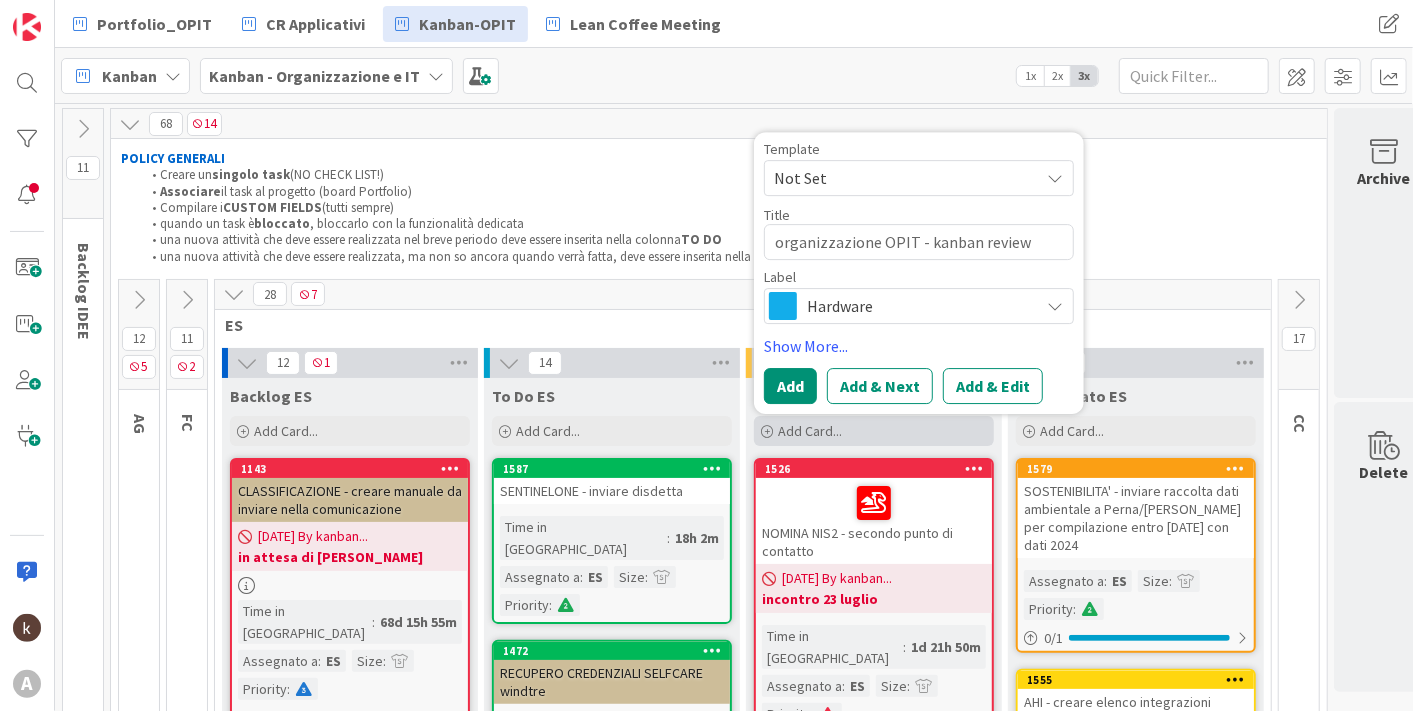 type on "x" 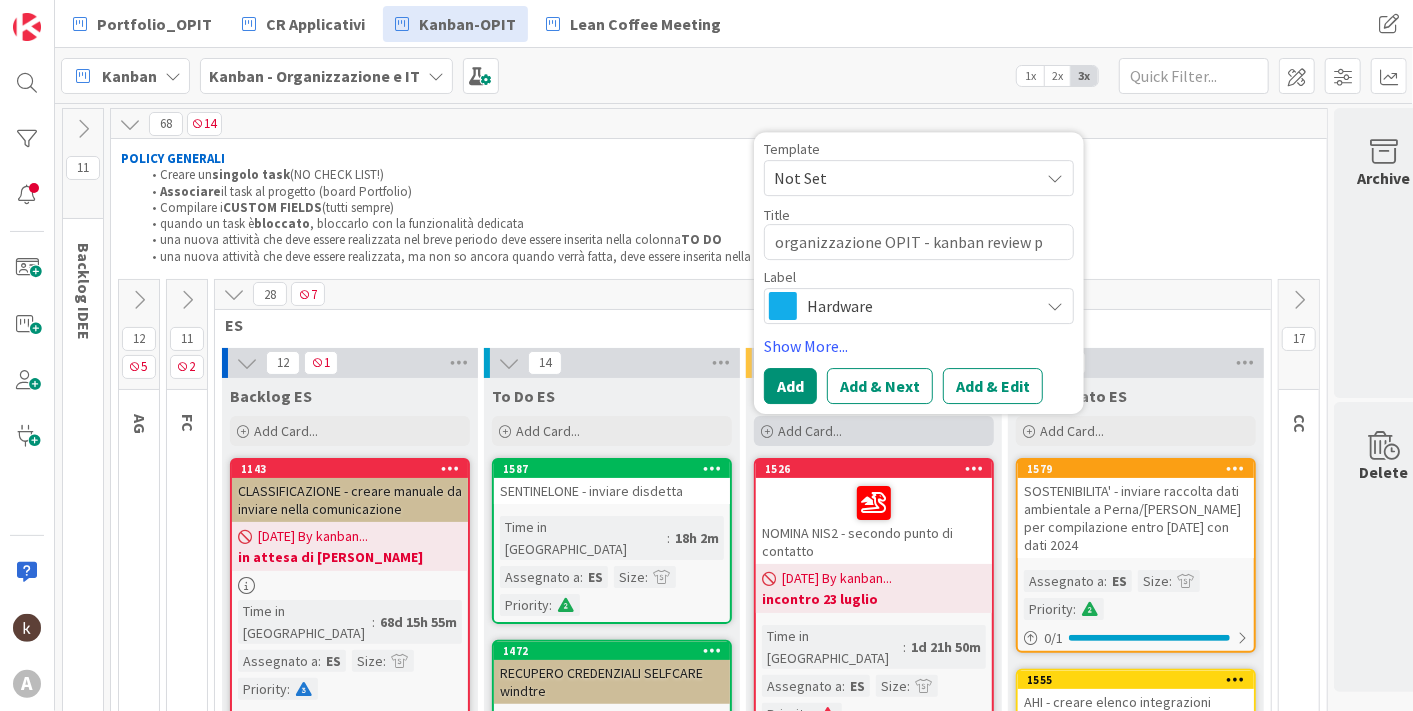 type on "x" 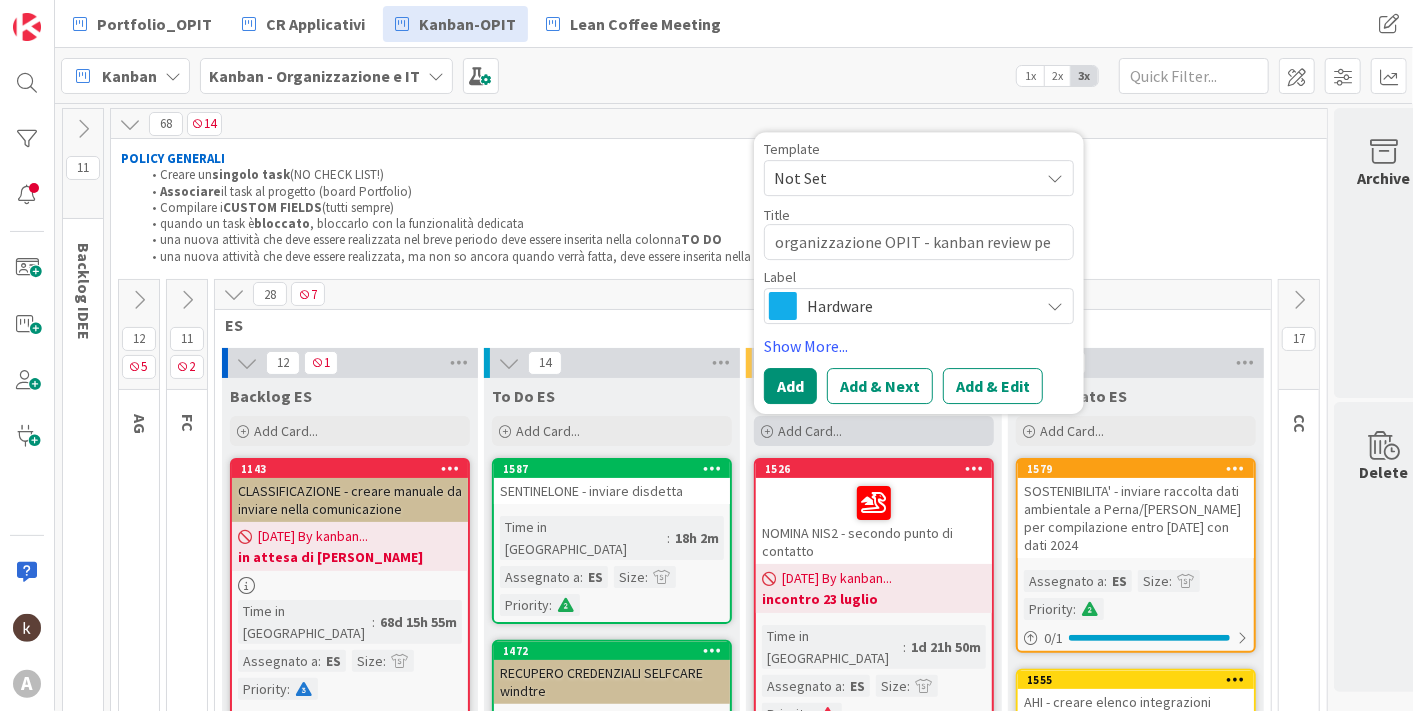 type on "x" 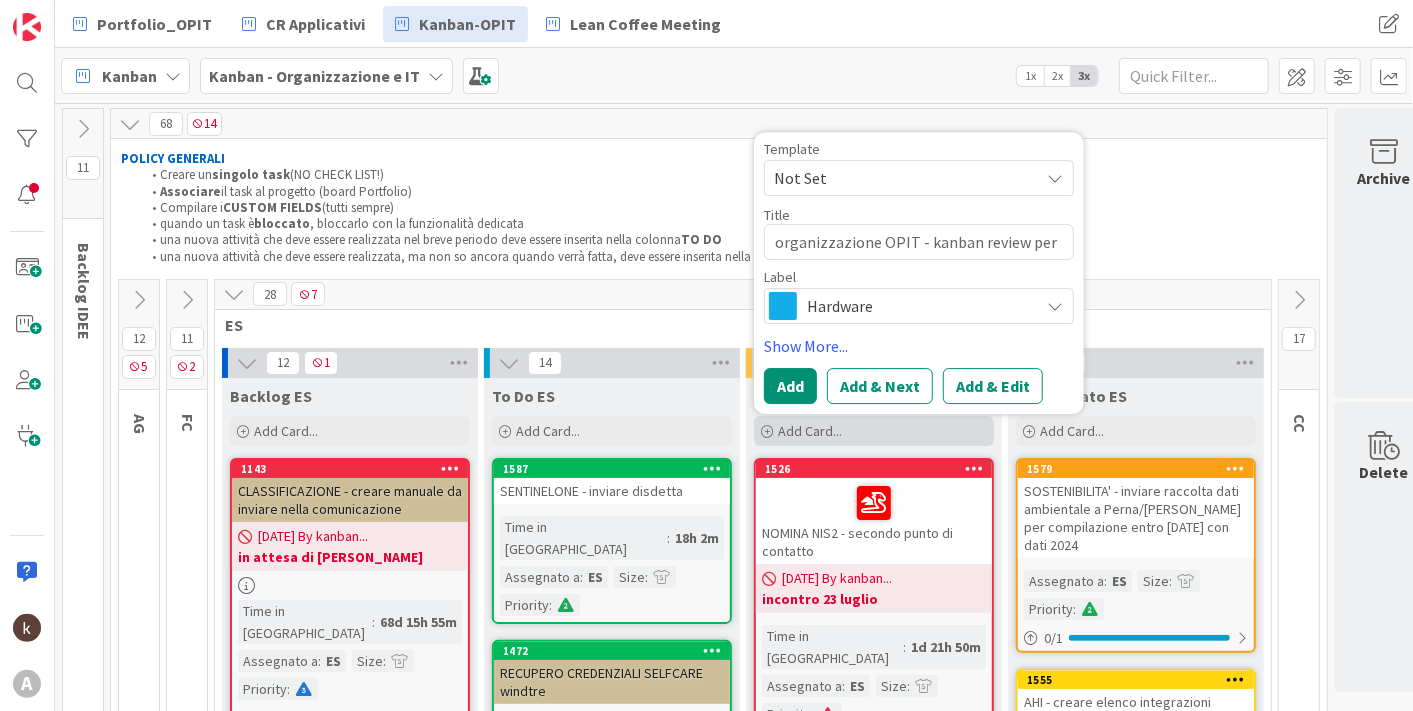 type on "x" 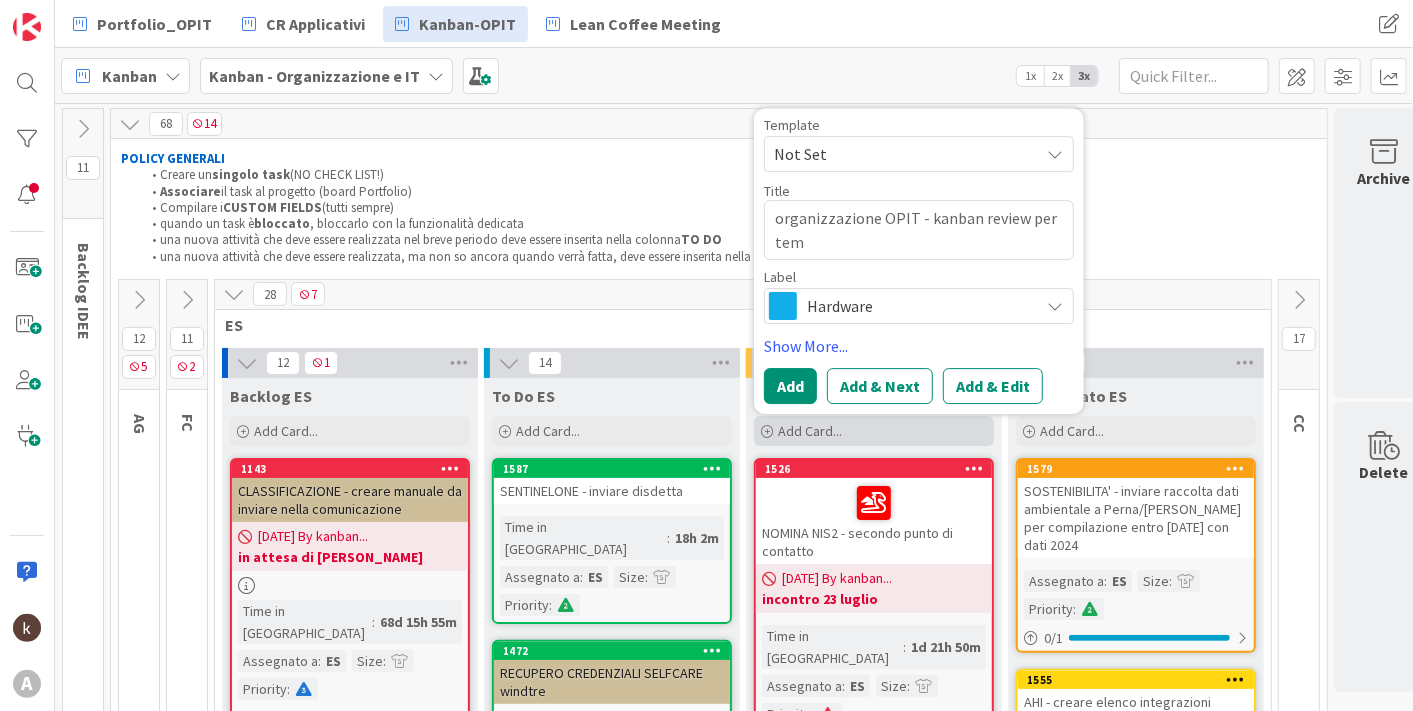 type on "x" 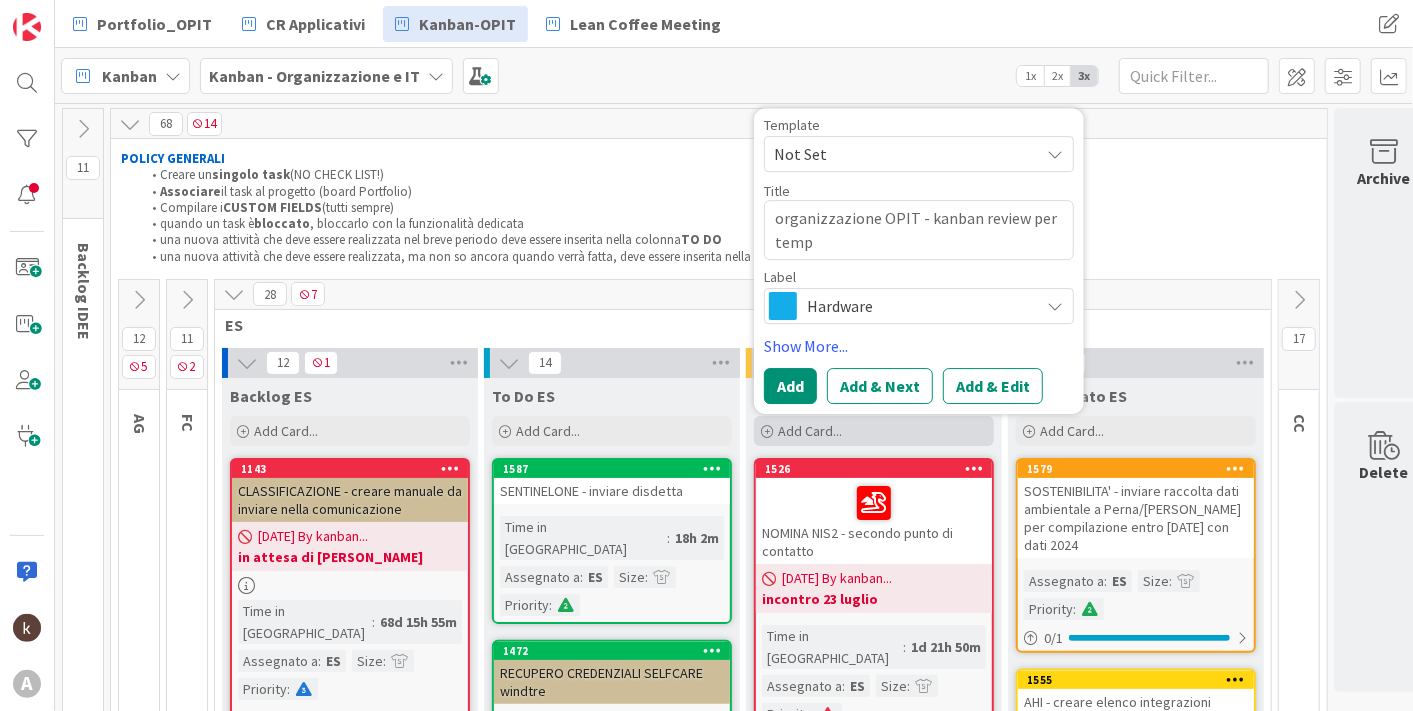 type on "x" 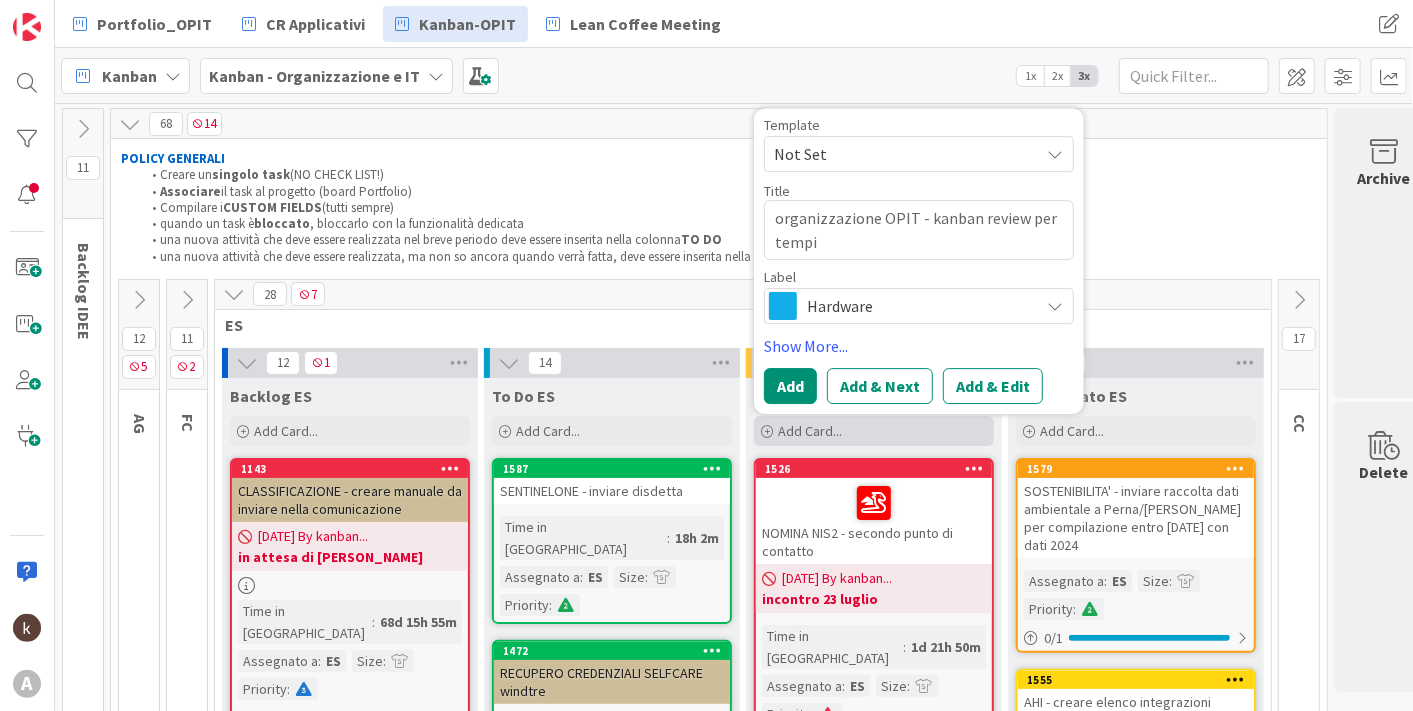 type on "x" 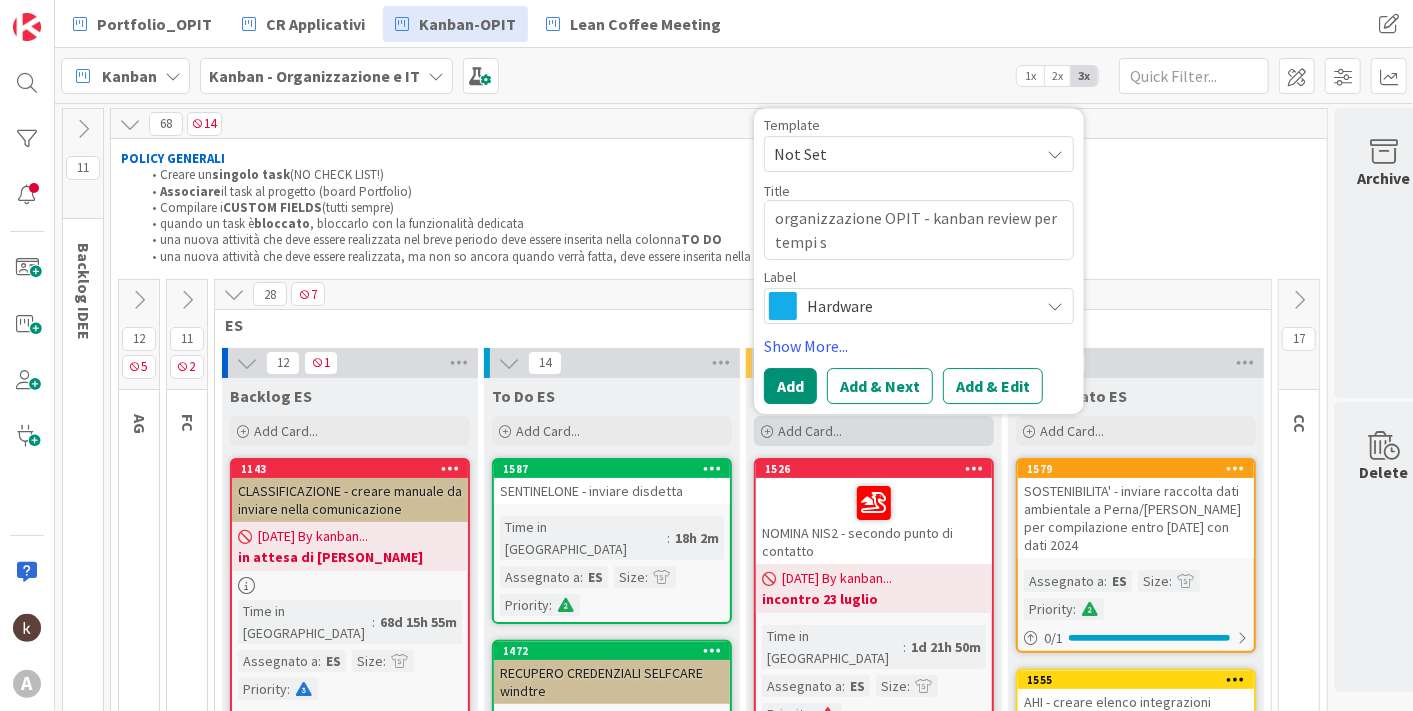 type on "organizzazione OPIT - kanban review per tempi su" 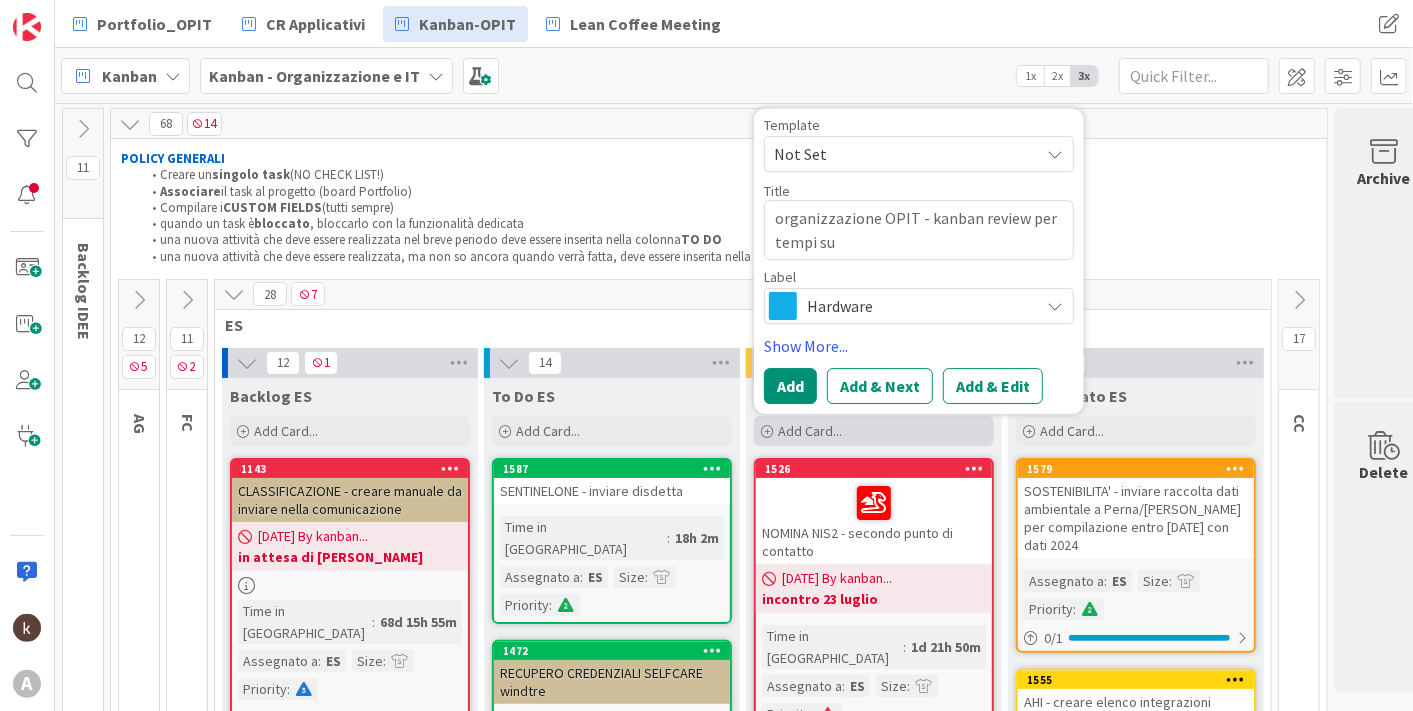 type on "x" 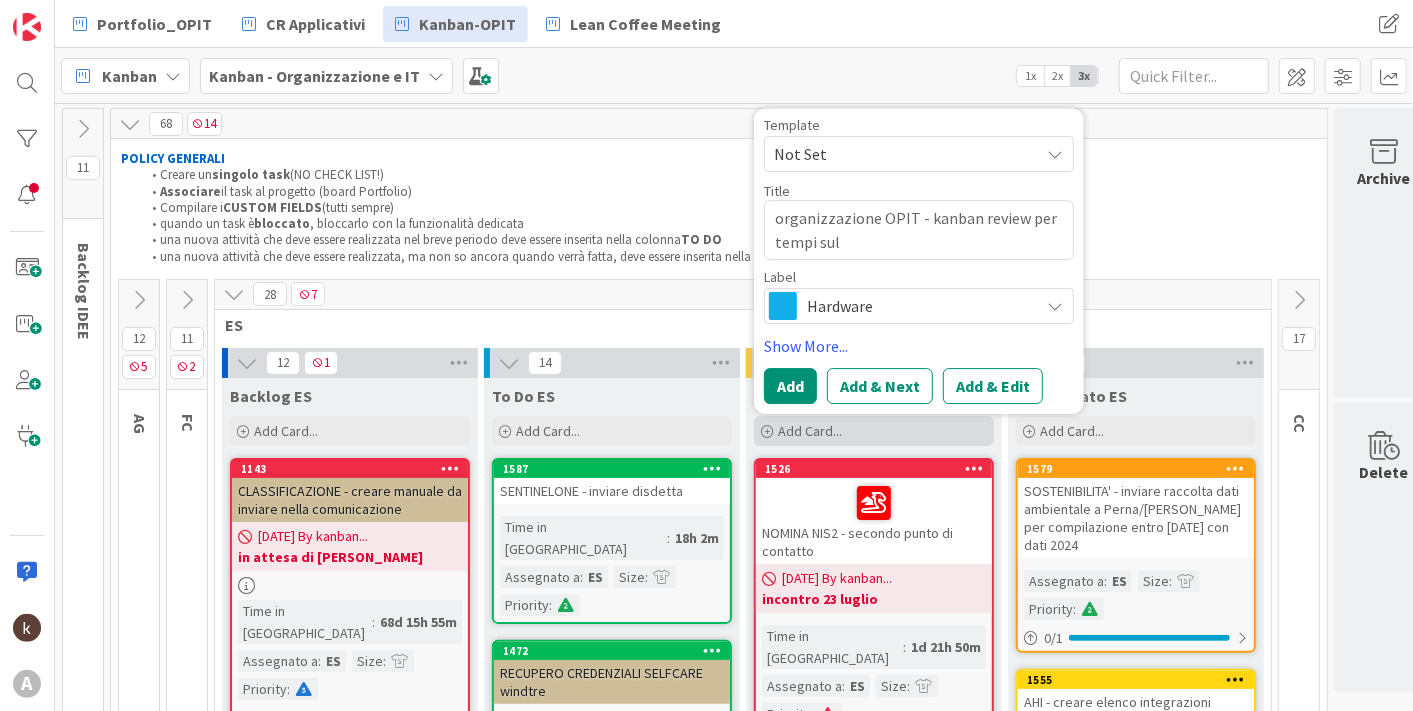 type on "x" 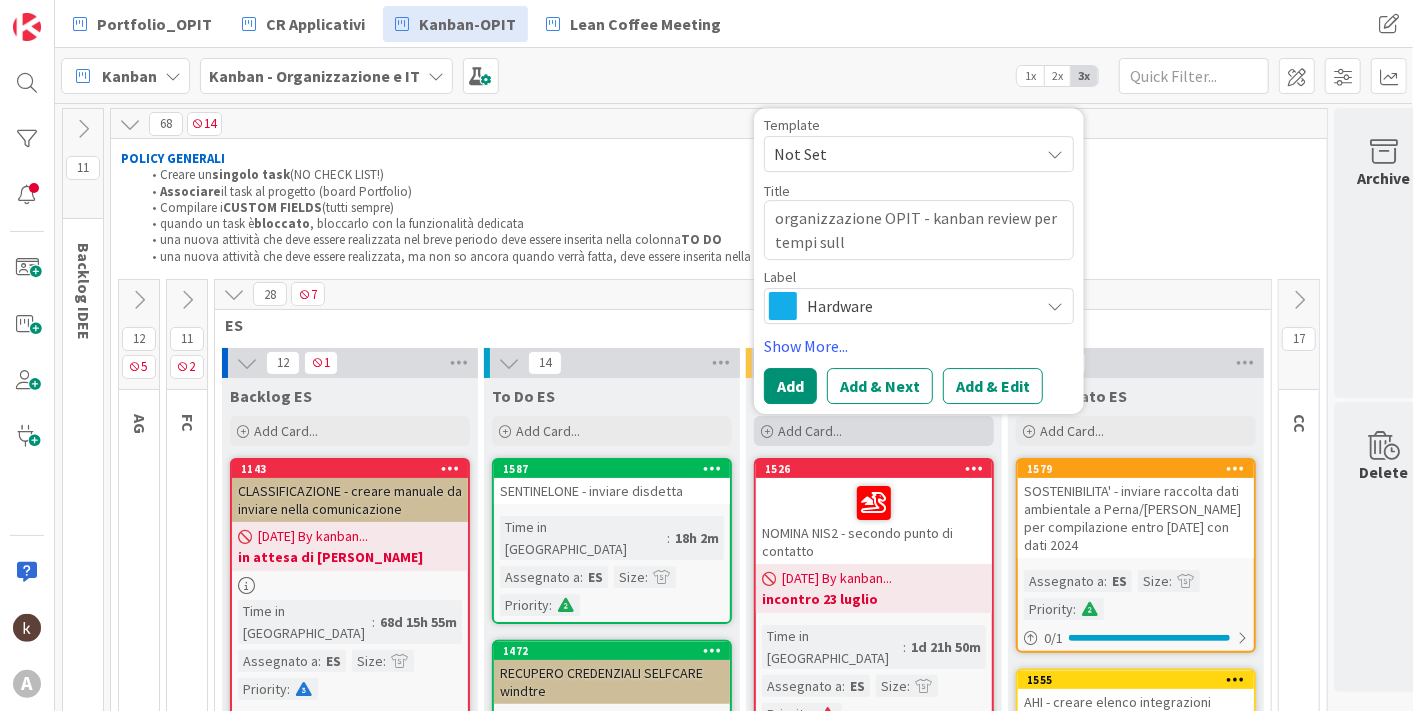type on "x" 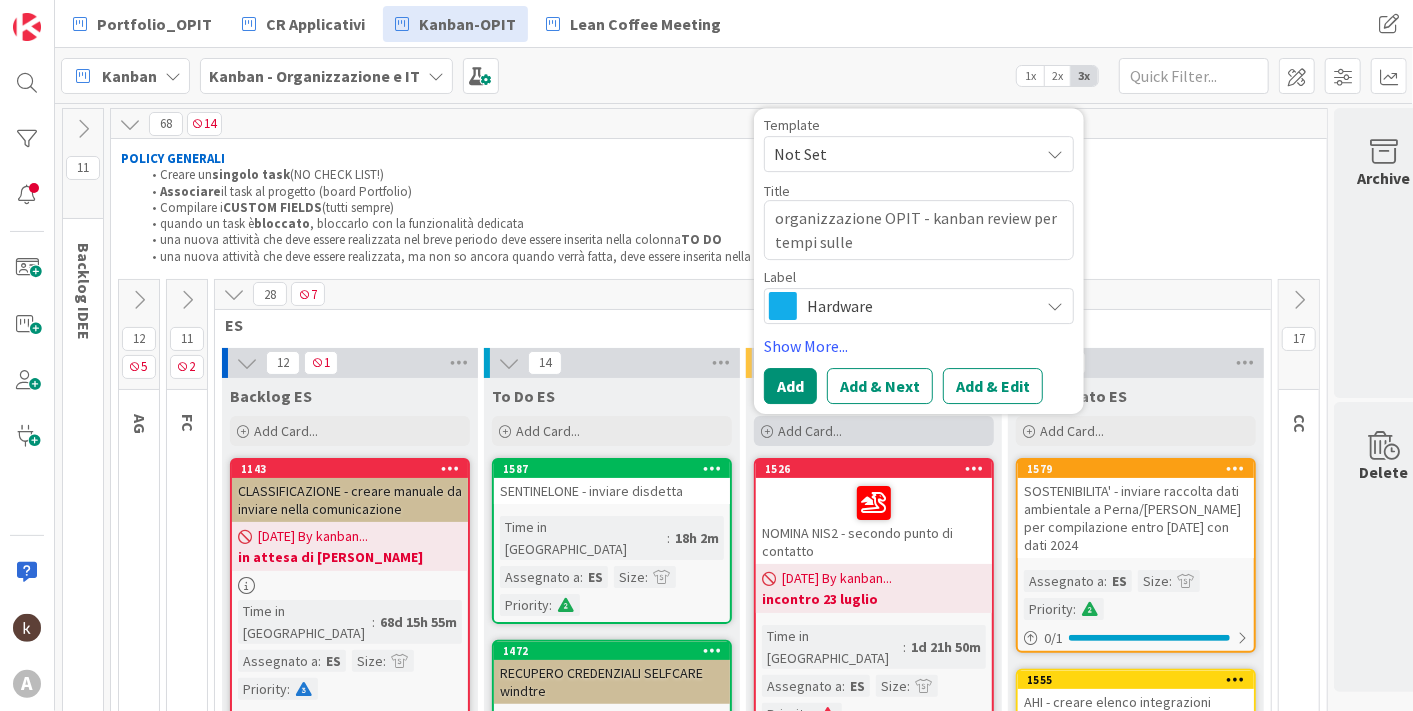 type on "x" 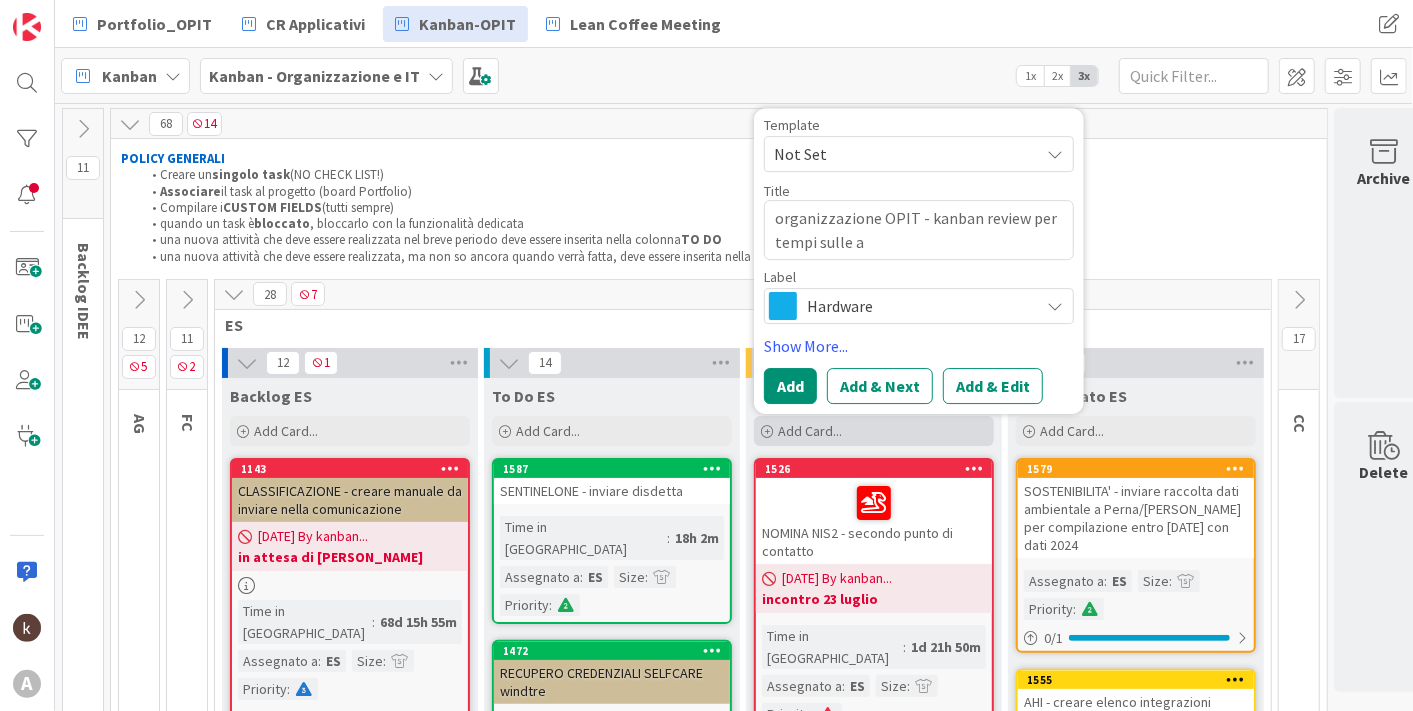 type on "x" 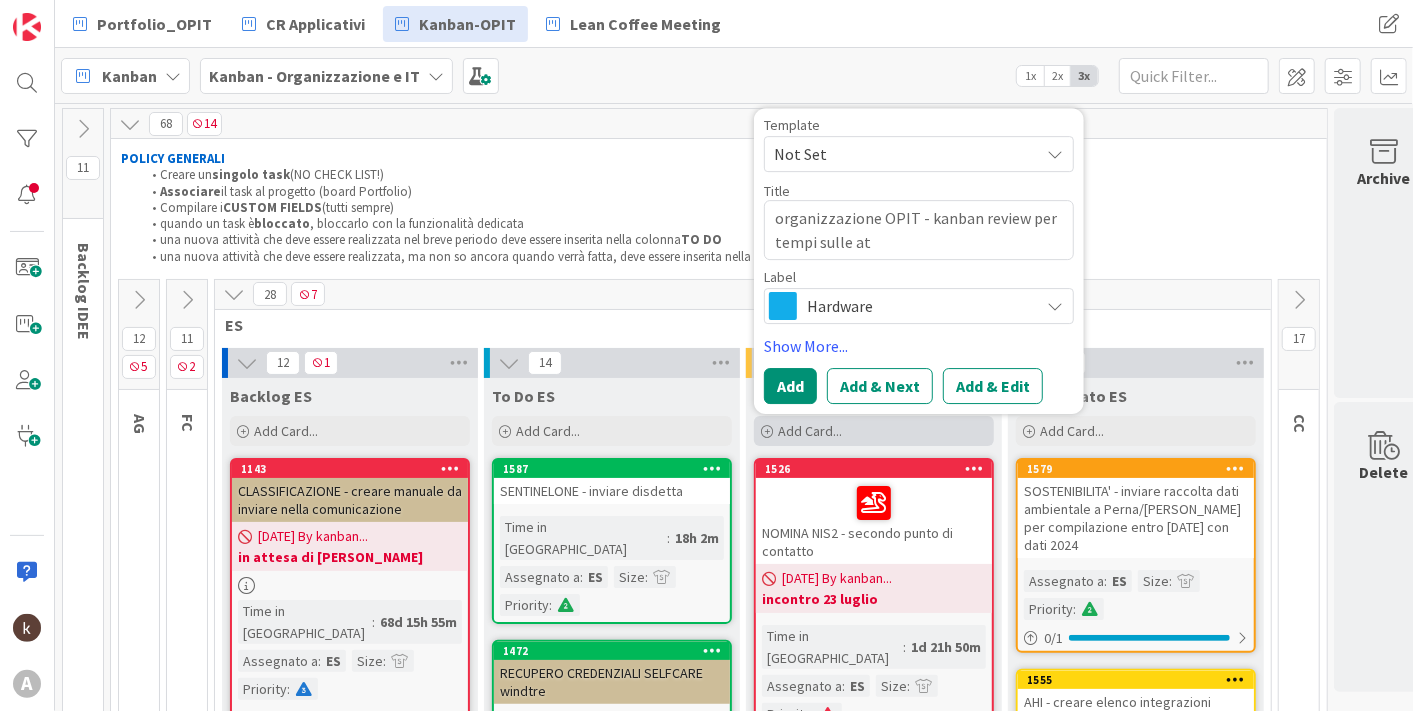 type on "x" 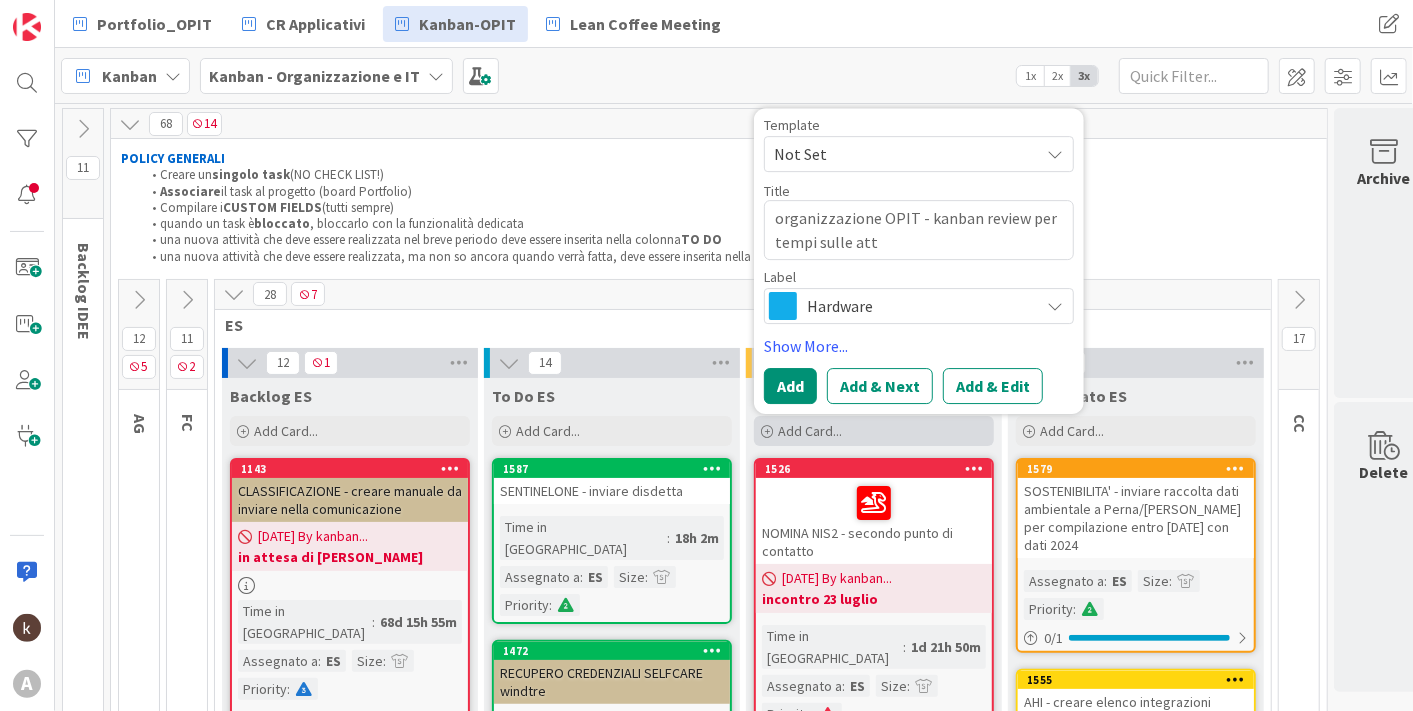 type on "organizzazione OPIT - kanban review per tempi sulle atti" 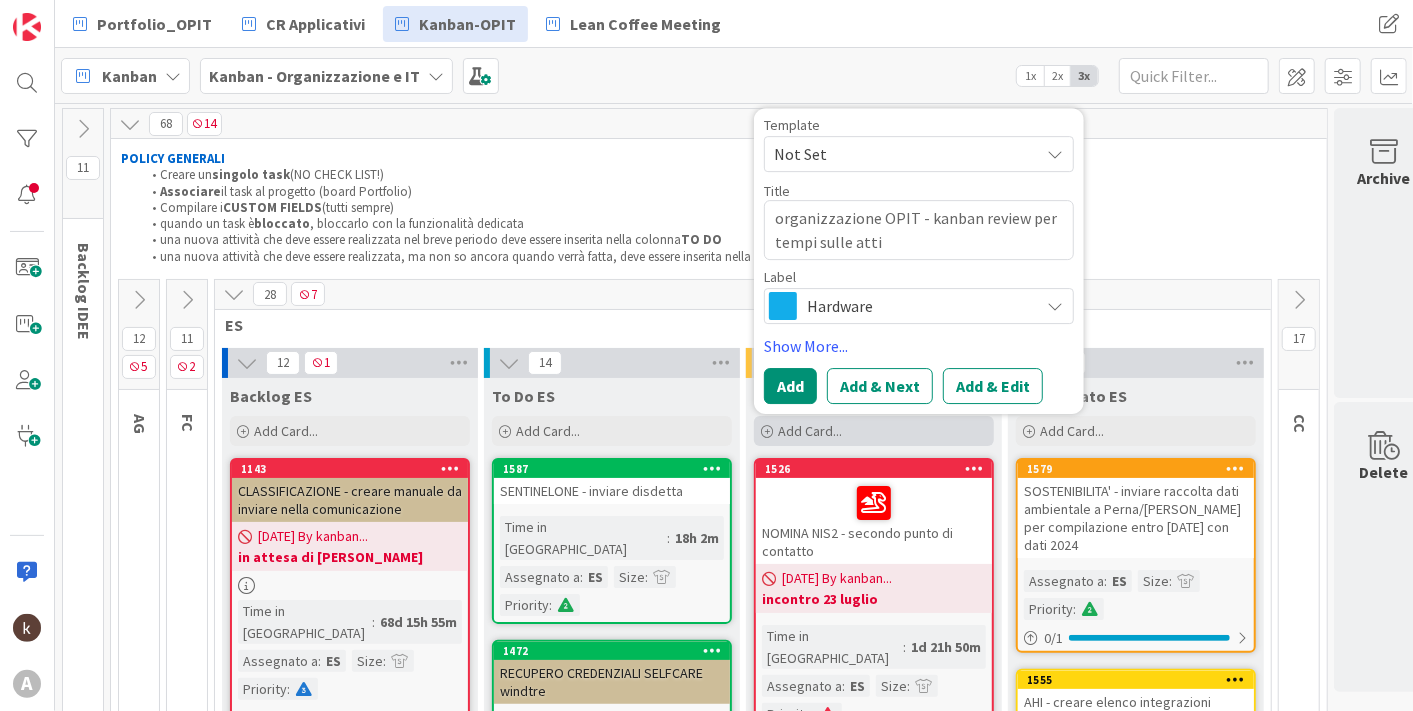 type on "x" 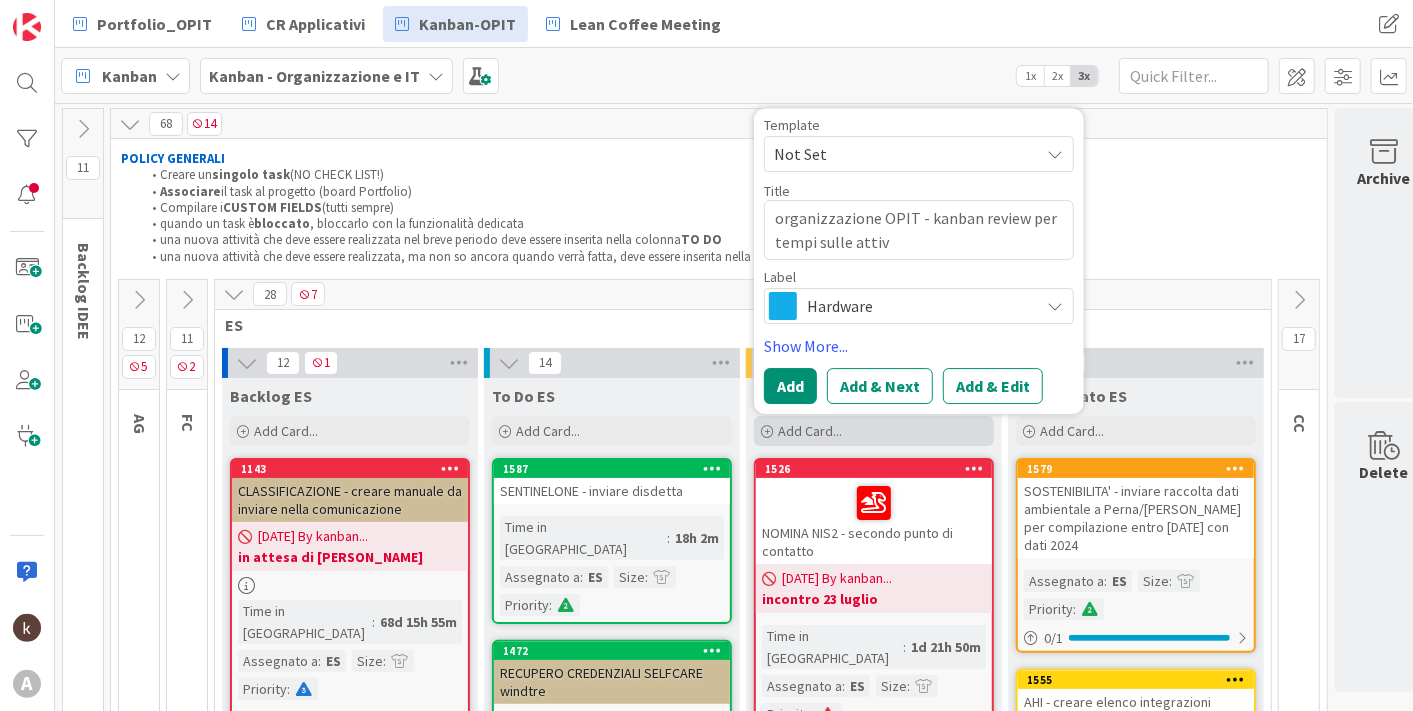 type on "x" 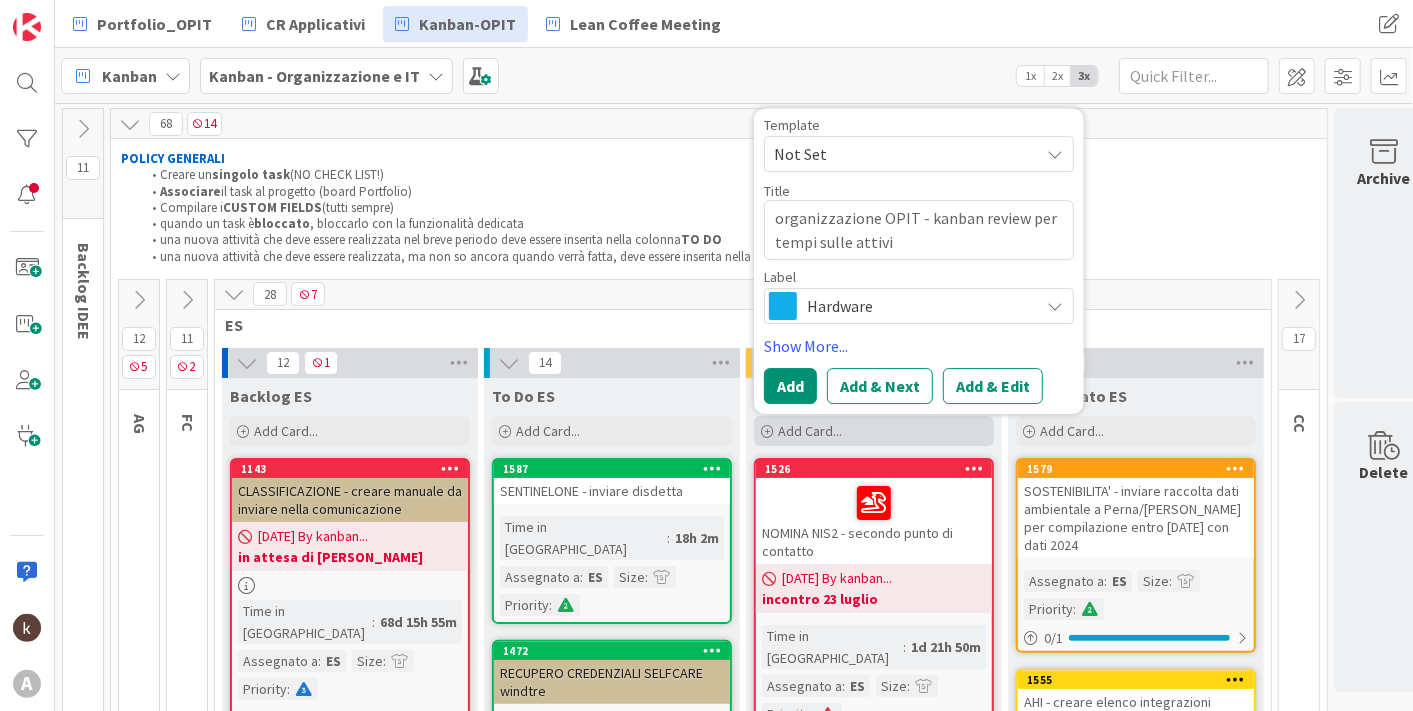 type on "x" 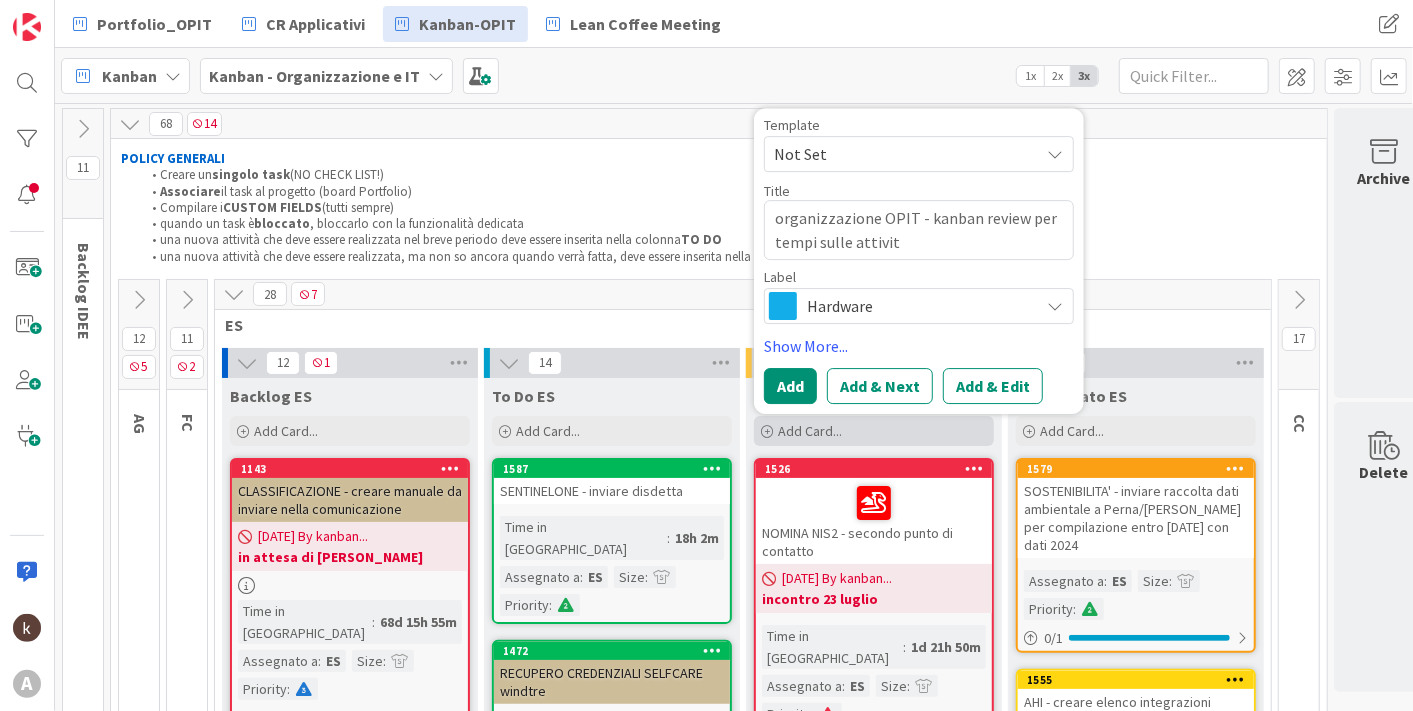 type on "x" 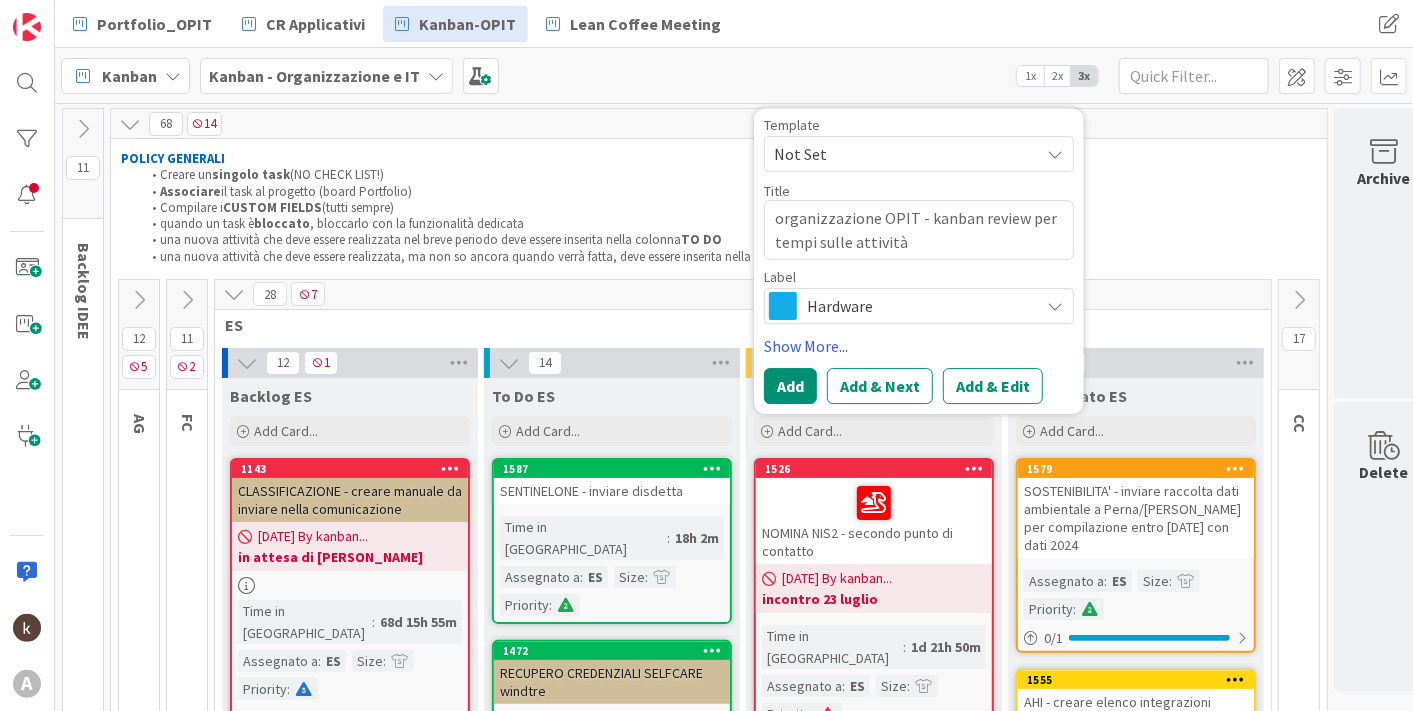 type on "organizzazione OPIT - kanban review per tempi sulle attività" 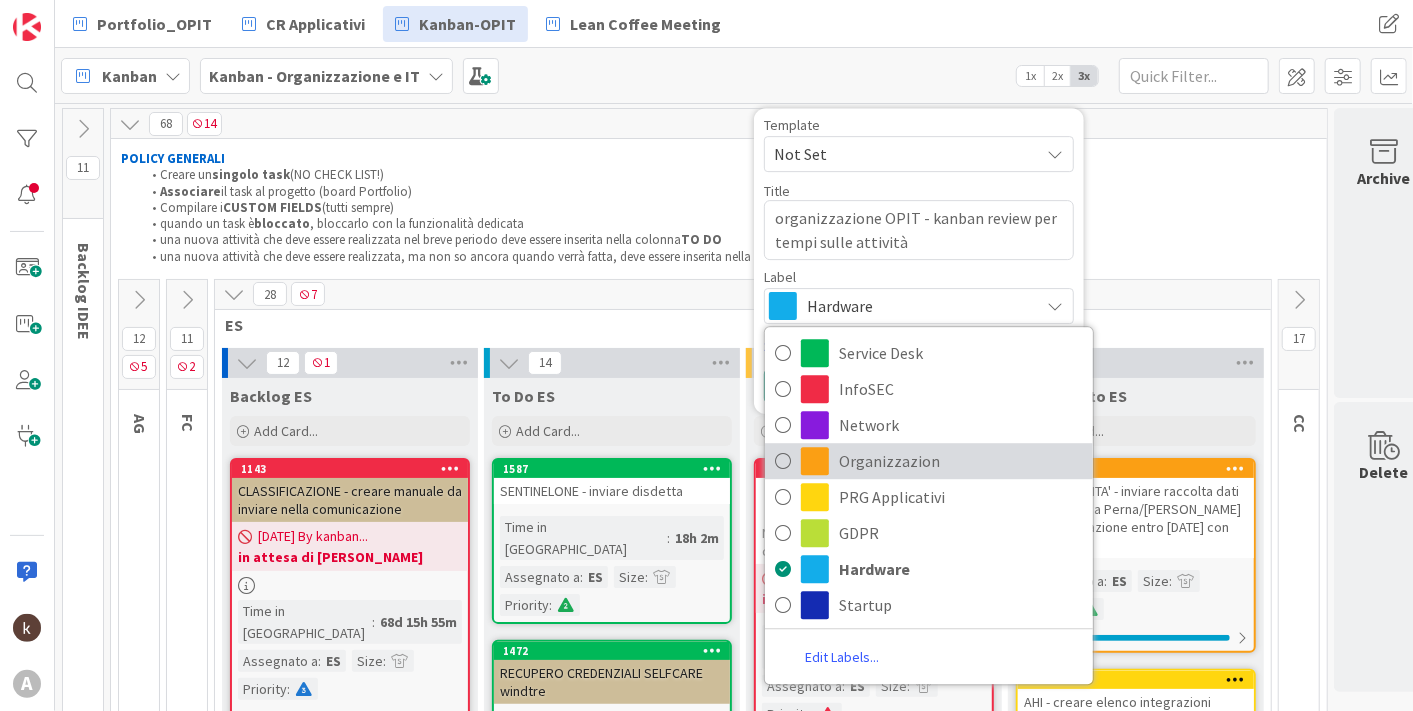 click on "Organizzazion" at bounding box center (961, 461) 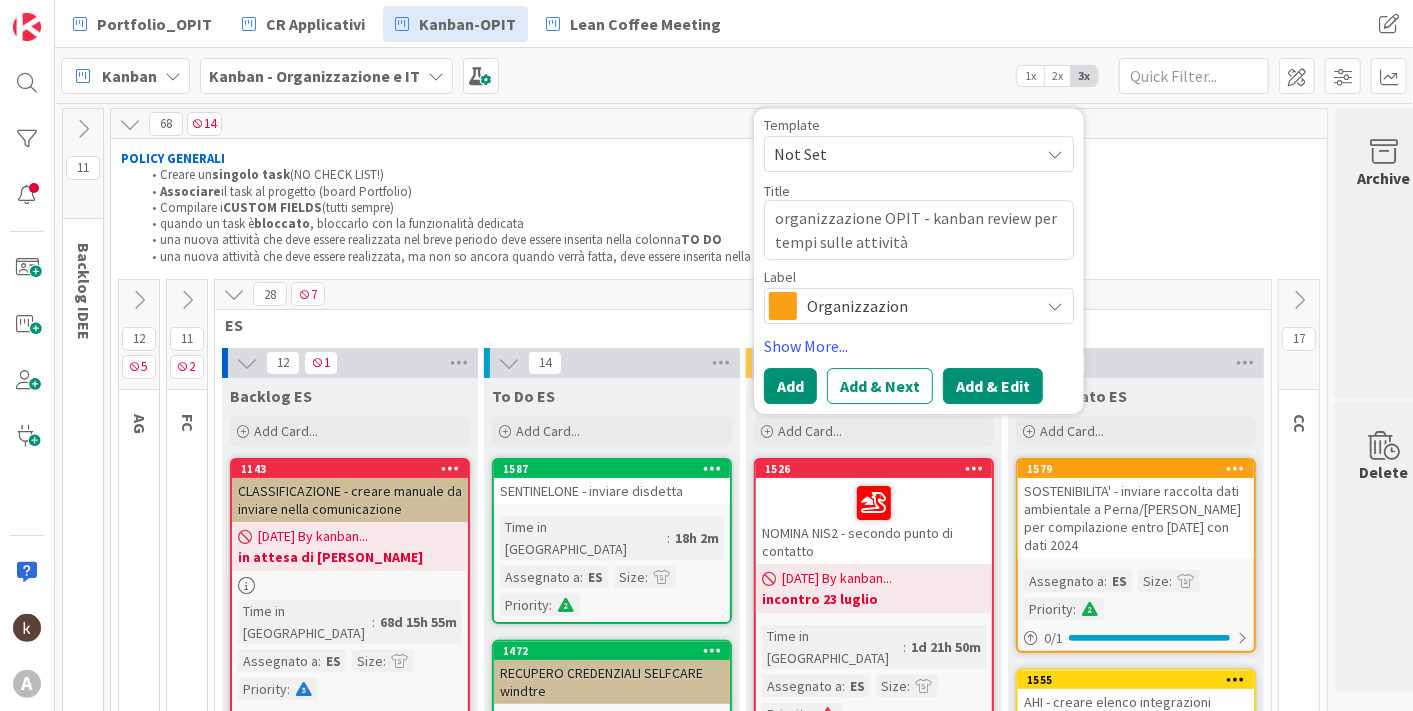 click on "Add & Edit" at bounding box center (993, 386) 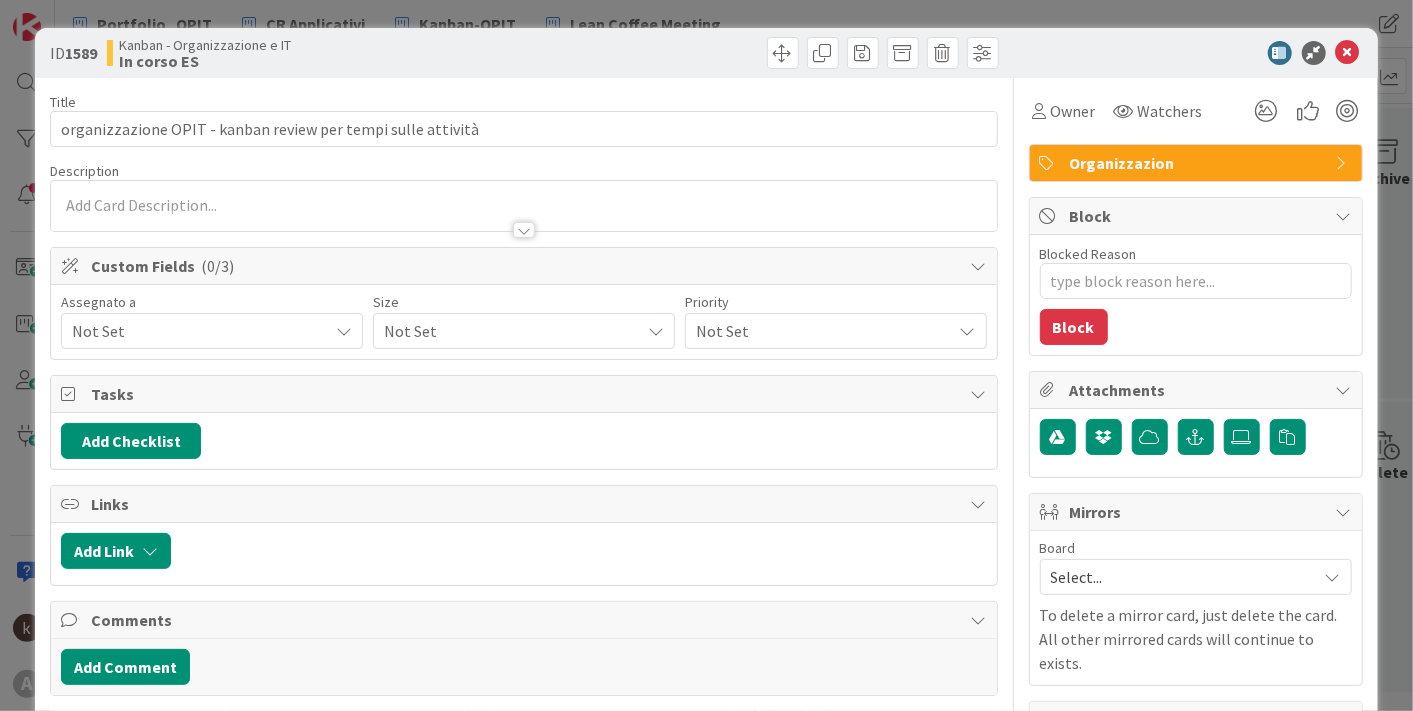 click on "Not Set" at bounding box center (200, 331) 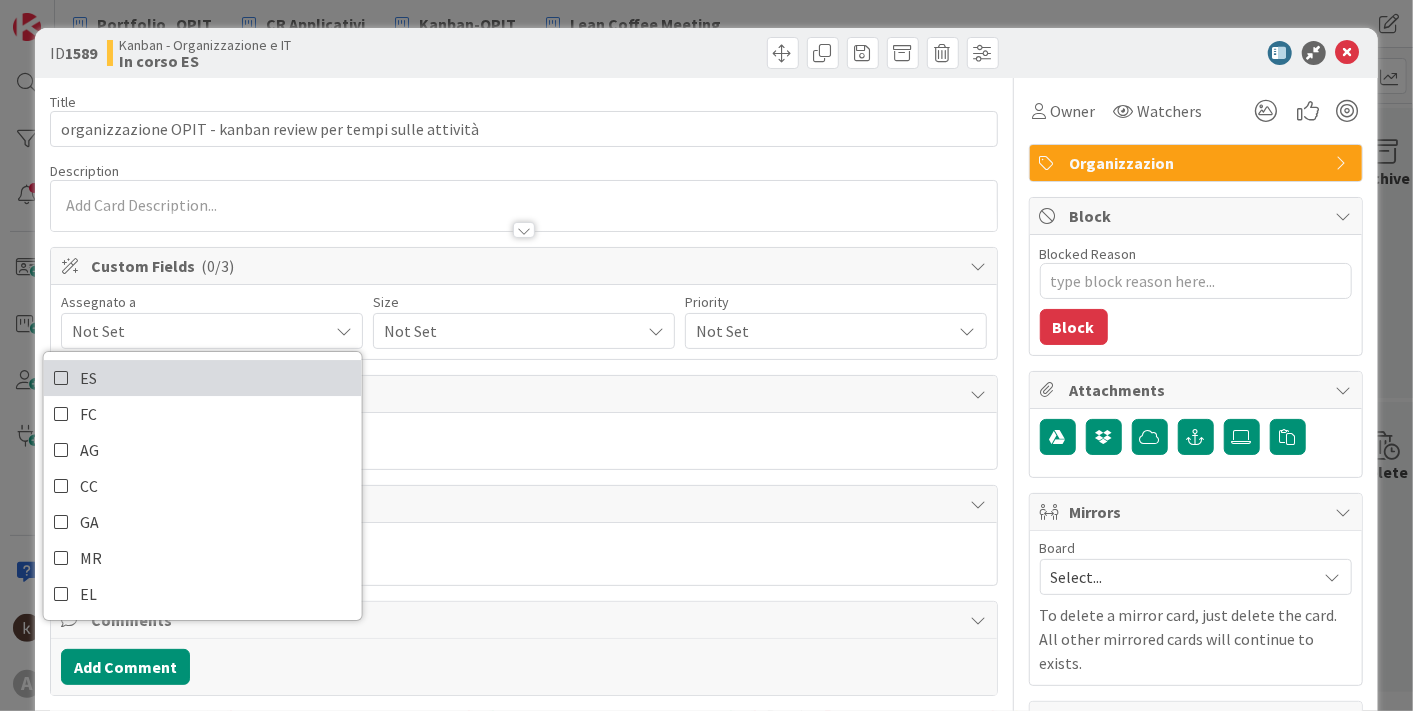 click on "ES" at bounding box center [203, 378] 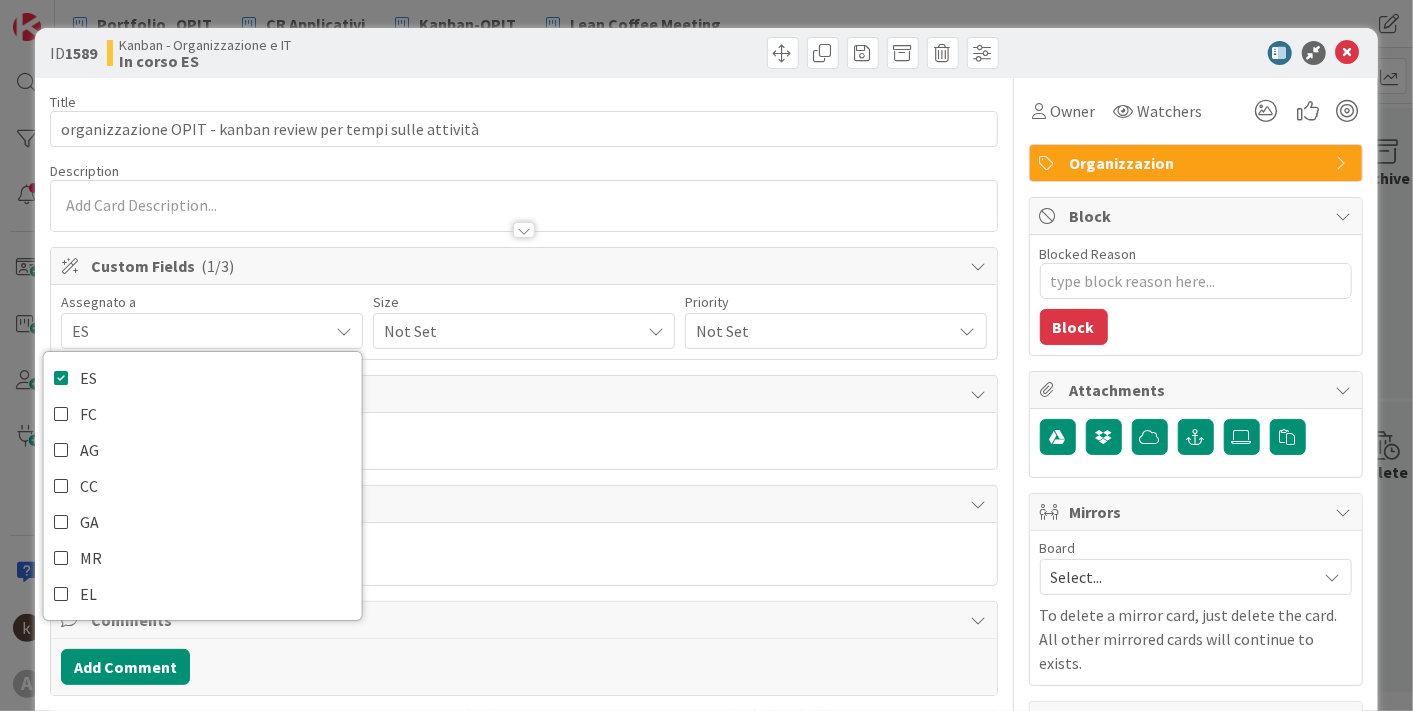 click on "Not Set" at bounding box center (507, 331) 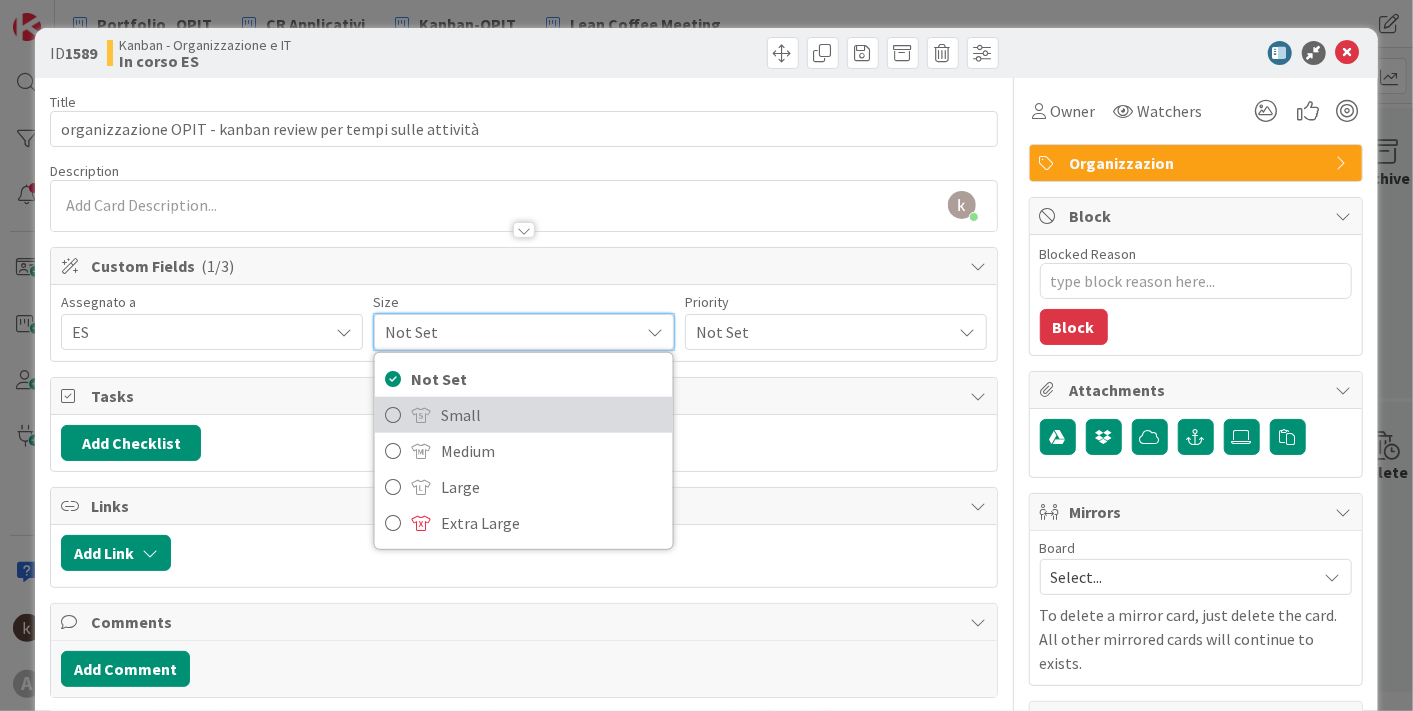 click on "Small" at bounding box center (552, 415) 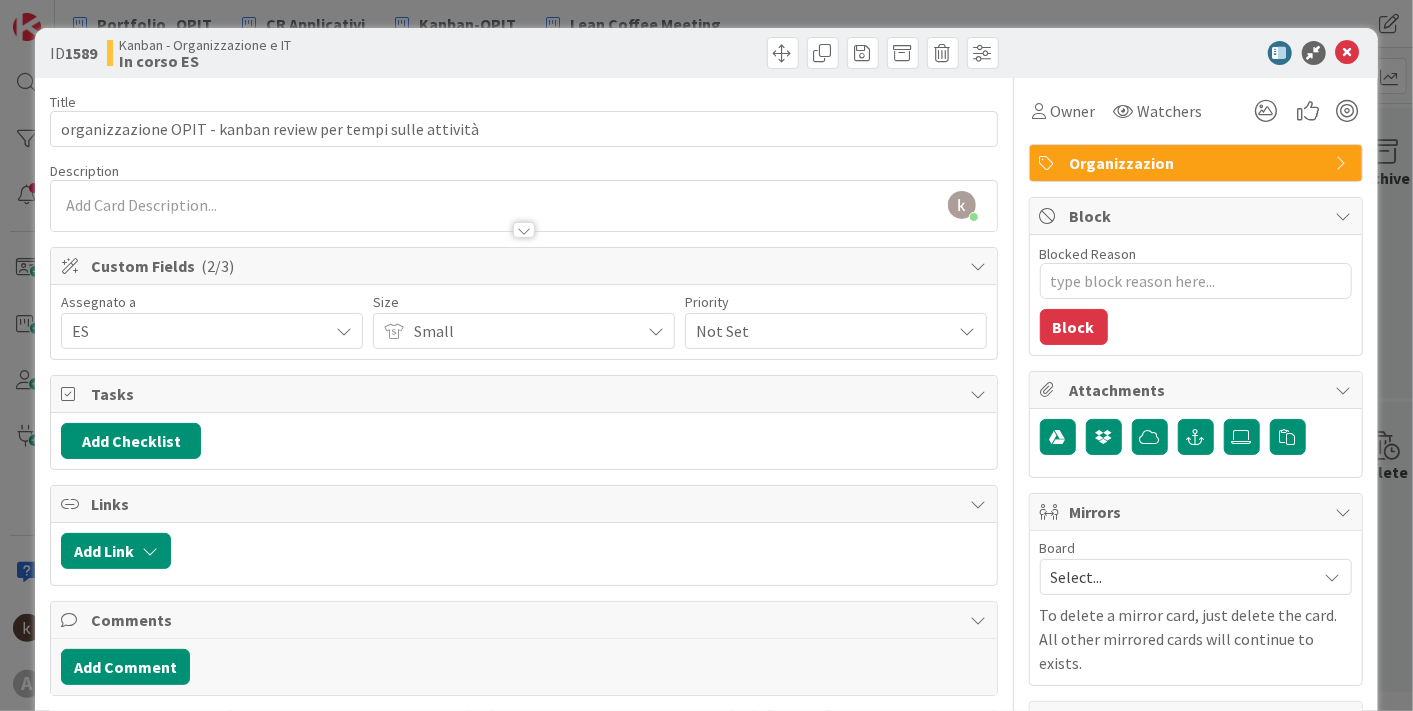 click on "Not Set" at bounding box center (819, 331) 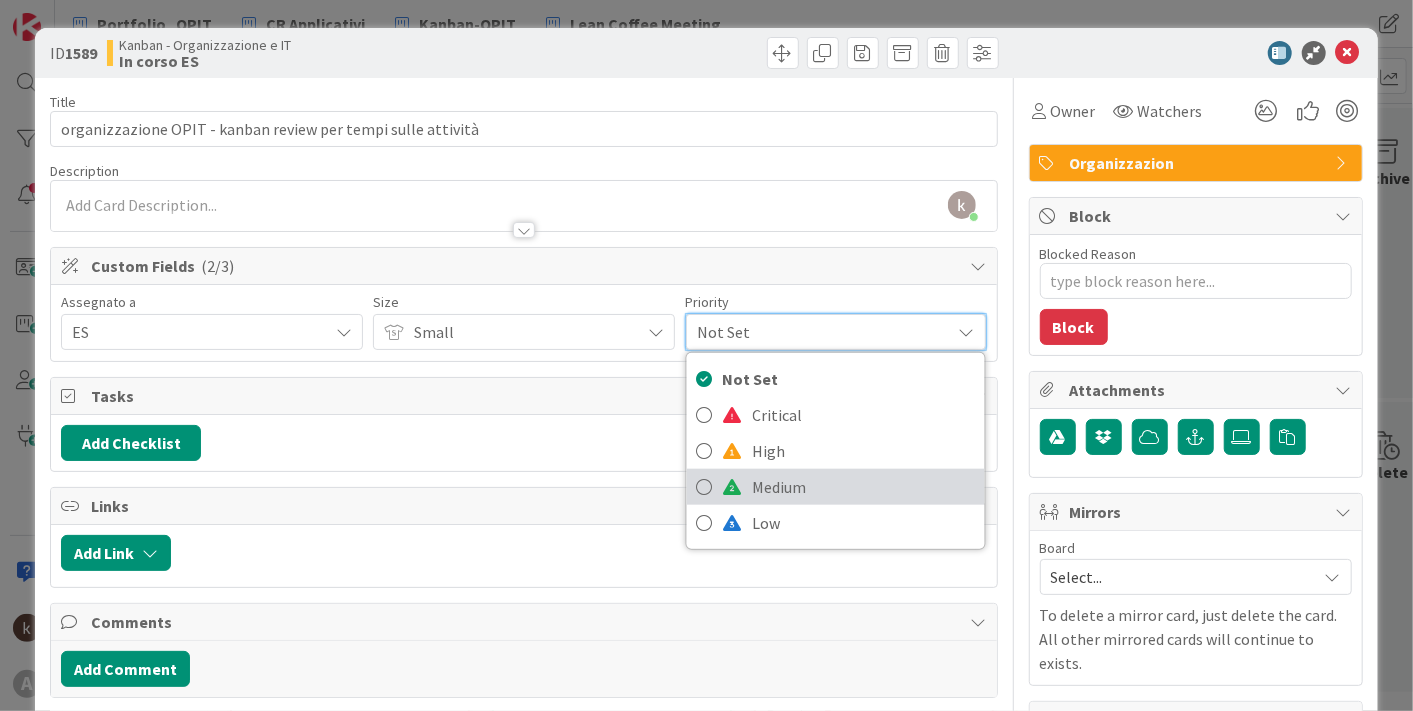 click on "Medium" at bounding box center [864, 487] 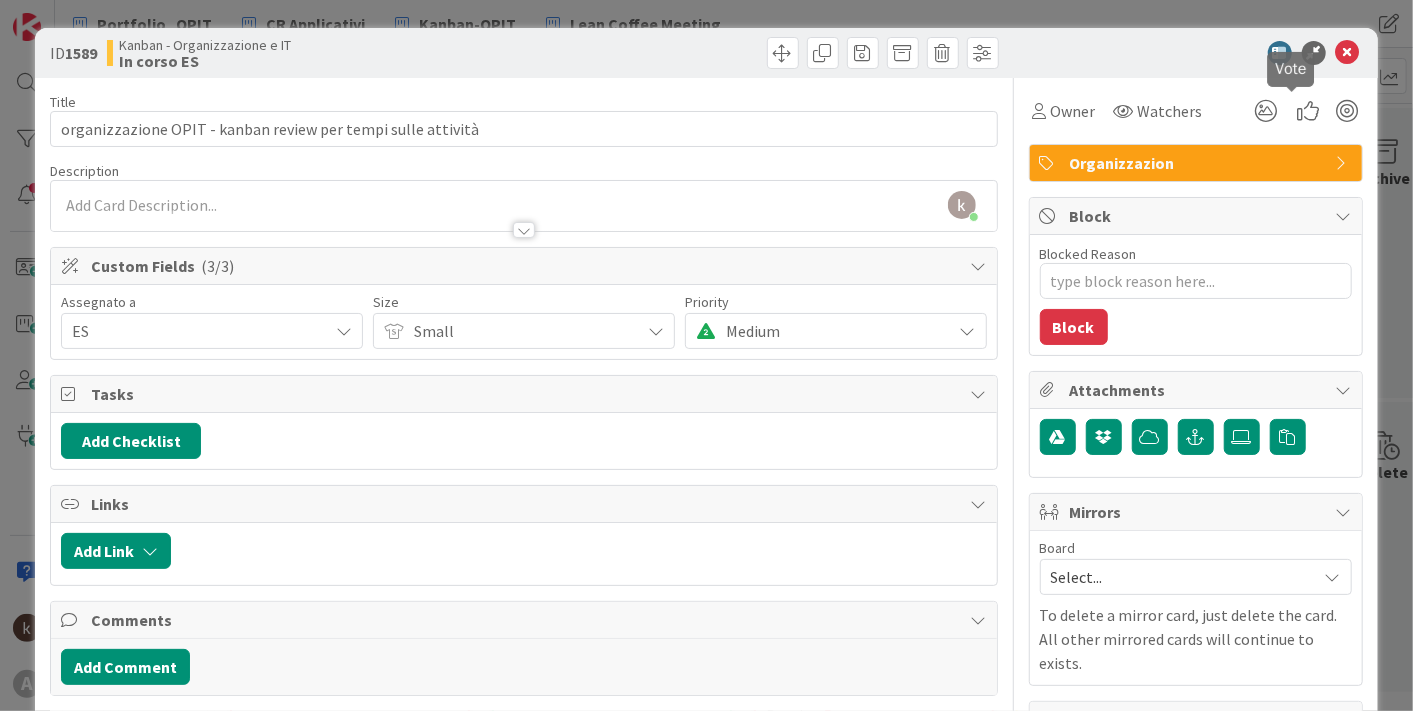type on "x" 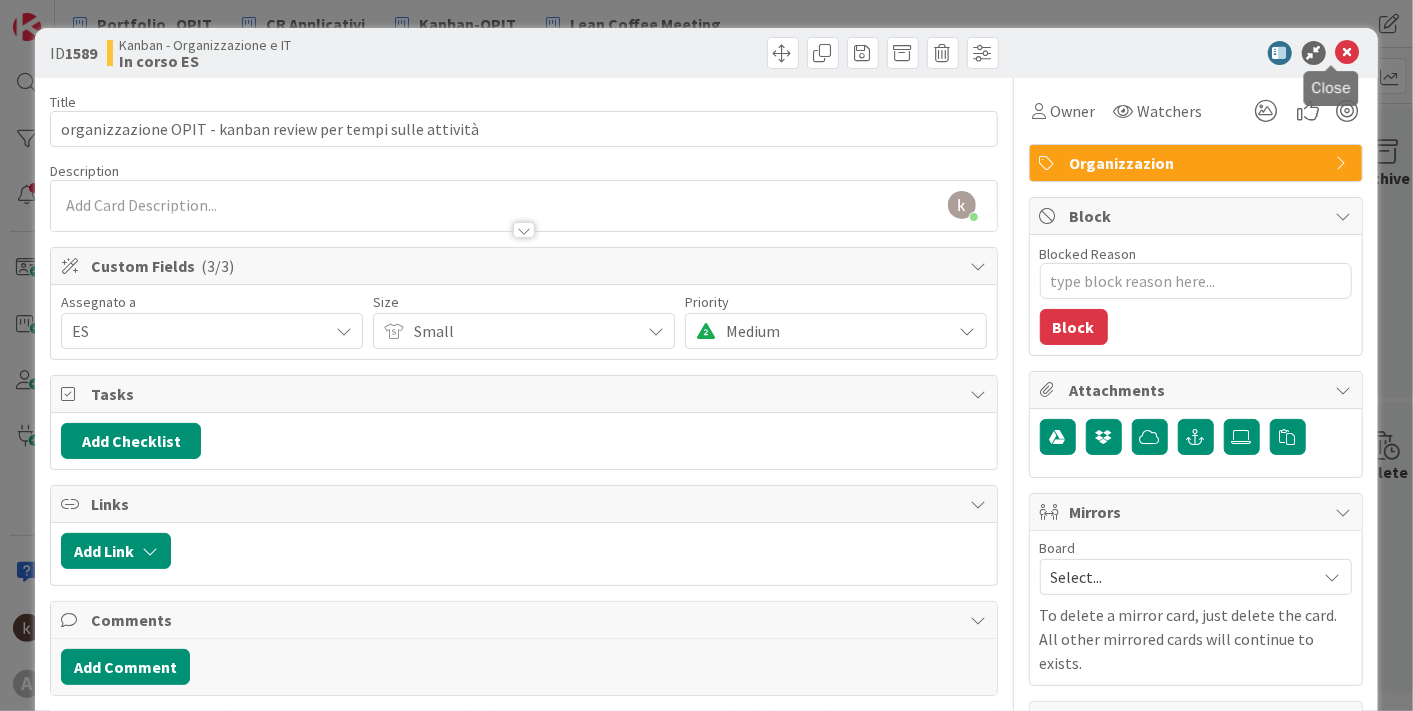 click at bounding box center [1348, 53] 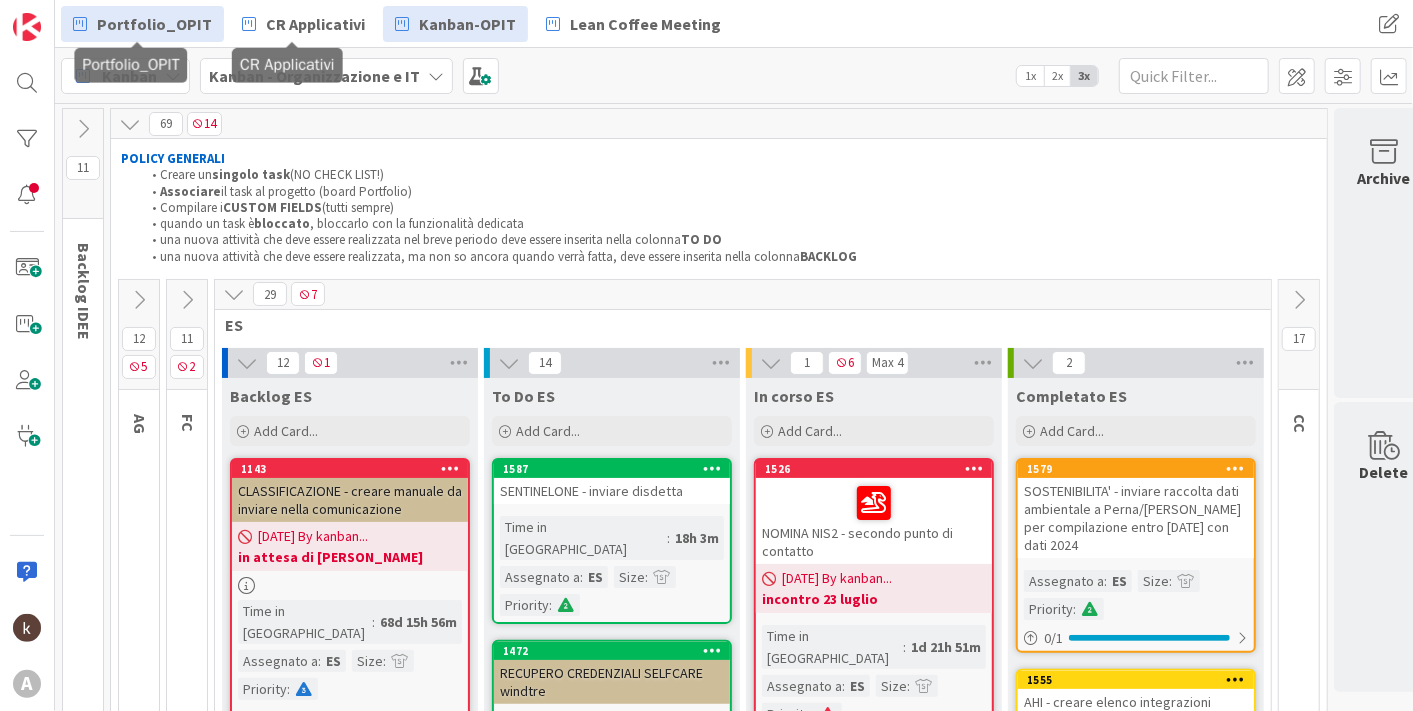 click on "Portfolio_OPIT" at bounding box center (154, 24) 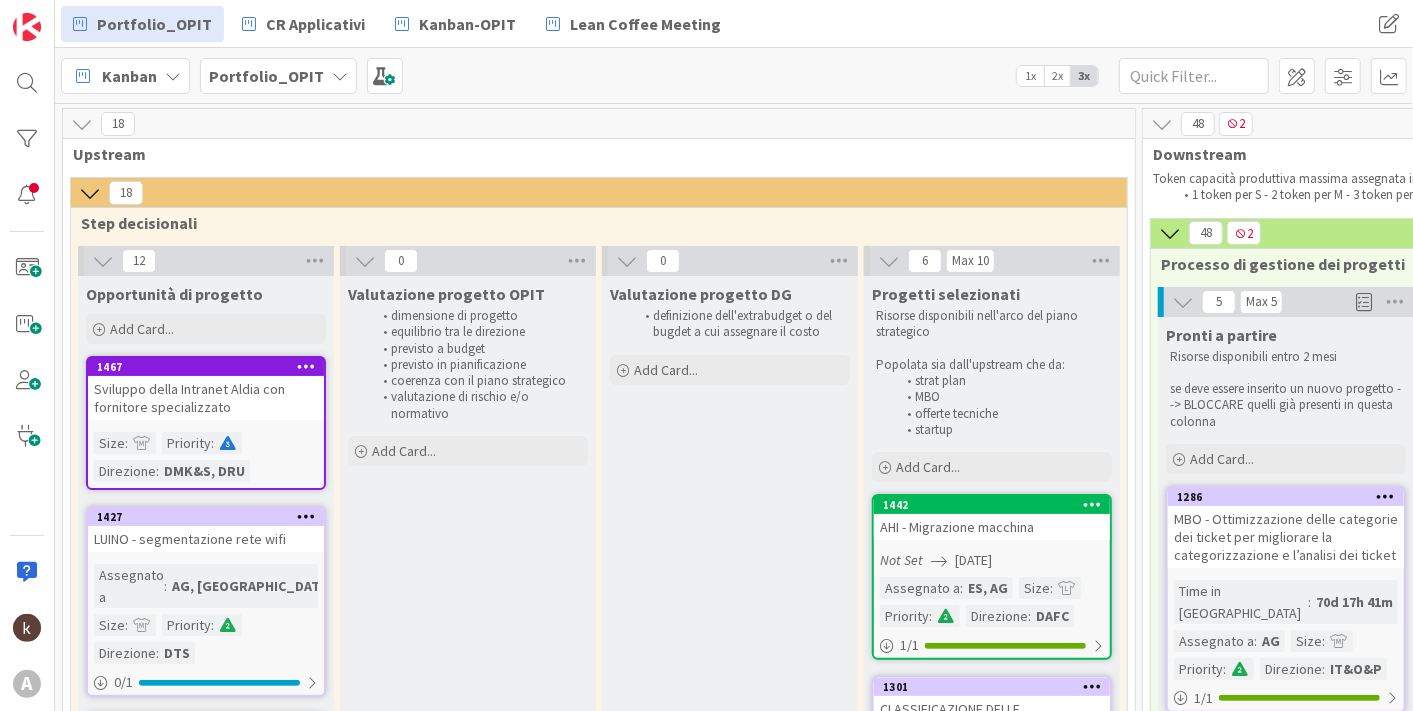 click at bounding box center (82, 124) 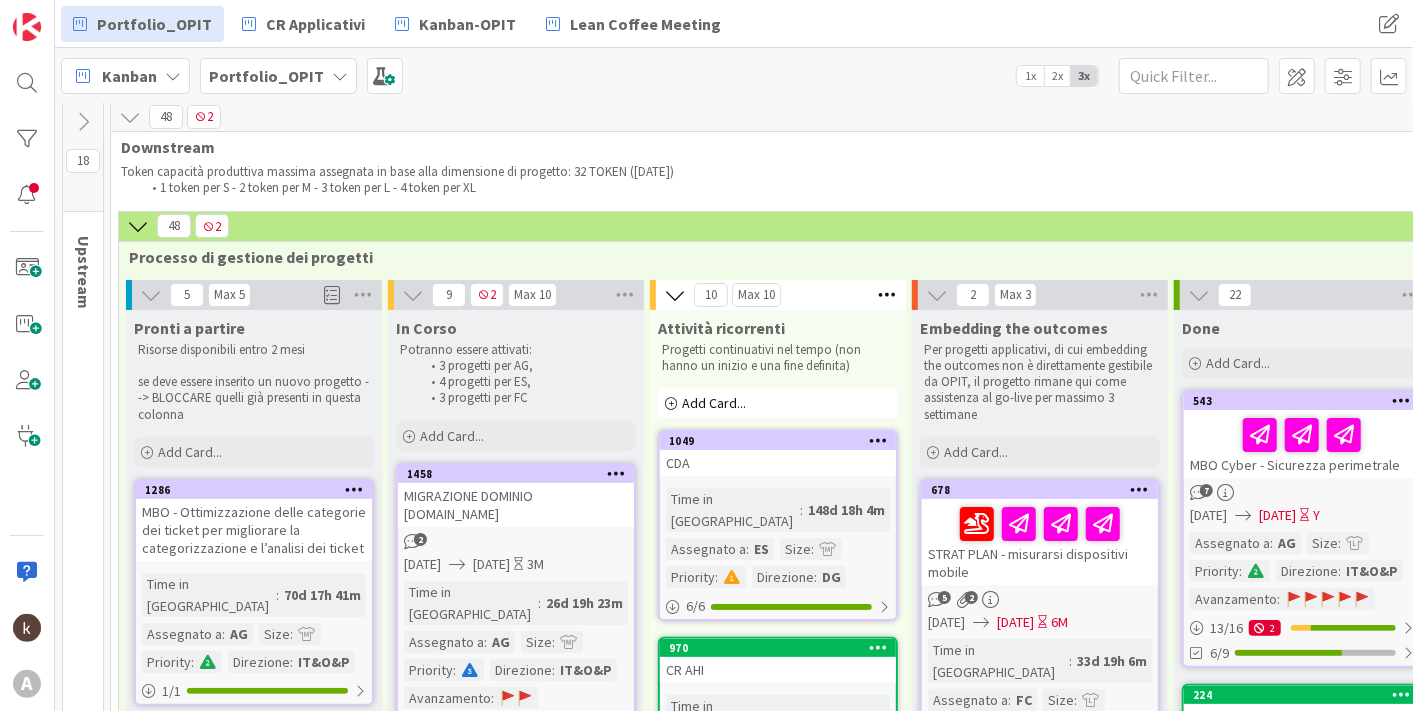 scroll, scrollTop: 0, scrollLeft: 0, axis: both 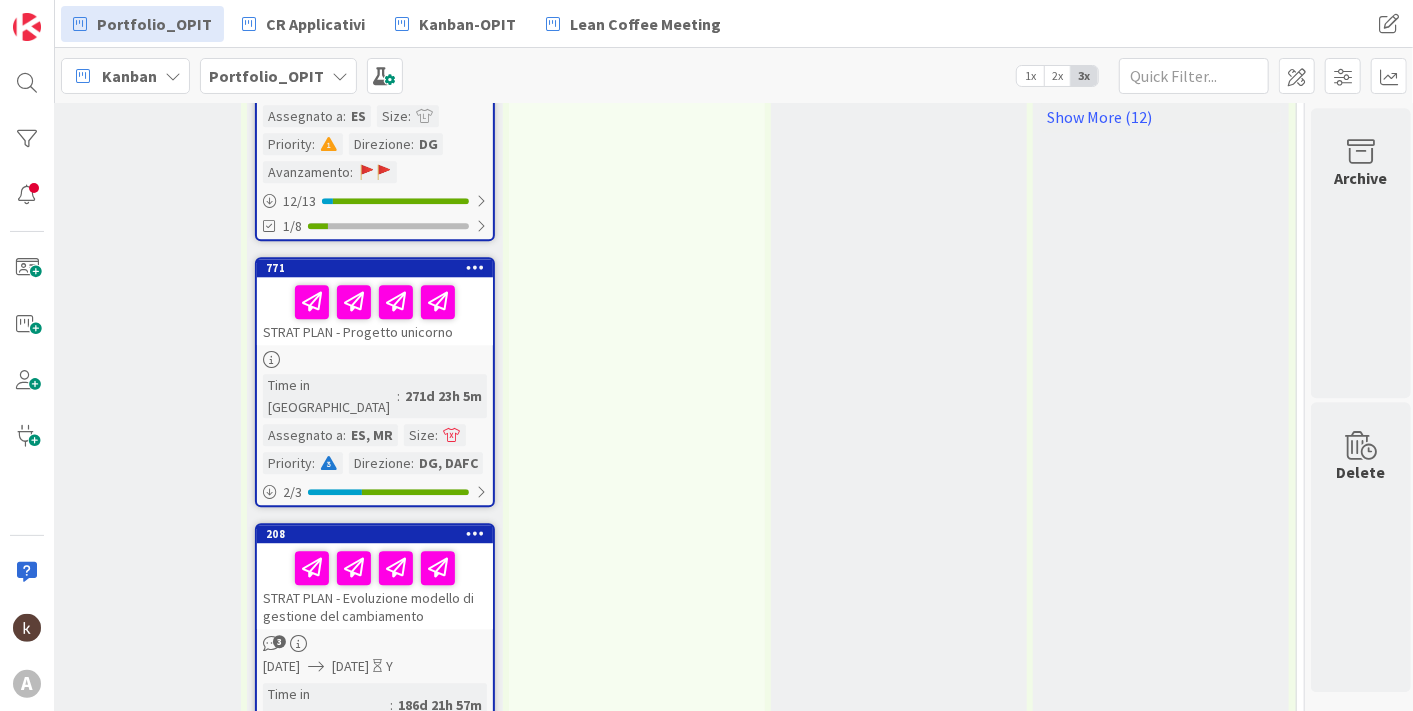 click on "Show More (1)" at bounding box center (375, 904) 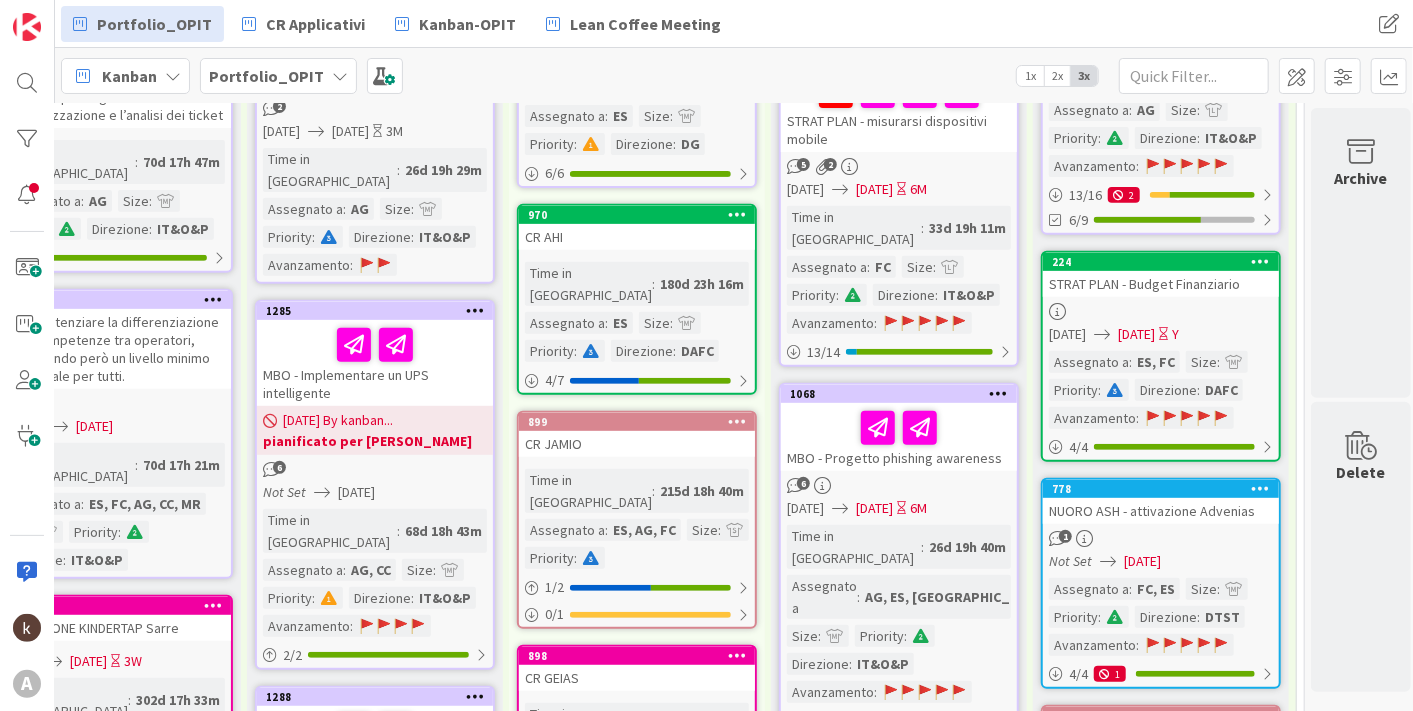 scroll, scrollTop: 328, scrollLeft: 141, axis: both 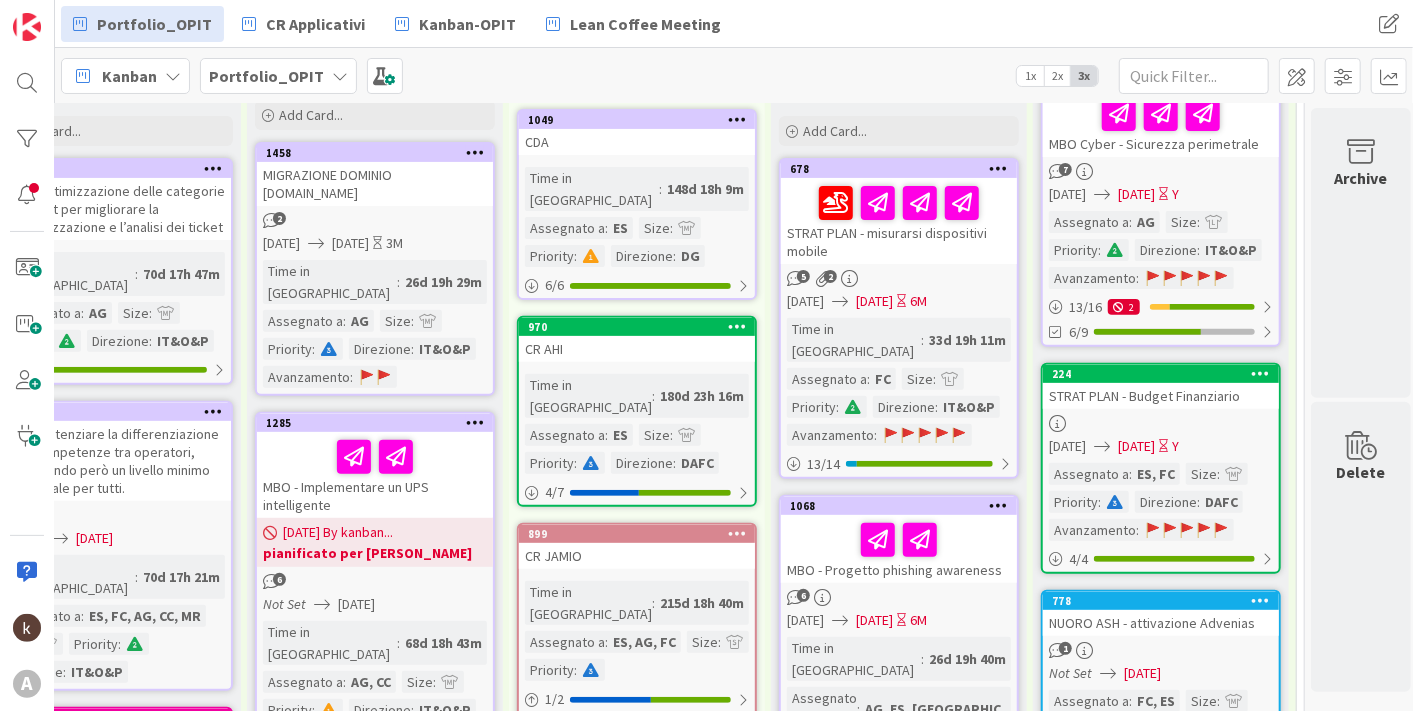 click on "pianificato per Luglio" at bounding box center (375, 553) 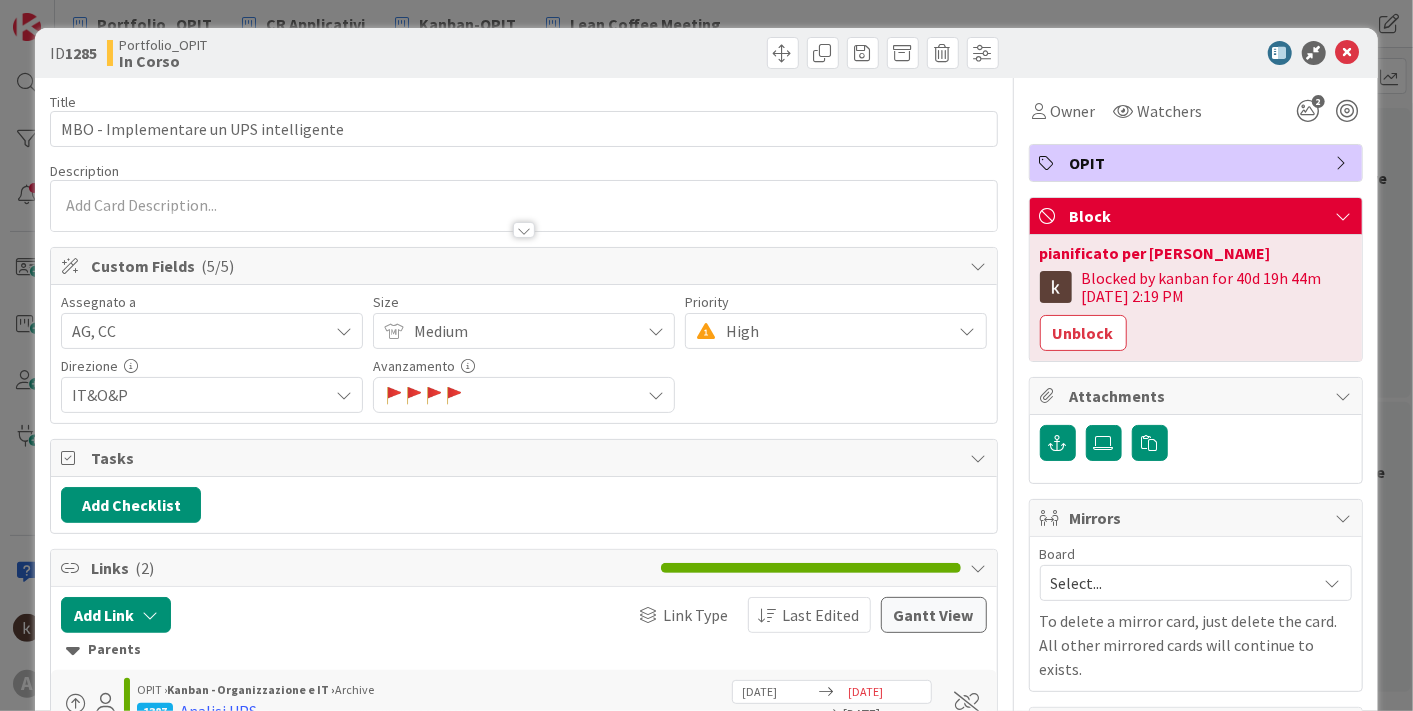 click at bounding box center [1348, 53] 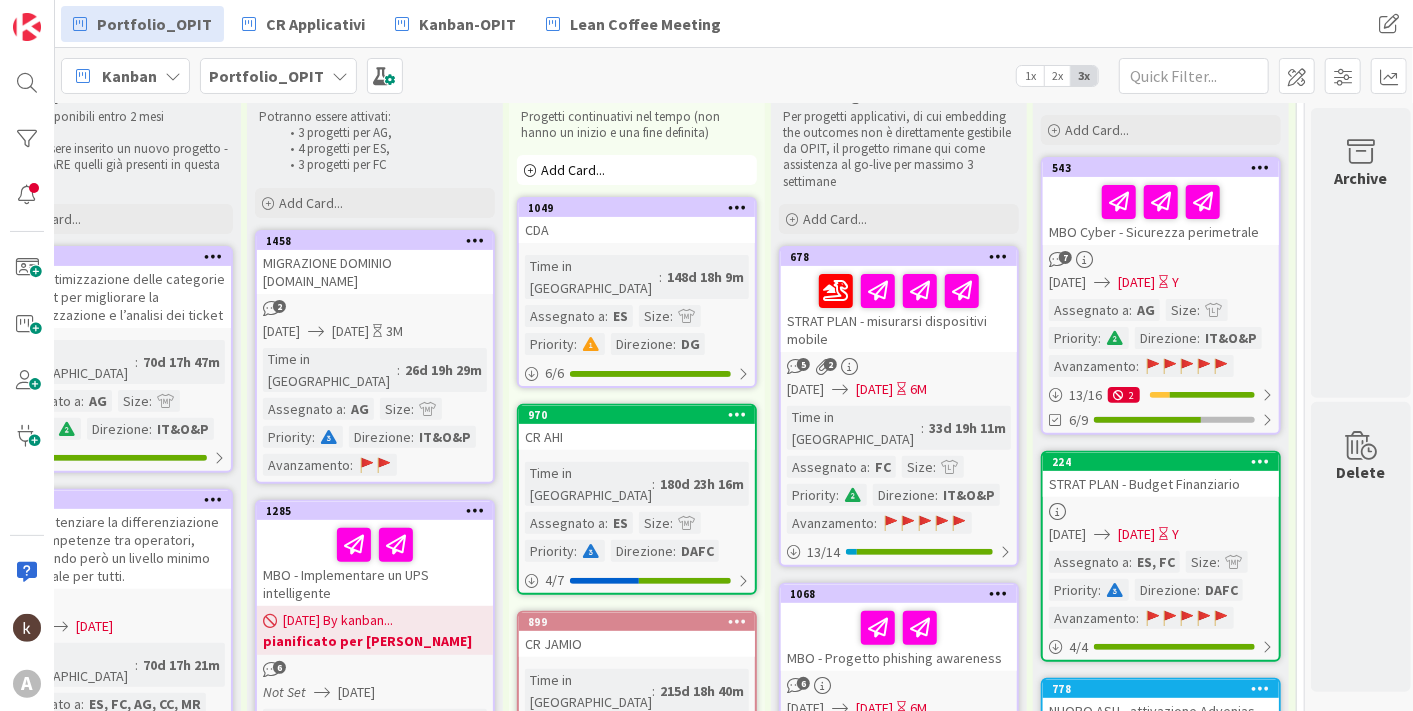 scroll, scrollTop: 18, scrollLeft: 141, axis: both 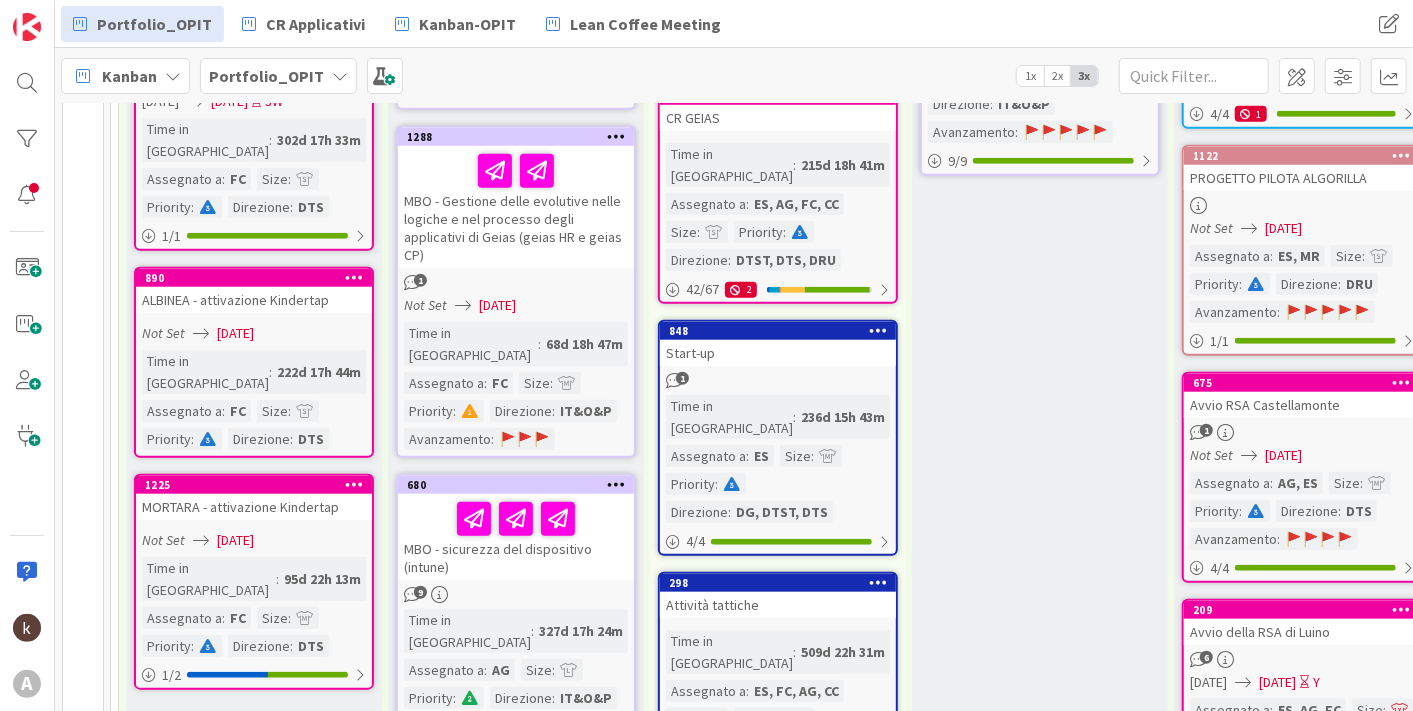click on "680 MBO - sicurezza del dispositivo (intune) 9 Time in Column : 327d 17h 24m Assegnato a : AG Size : Priority : Direzione : IT&O&P Avanzamento : 🚩🚩🚩🚩 12 / 15 2 4/8" at bounding box center [516, 634] 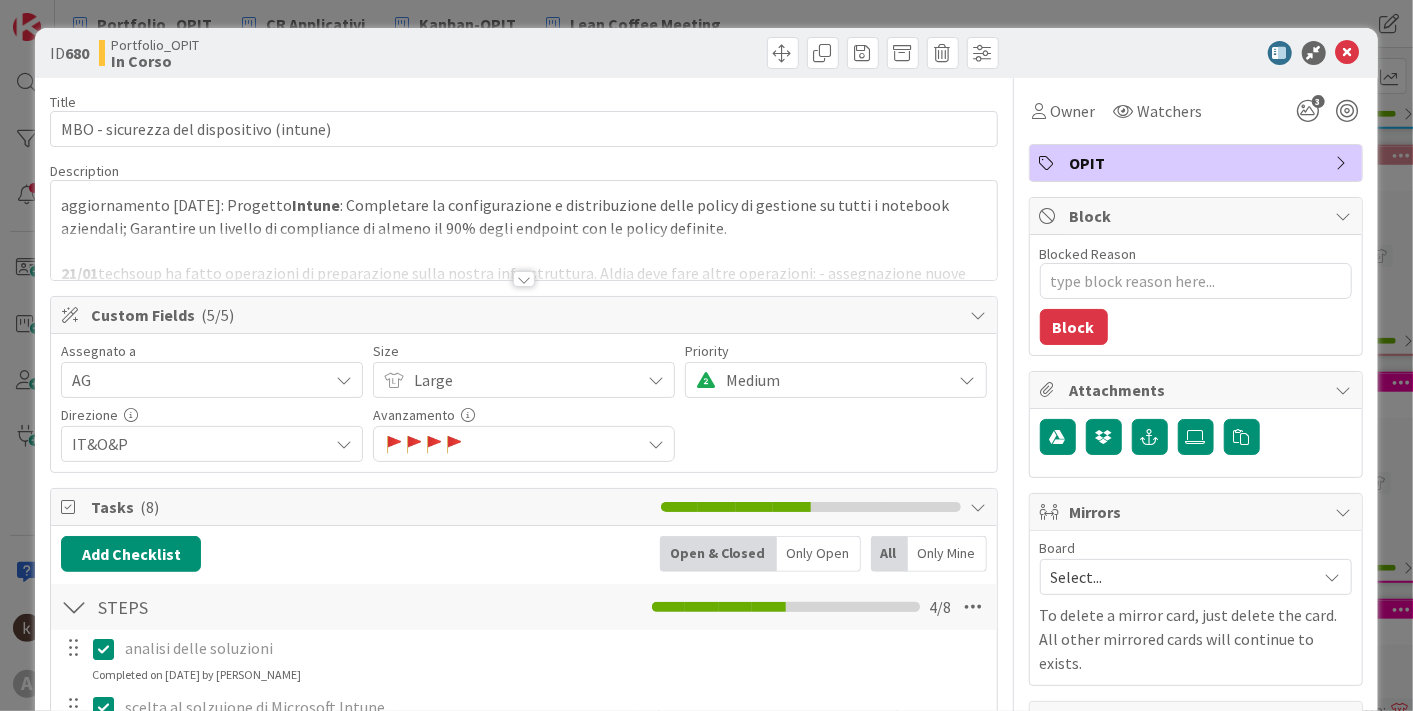 scroll, scrollTop: 444, scrollLeft: 0, axis: vertical 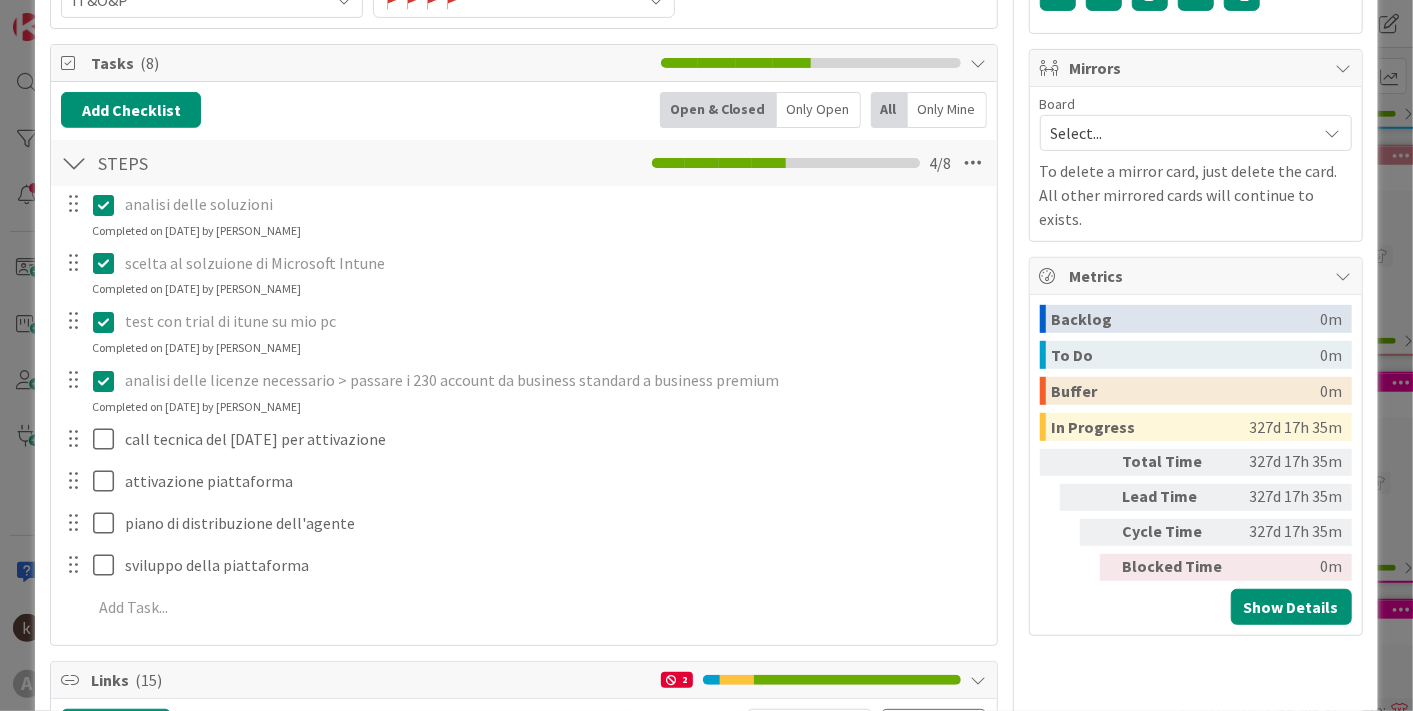 type on "x" 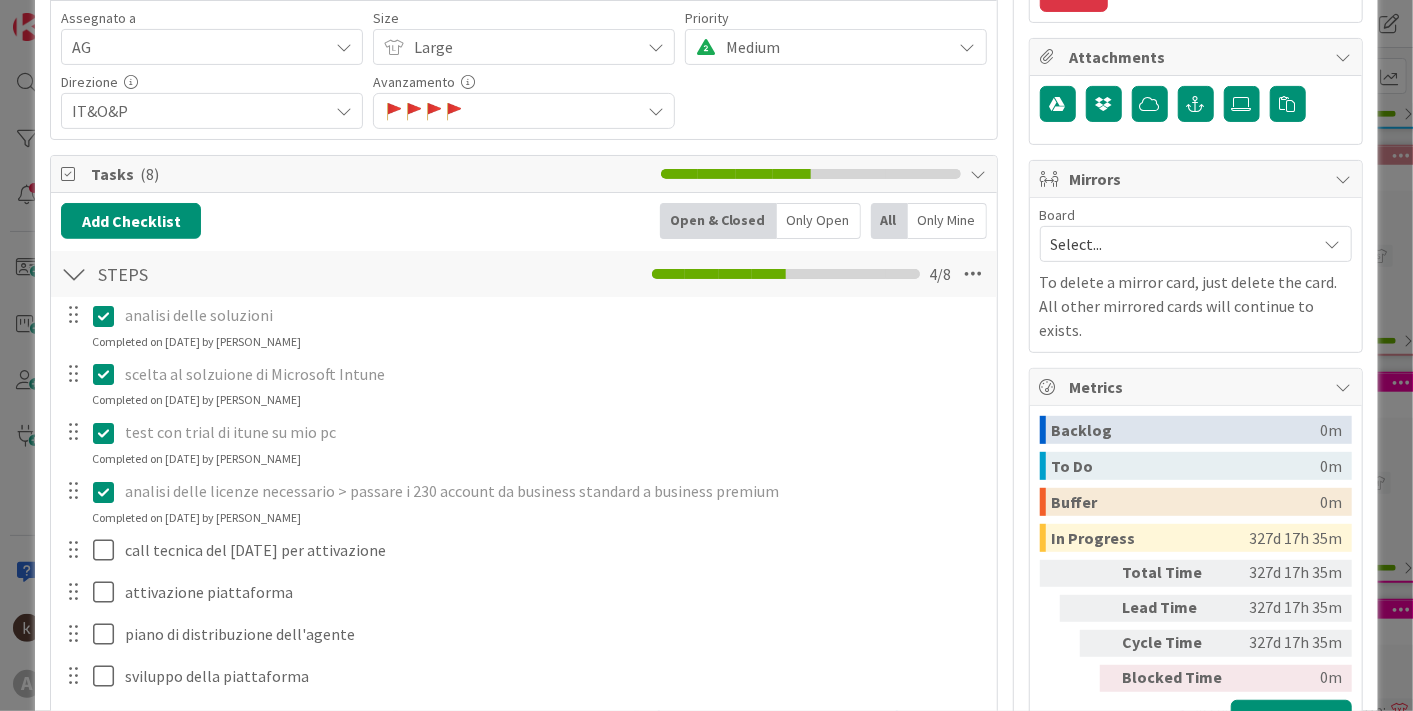 scroll, scrollTop: 555, scrollLeft: 0, axis: vertical 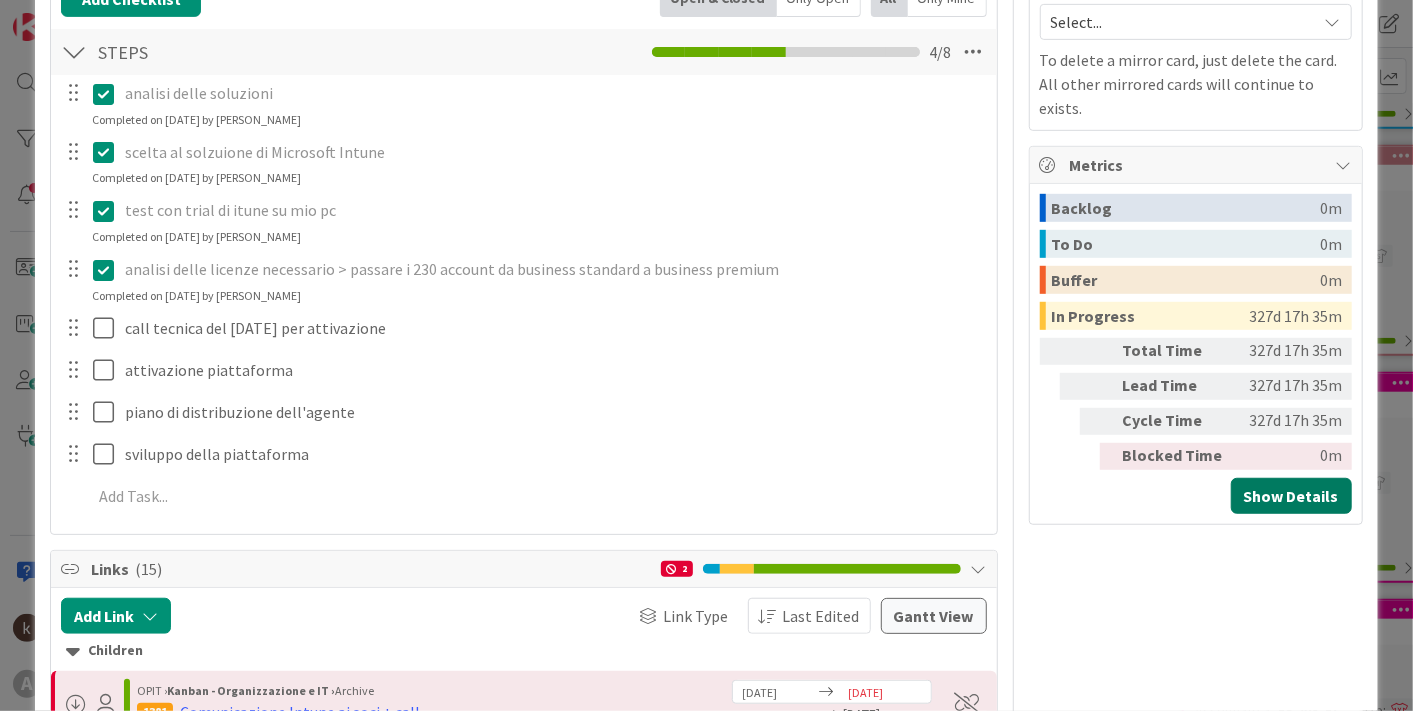 click on "Show Details" at bounding box center [1291, 496] 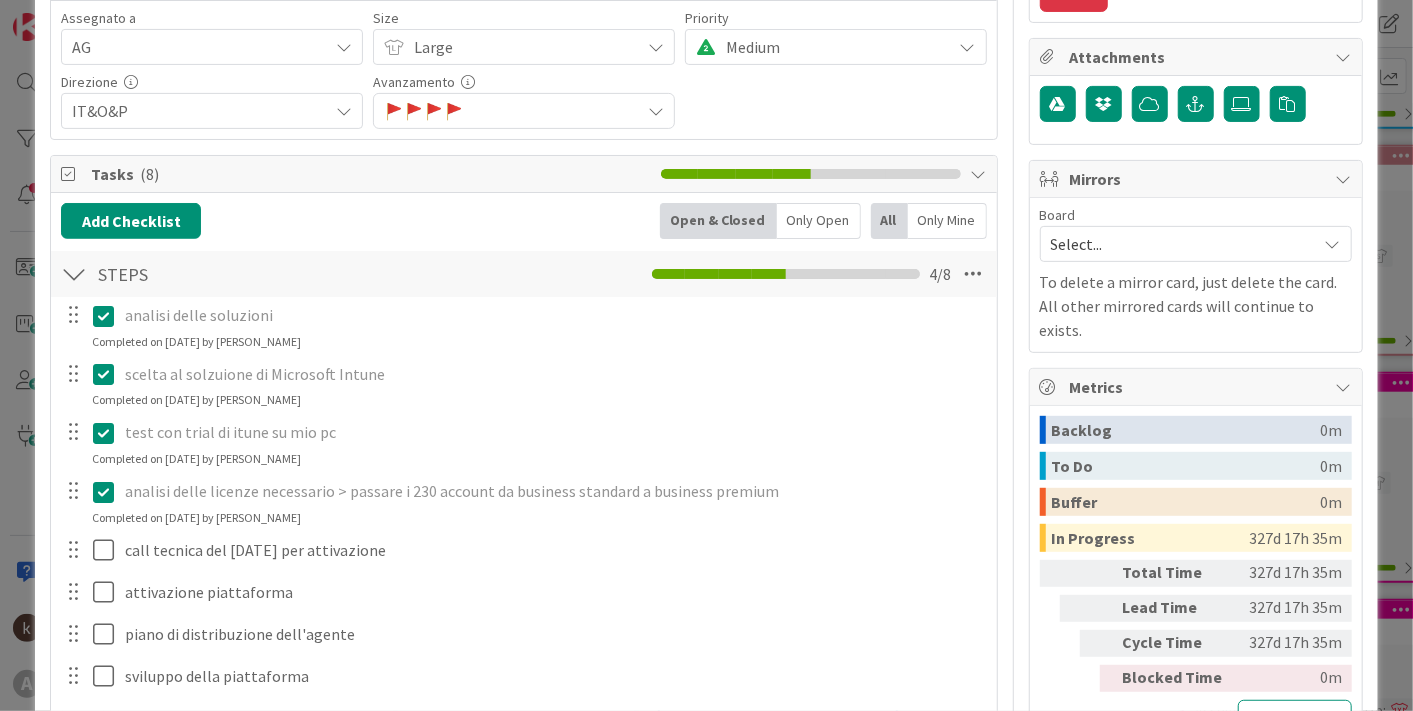 scroll, scrollTop: 0, scrollLeft: 0, axis: both 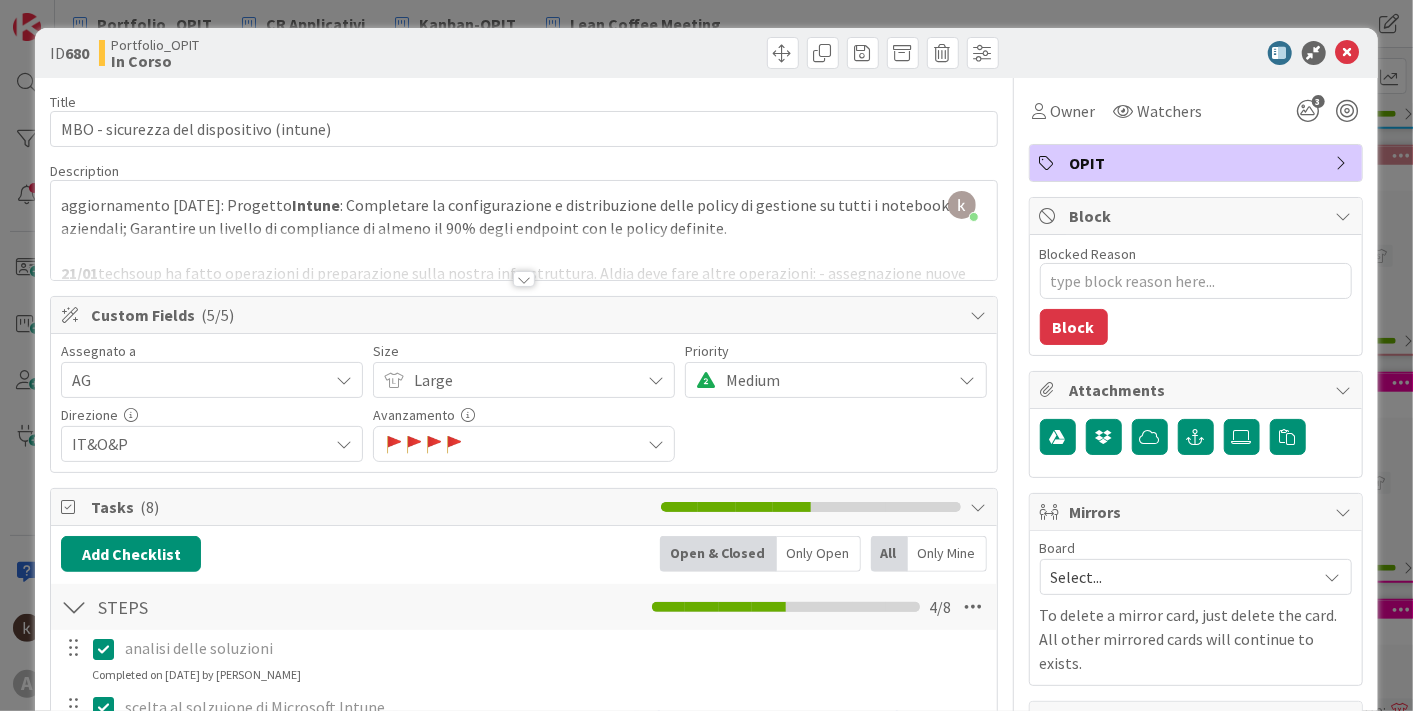 click at bounding box center (1348, 53) 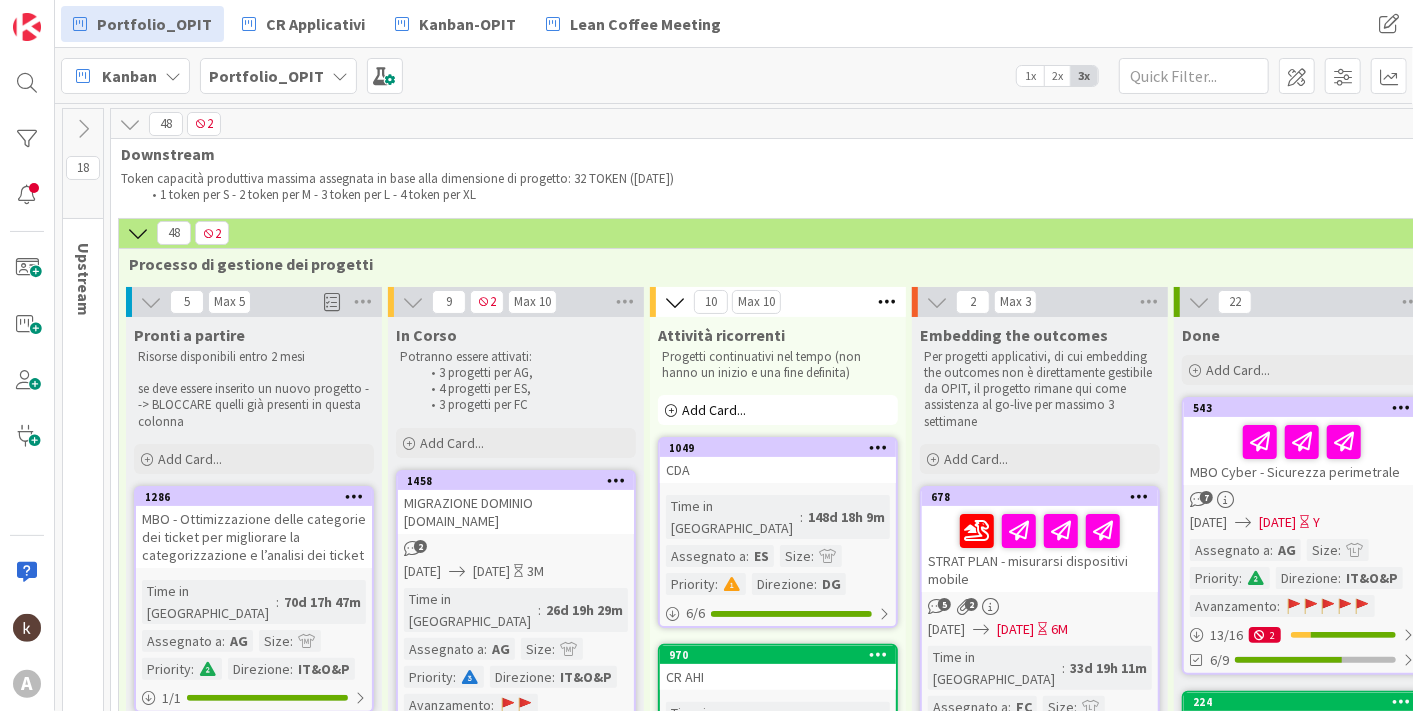 scroll, scrollTop: 0, scrollLeft: 0, axis: both 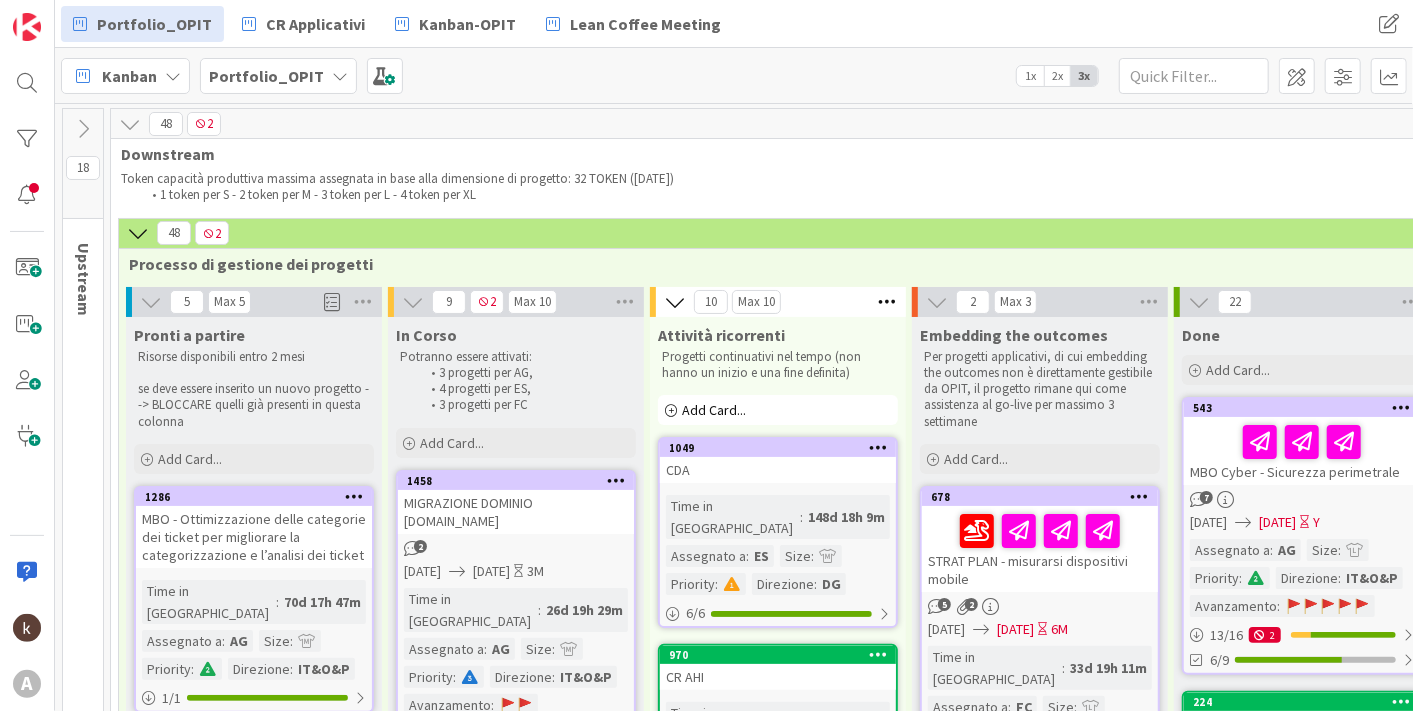 click at bounding box center [83, 129] 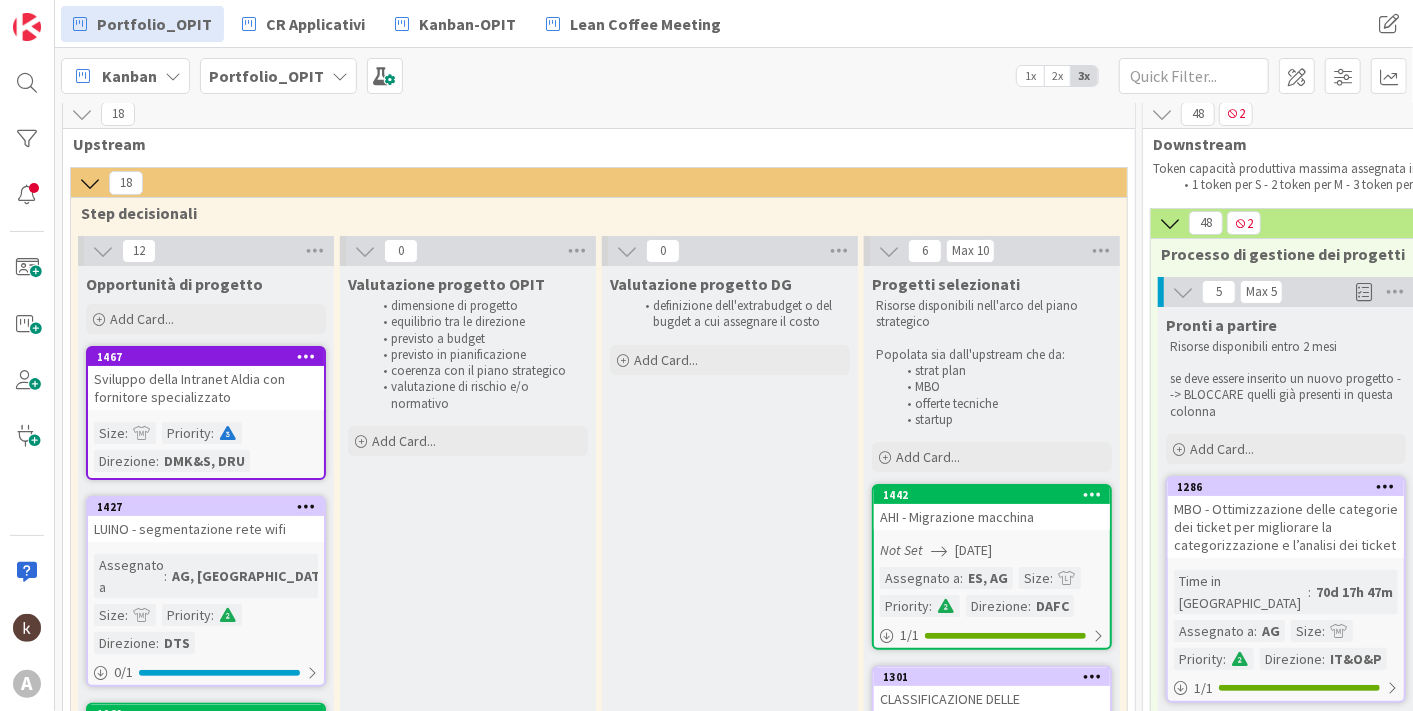 scroll, scrollTop: 0, scrollLeft: 0, axis: both 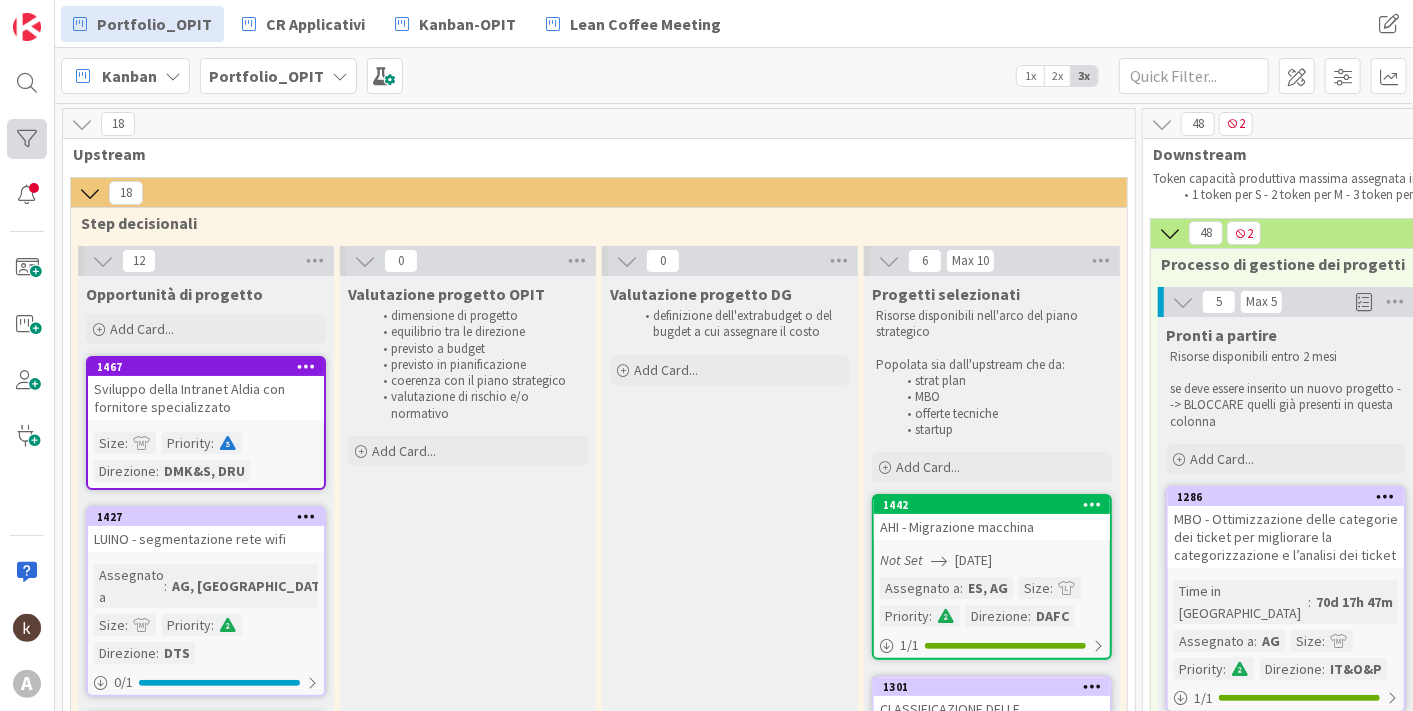click at bounding box center [27, 139] 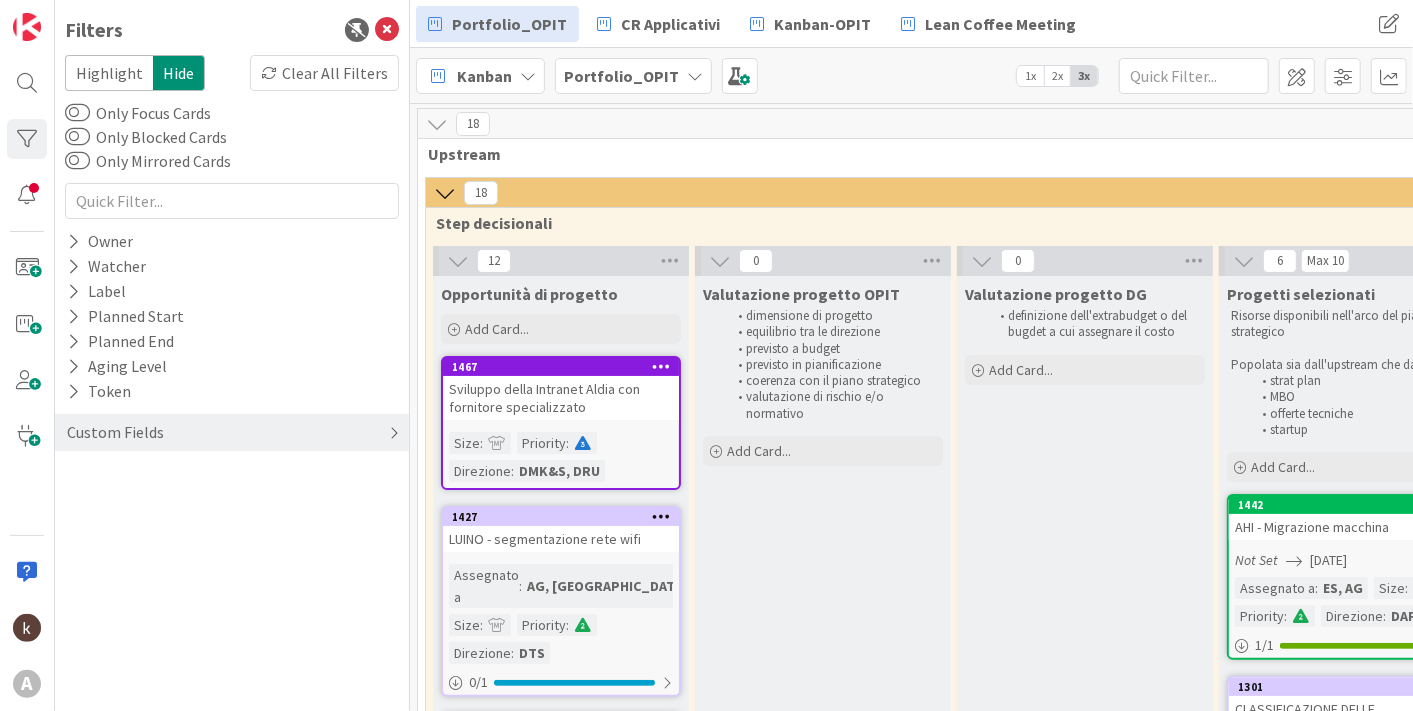click on "Custom Fields" at bounding box center [115, 432] 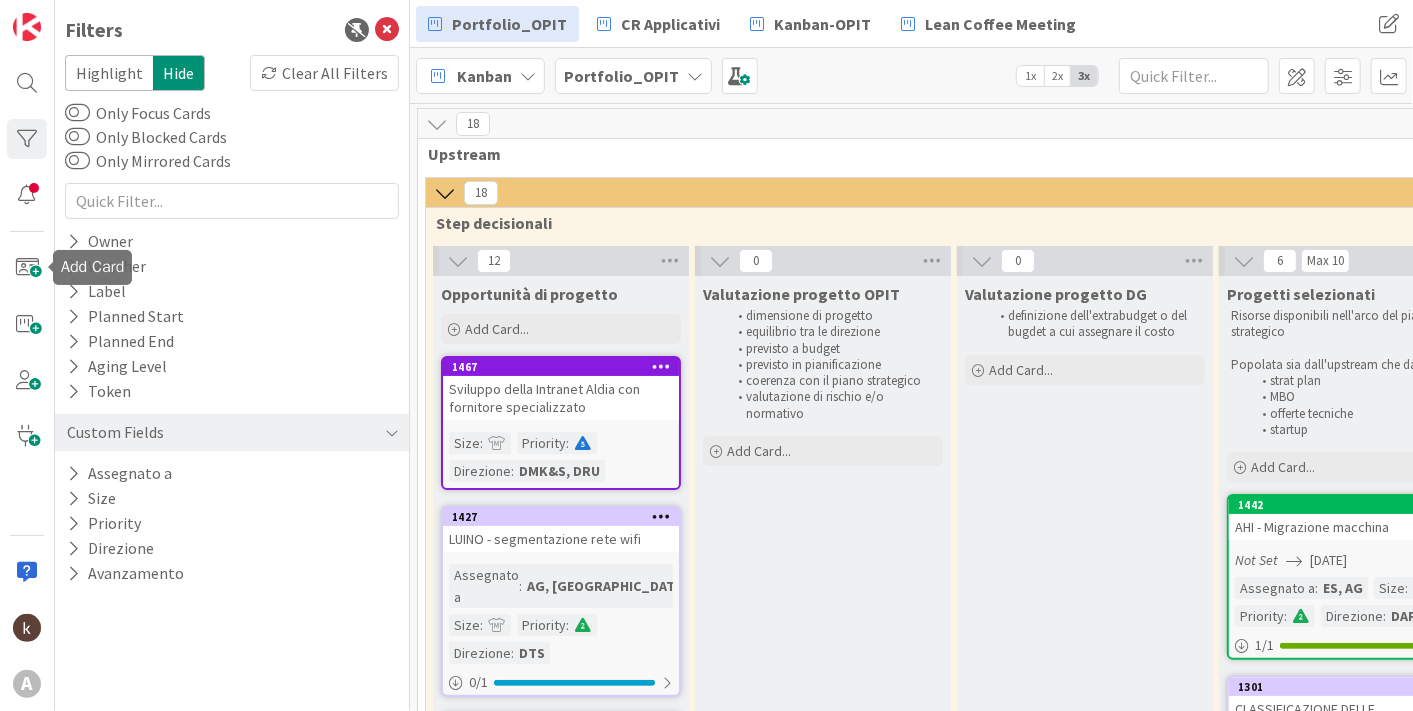 click on "Filters Highlight Hide Clear All Filters Only Focus Cards Only Blocked Cards Only Mirrored Cards Owner Watcher Label Planned Start Planned End Aging Level Token Custom Fields Assegnato a Size Priority Direzione Avanzamento" at bounding box center (232, 355) 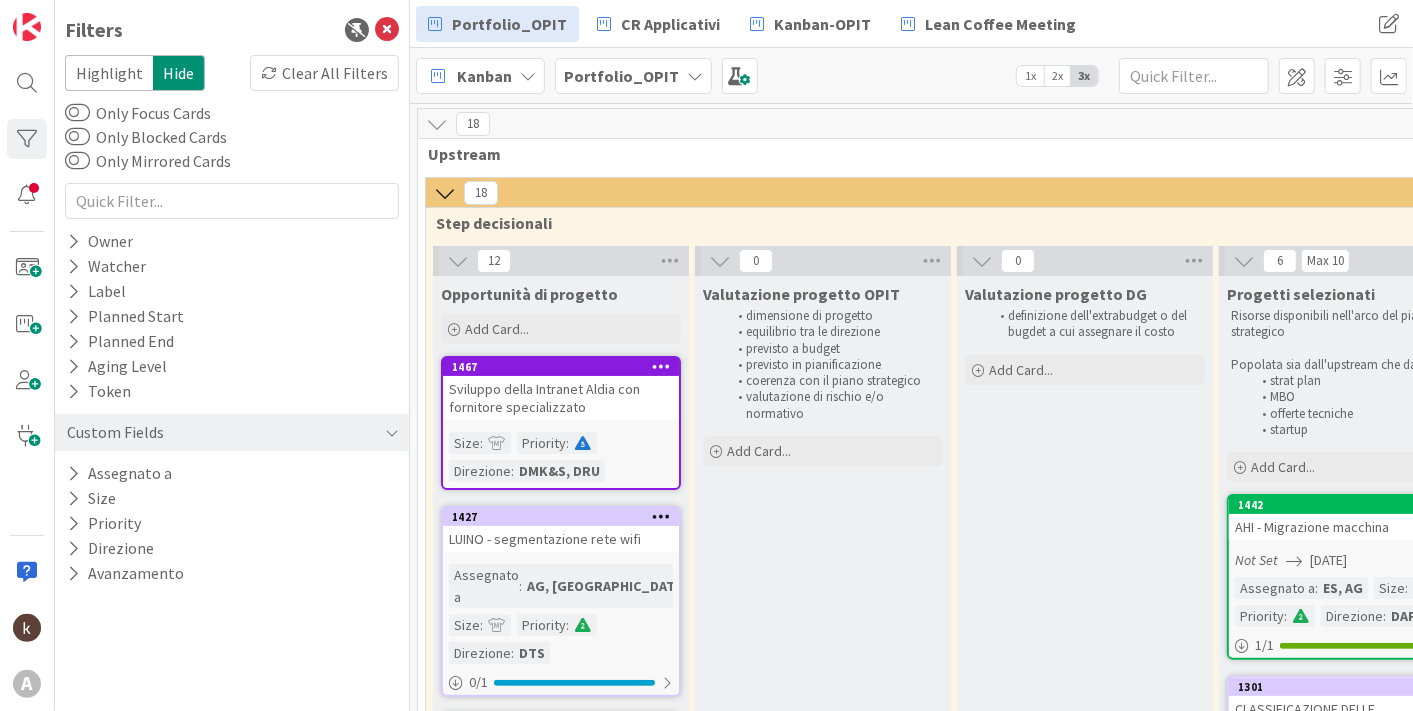 click on "Highlight" at bounding box center [109, 73] 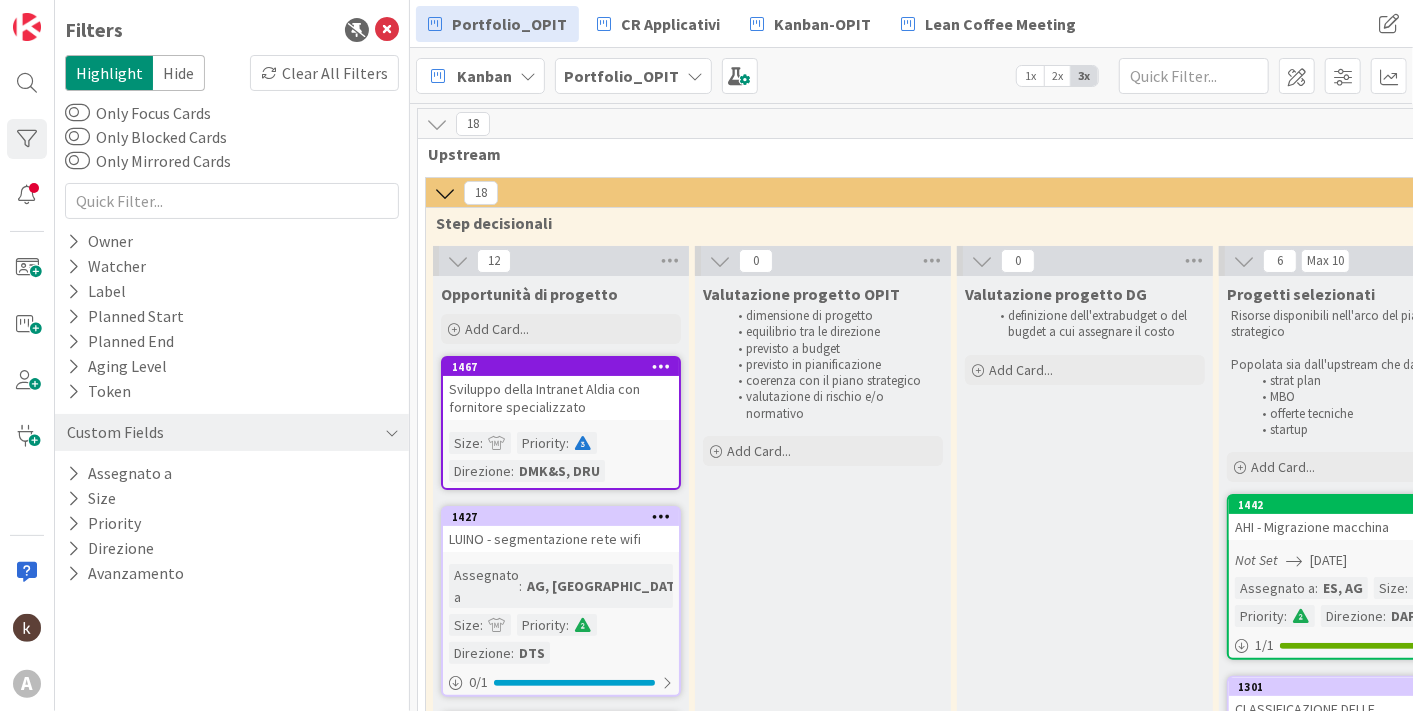 click on "Hide" at bounding box center [179, 73] 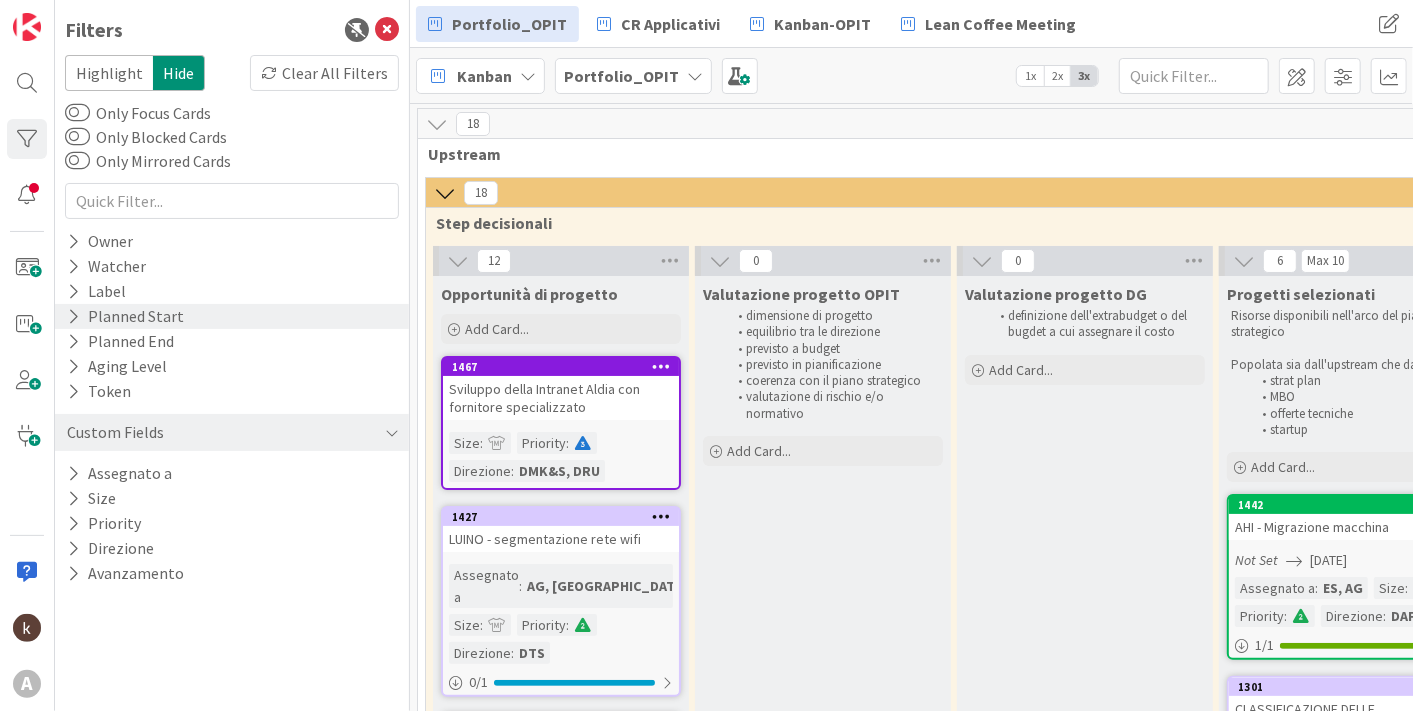 click at bounding box center (73, 316) 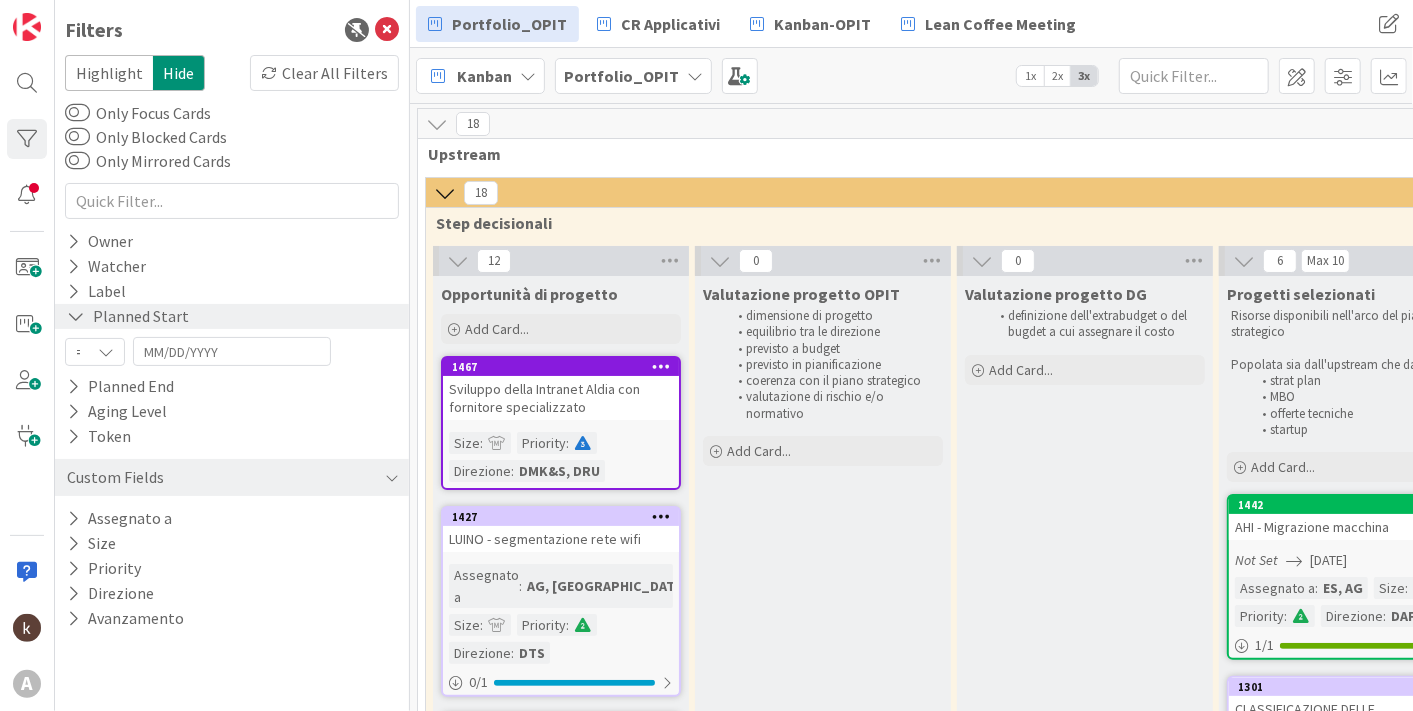 click at bounding box center [76, 316] 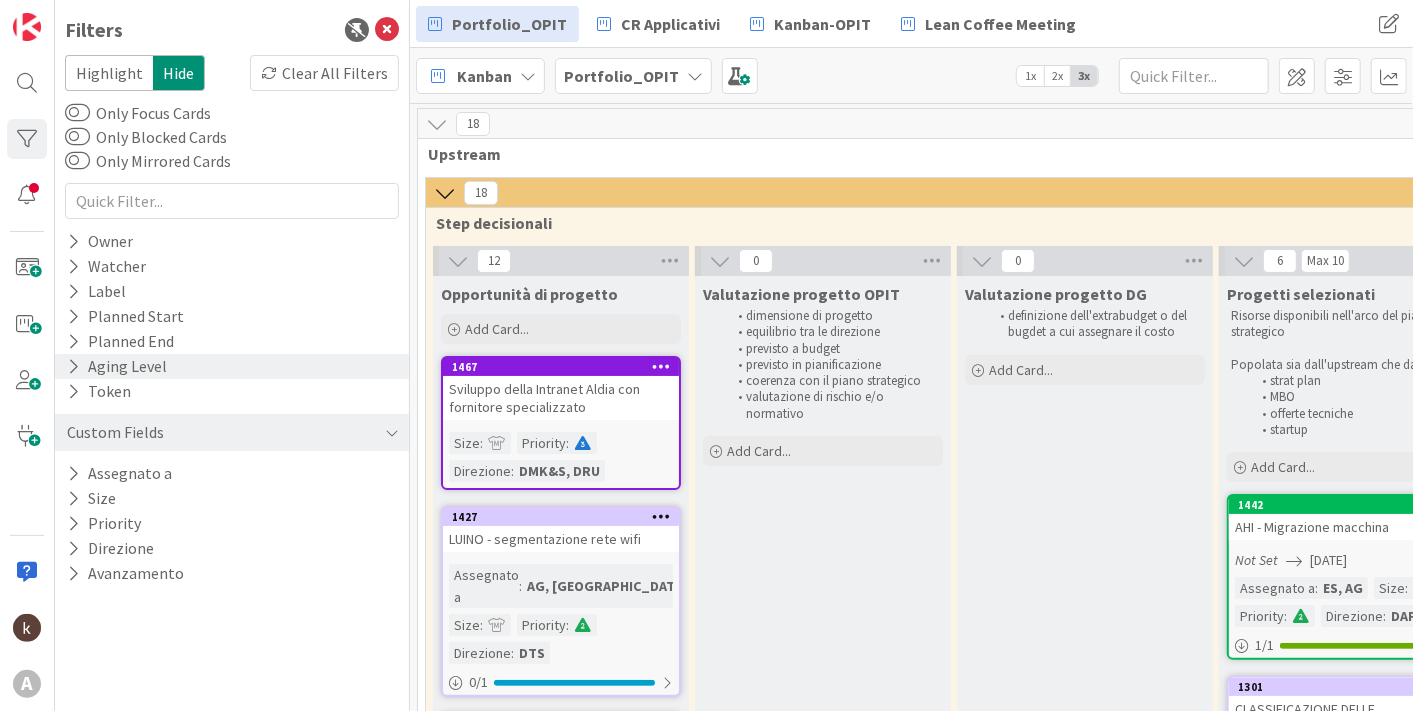 click at bounding box center (73, 366) 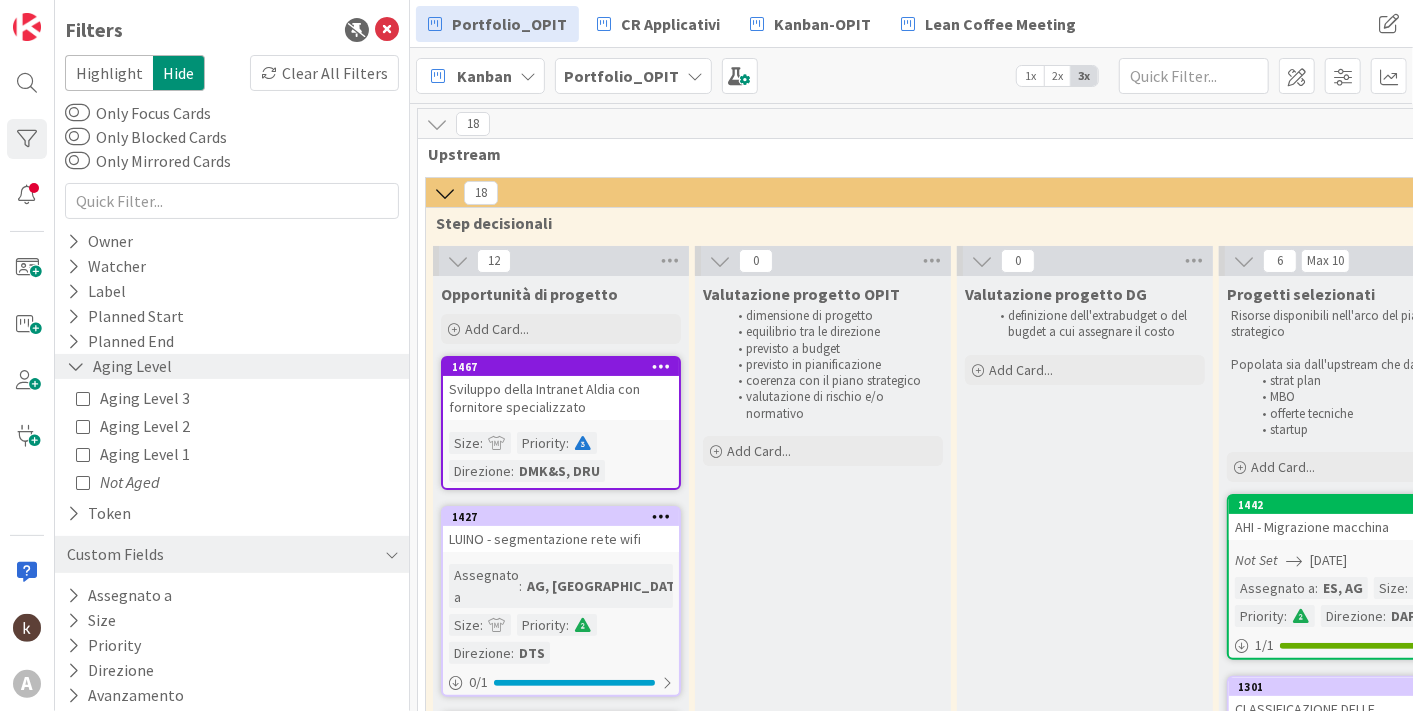 click at bounding box center (76, 366) 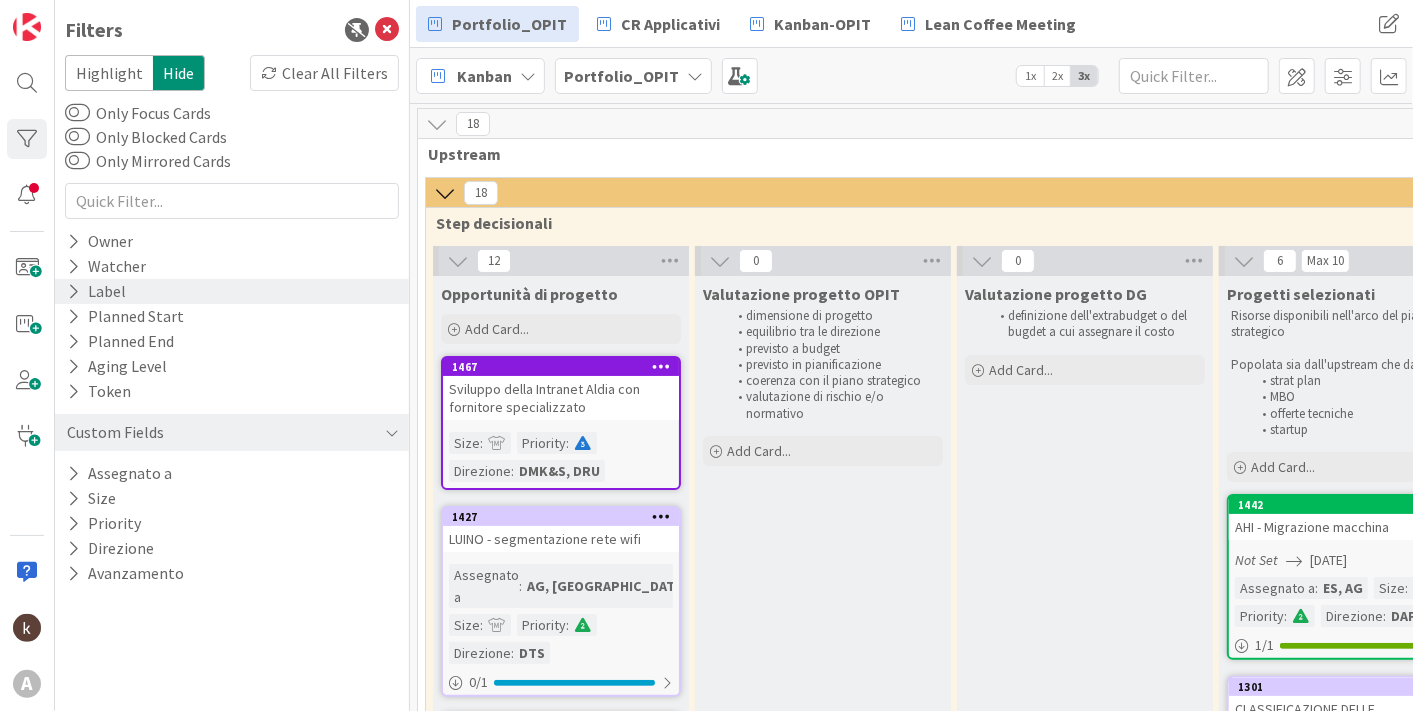 click at bounding box center [73, 291] 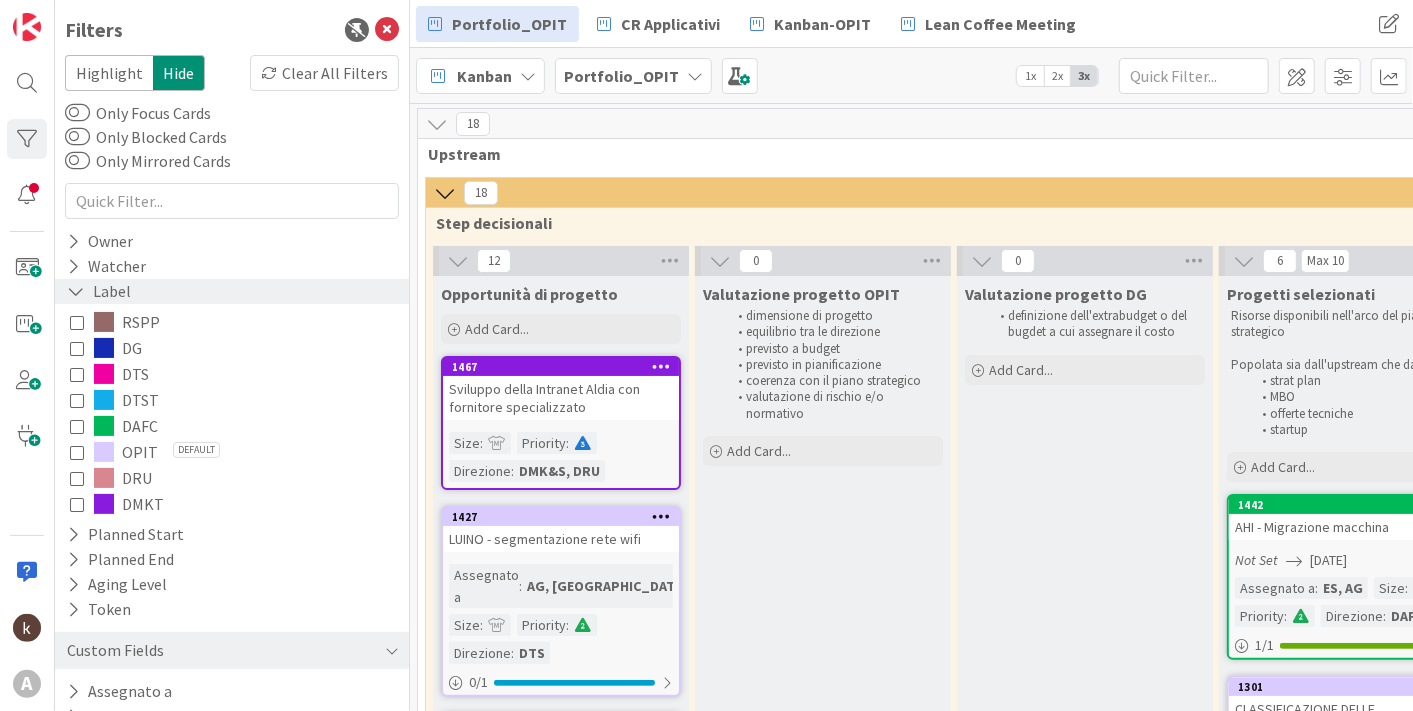 click at bounding box center (76, 291) 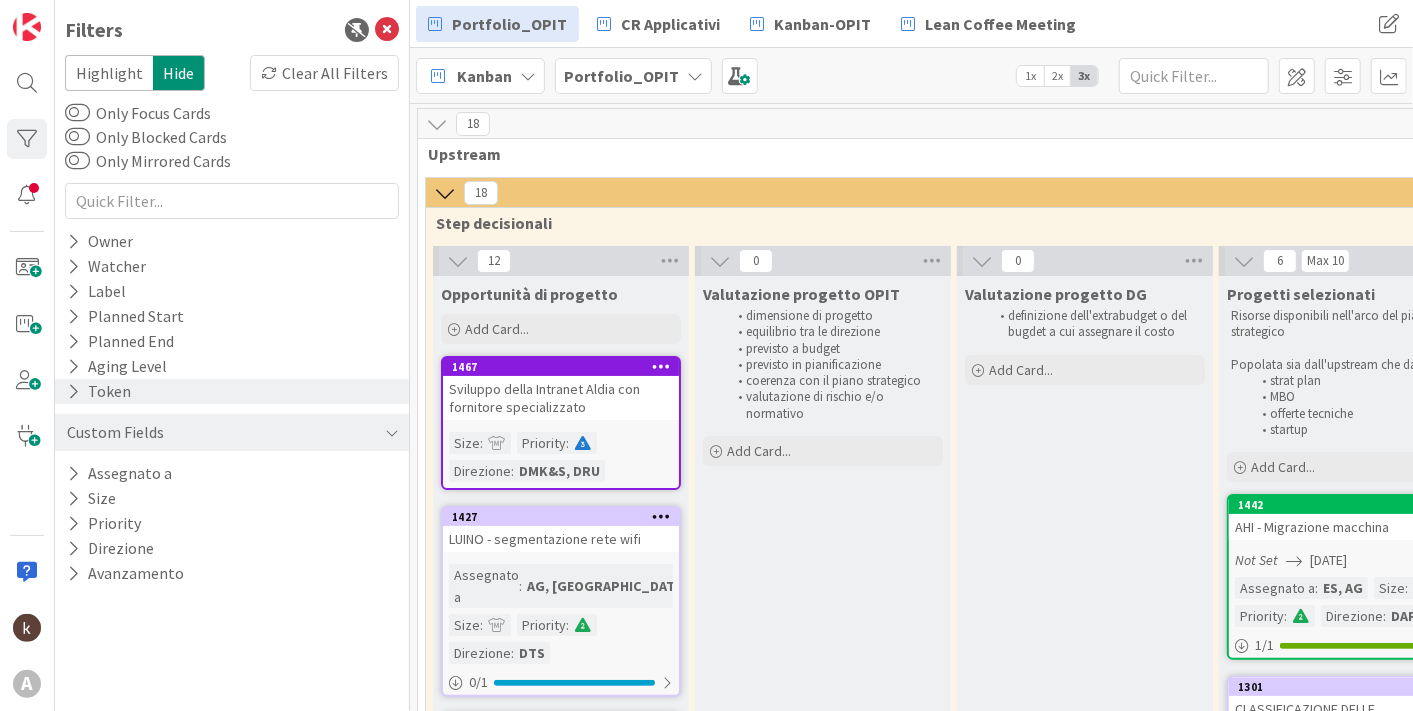 click at bounding box center (73, 391) 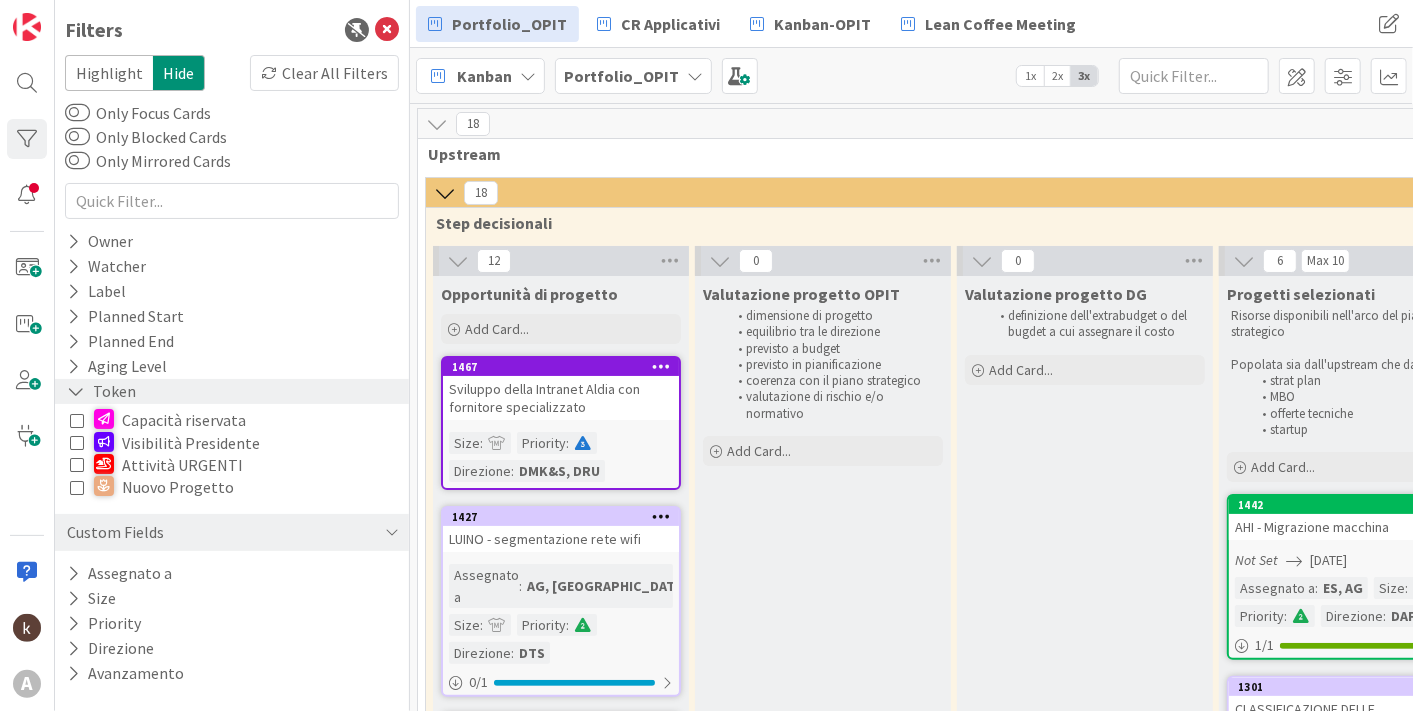 click at bounding box center [76, 391] 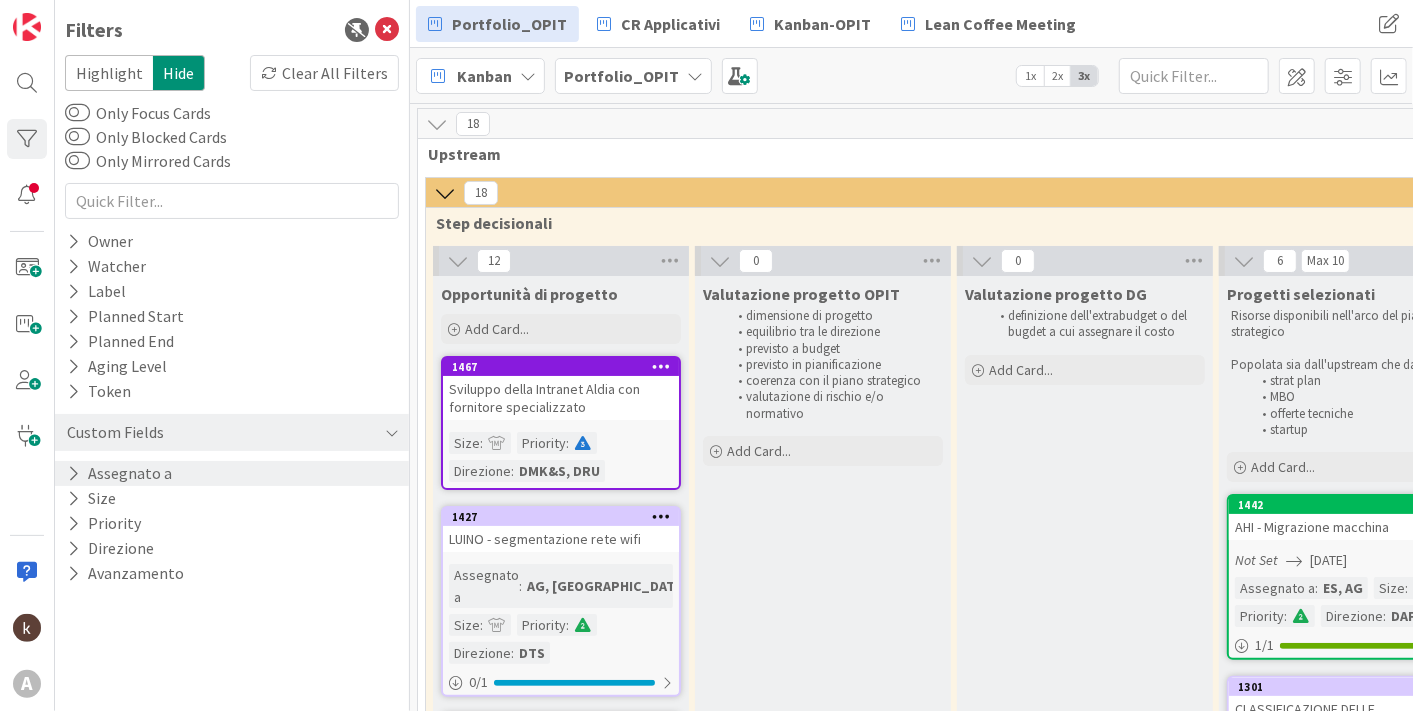 click at bounding box center [73, 473] 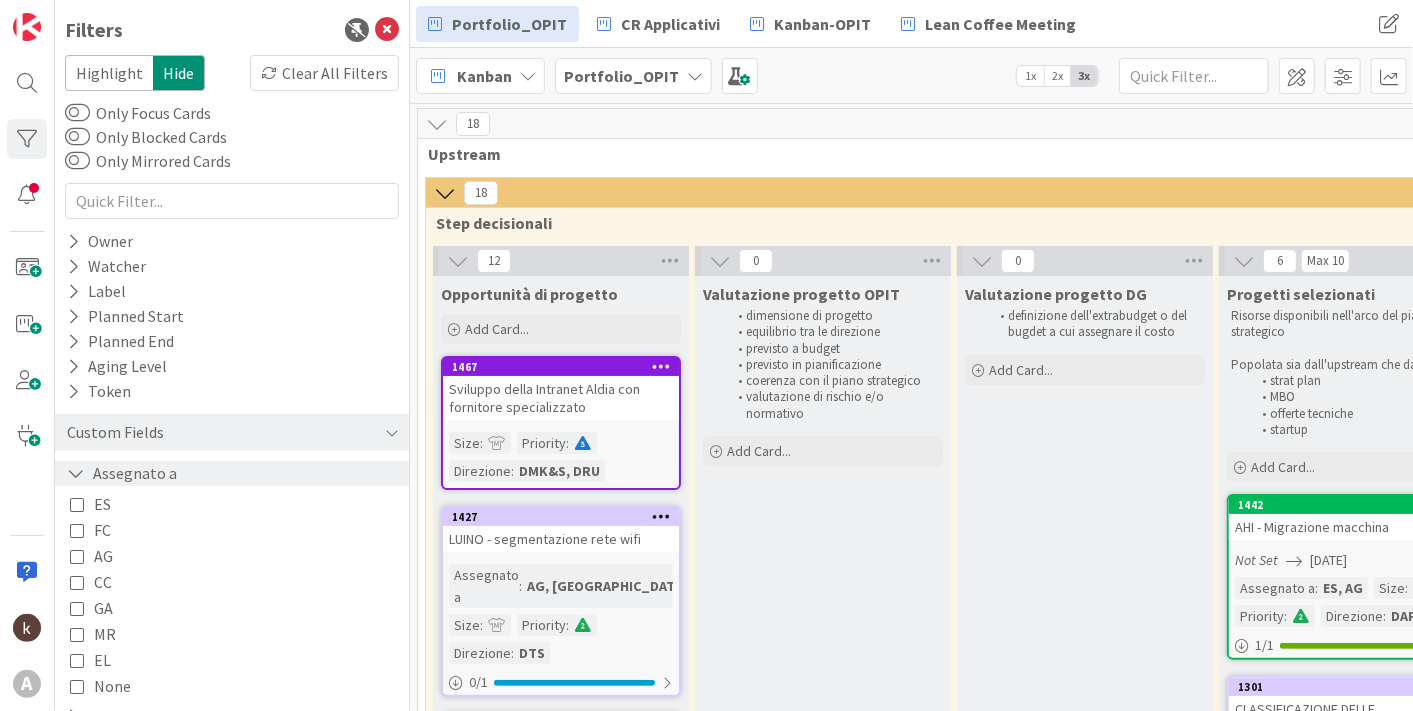 click at bounding box center [76, 473] 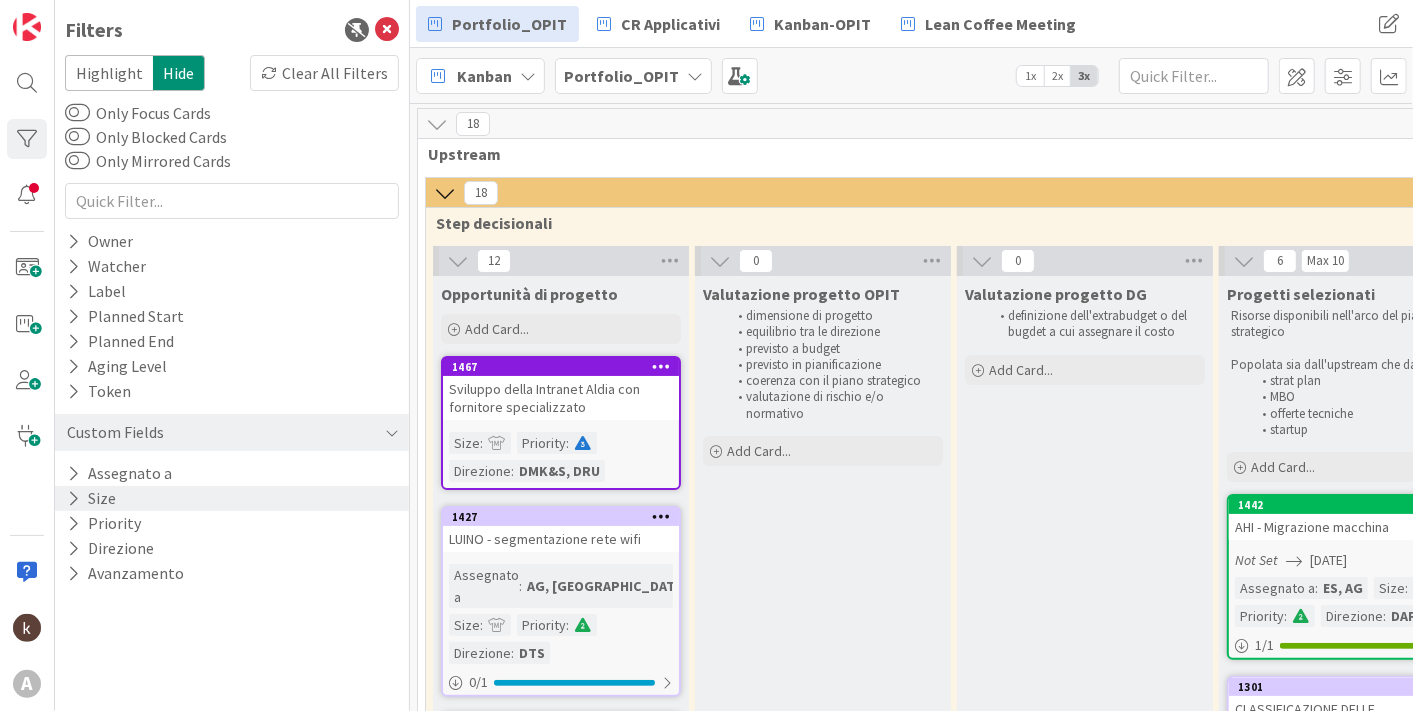 click at bounding box center [73, 498] 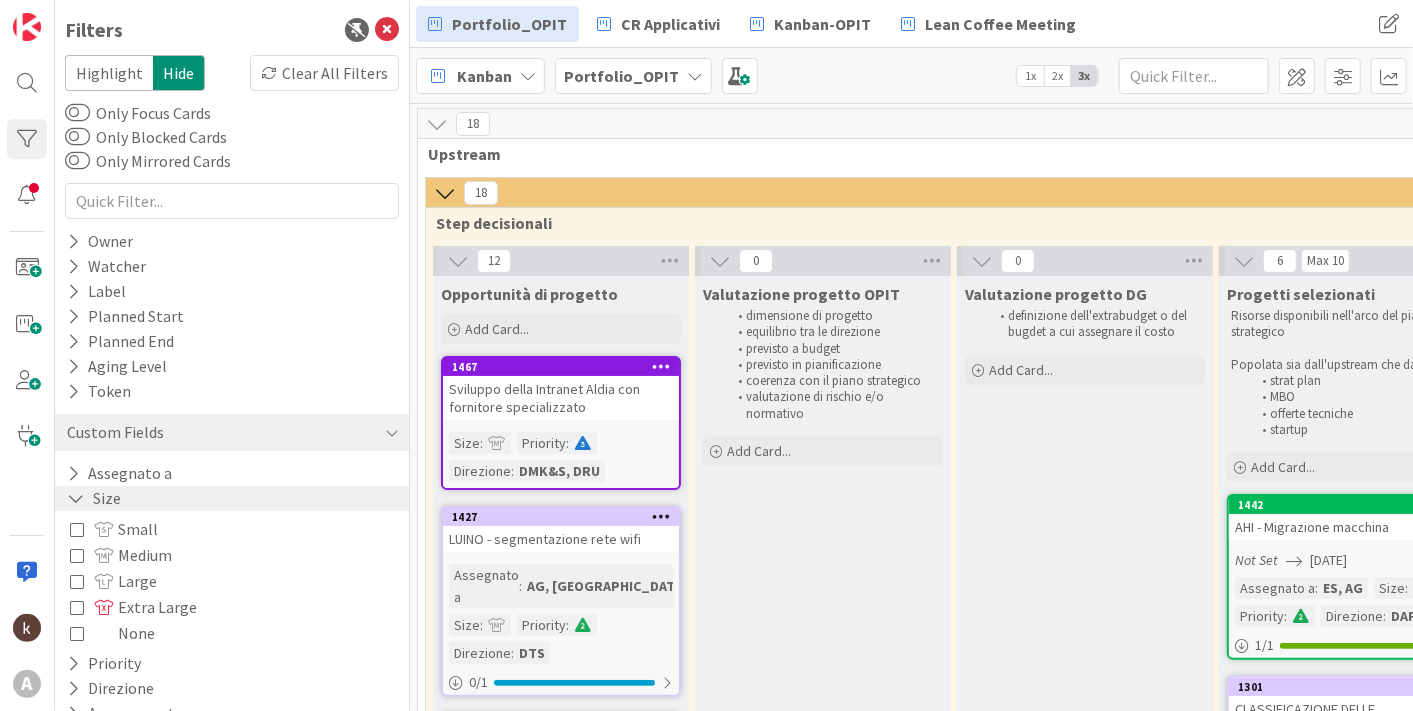 click at bounding box center (76, 498) 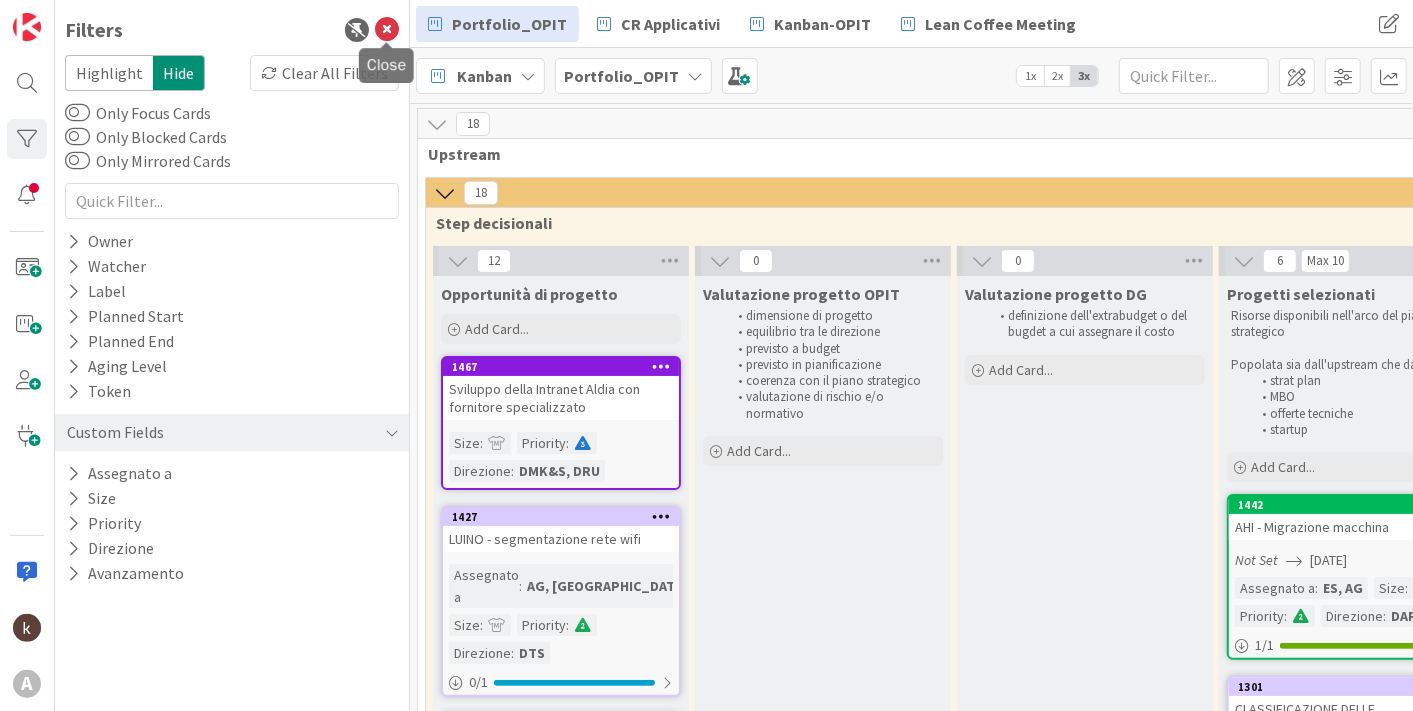 click at bounding box center [387, 30] 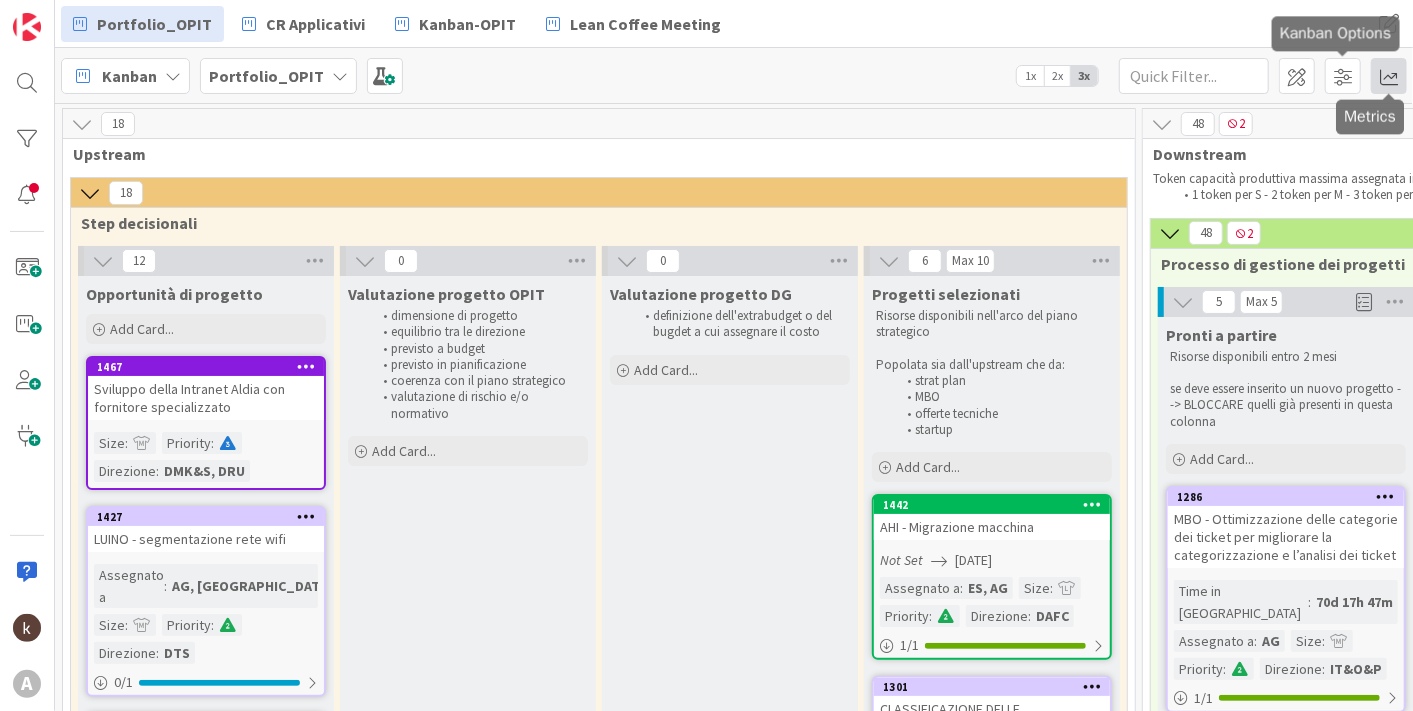click at bounding box center [1389, 76] 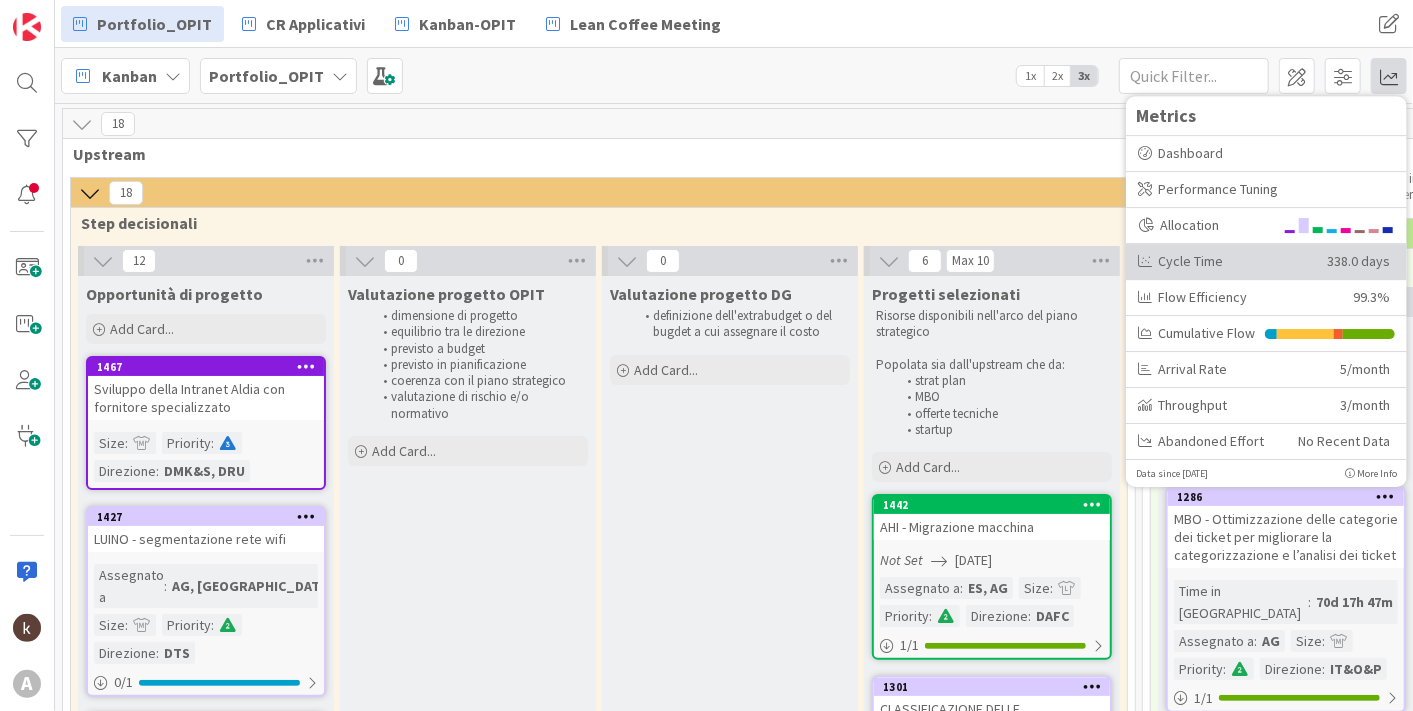 click on "Cycle Time" at bounding box center [1225, 261] 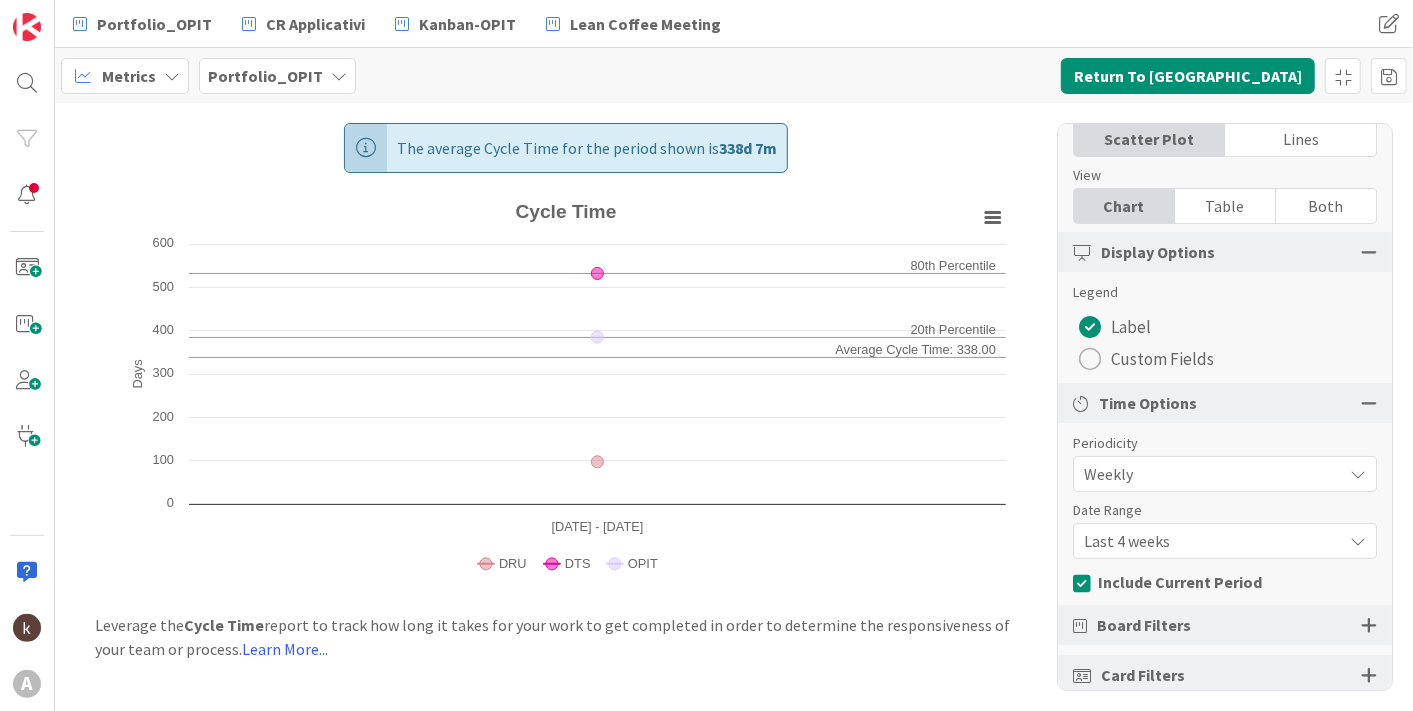 scroll, scrollTop: 111, scrollLeft: 0, axis: vertical 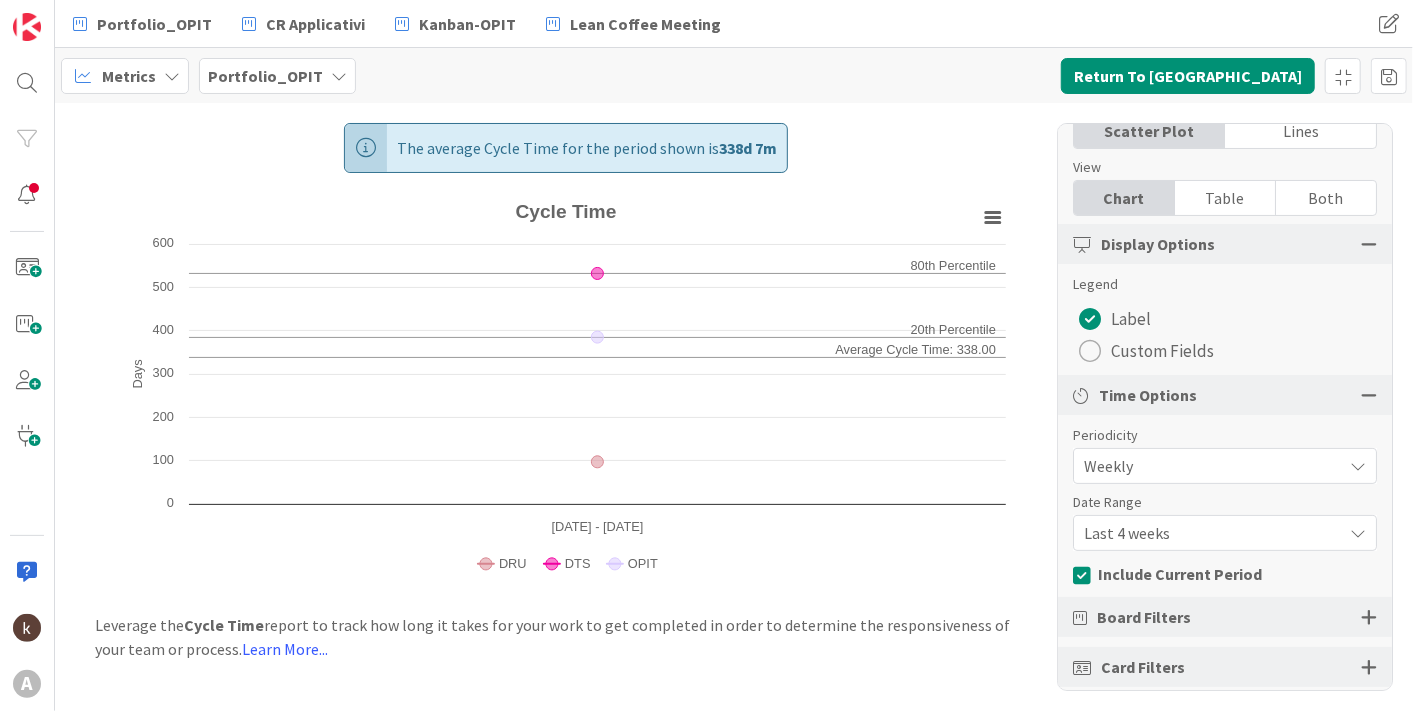click on "Weekly" at bounding box center (1208, 466) 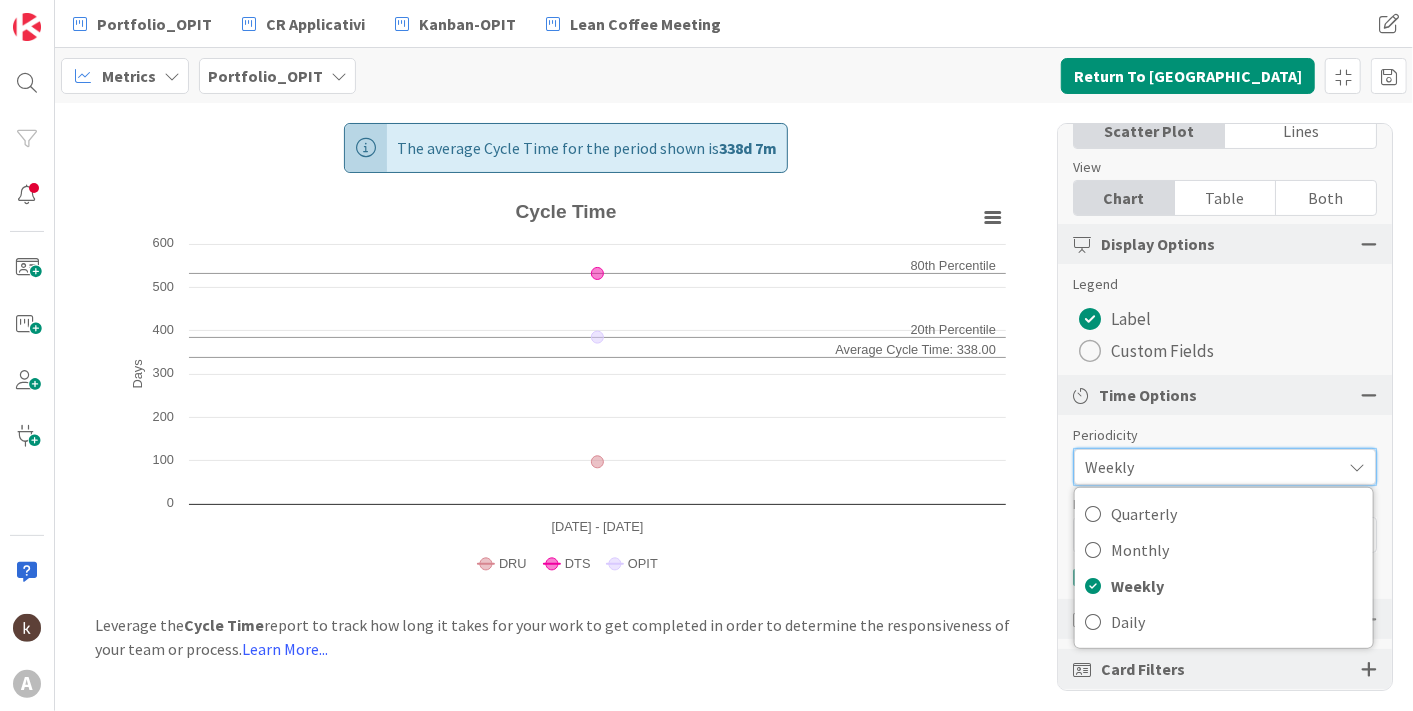 click on "Periodicity" at bounding box center (1215, 435) 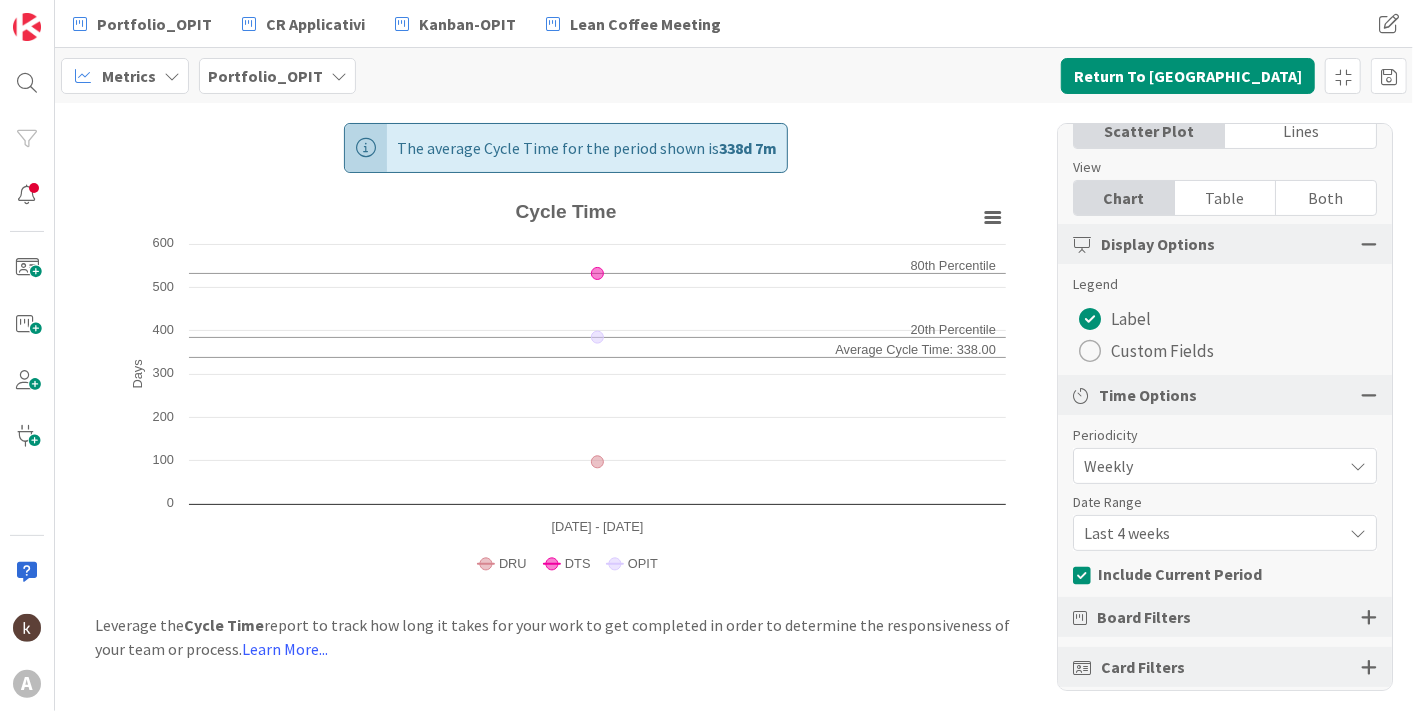 click on "Date Range" at bounding box center [1215, 502] 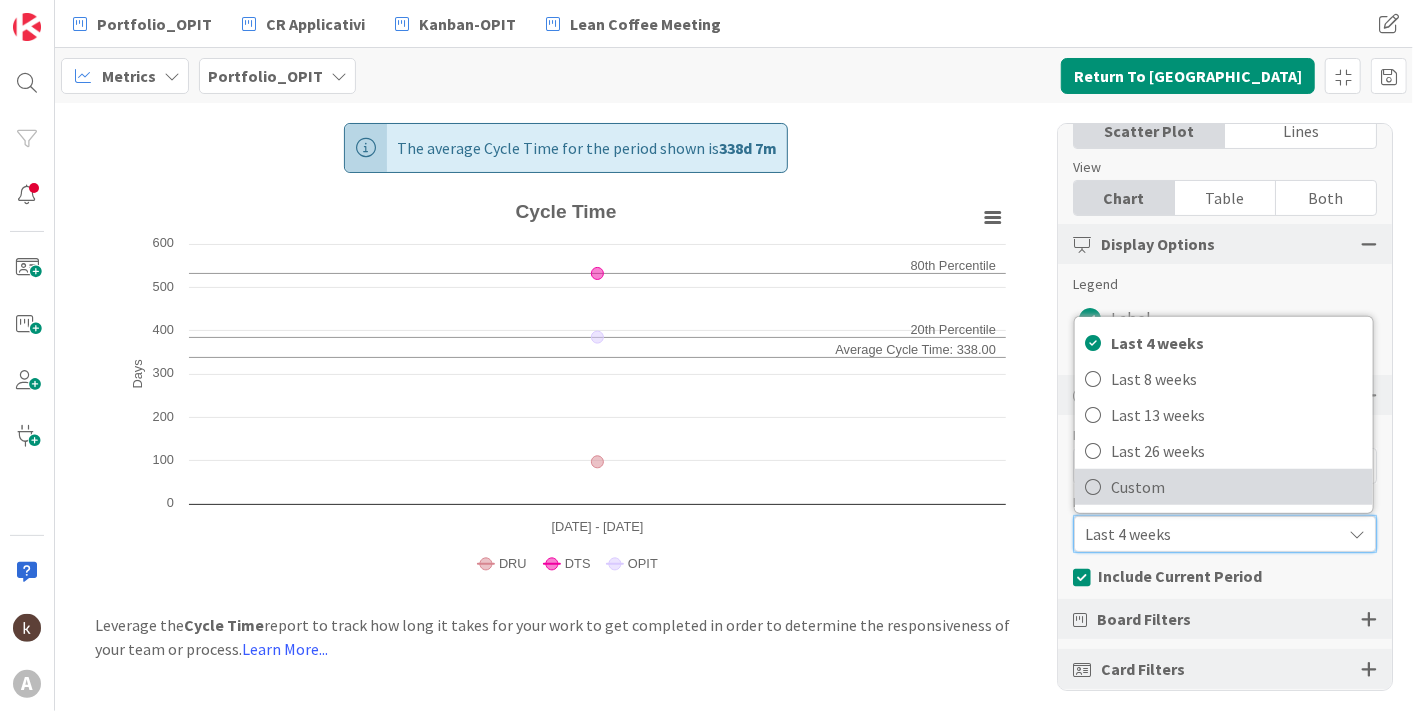 click on "Custom" at bounding box center (1237, 487) 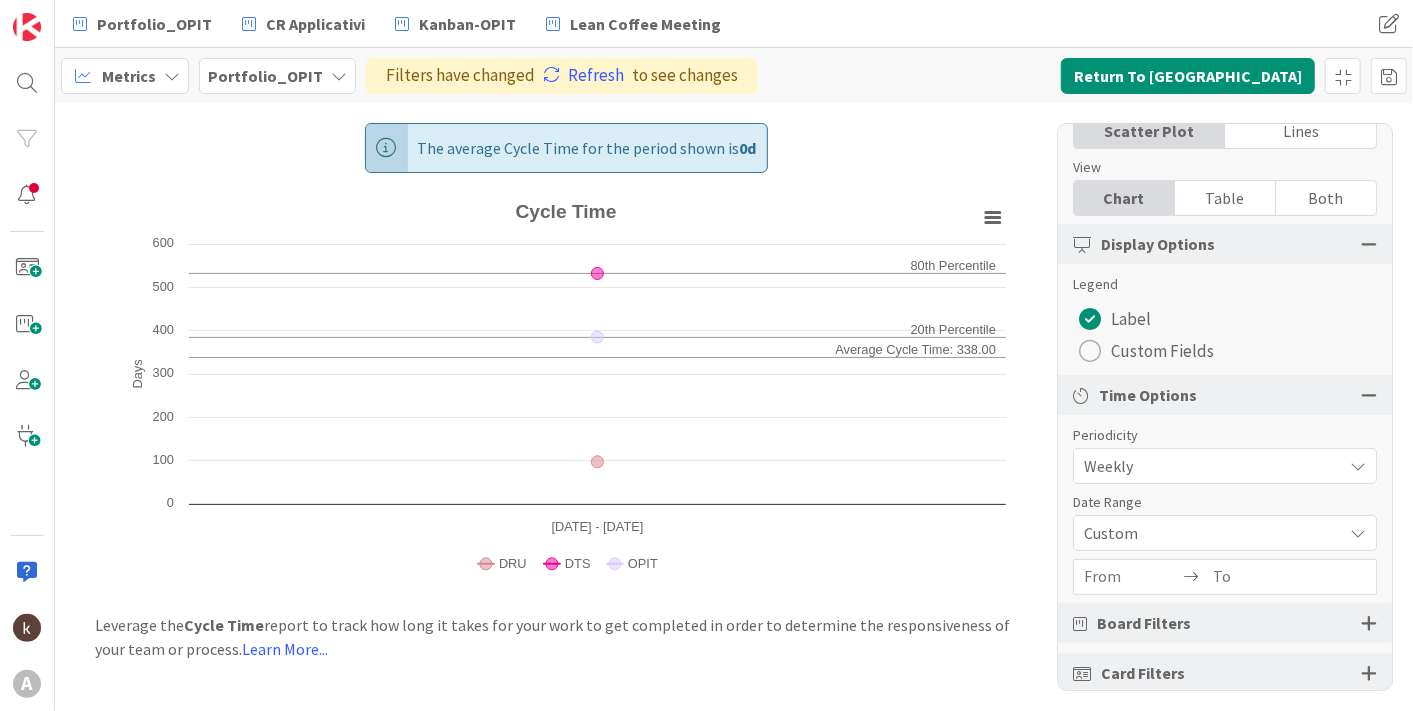 click on "Weekly" at bounding box center [1208, 466] 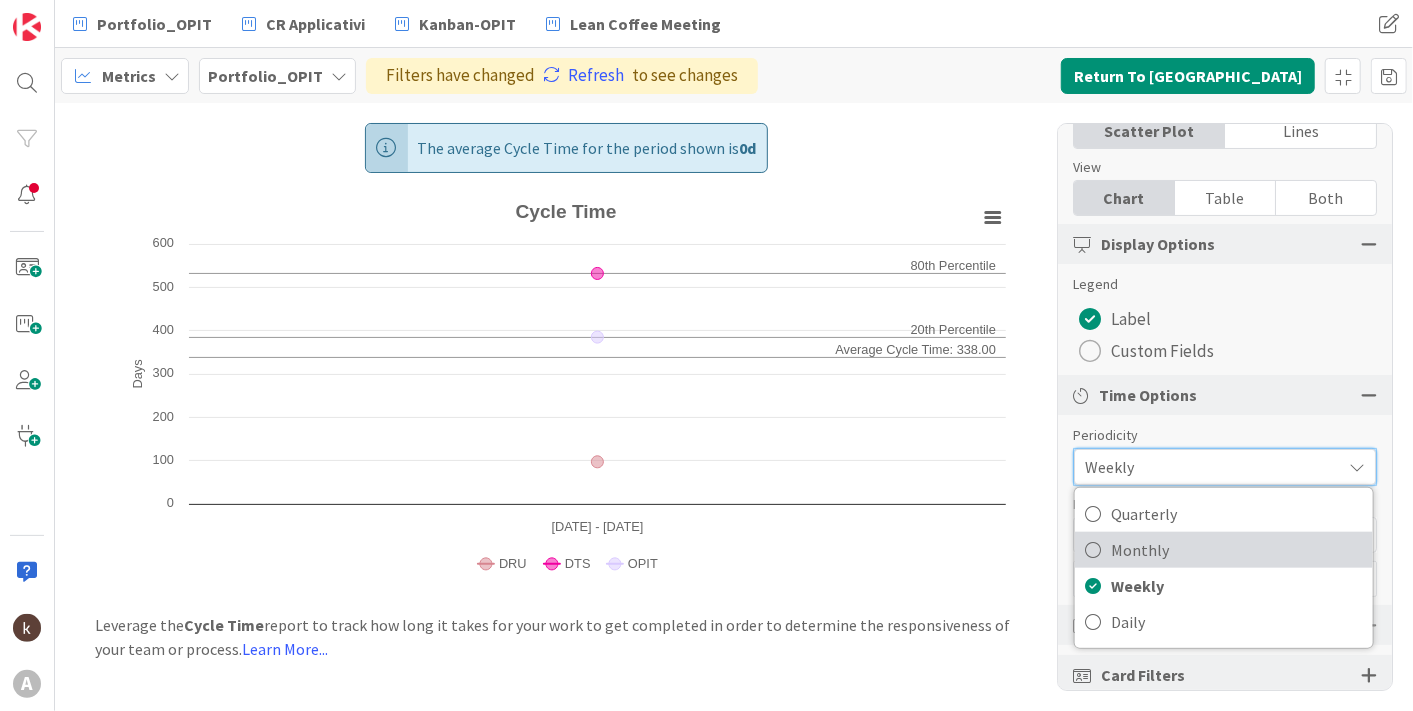 click on "Monthly" at bounding box center (1237, 550) 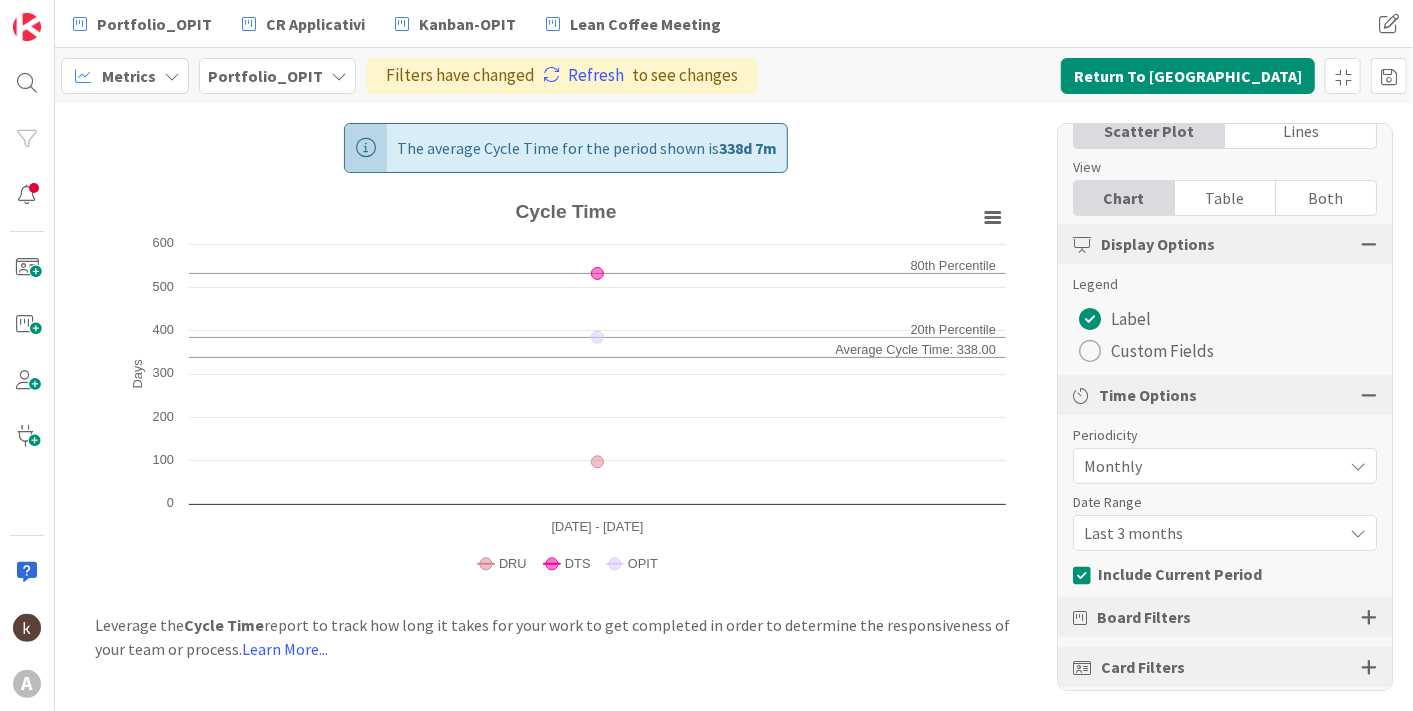 click on "Last 3 months" at bounding box center [1208, 466] 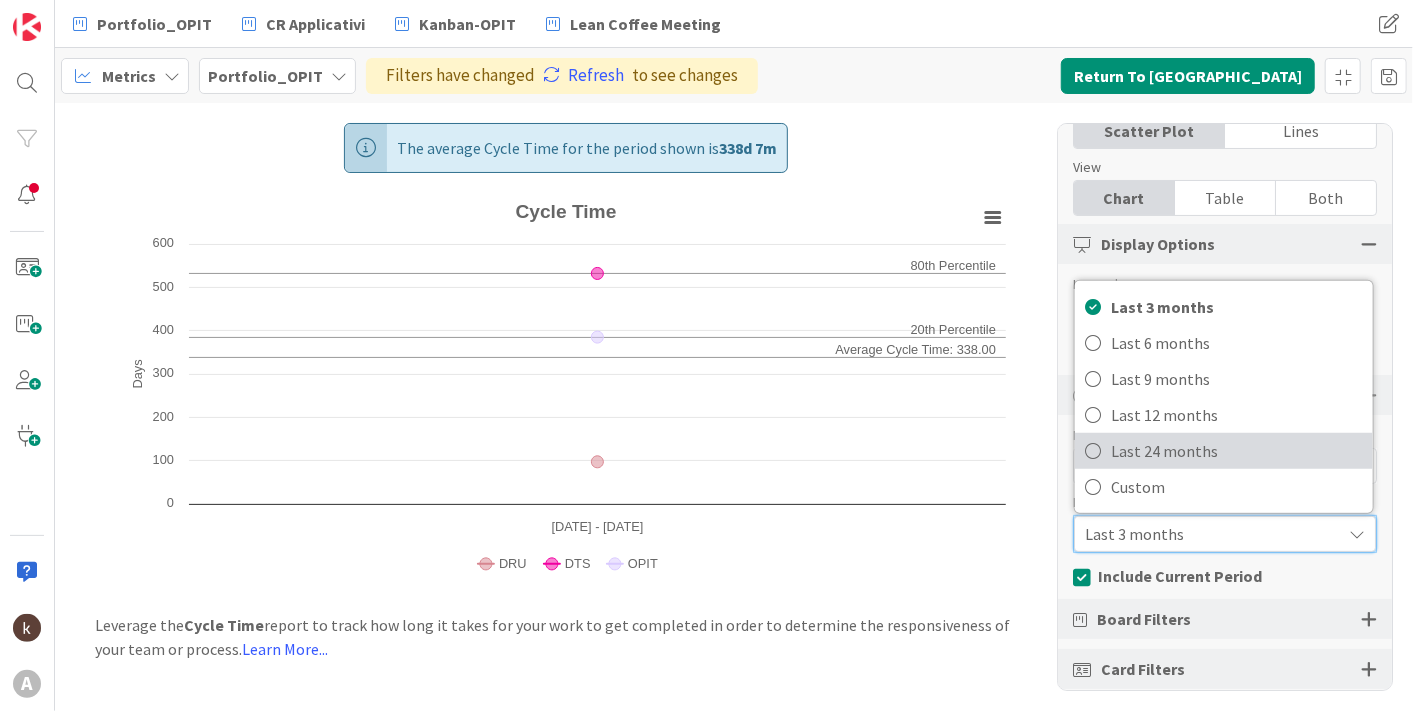 click on "Last 24 months" at bounding box center (1237, 451) 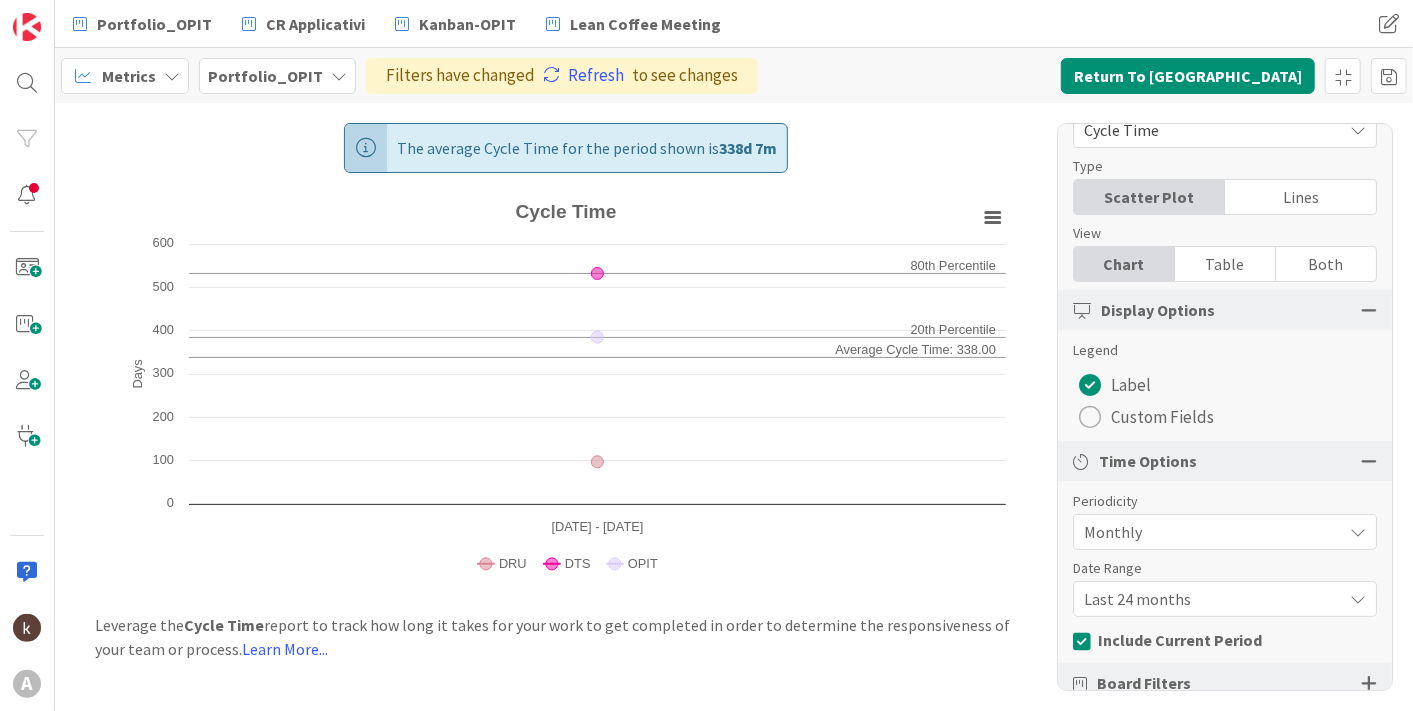 scroll, scrollTop: 0, scrollLeft: 0, axis: both 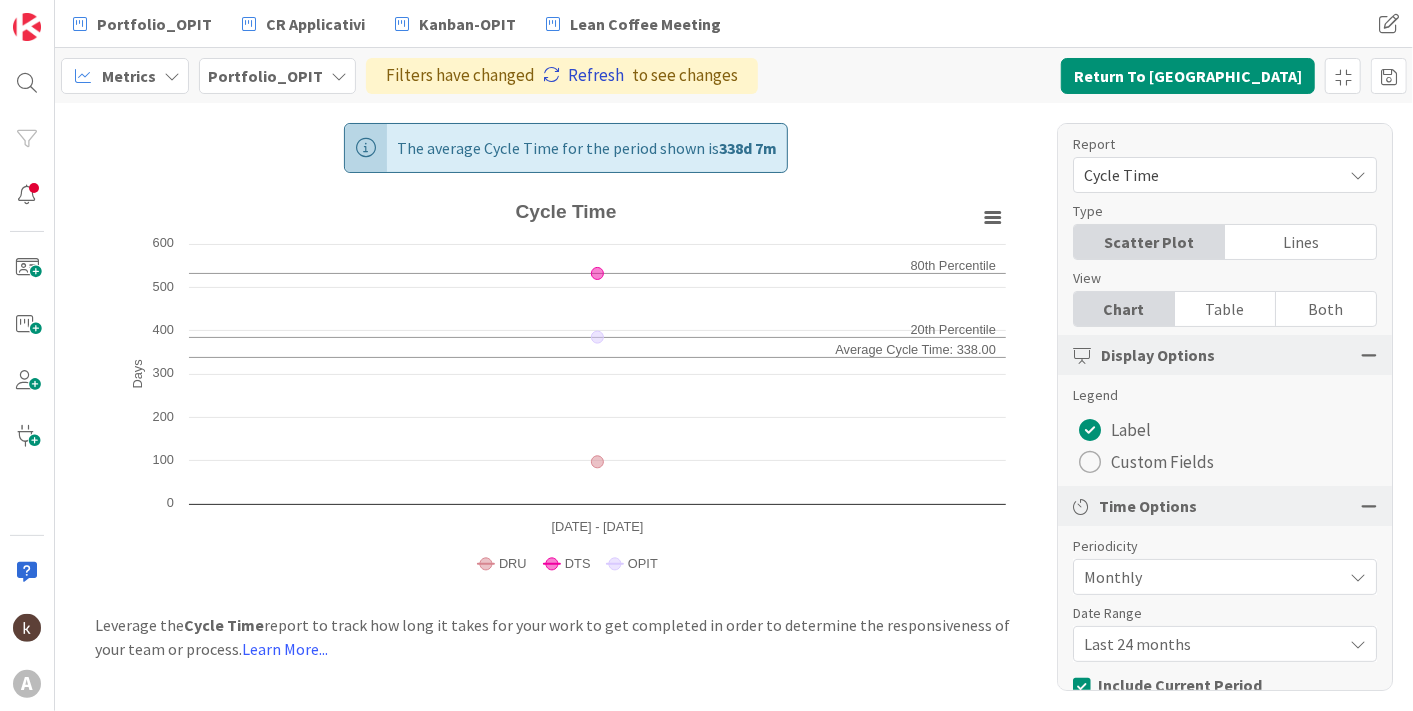 click on "Refresh" at bounding box center (583, 76) 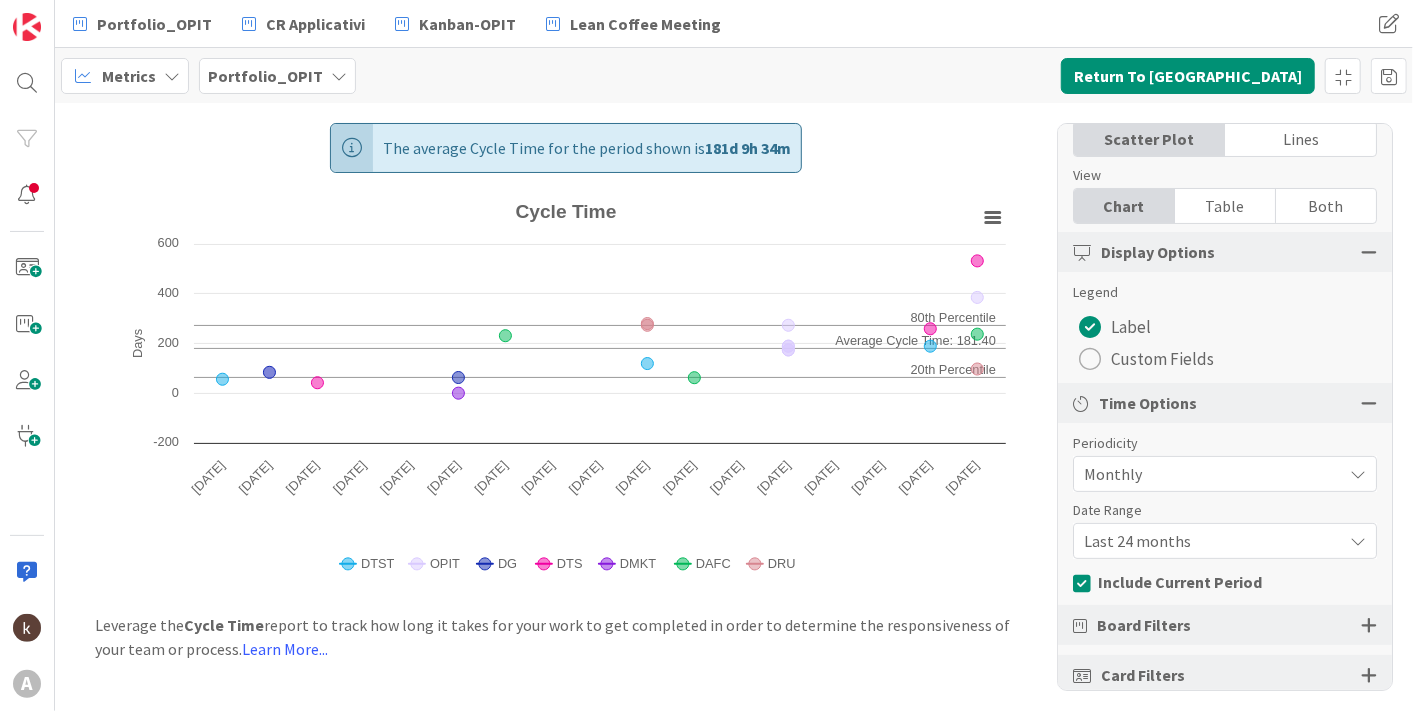 scroll, scrollTop: 127, scrollLeft: 0, axis: vertical 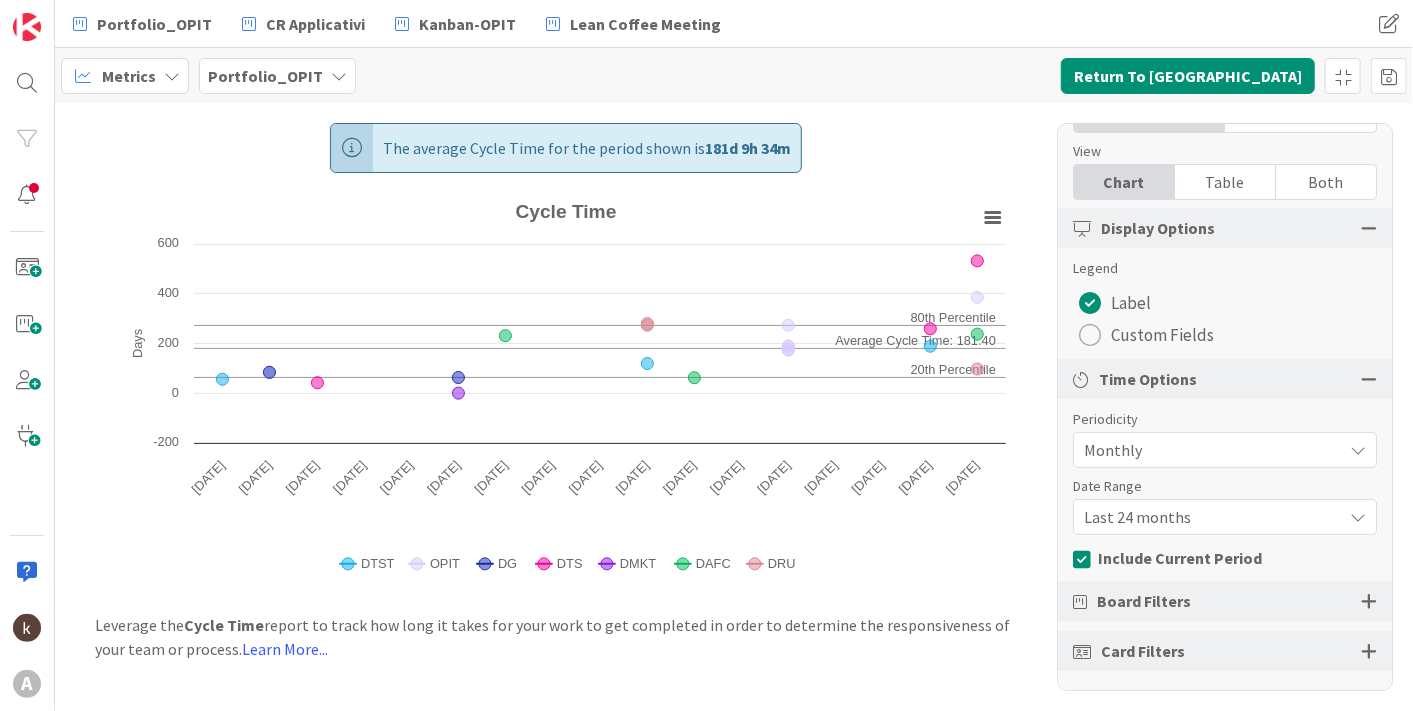 click on "Board Filters" at bounding box center [1225, 601] 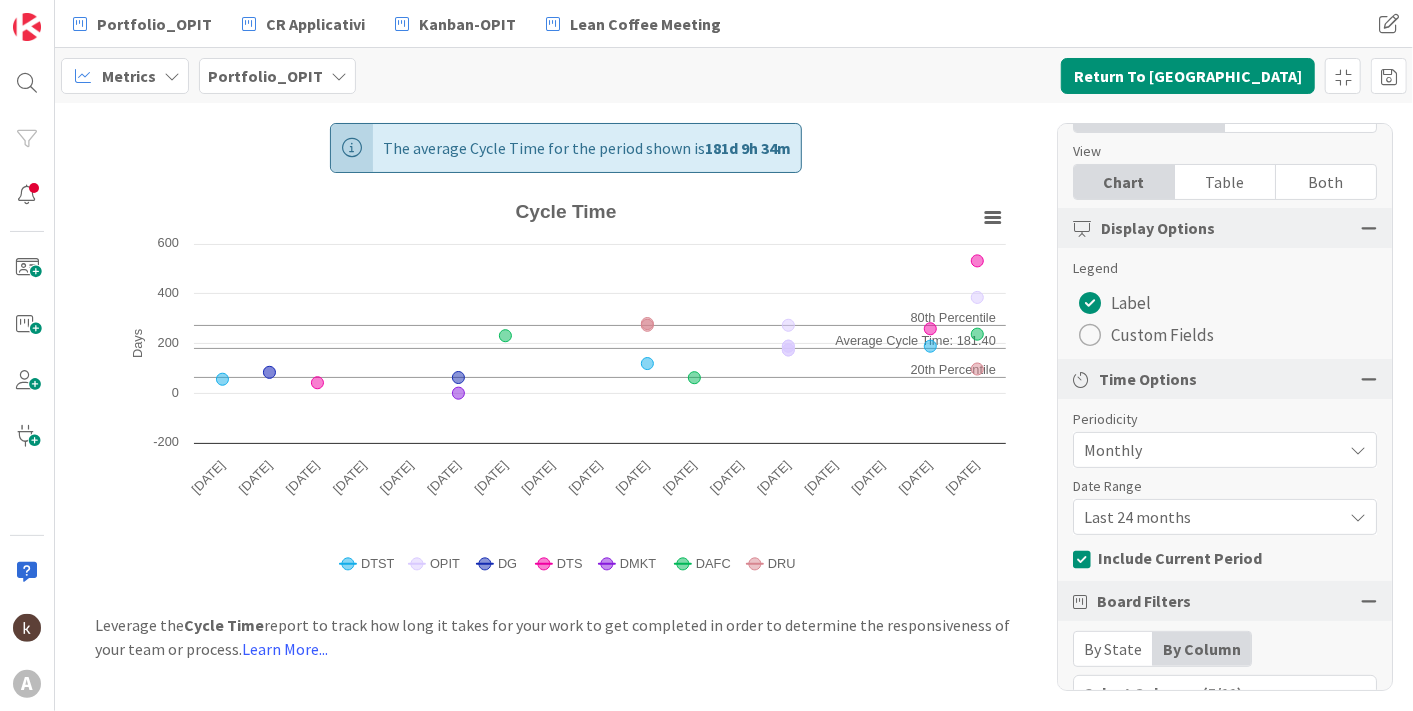 scroll, scrollTop: 303, scrollLeft: 0, axis: vertical 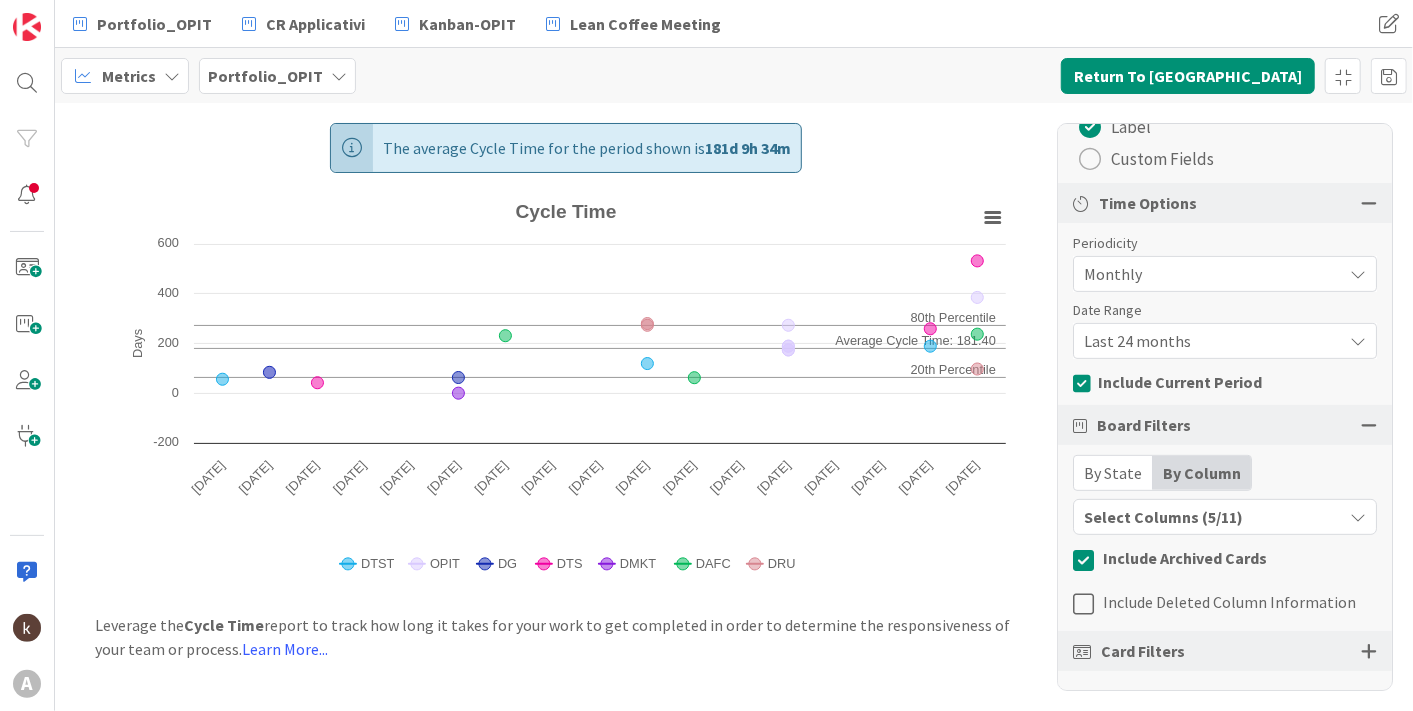 click at bounding box center (1358, 517) 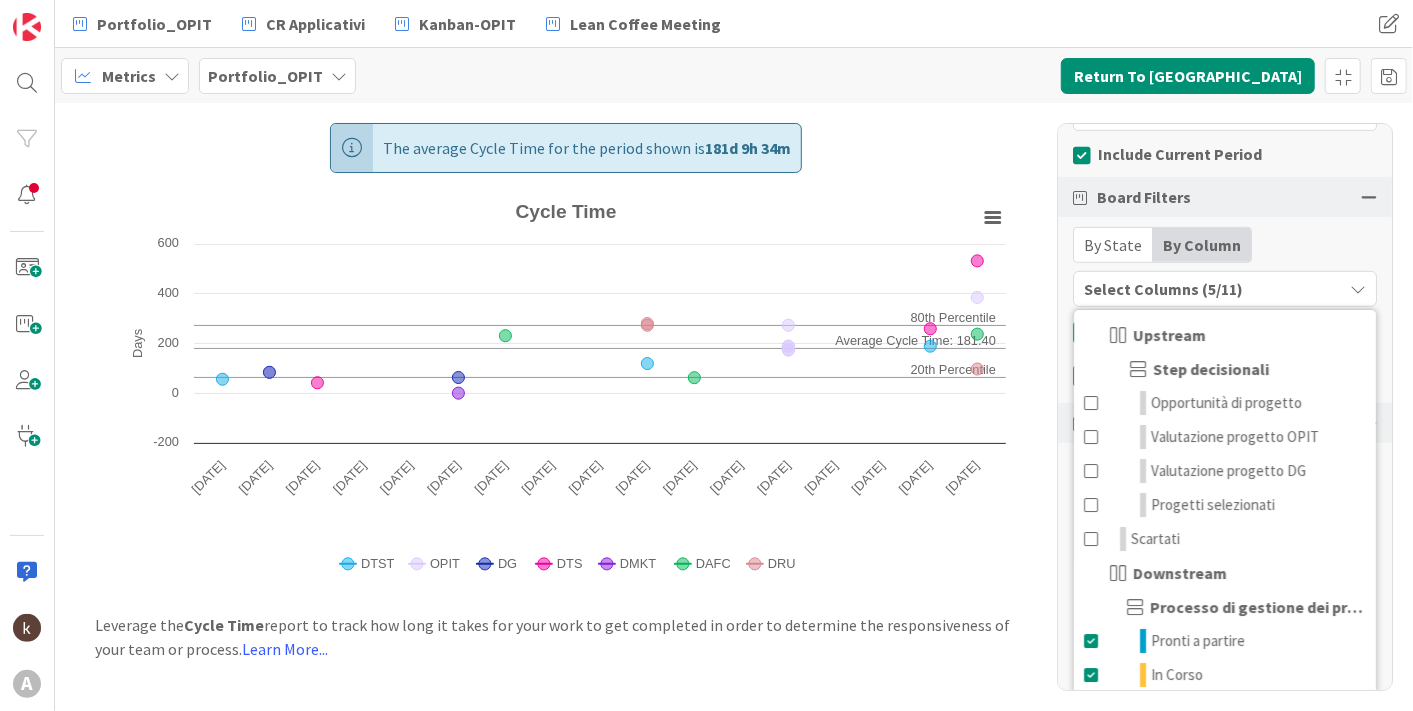 scroll, scrollTop: 549, scrollLeft: 0, axis: vertical 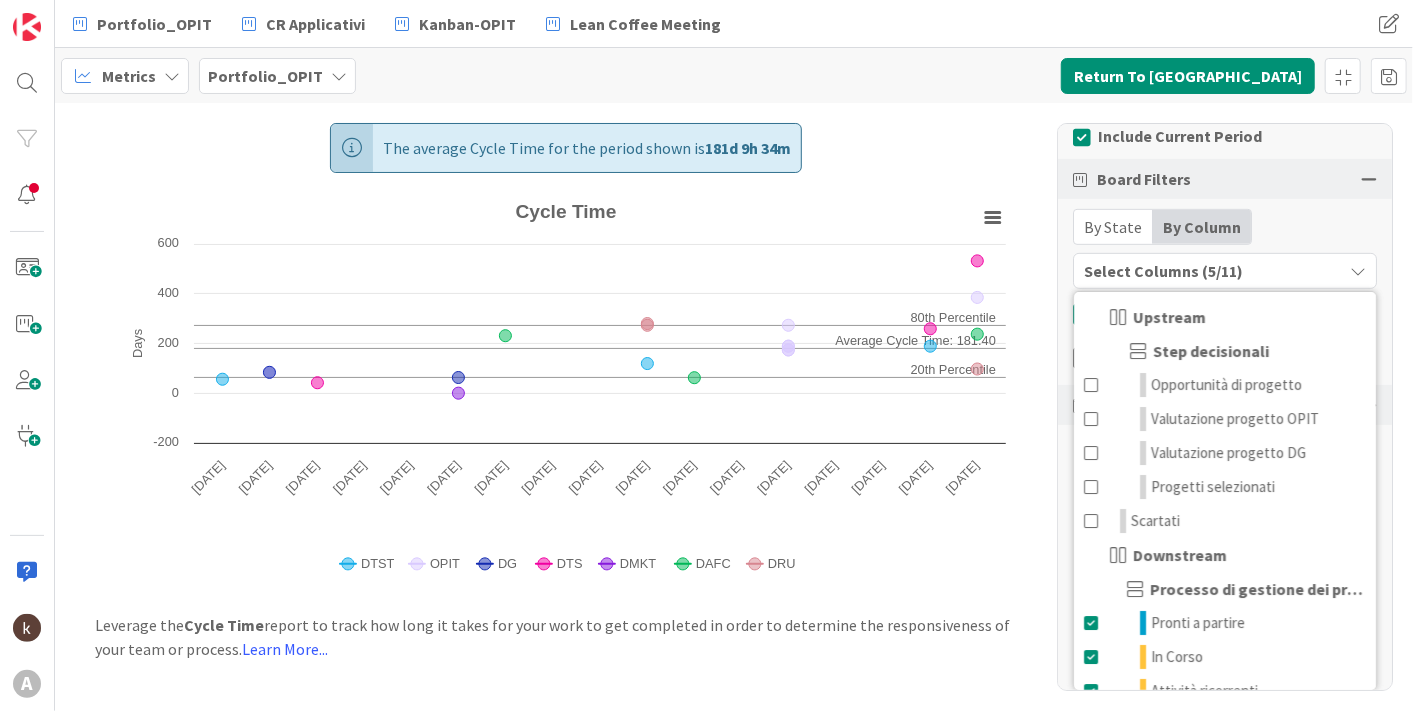 click on "By State" at bounding box center (1113, 227) 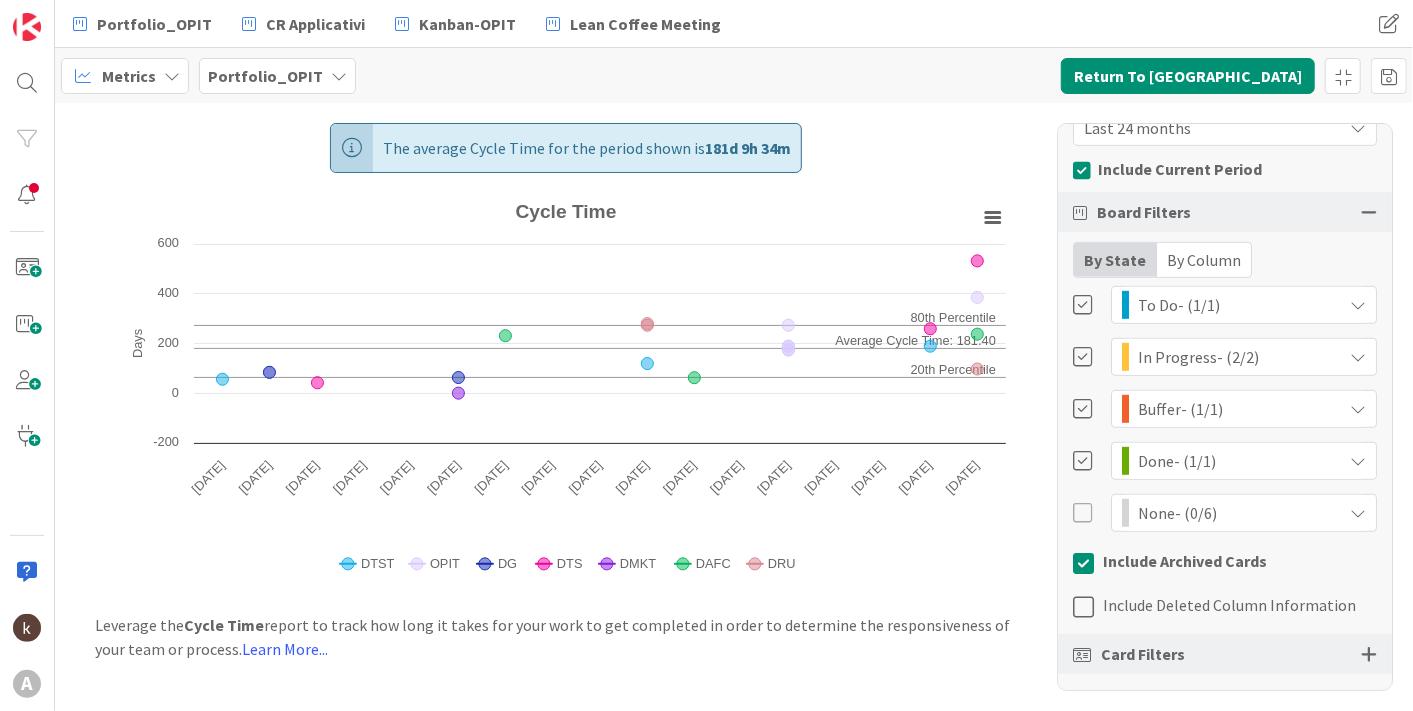 click on "By Column" at bounding box center (1204, 260) 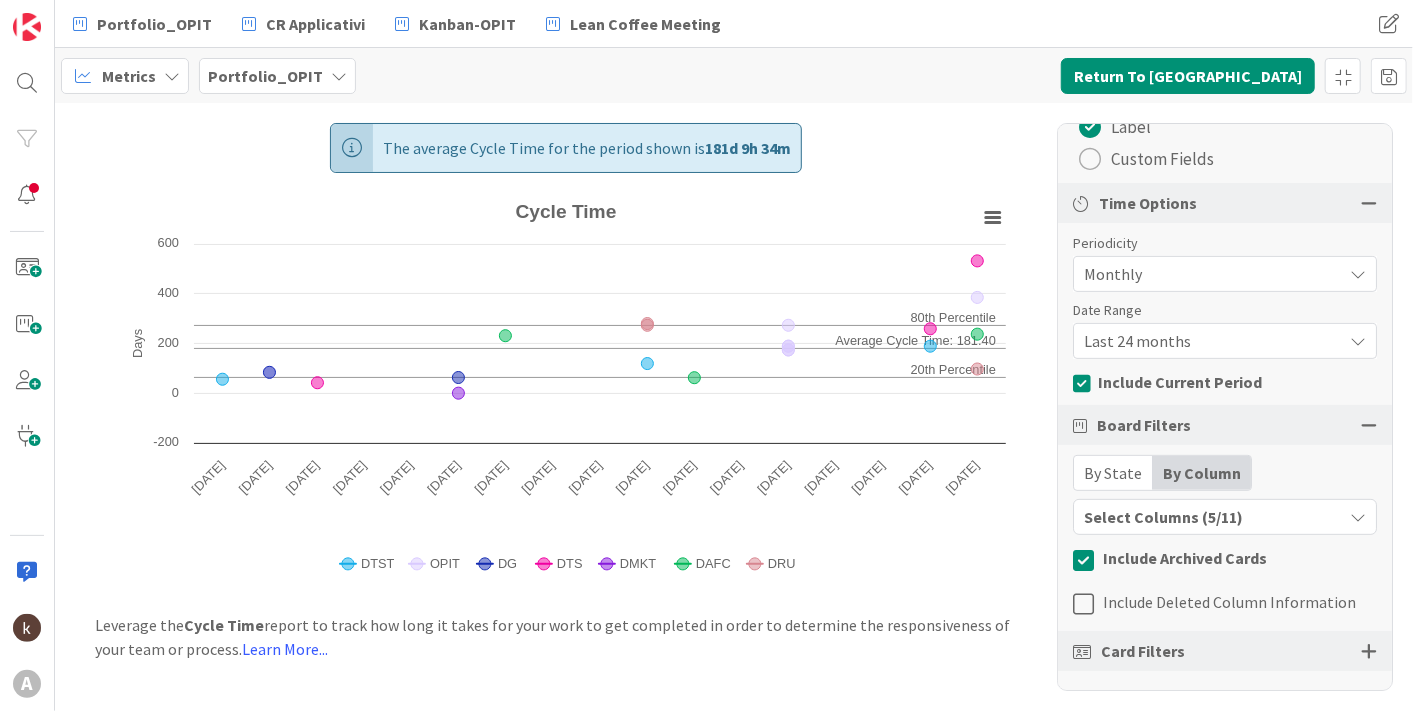 click on "Select Columns (5/11)" at bounding box center [1208, 517] 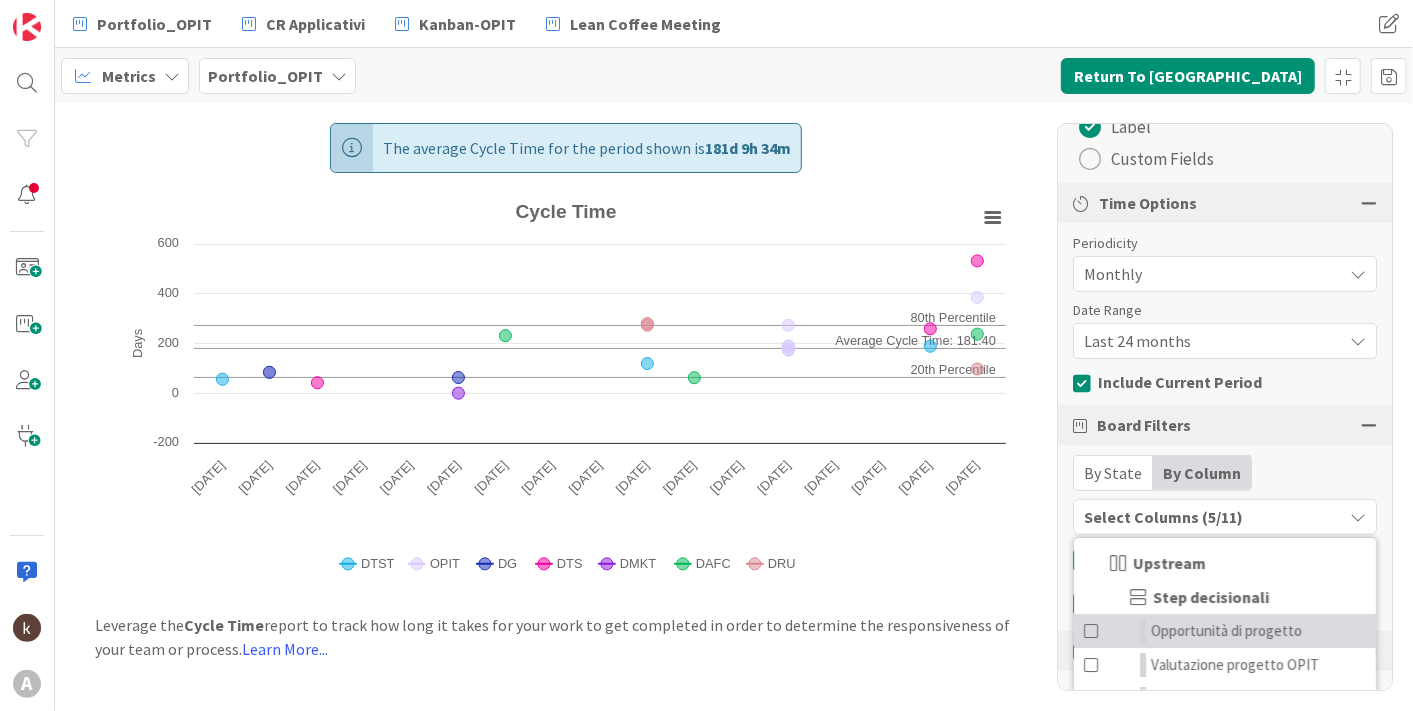 click at bounding box center (1092, 631) 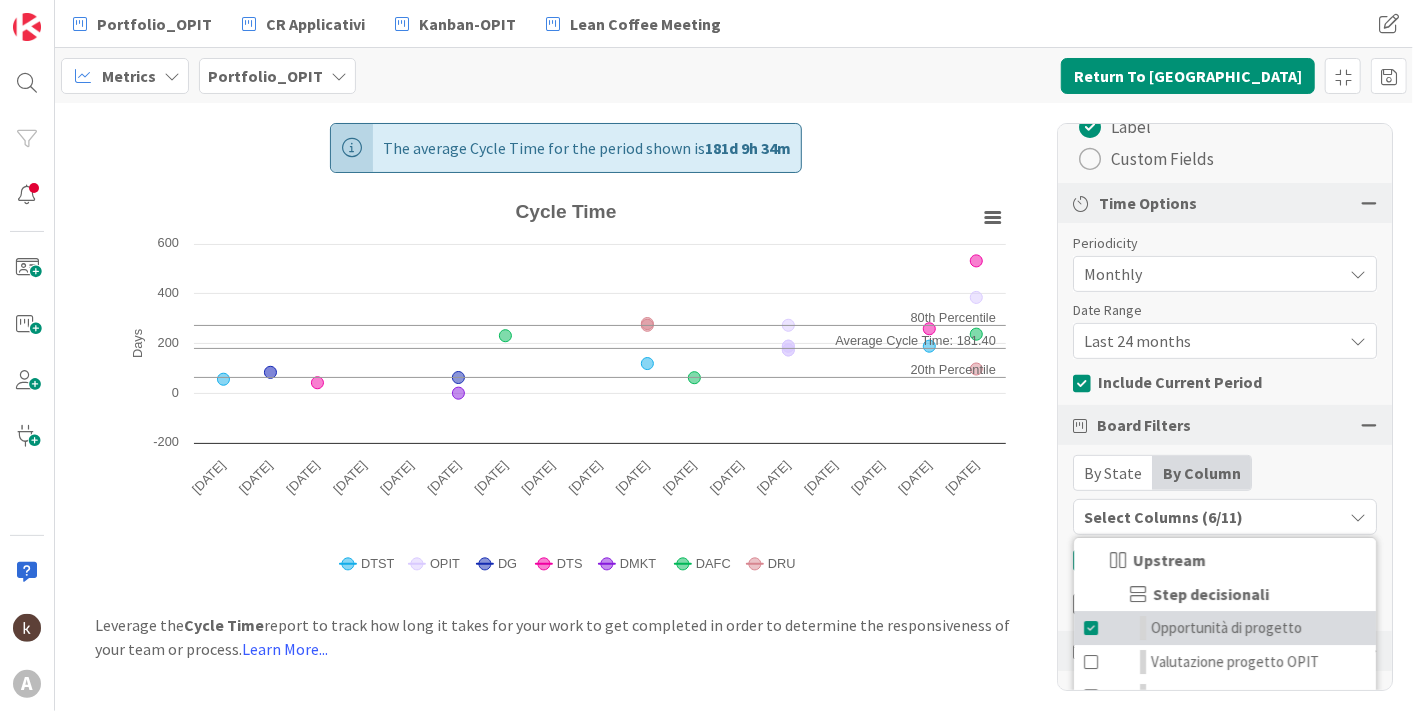 scroll, scrollTop: 0, scrollLeft: 0, axis: both 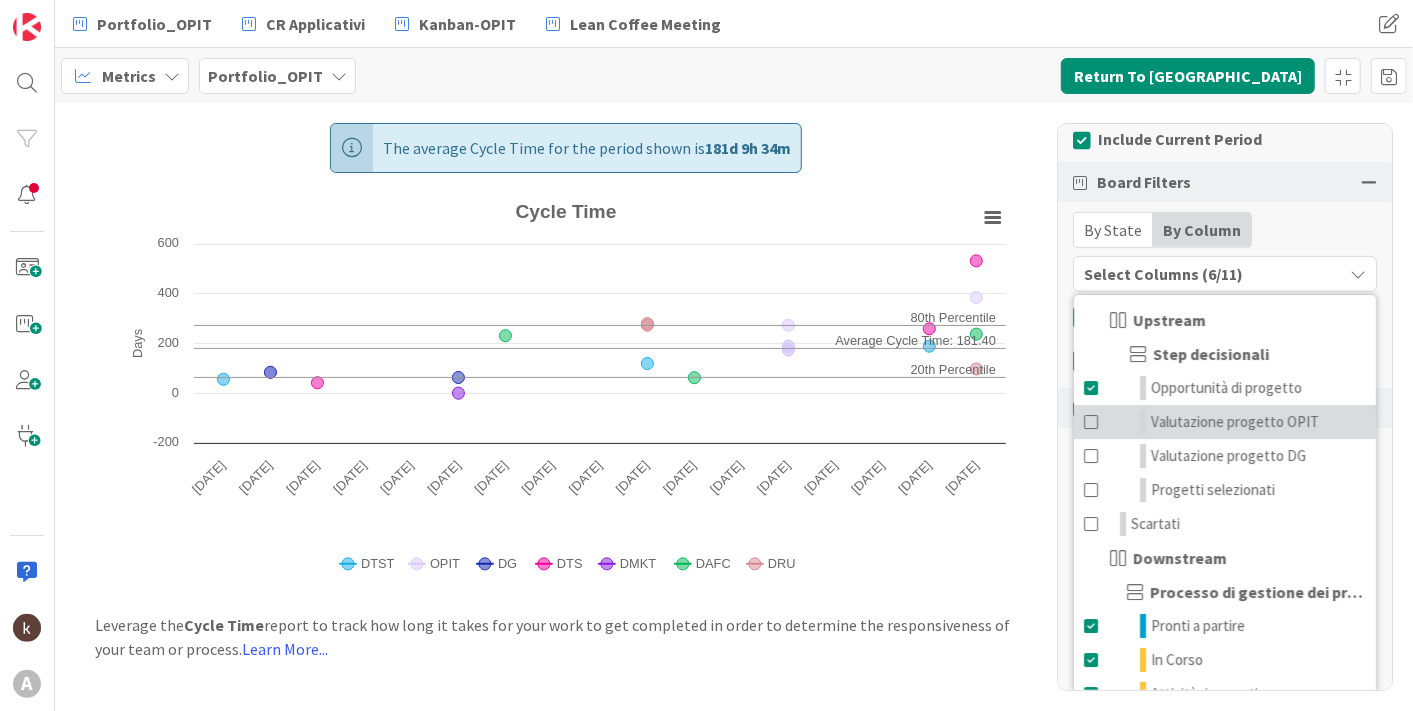 click at bounding box center [1092, 422] 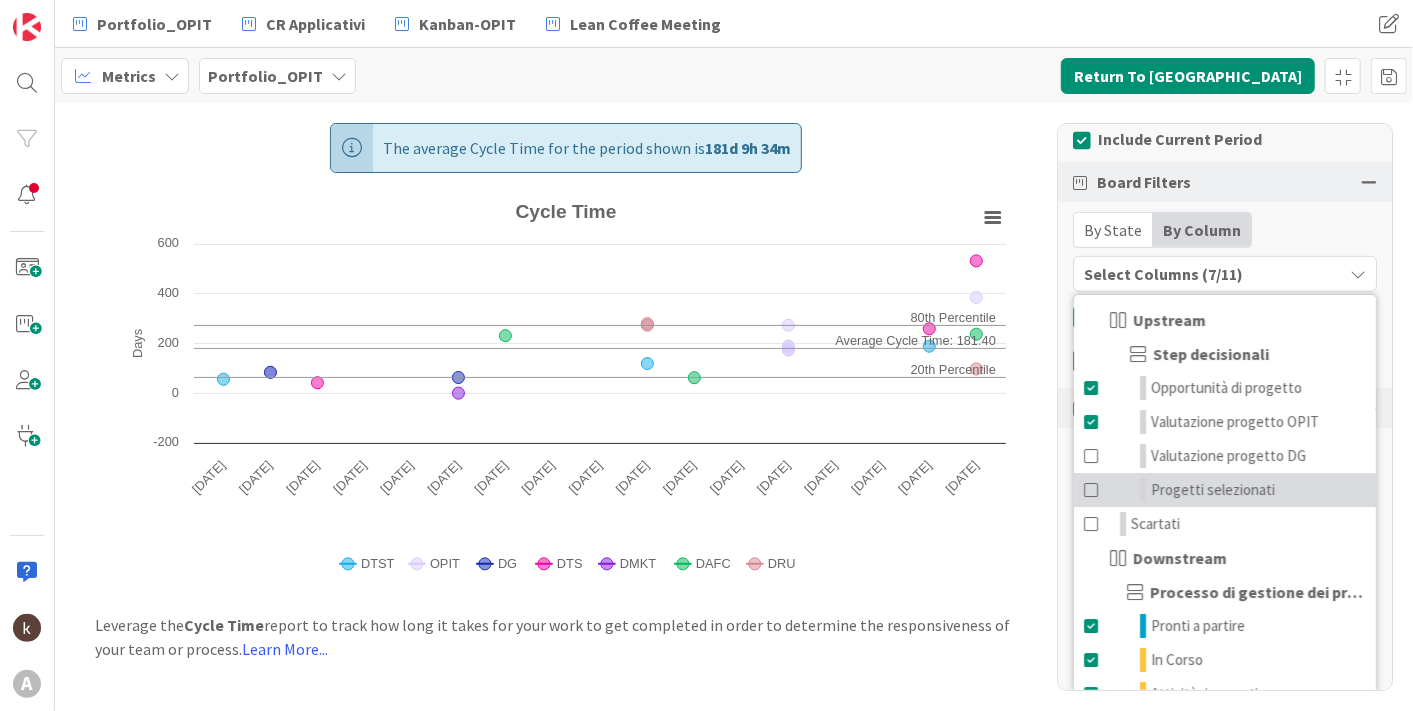 click at bounding box center [1092, 490] 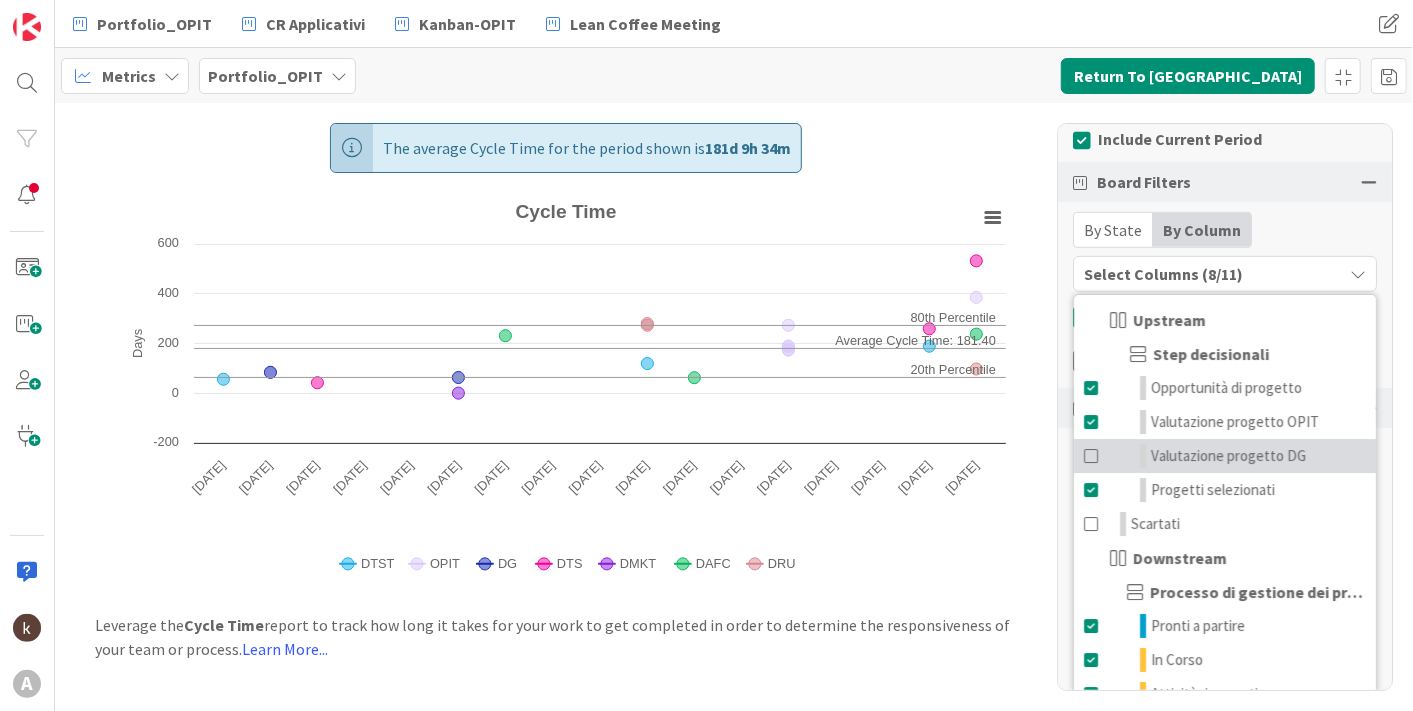 click at bounding box center [1092, 456] 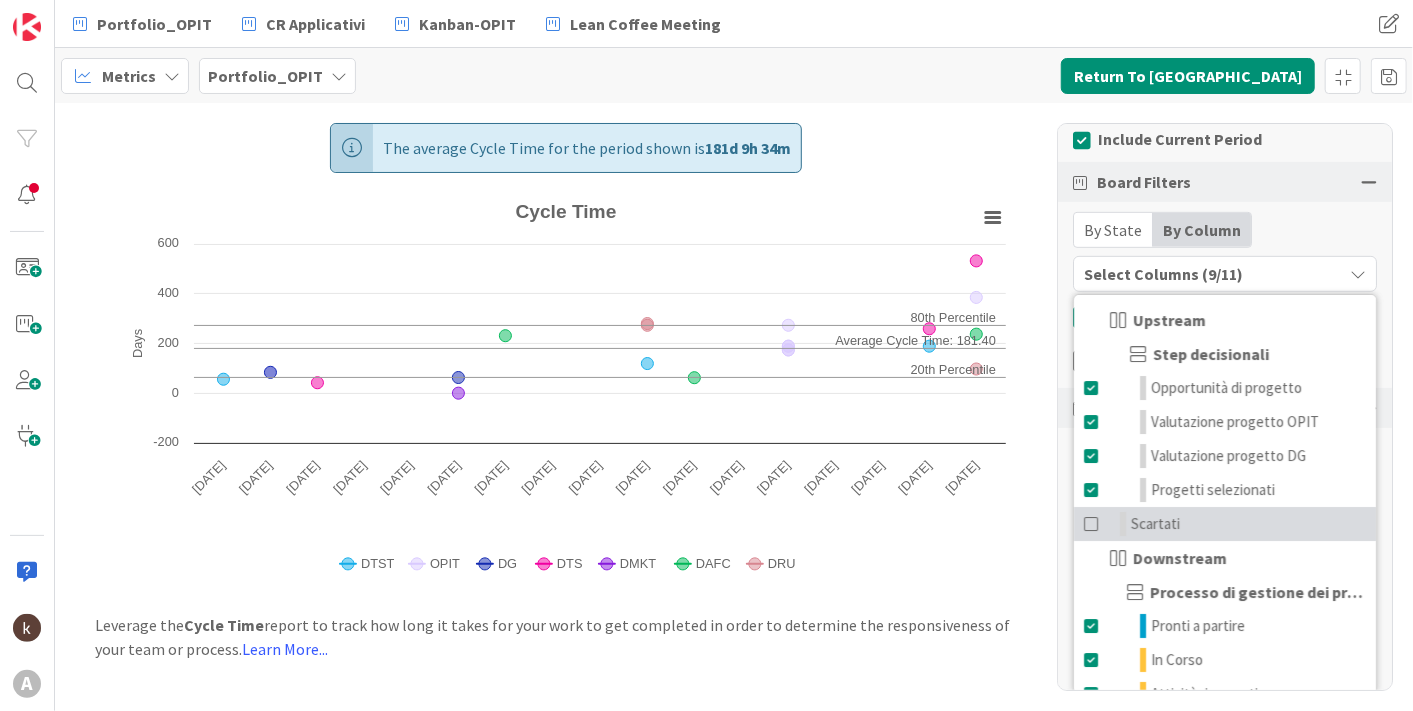 click at bounding box center (1092, 524) 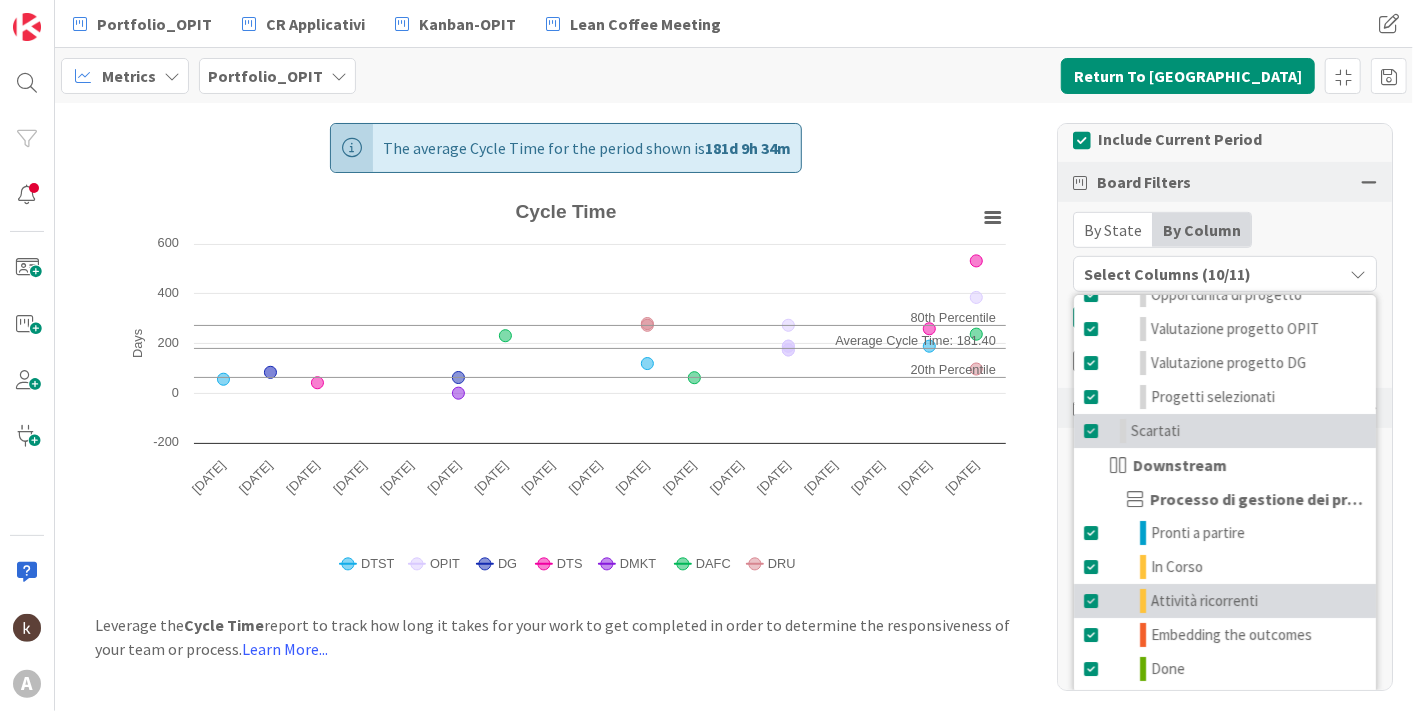 scroll, scrollTop: 127, scrollLeft: 0, axis: vertical 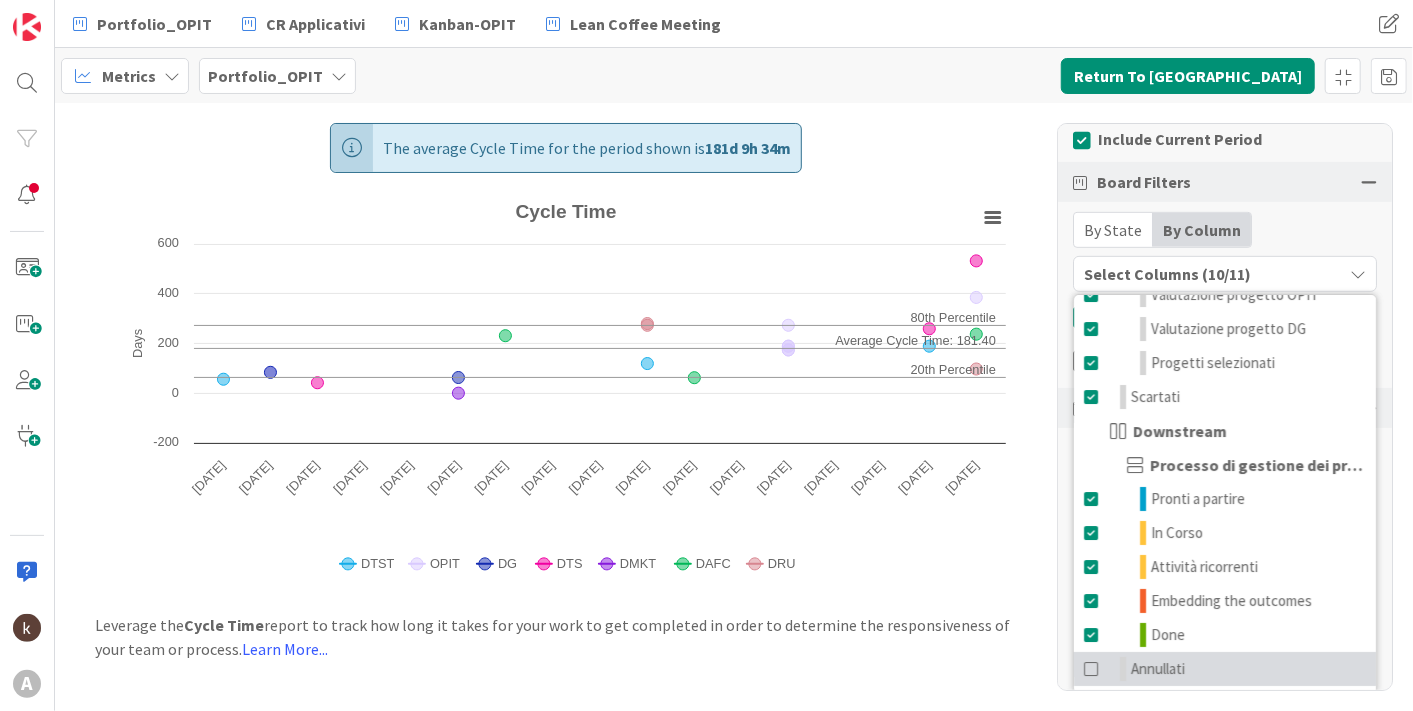 click at bounding box center (1092, 669) 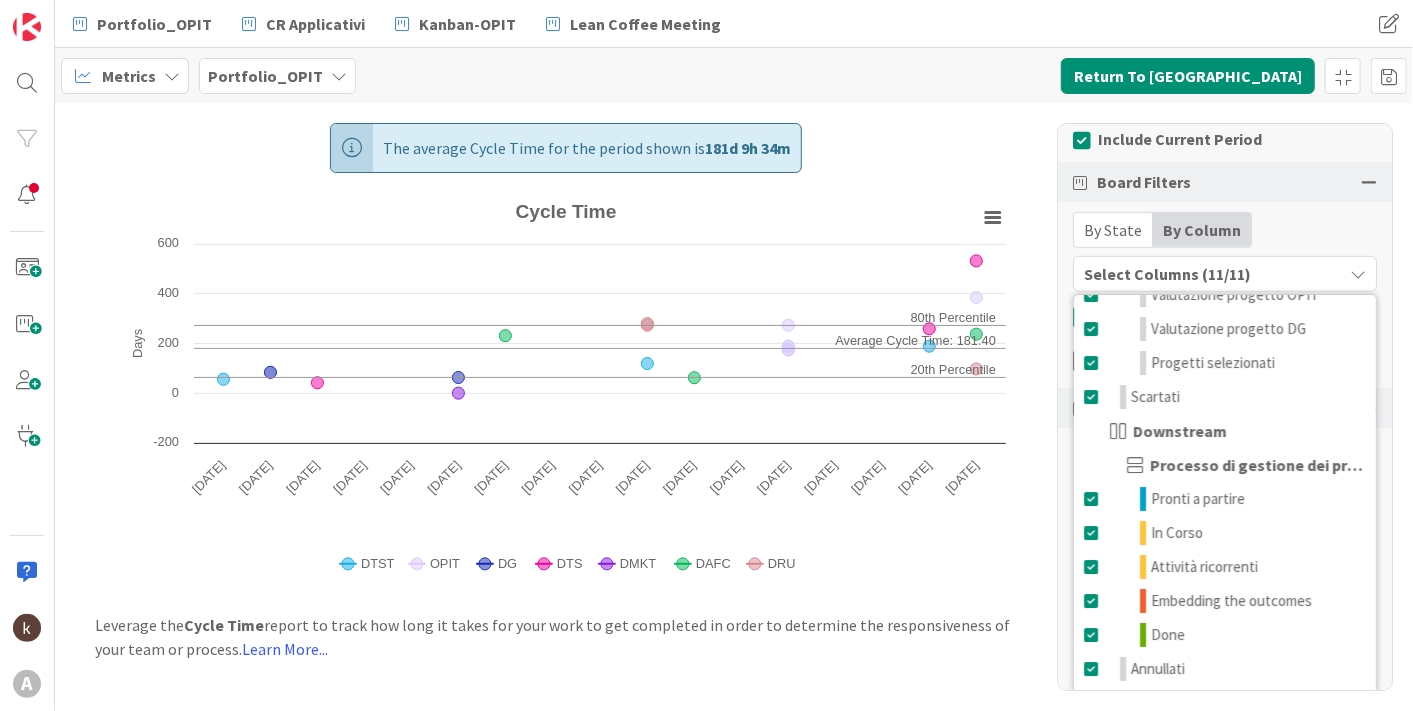 click on "The average Cycle Time for the period shown is  181d 9h 34m Created with Highcharts 11.4.3 Days Chart context menu Average Cycle Time: 181.40 80th Percentile 20th Percentile Cycle Time February 2024 March 2024 April 2024 May 2024 June 2024 July 2024 August 2024 September 2024 October 2024 November 2024 December 2024 January 2025 February 2025 March 2025 April 2025 May 2025 June 2025 -200 0 200 400 600 Highcharts.com DTST OPIT DG DTS DMKT DAFC DRU June 2025 Total Cards: 1 Cycle Time 97d 2h 38m Leverage the  Cycle Time  report to track how long it takes for your work to get completed in order to determine the responsiveness of your team or process.  Learn More..." at bounding box center (734, 407) 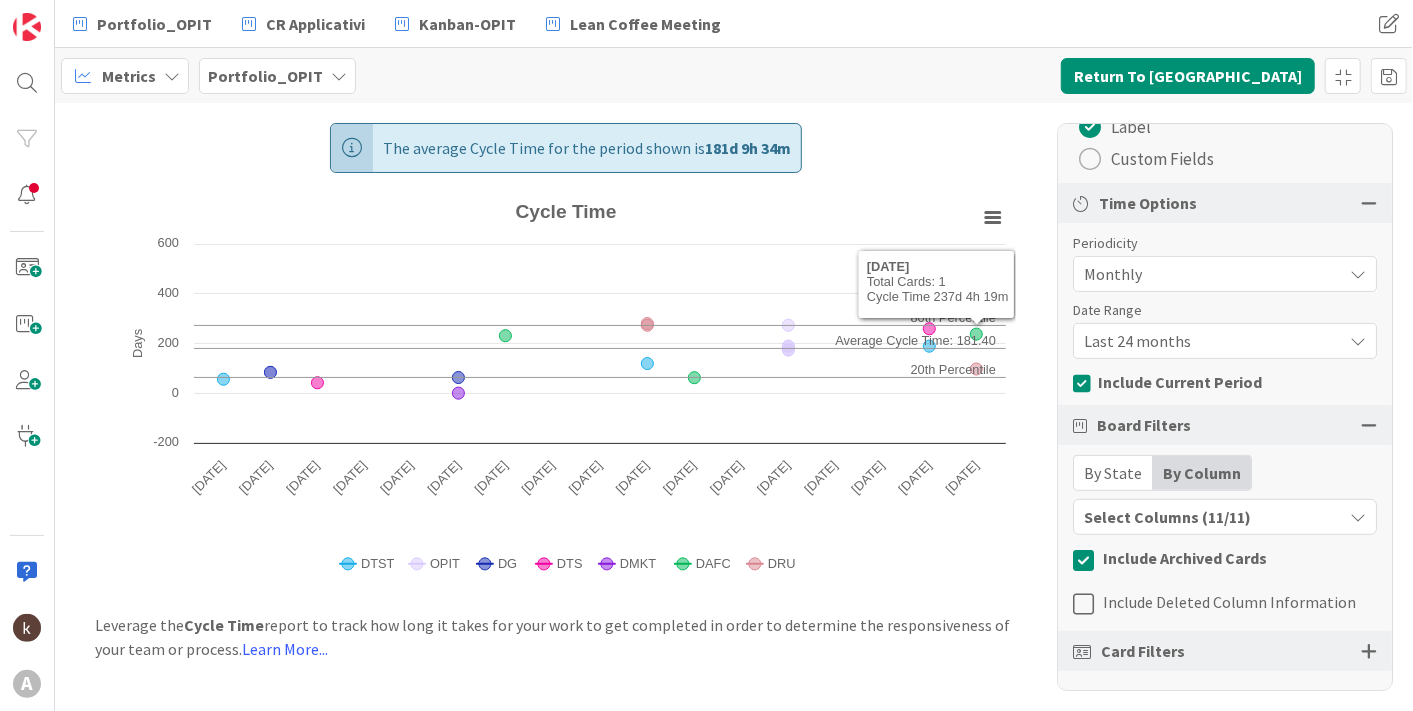 scroll, scrollTop: 0, scrollLeft: 0, axis: both 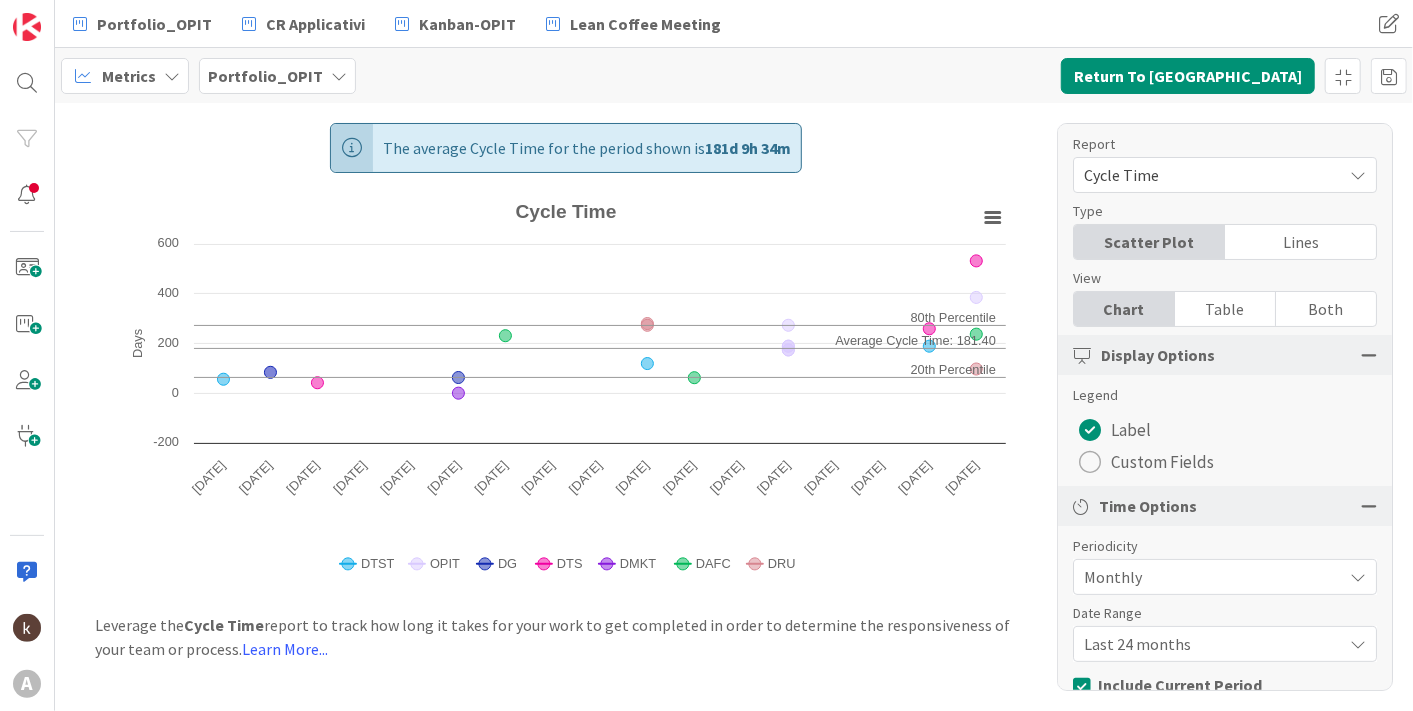 click on "Both" at bounding box center (1326, 309) 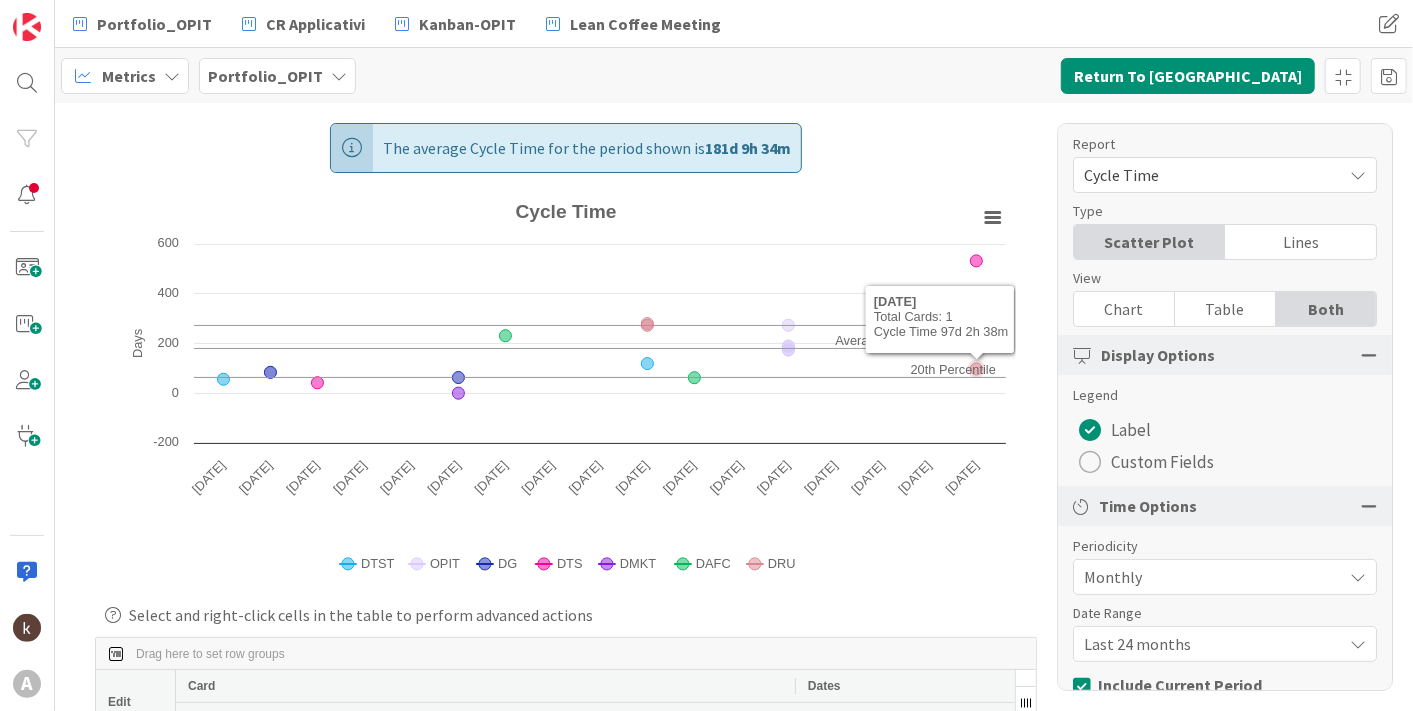 click on "Lines" at bounding box center (1300, 242) 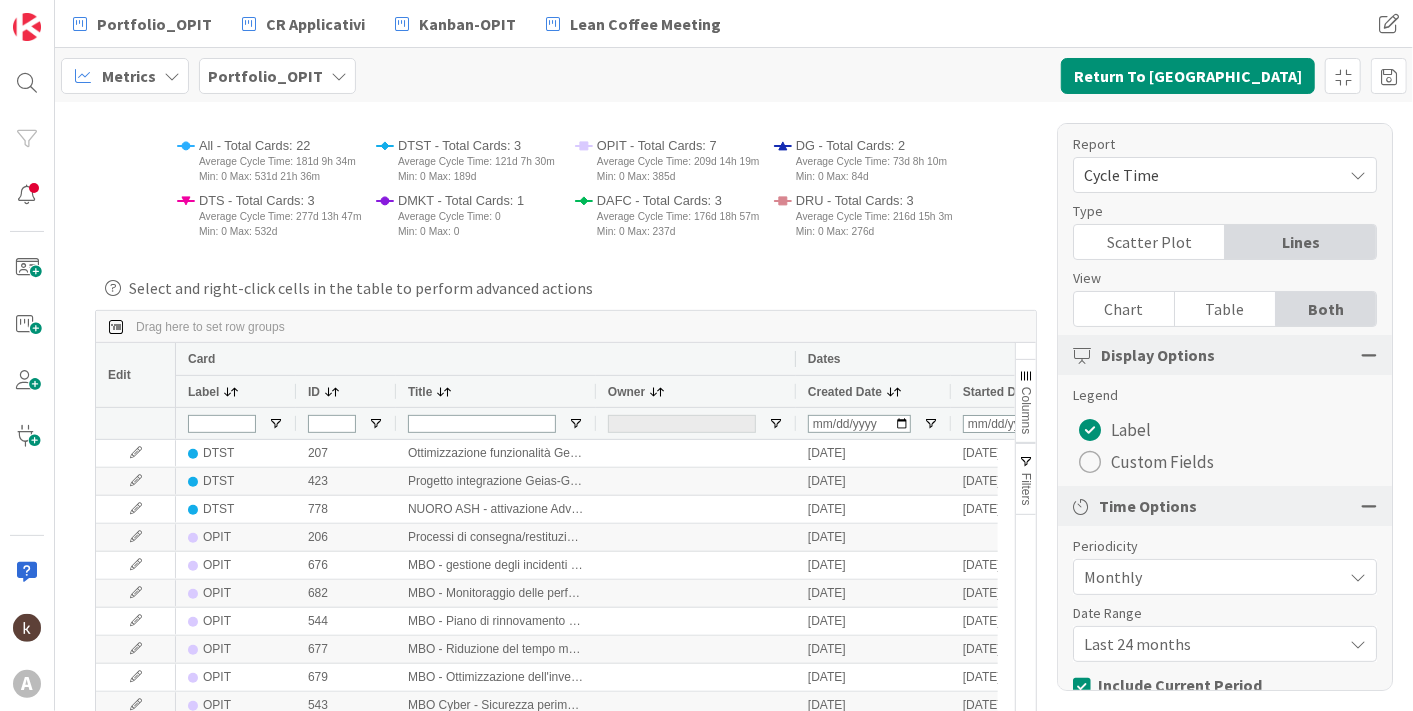 scroll, scrollTop: 333, scrollLeft: 0, axis: vertical 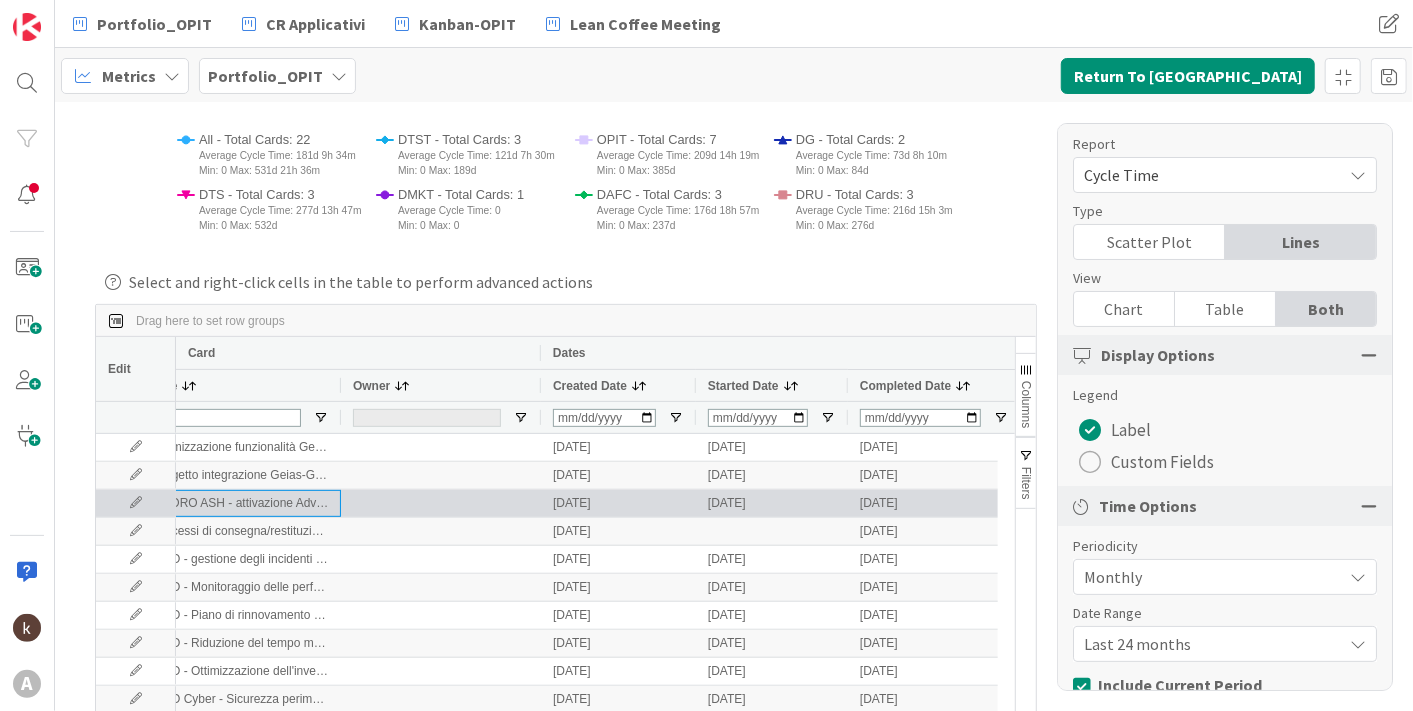 drag, startPoint x: 559, startPoint y: 503, endPoint x: 712, endPoint y: 503, distance: 153 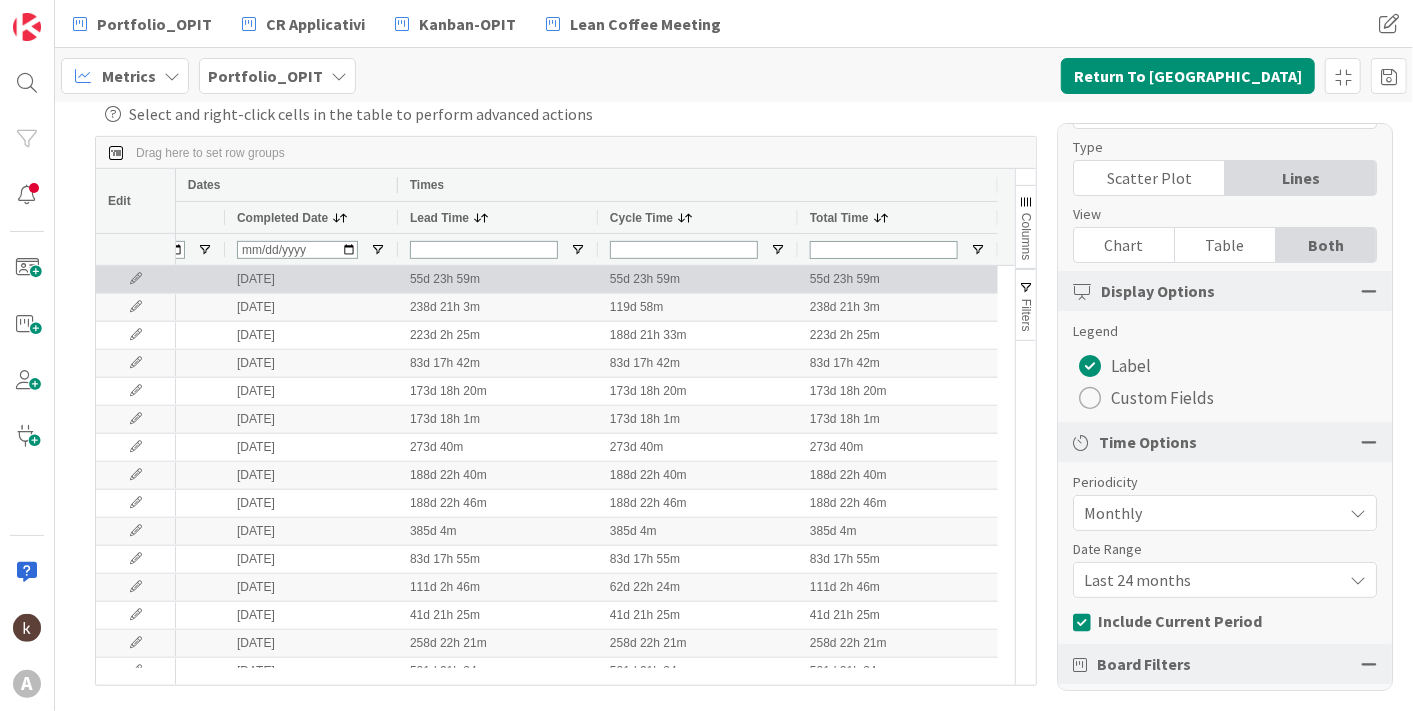 click on "55d 23h 59m" at bounding box center (898, 279) 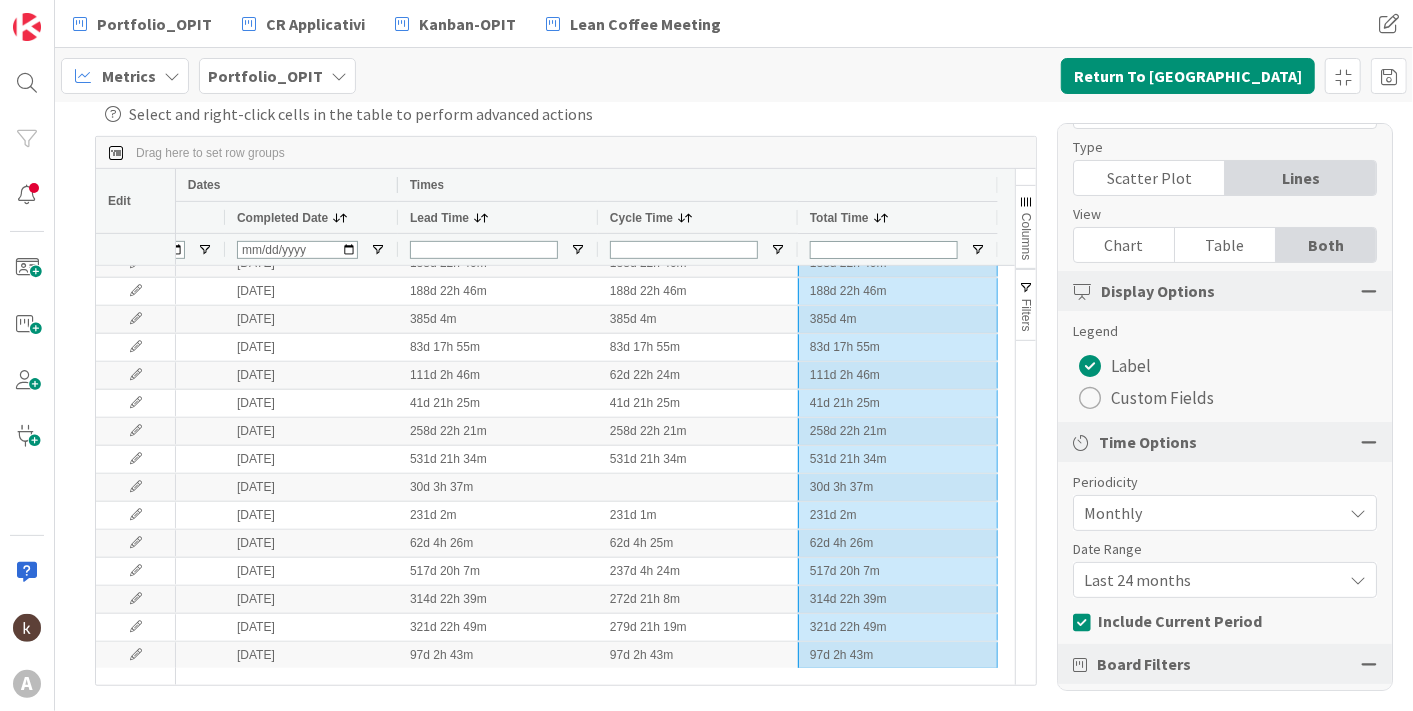 click on "Last 24 months" at bounding box center [1208, 513] 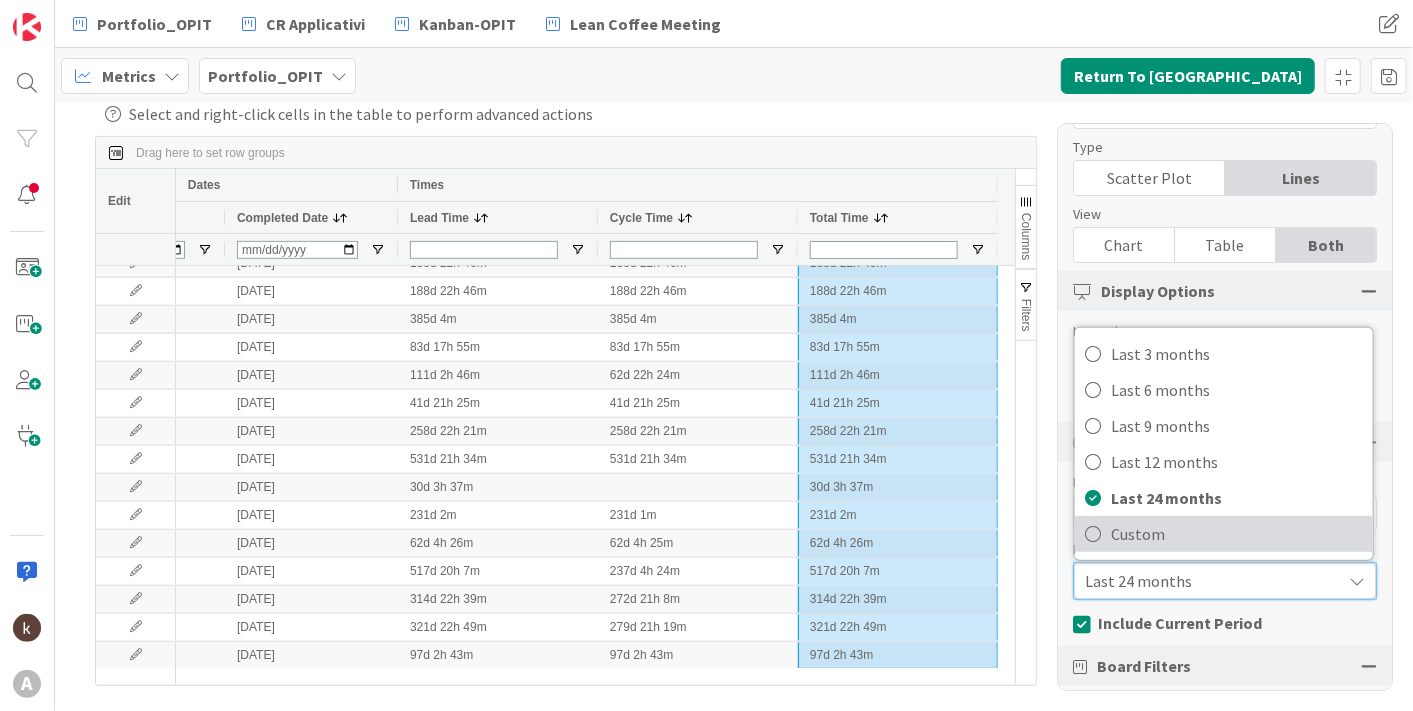 click on "Custom" at bounding box center (1237, 534) 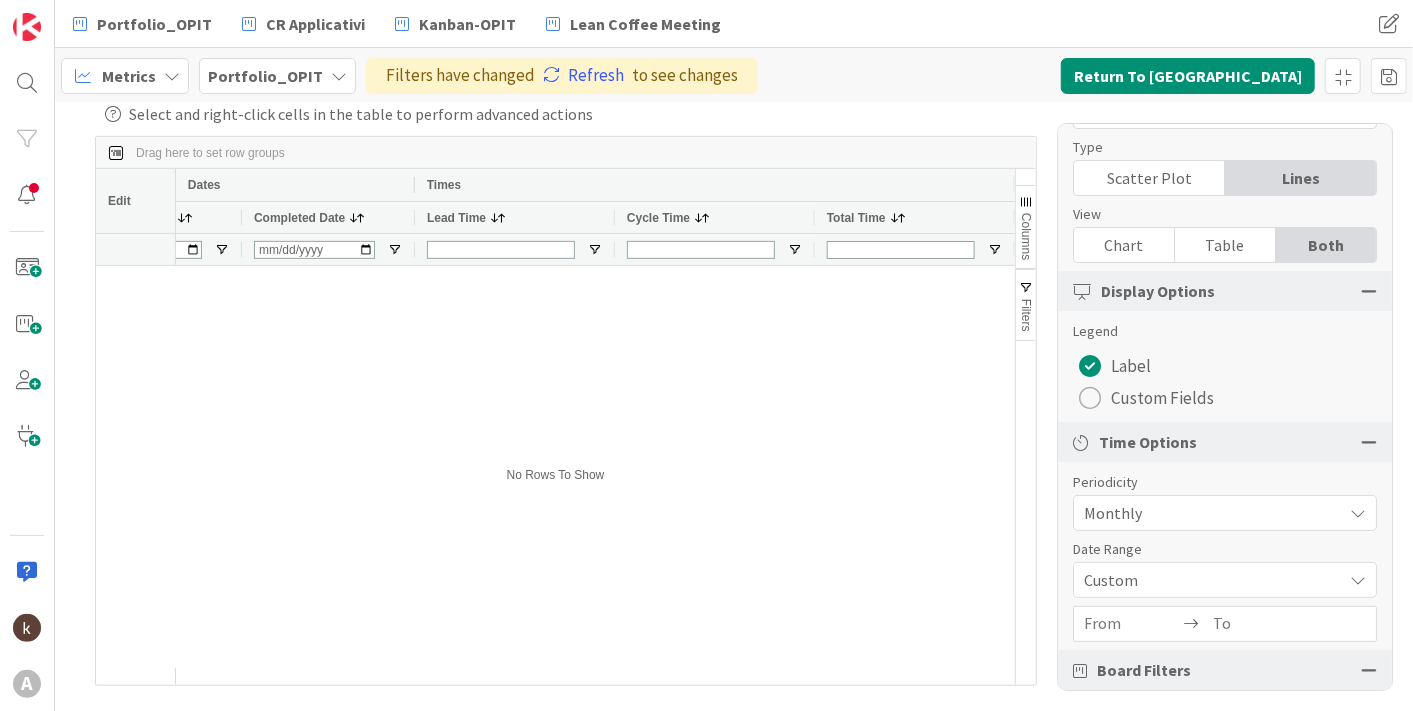 click at bounding box center [1131, 624] 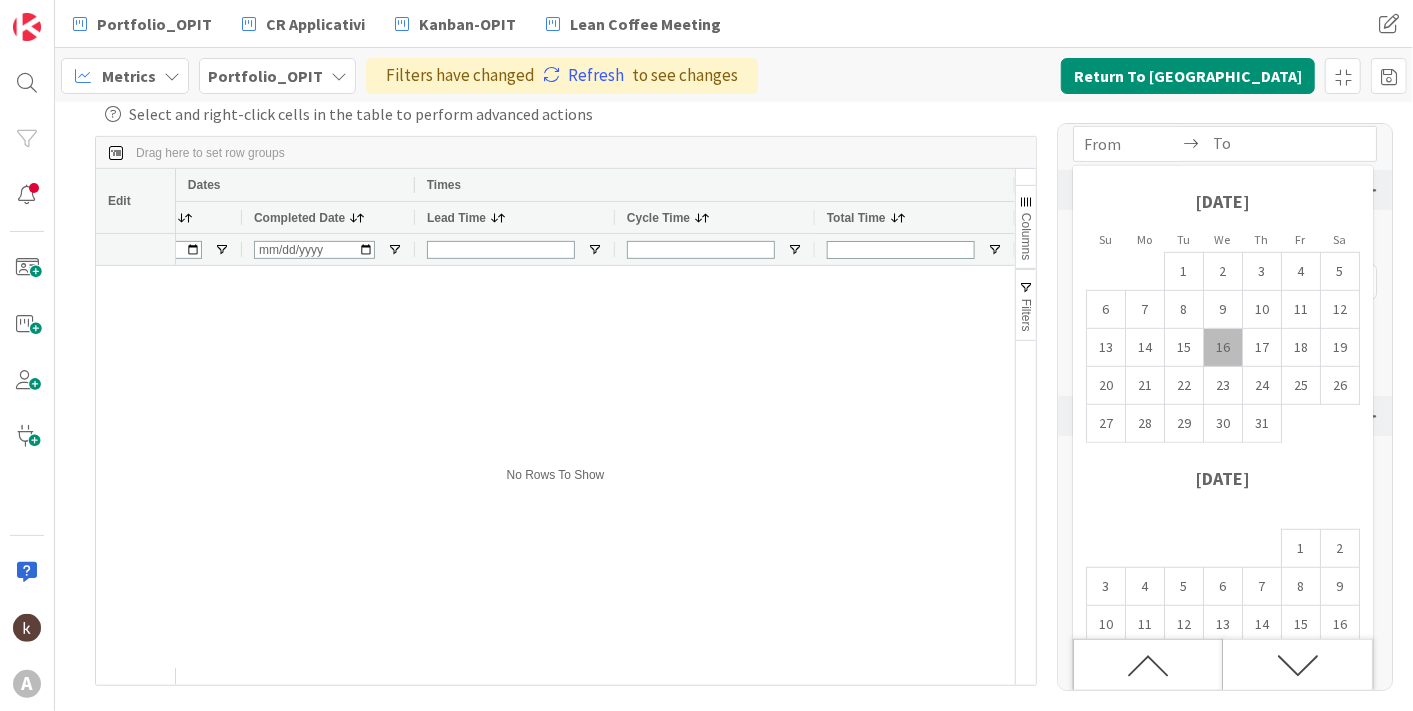 click 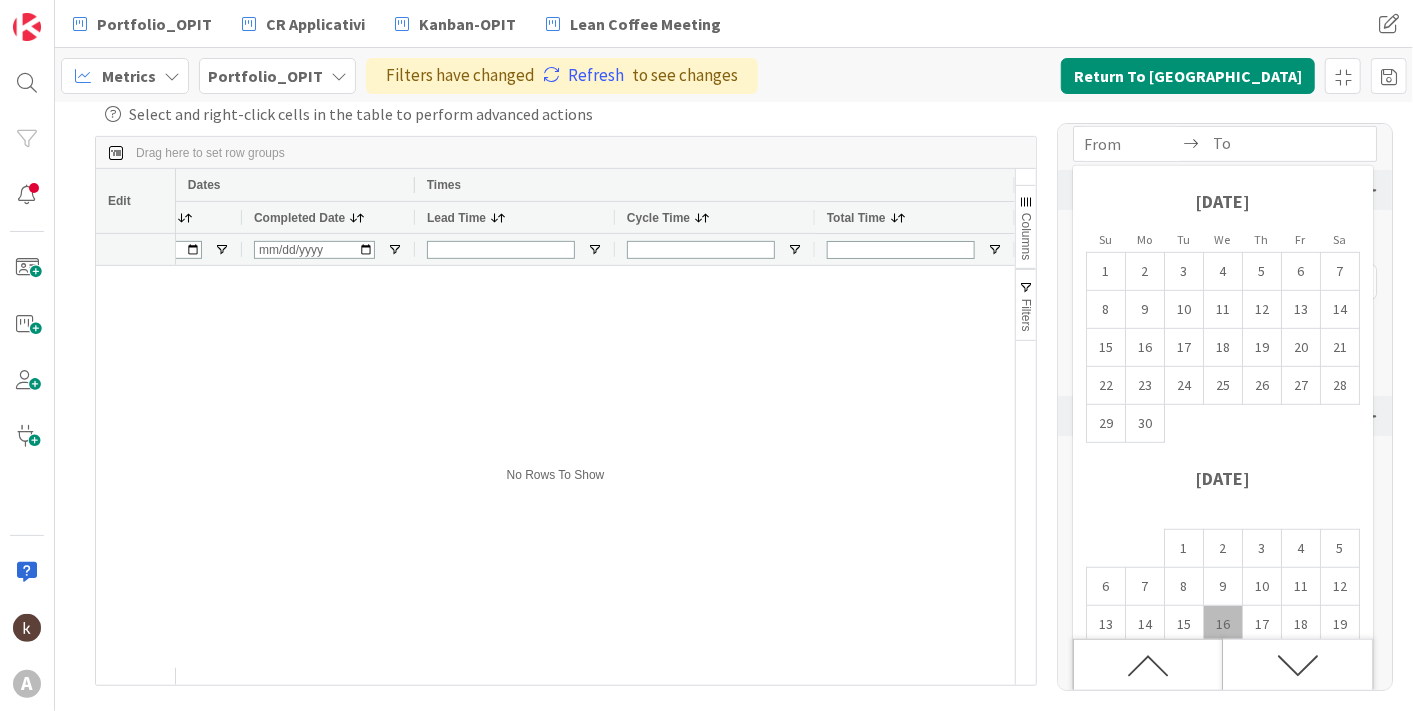 click 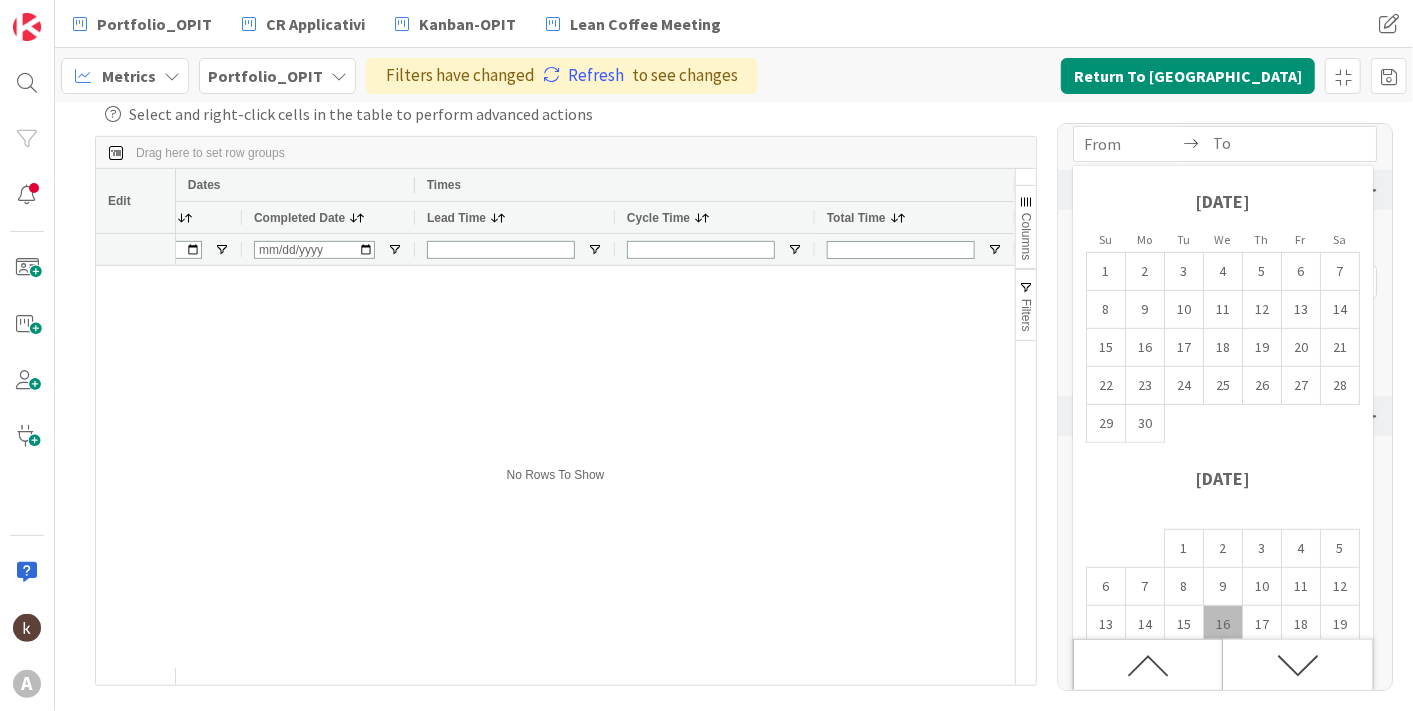 click 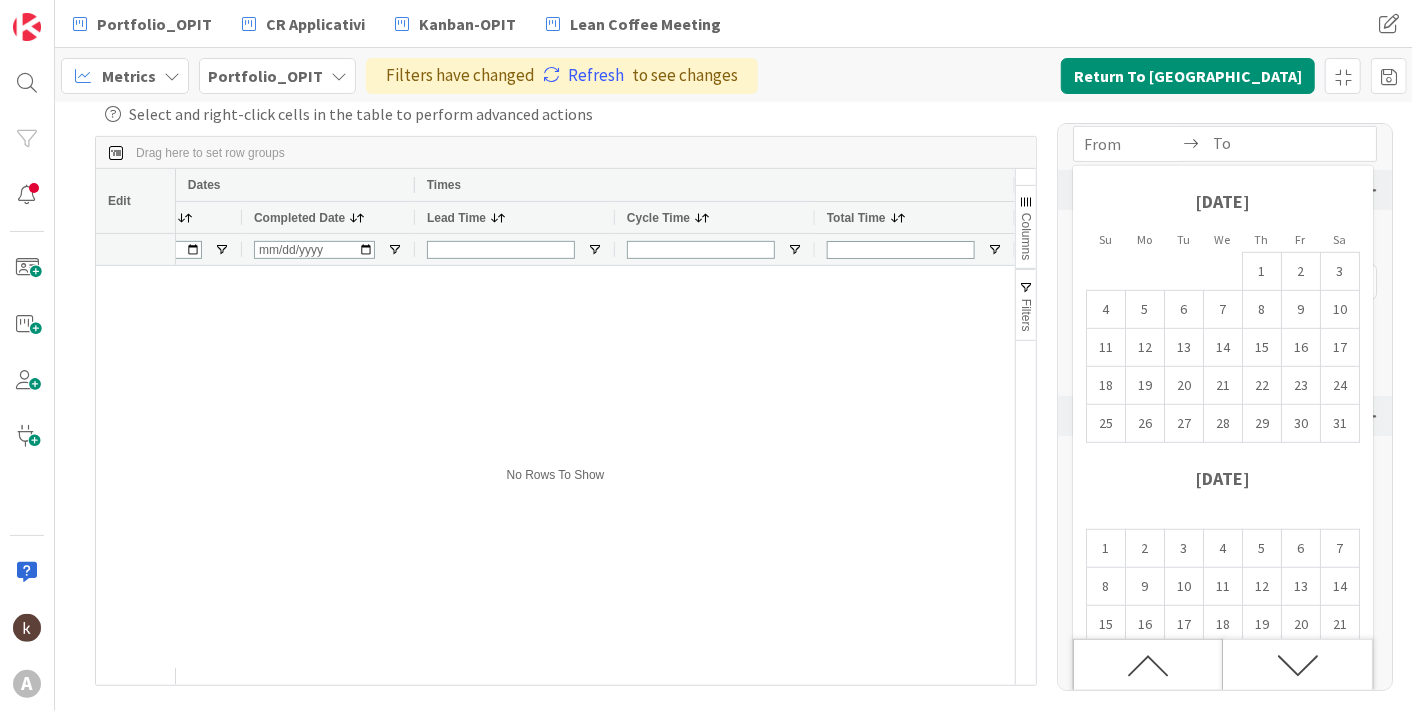click 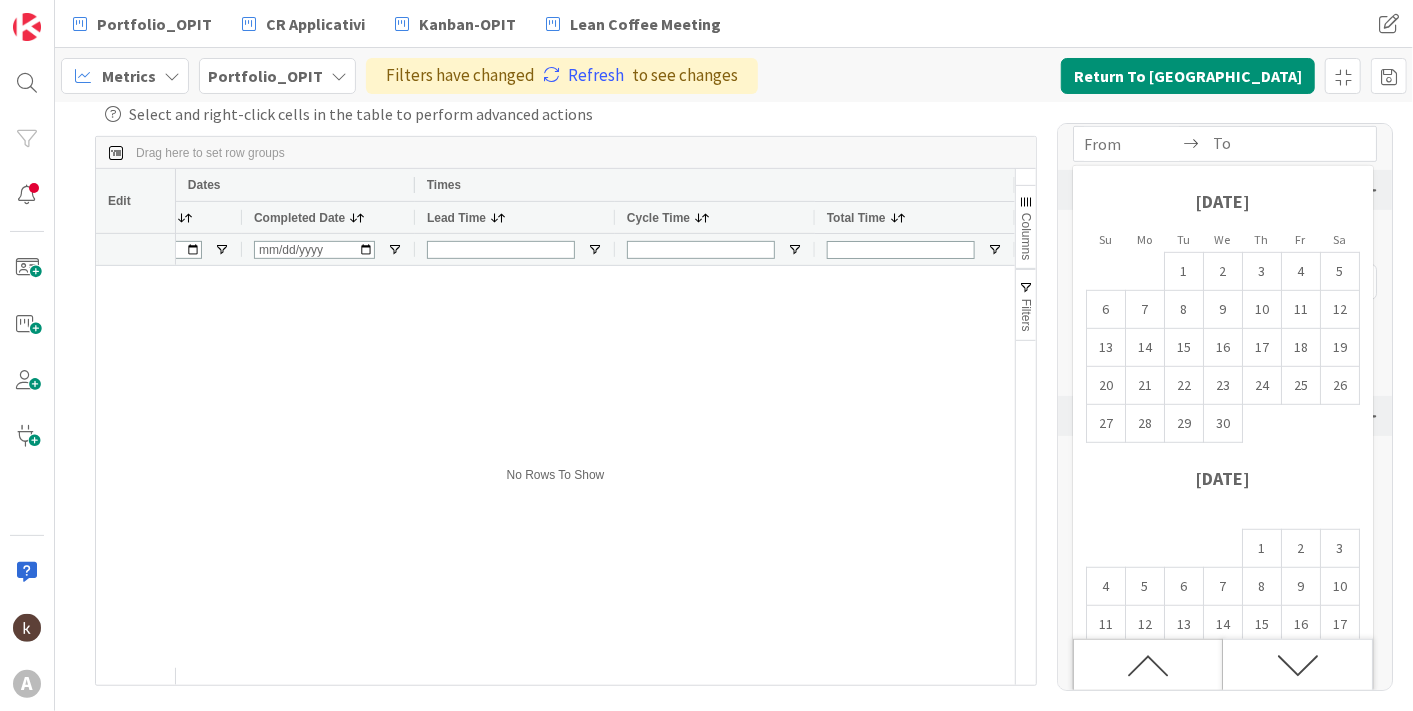 click 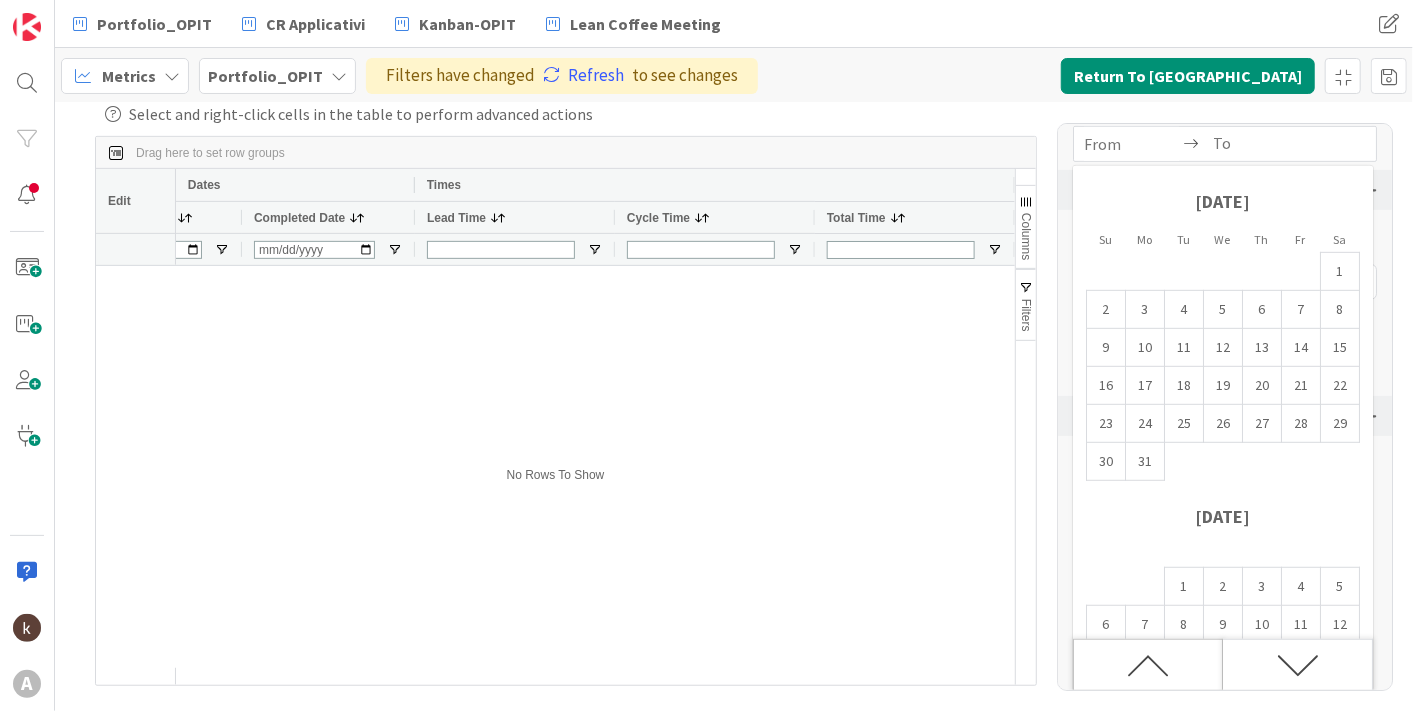 click 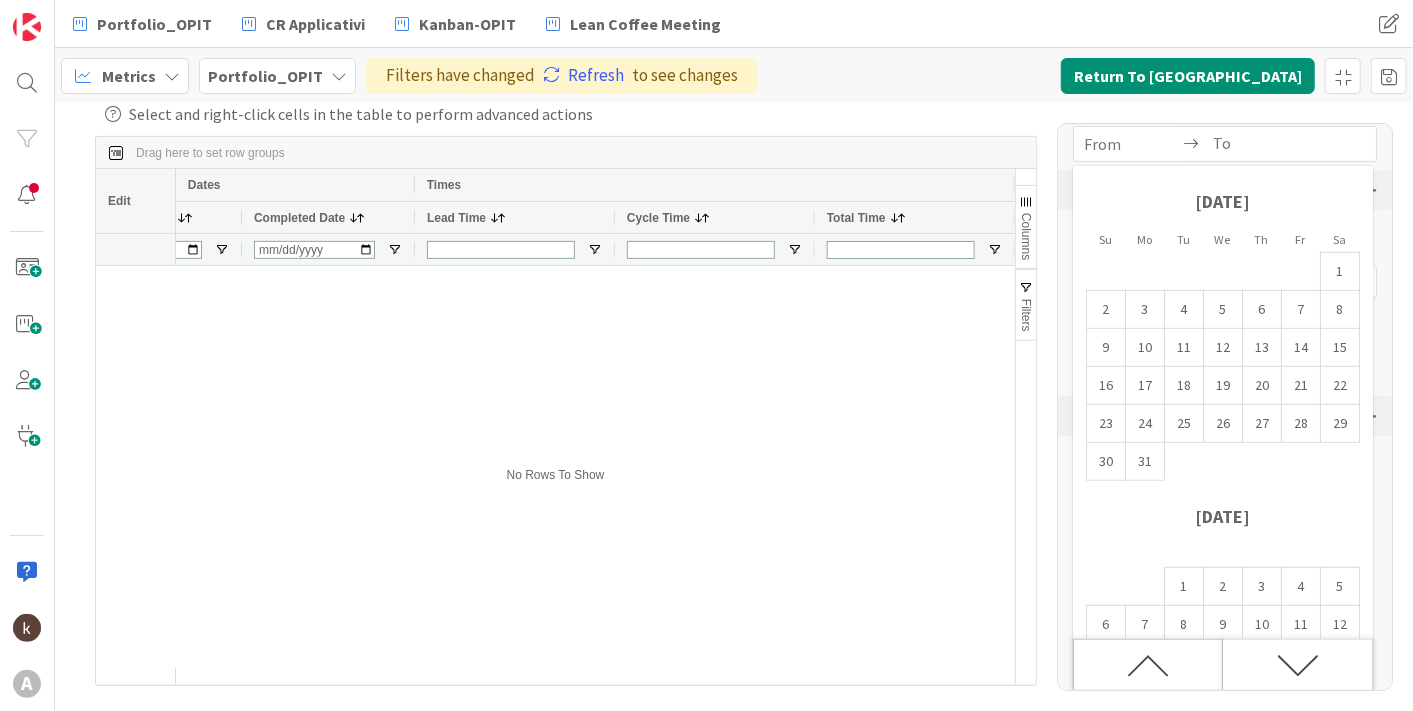 click 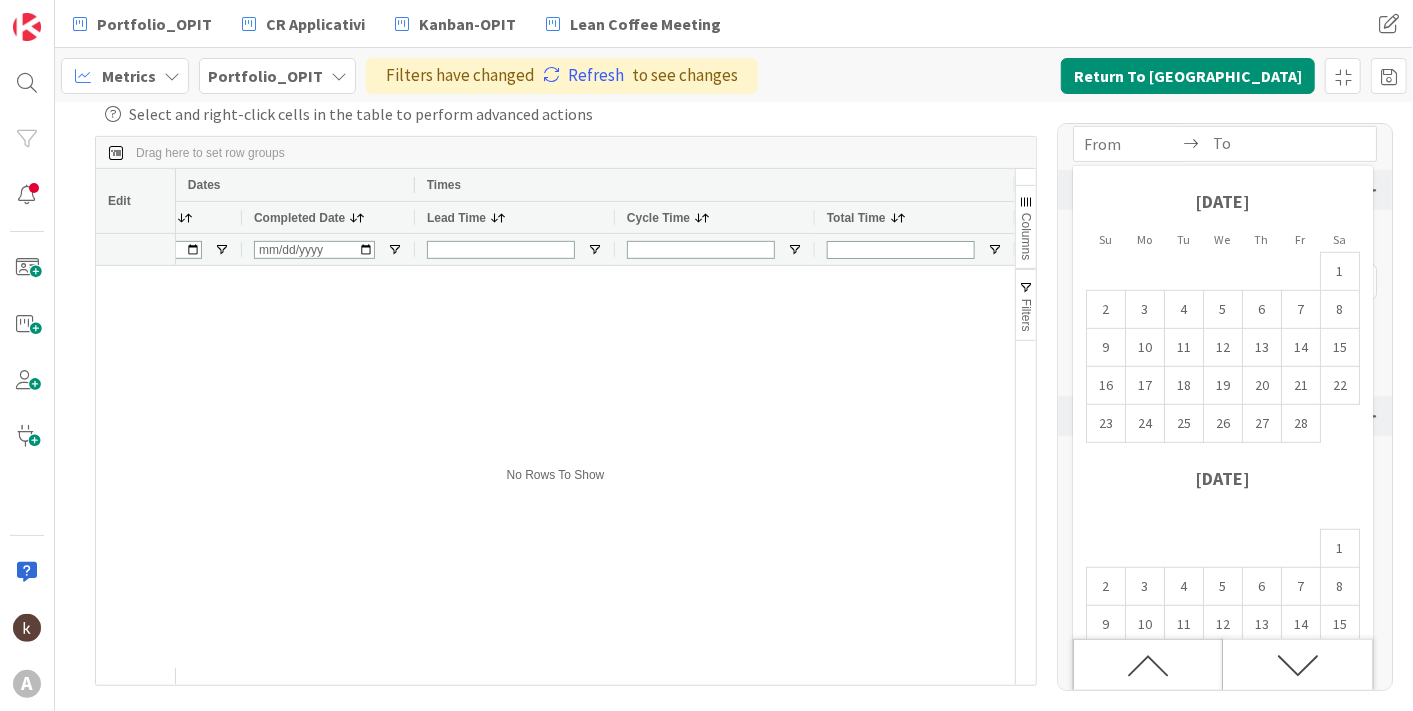 click 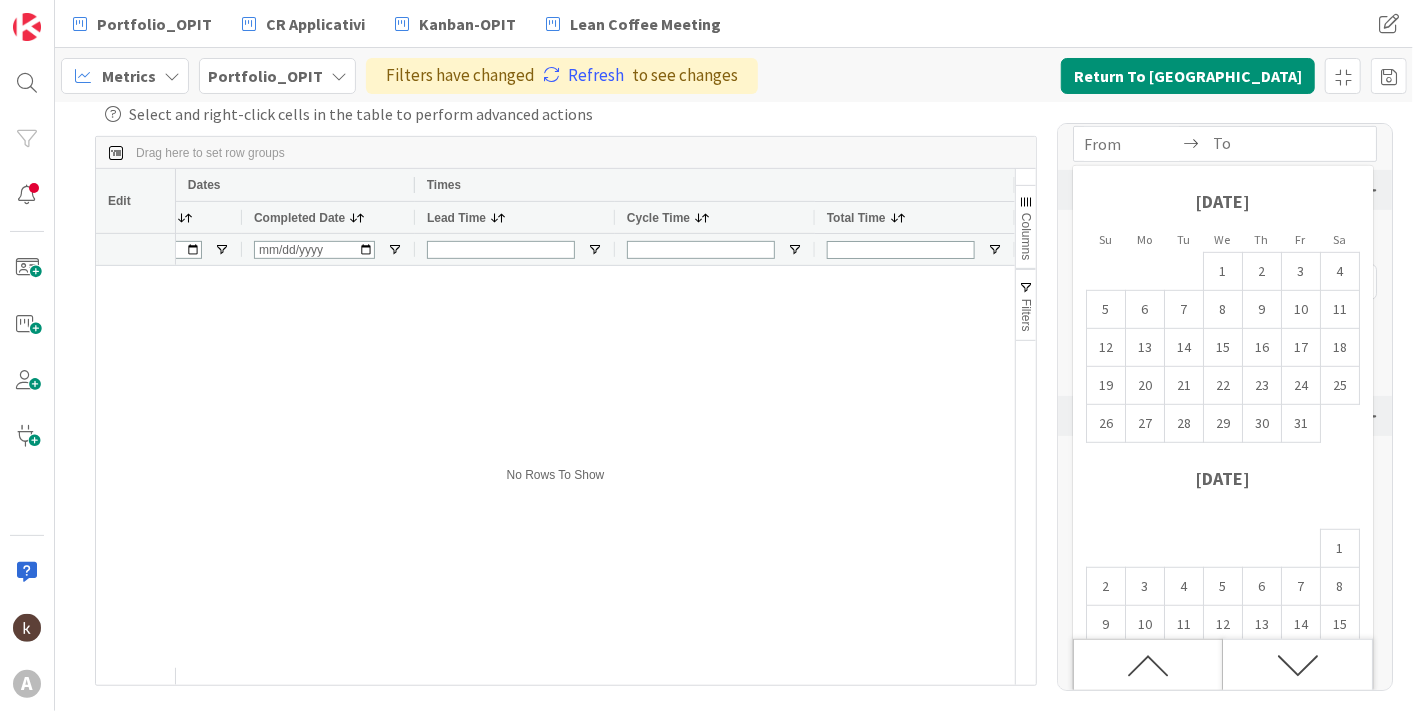 click 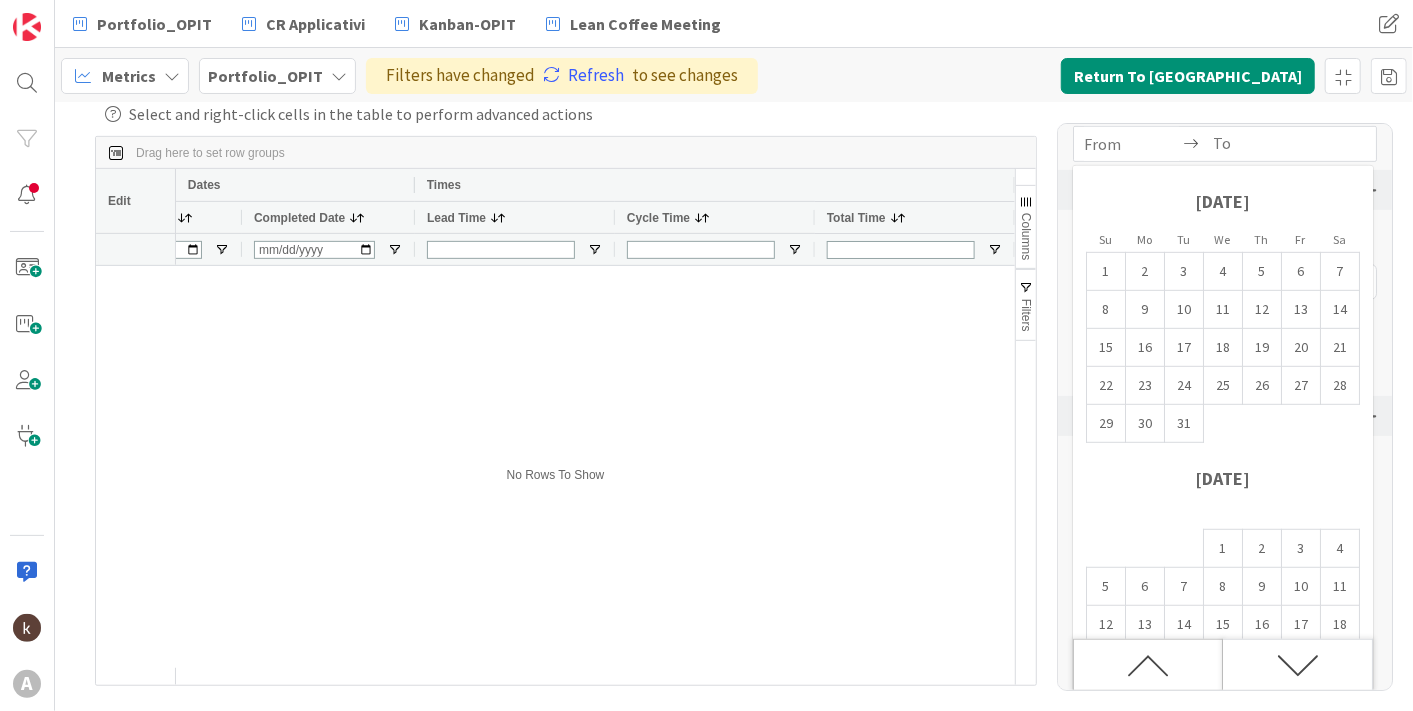 click 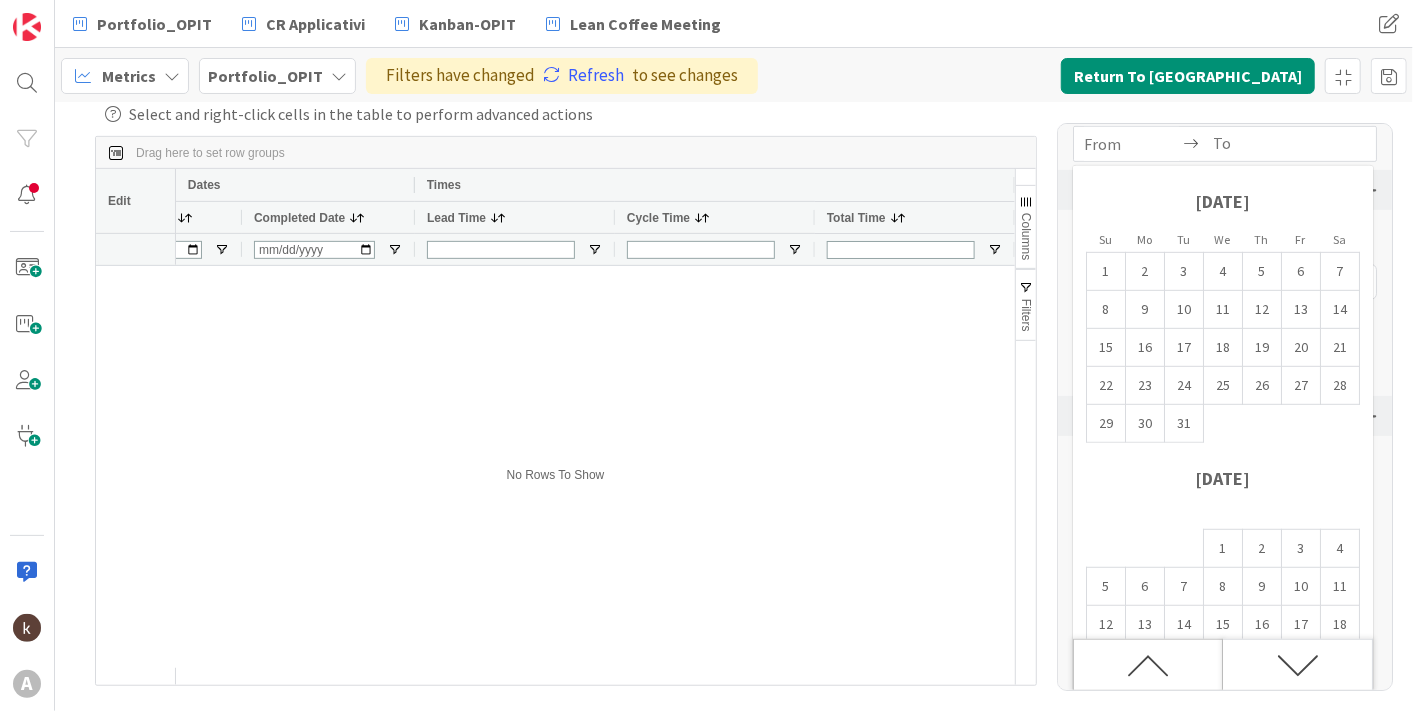 click 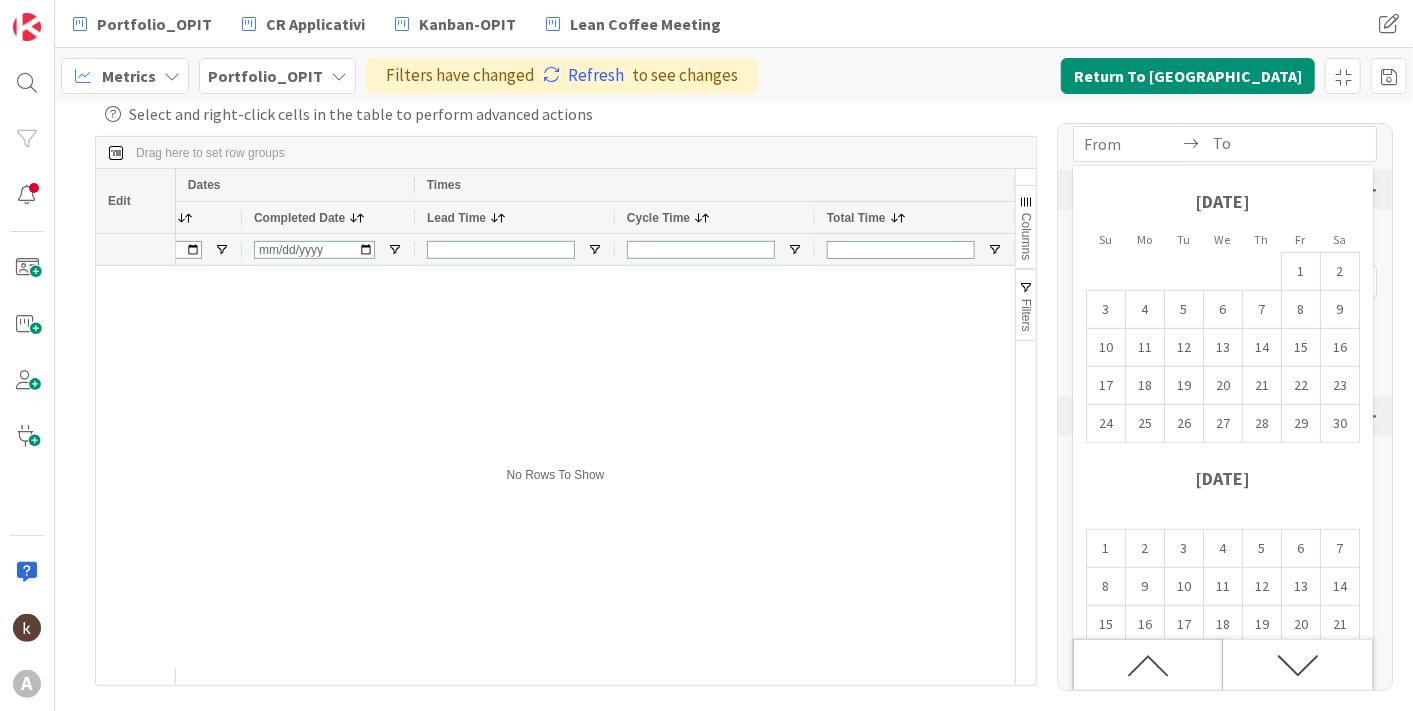 click 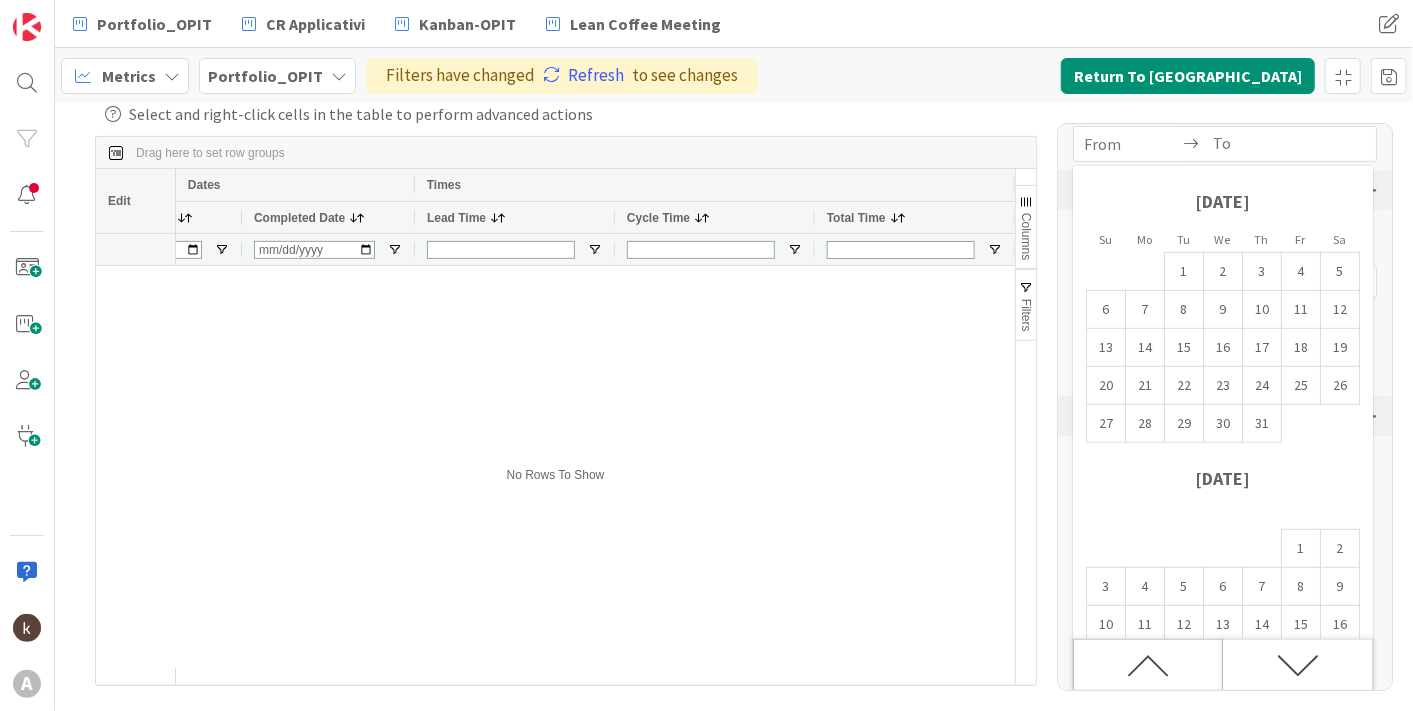 click 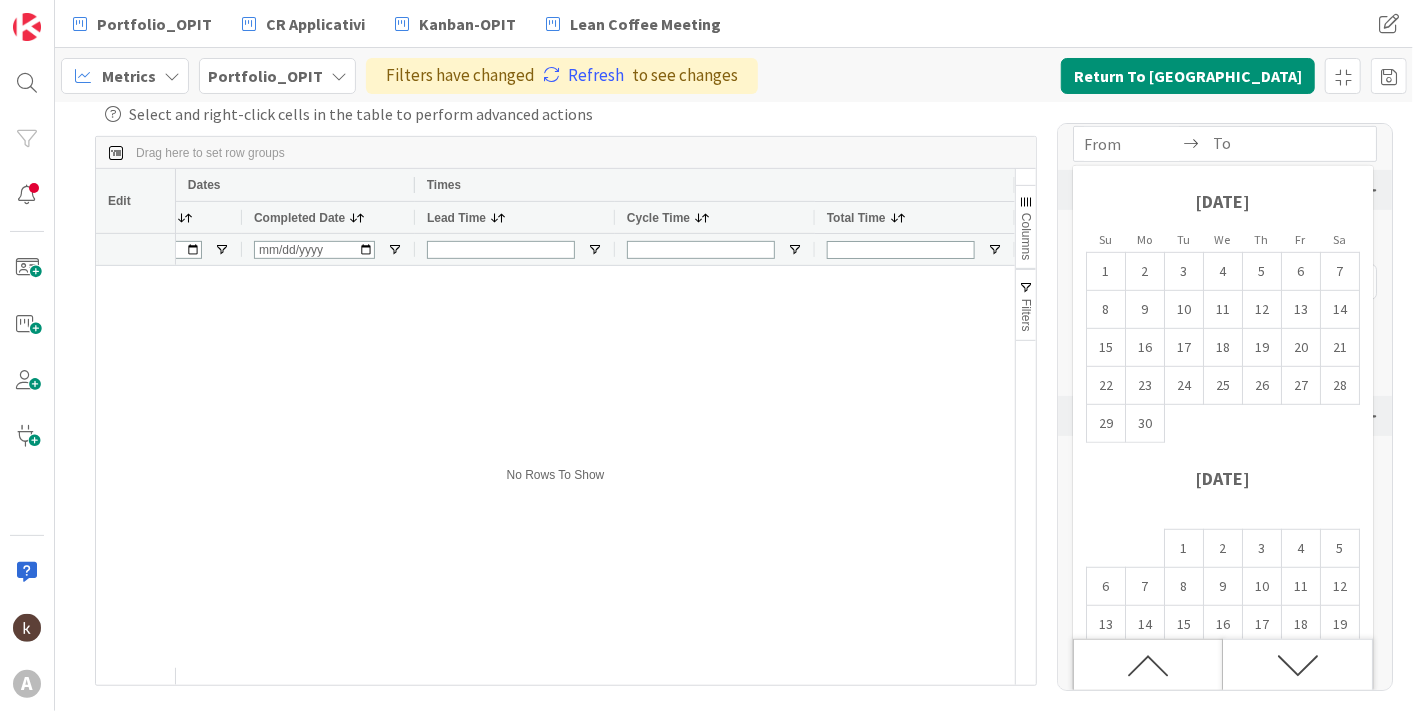 click 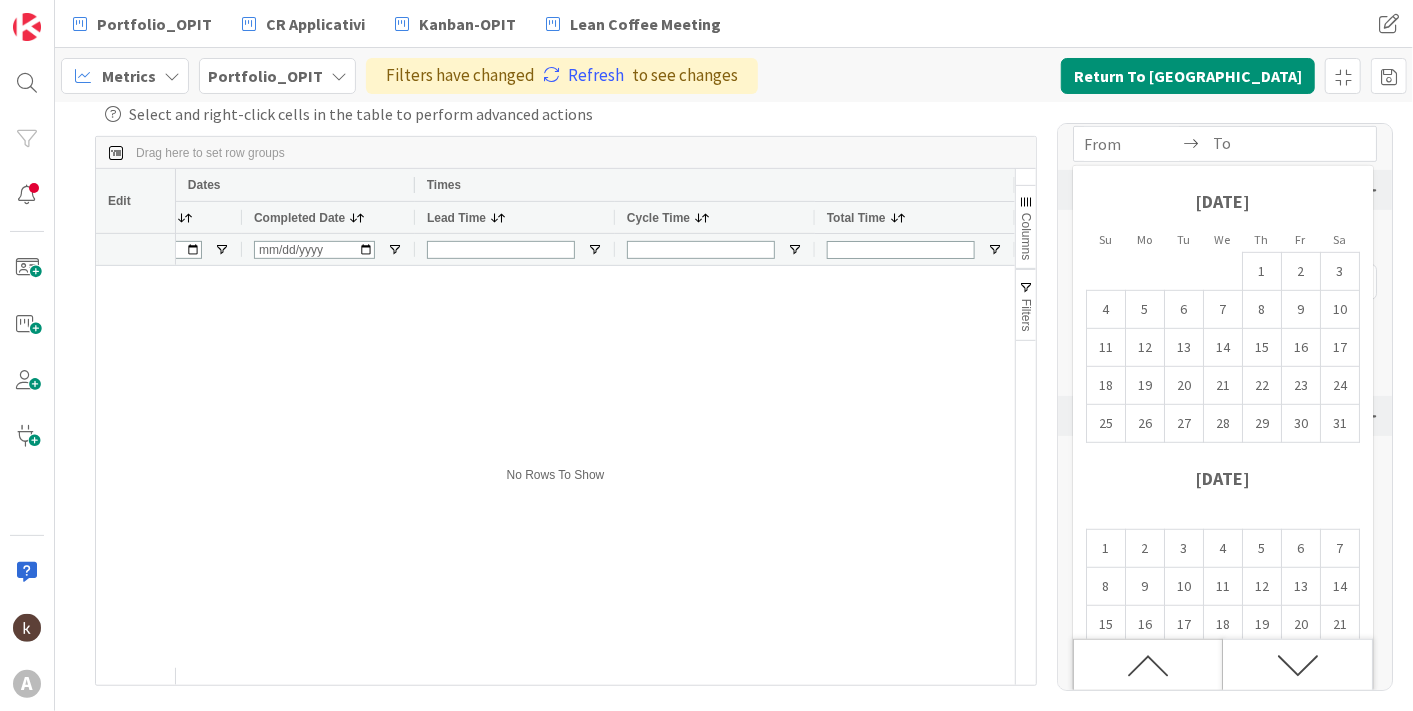 click 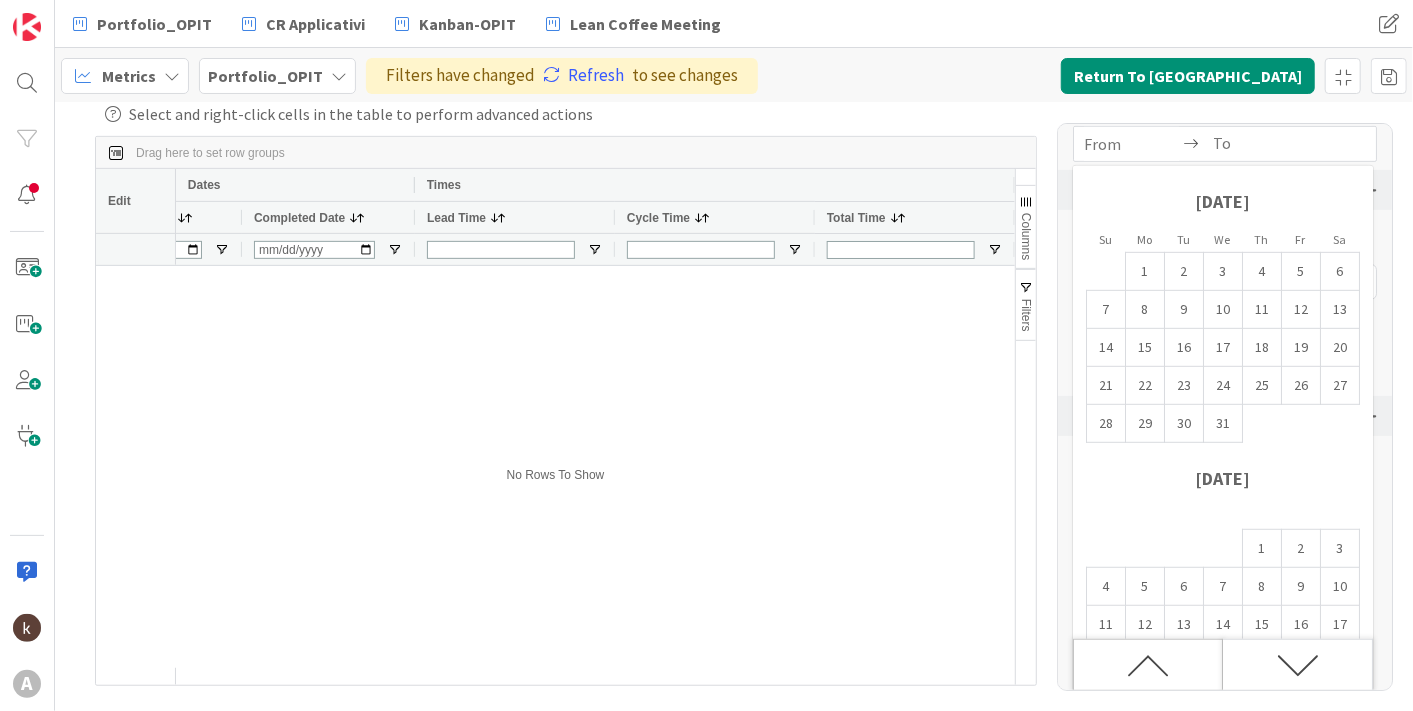 click 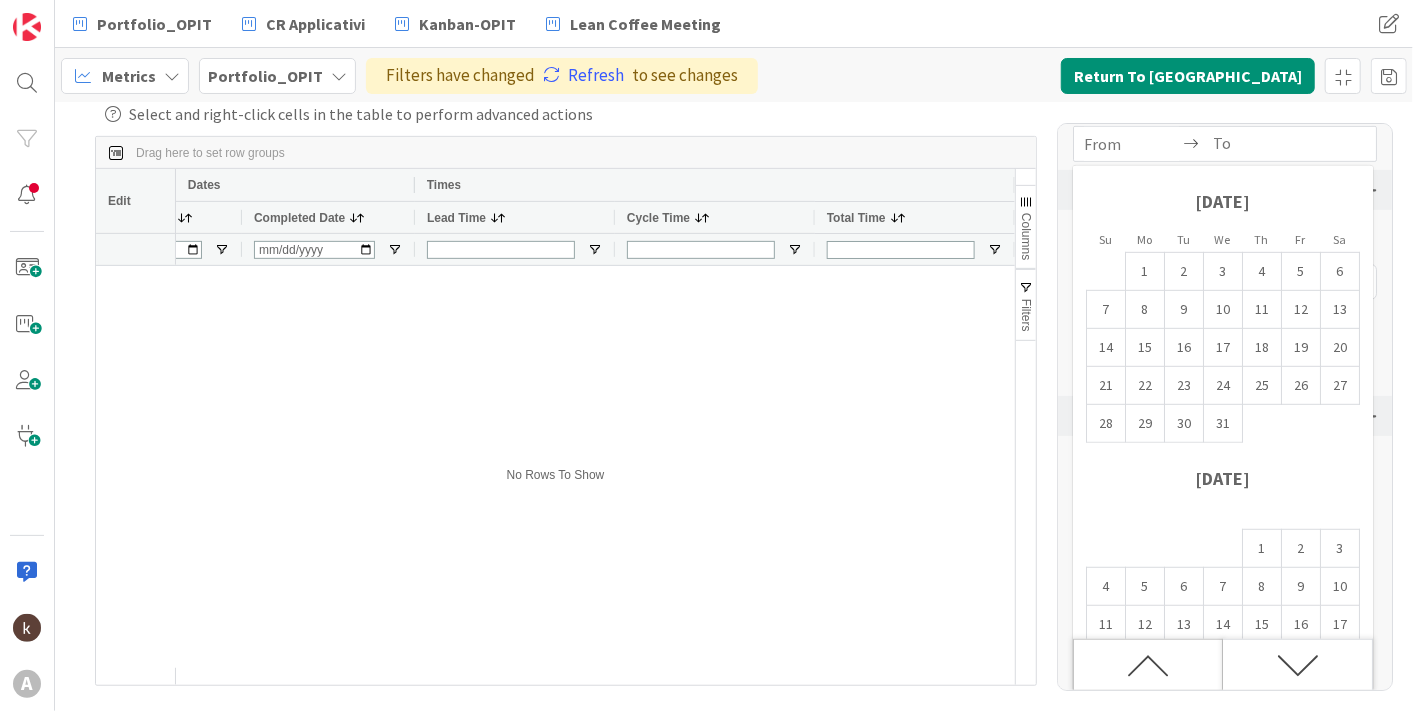 click 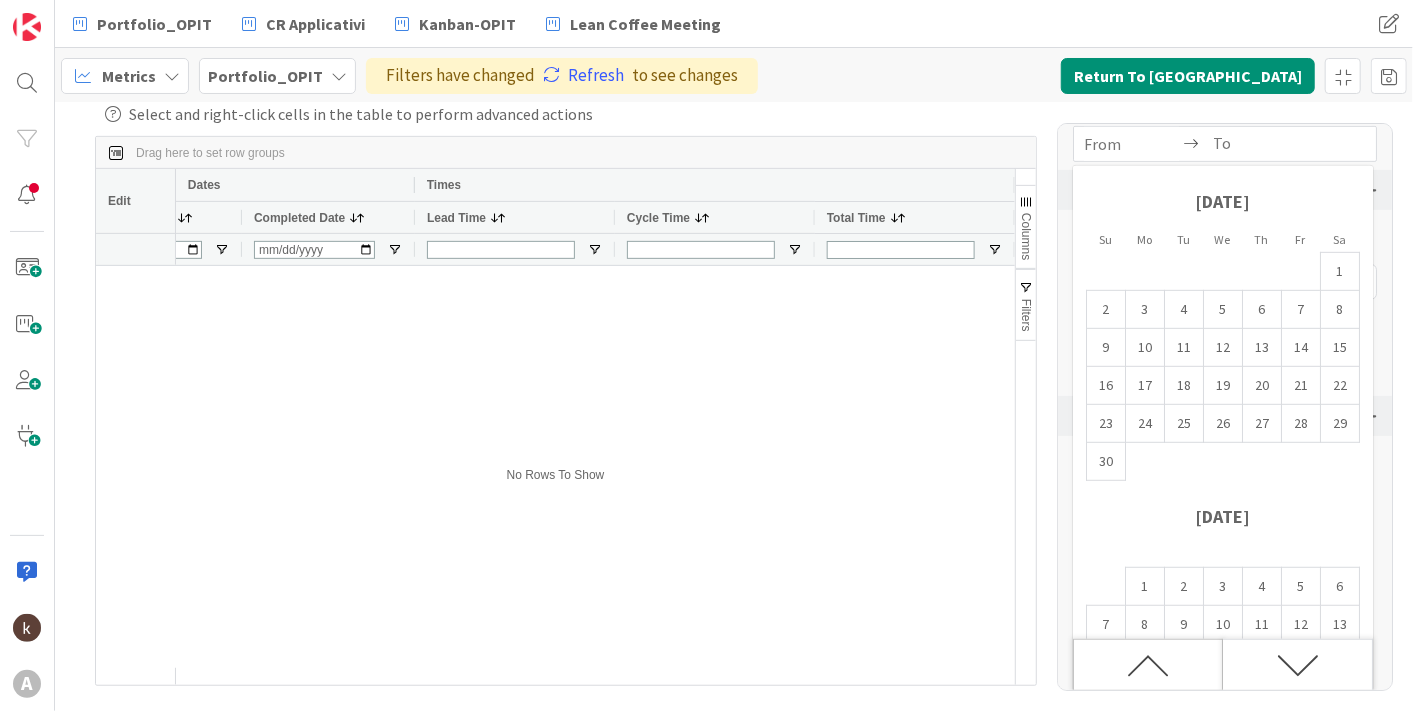 click 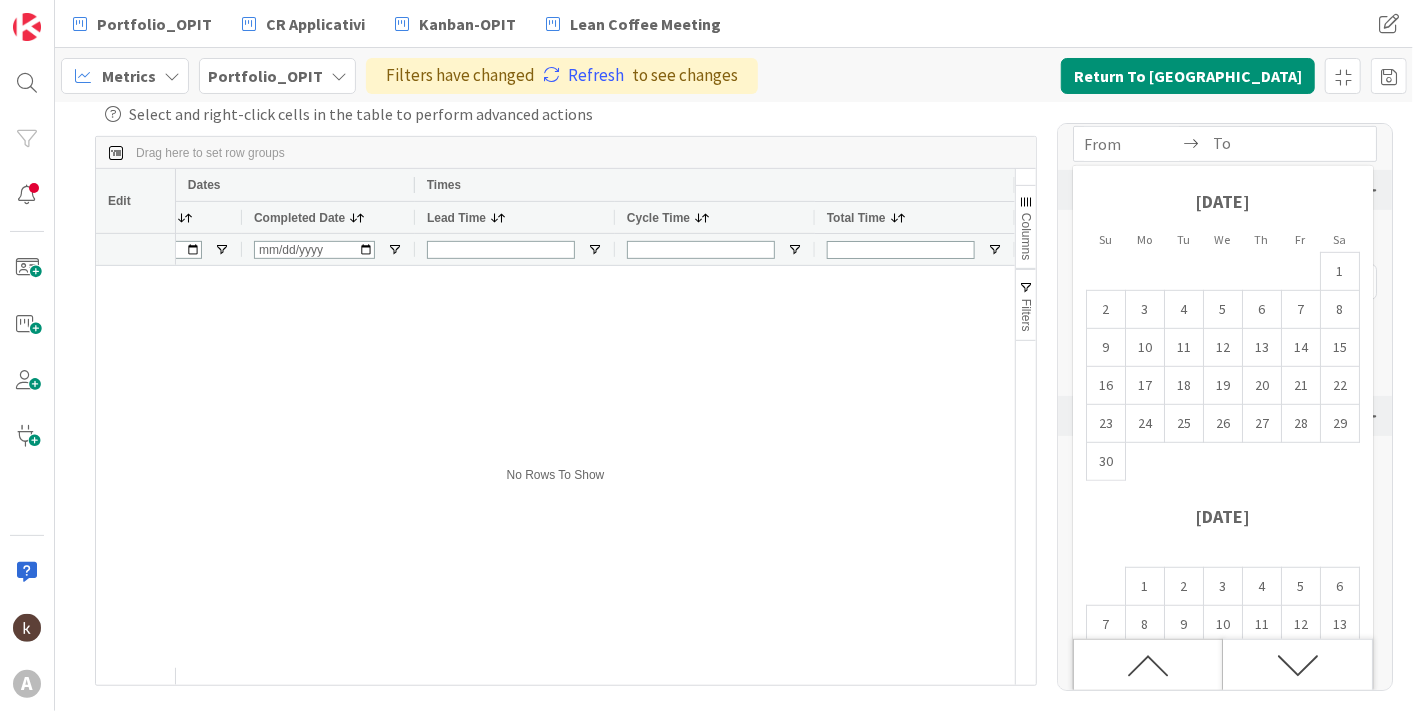 click 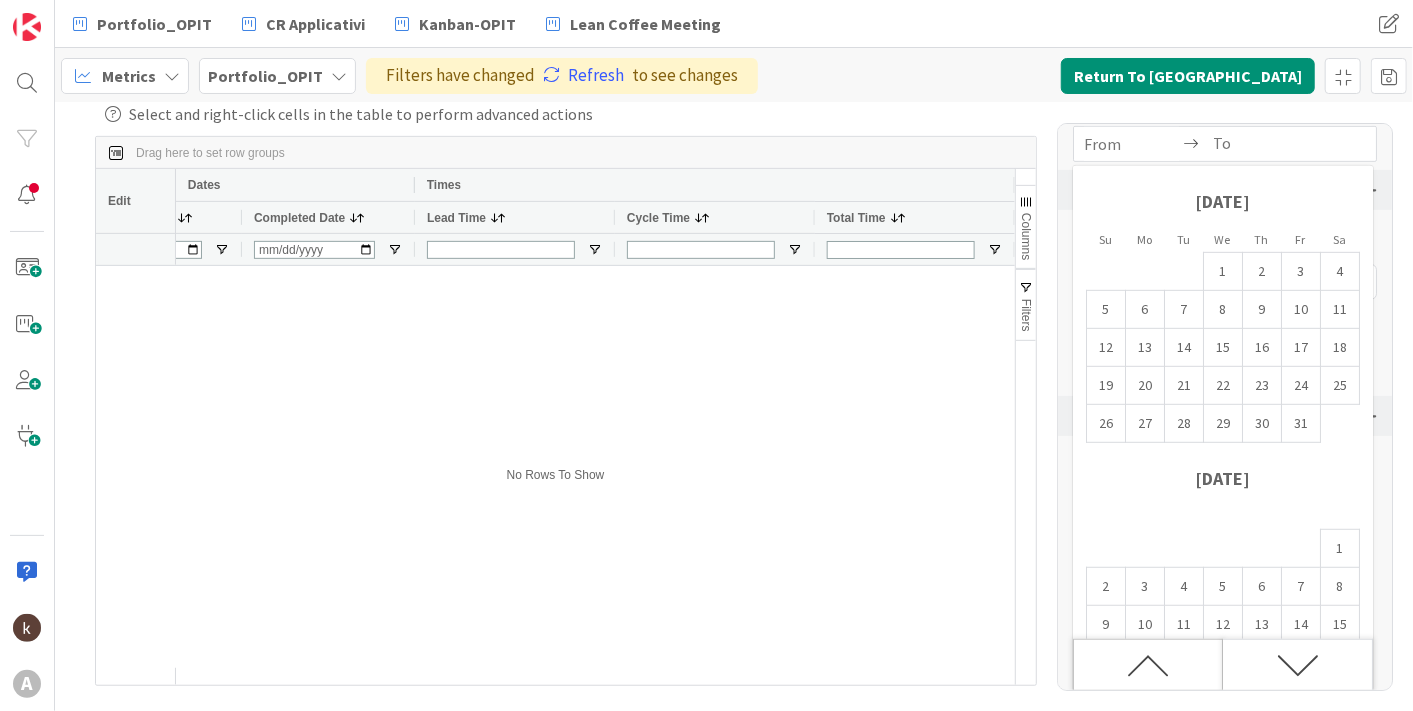 click 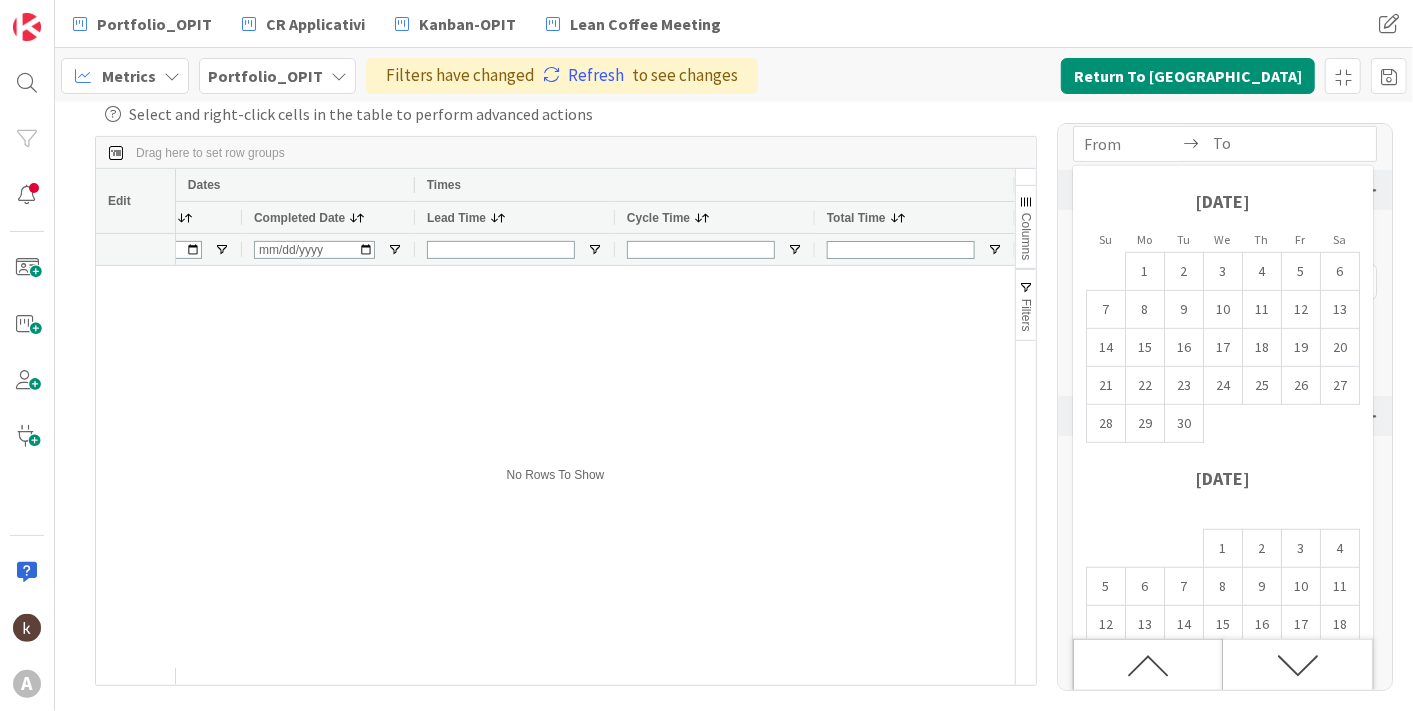 click 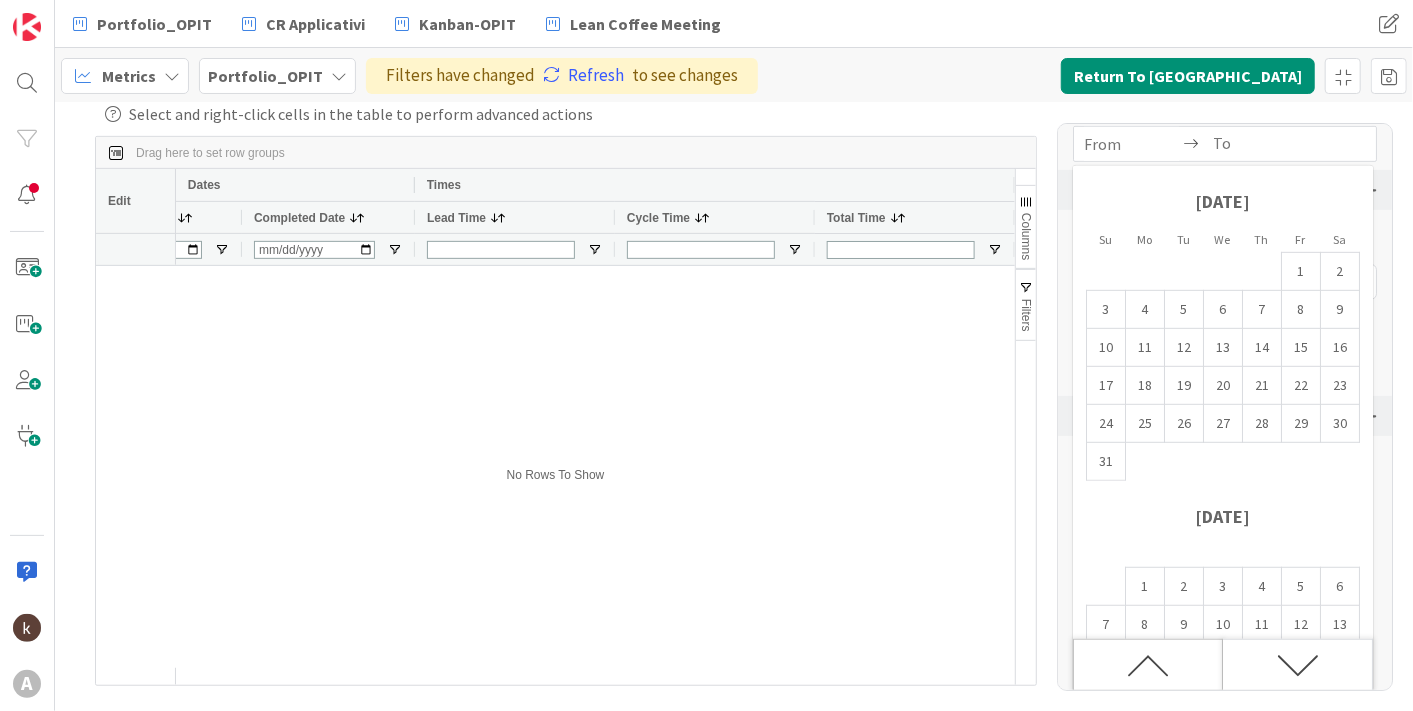 click 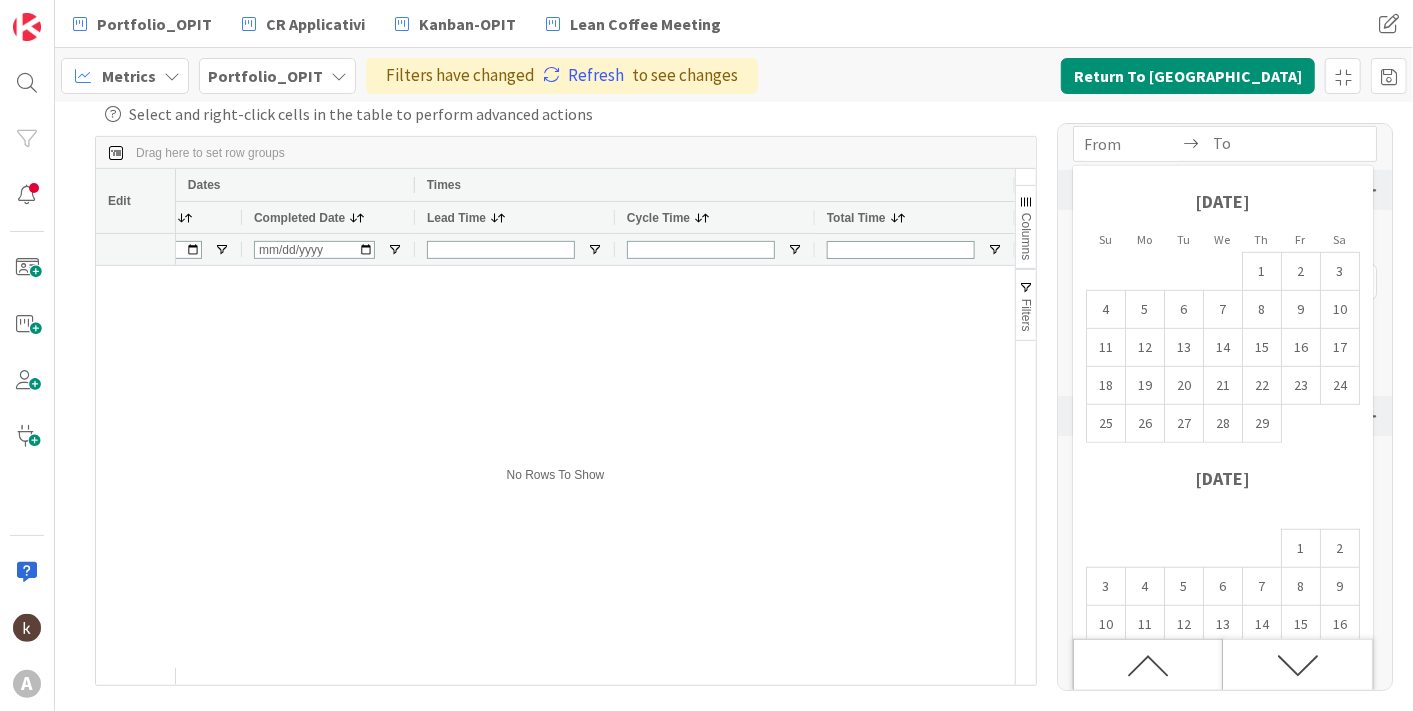click 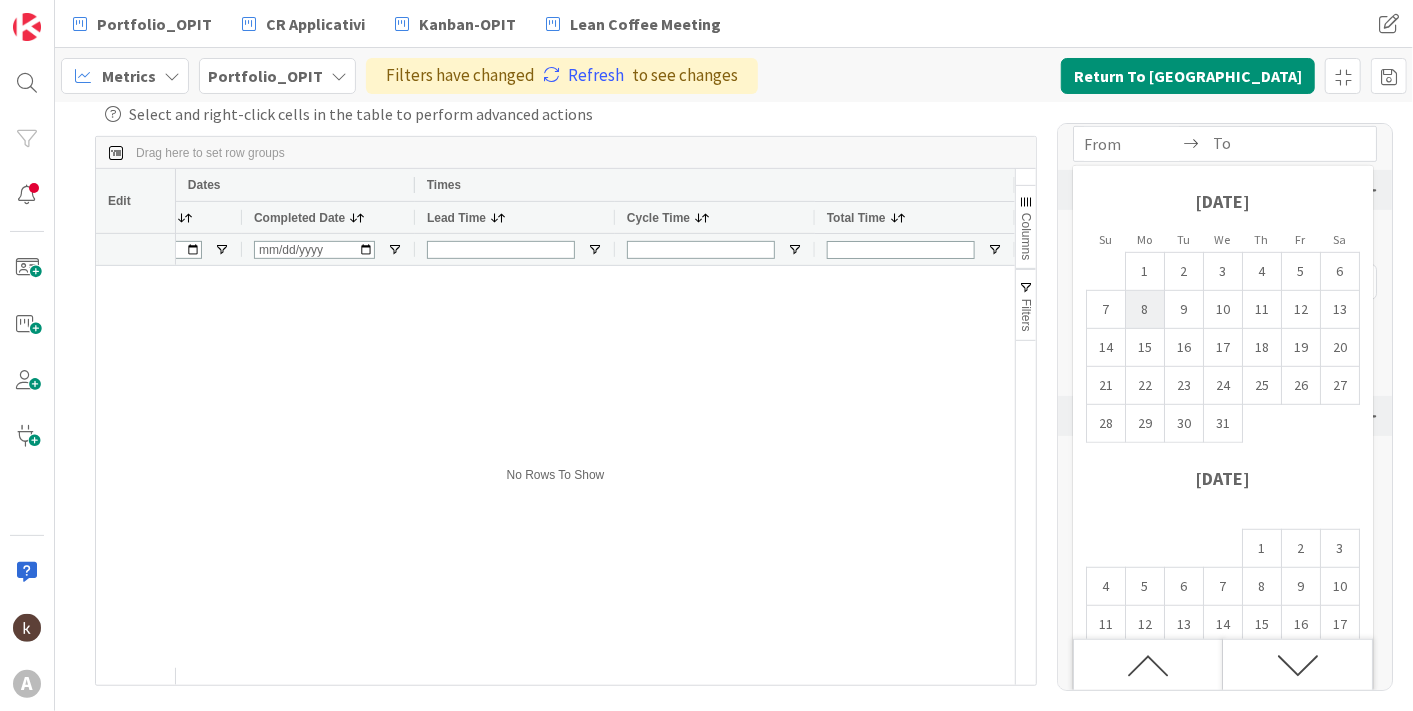 click on "8" at bounding box center [1145, 310] 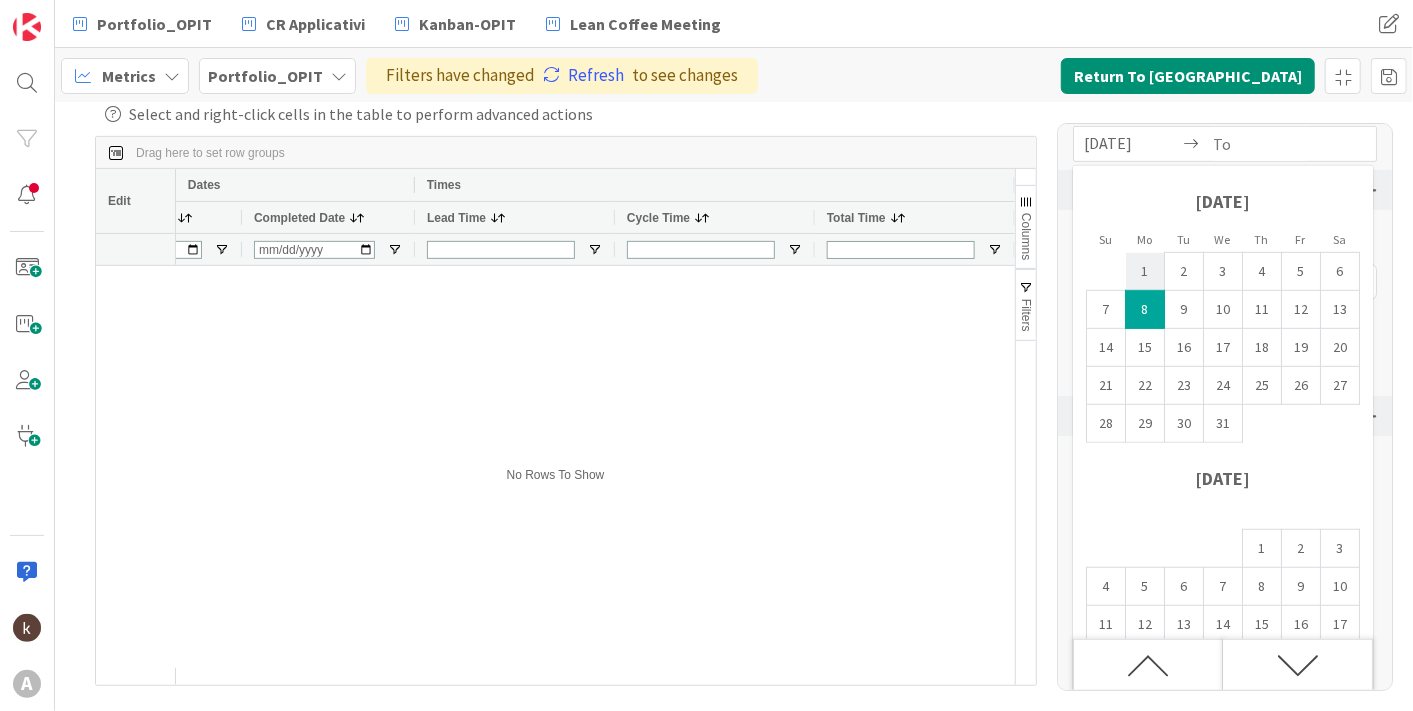 click on "1" at bounding box center (1145, 272) 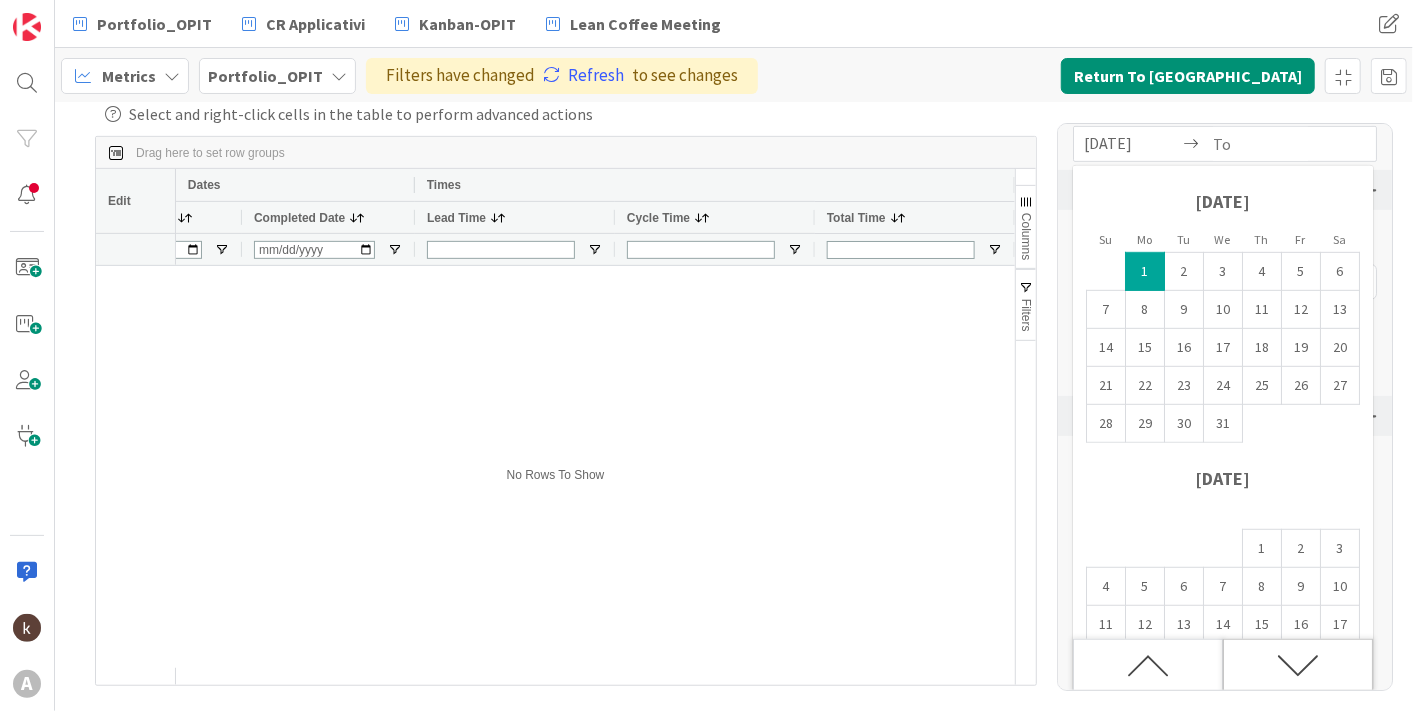 click 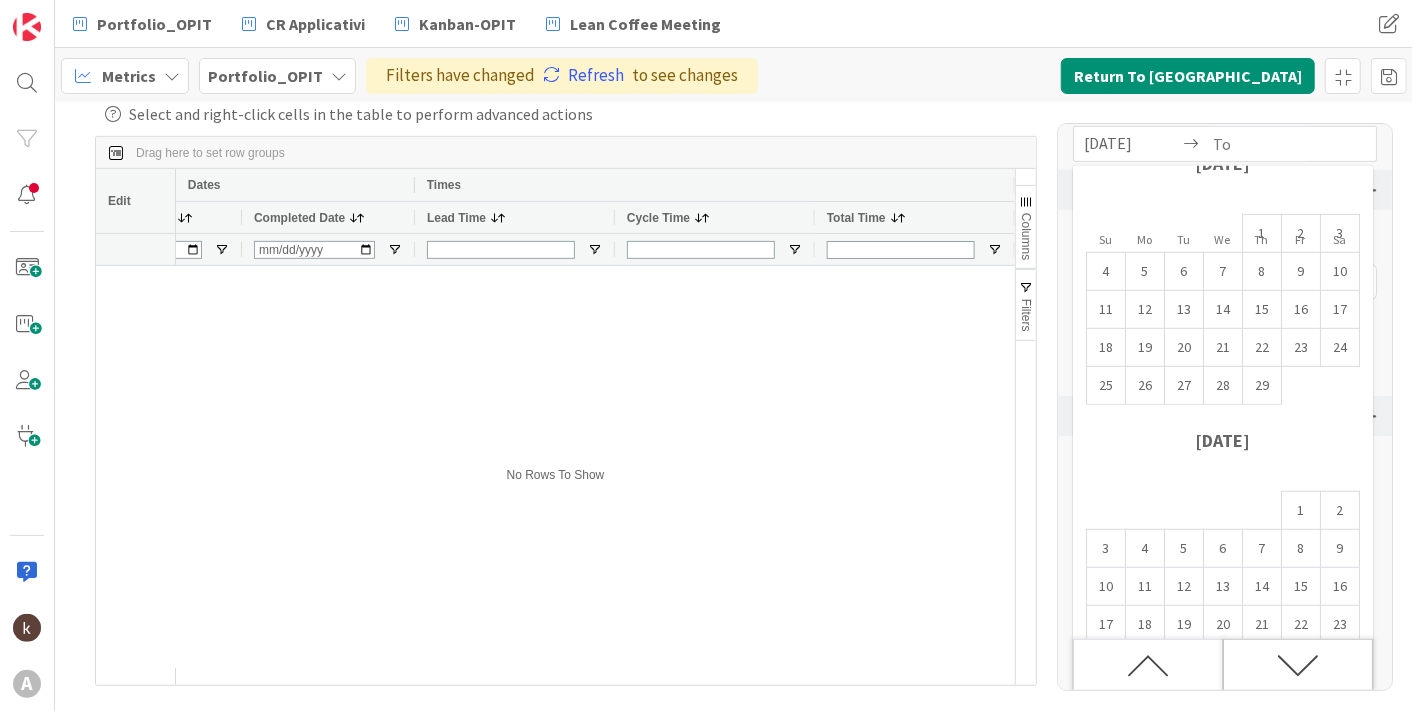 click 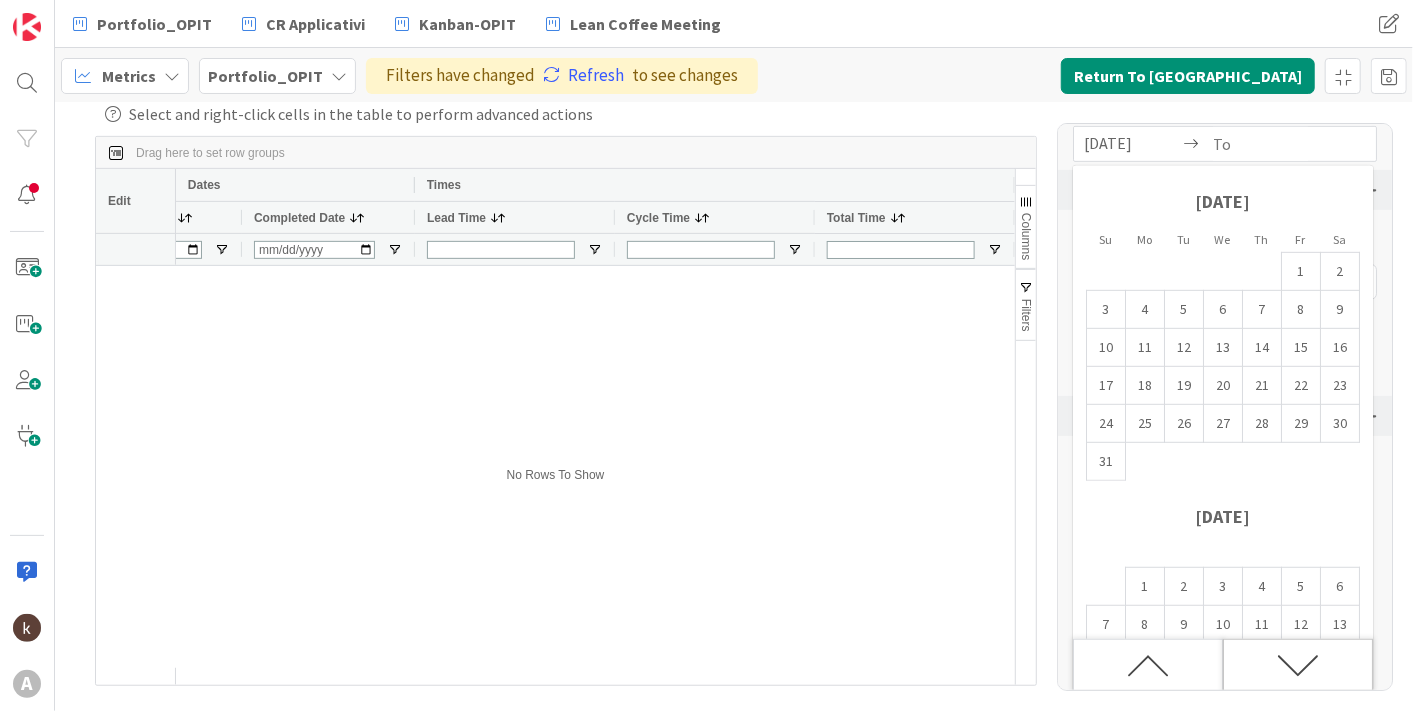 click 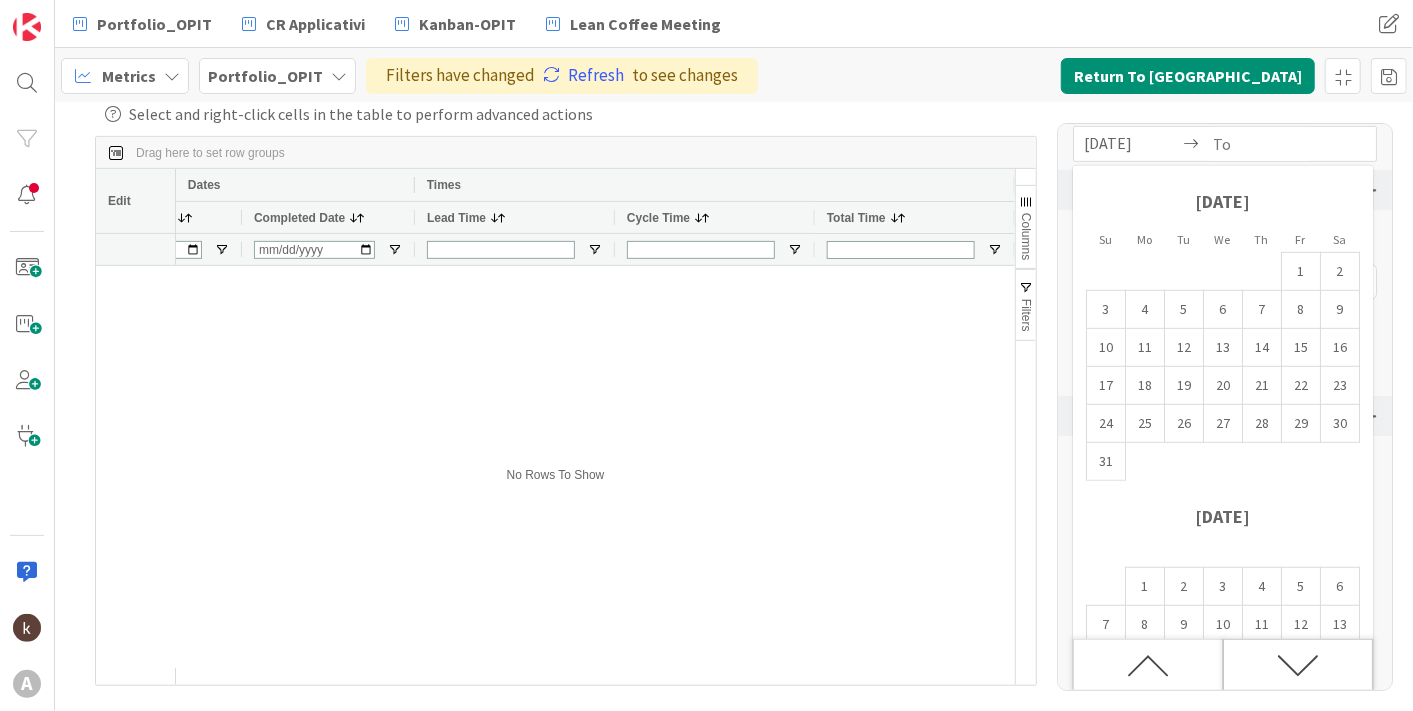 click 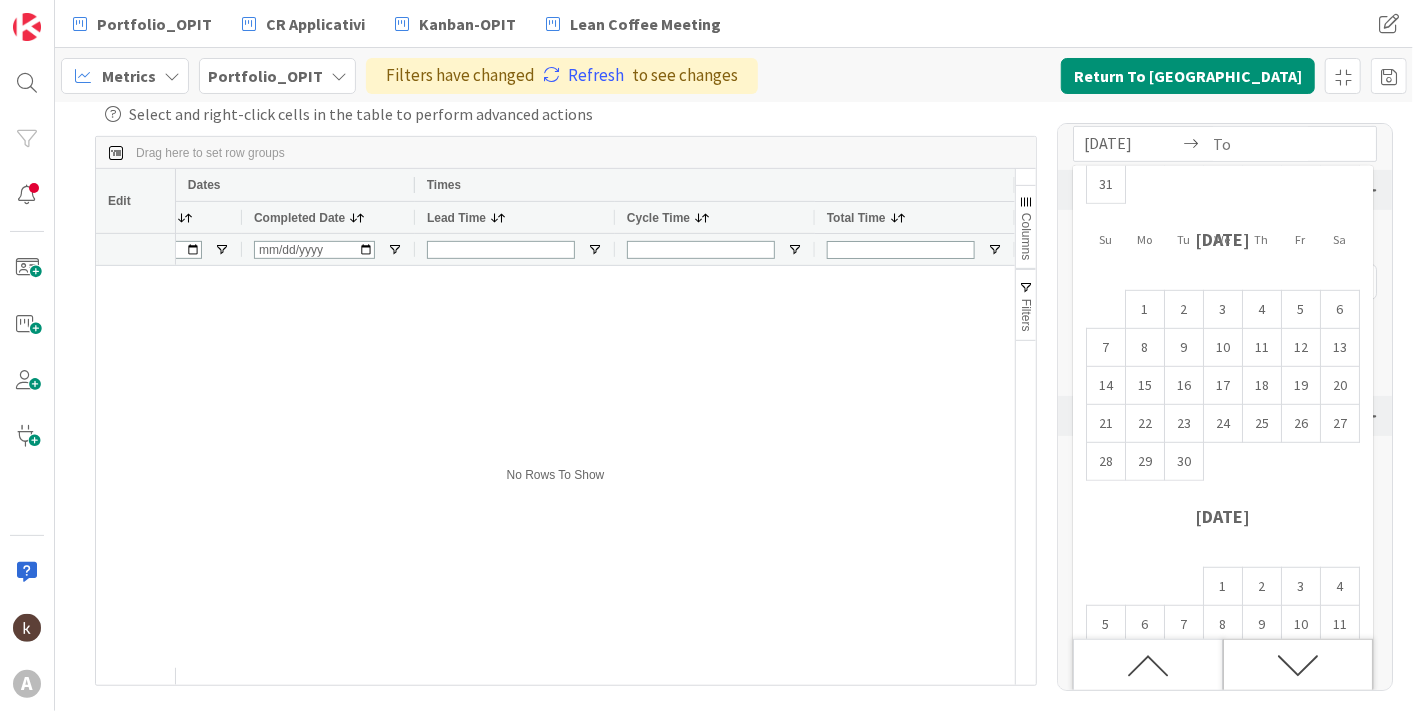 click 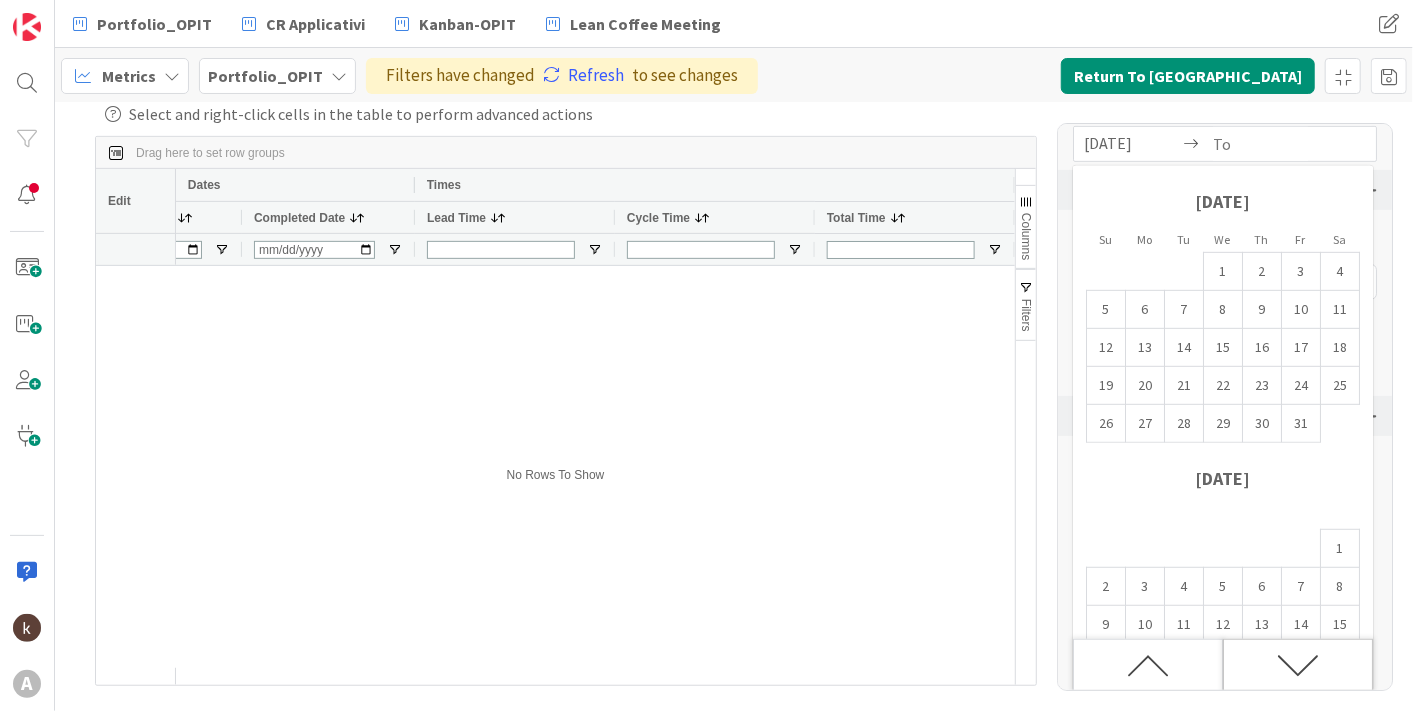 click 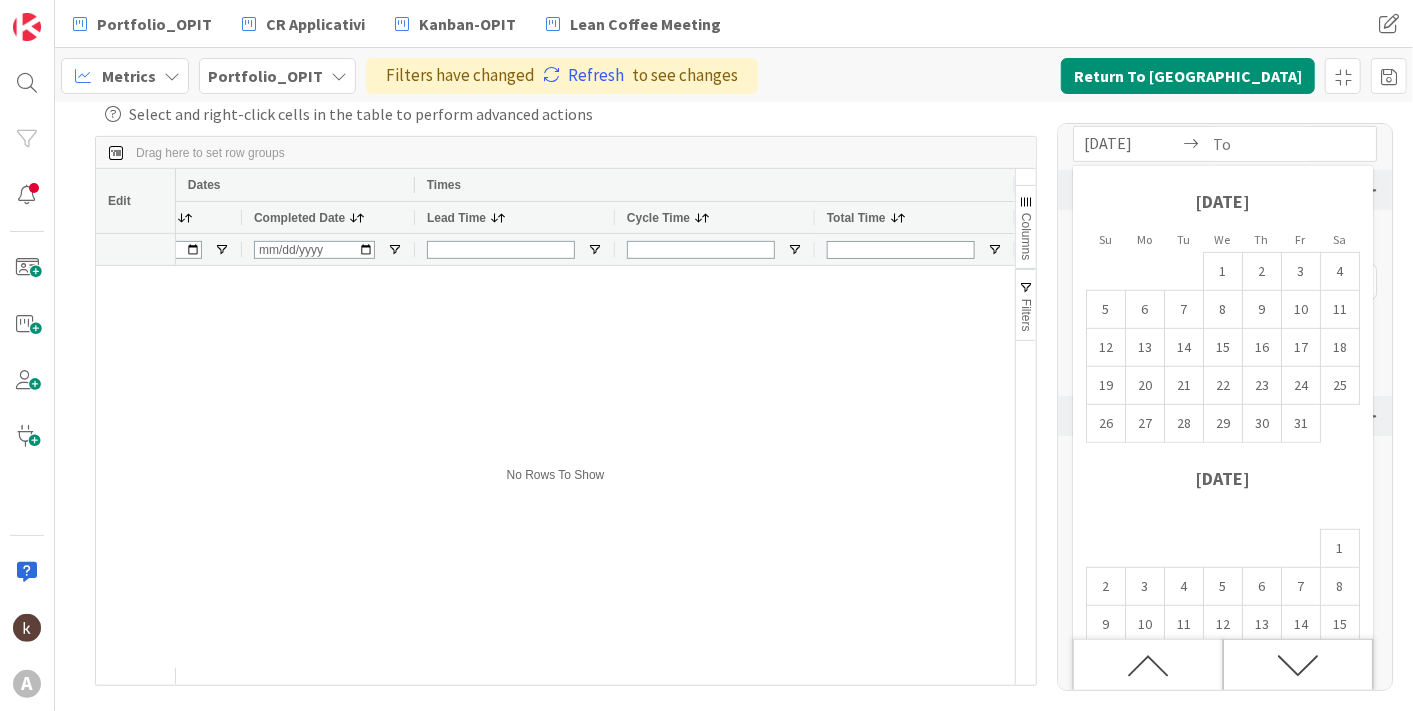 click 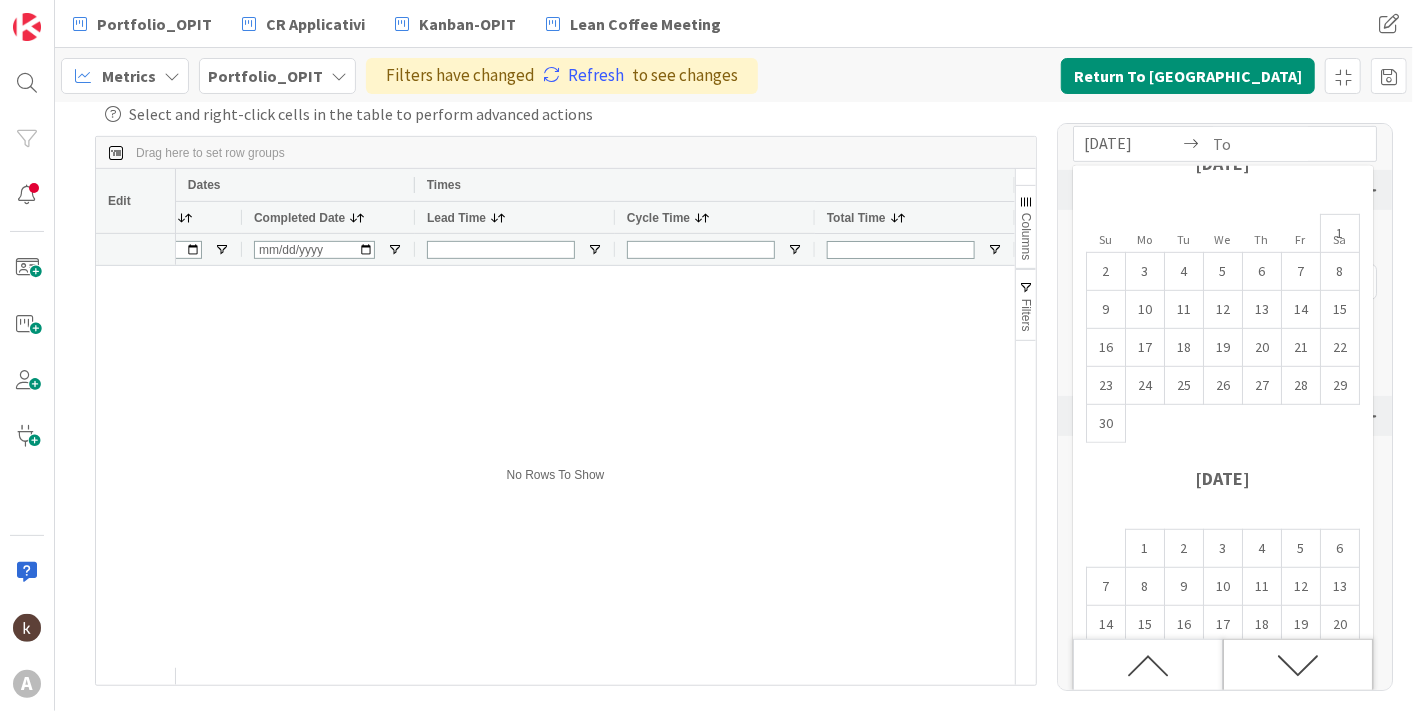 click 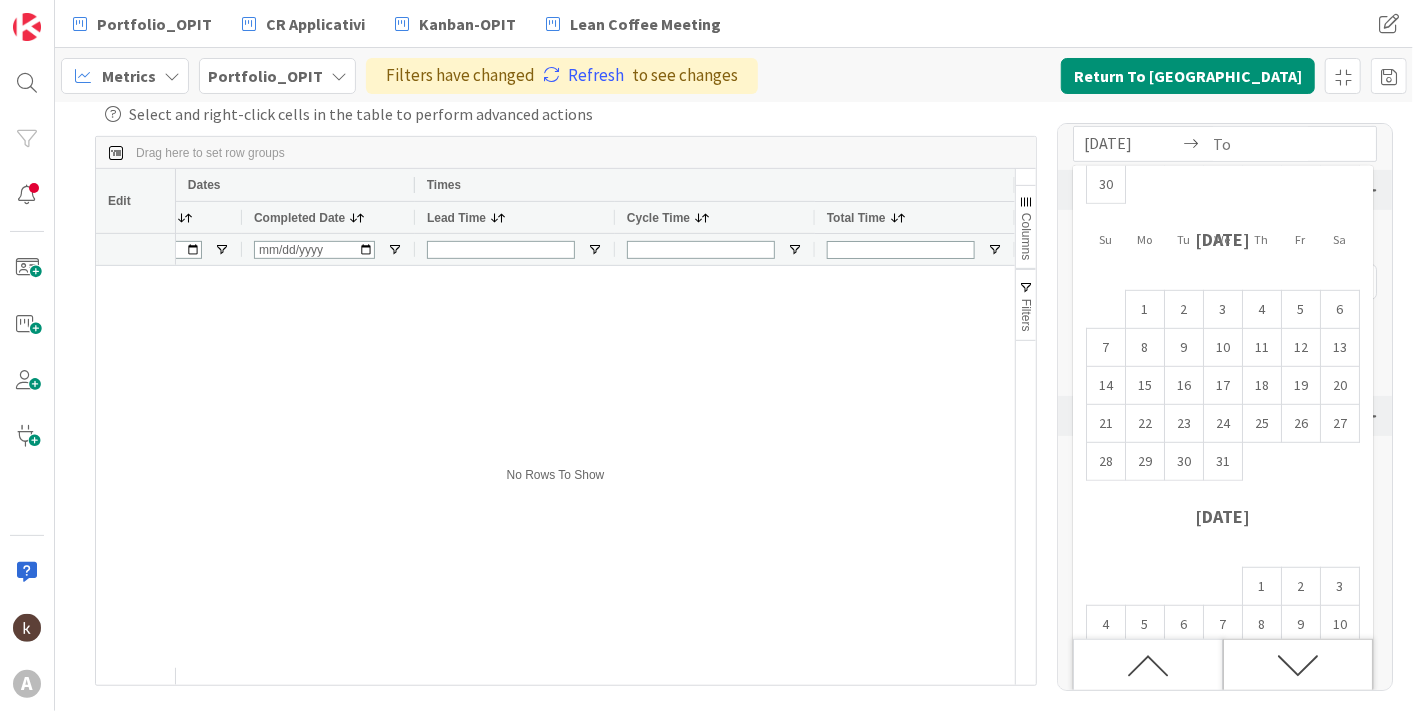 click 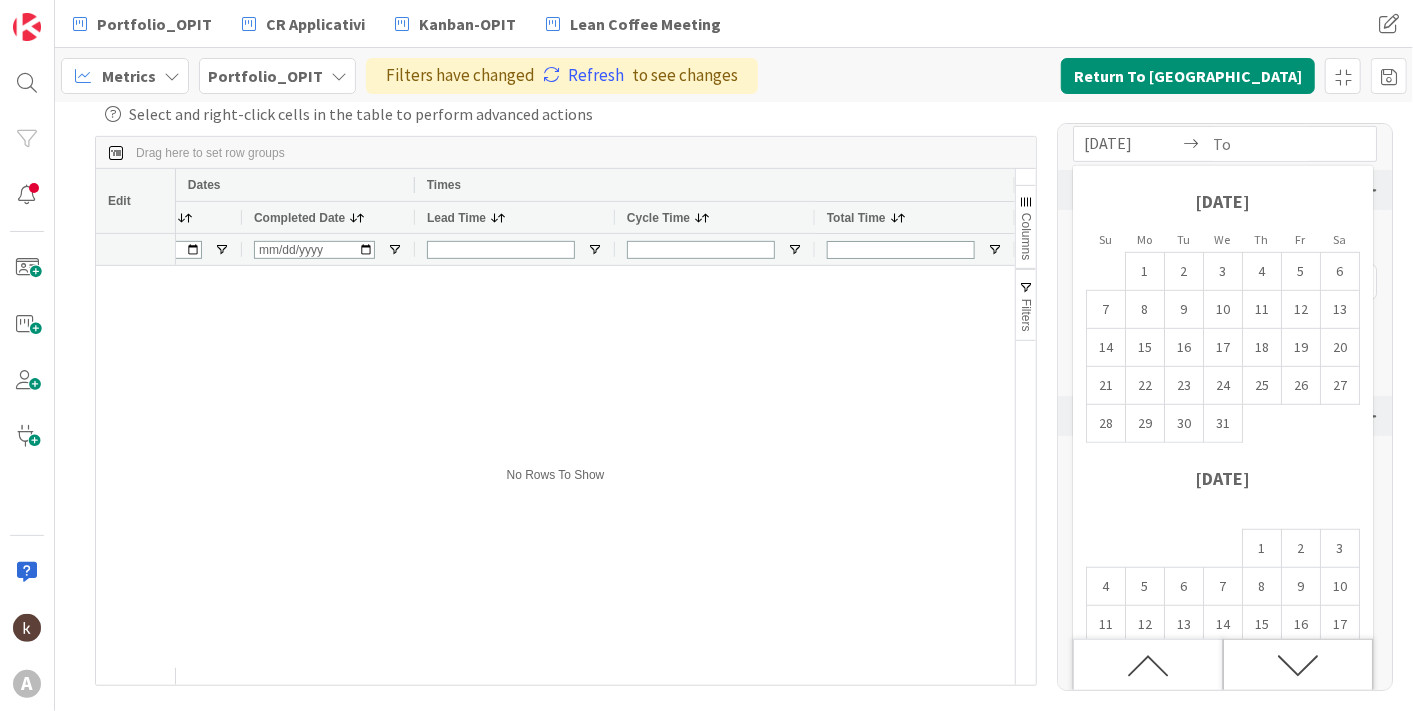click 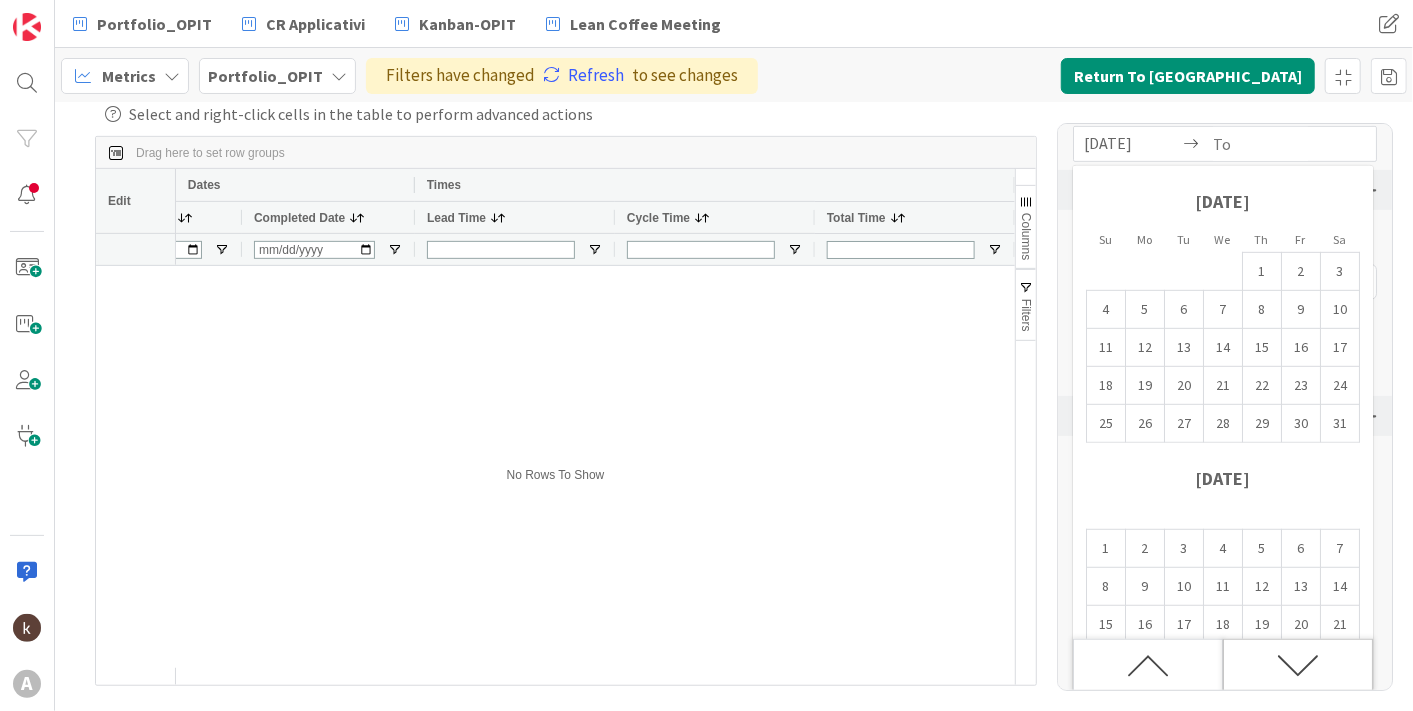 click 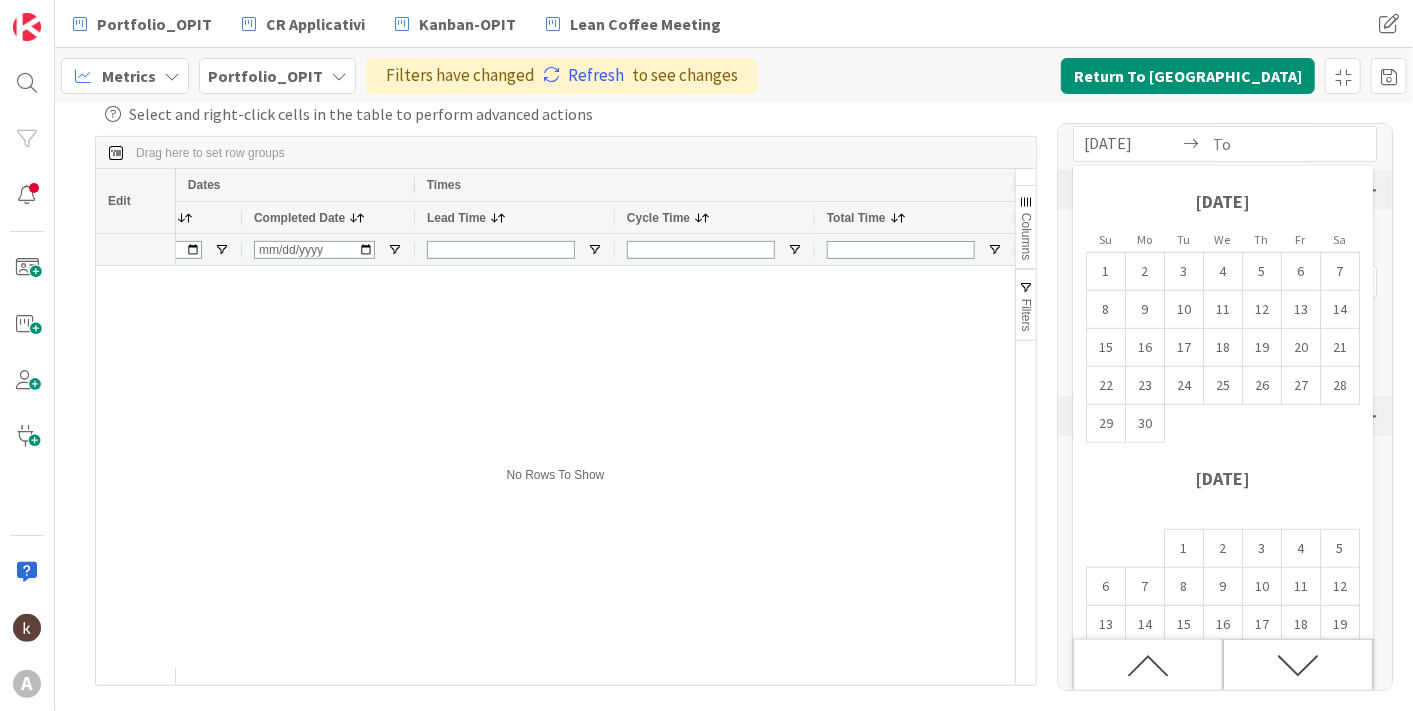 click 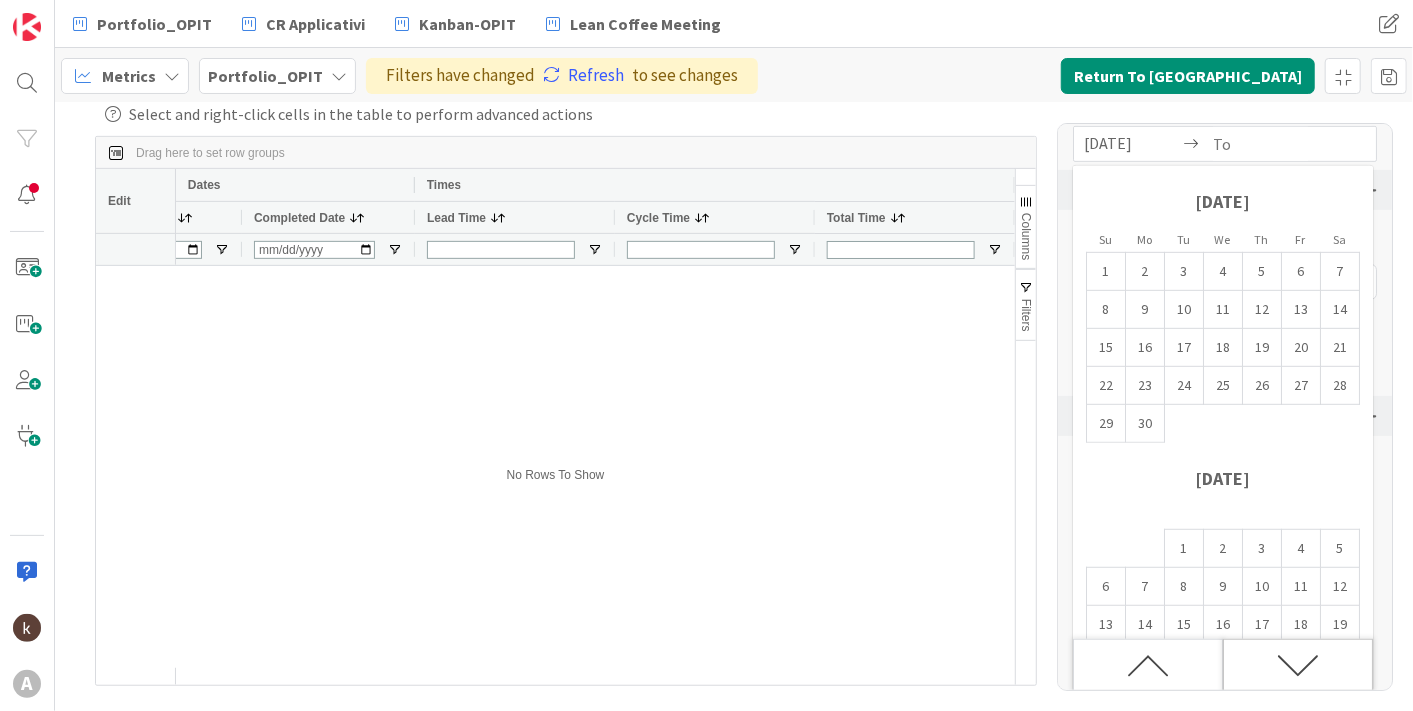 click 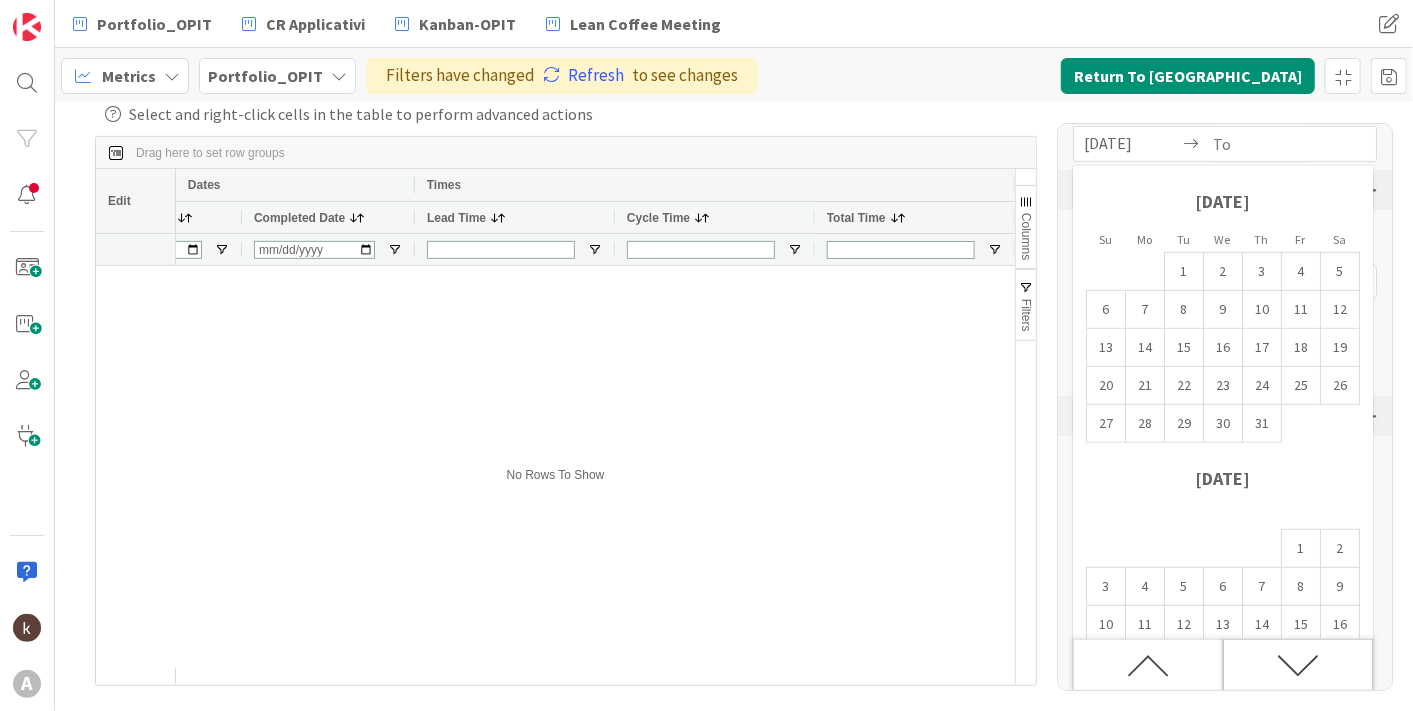 click 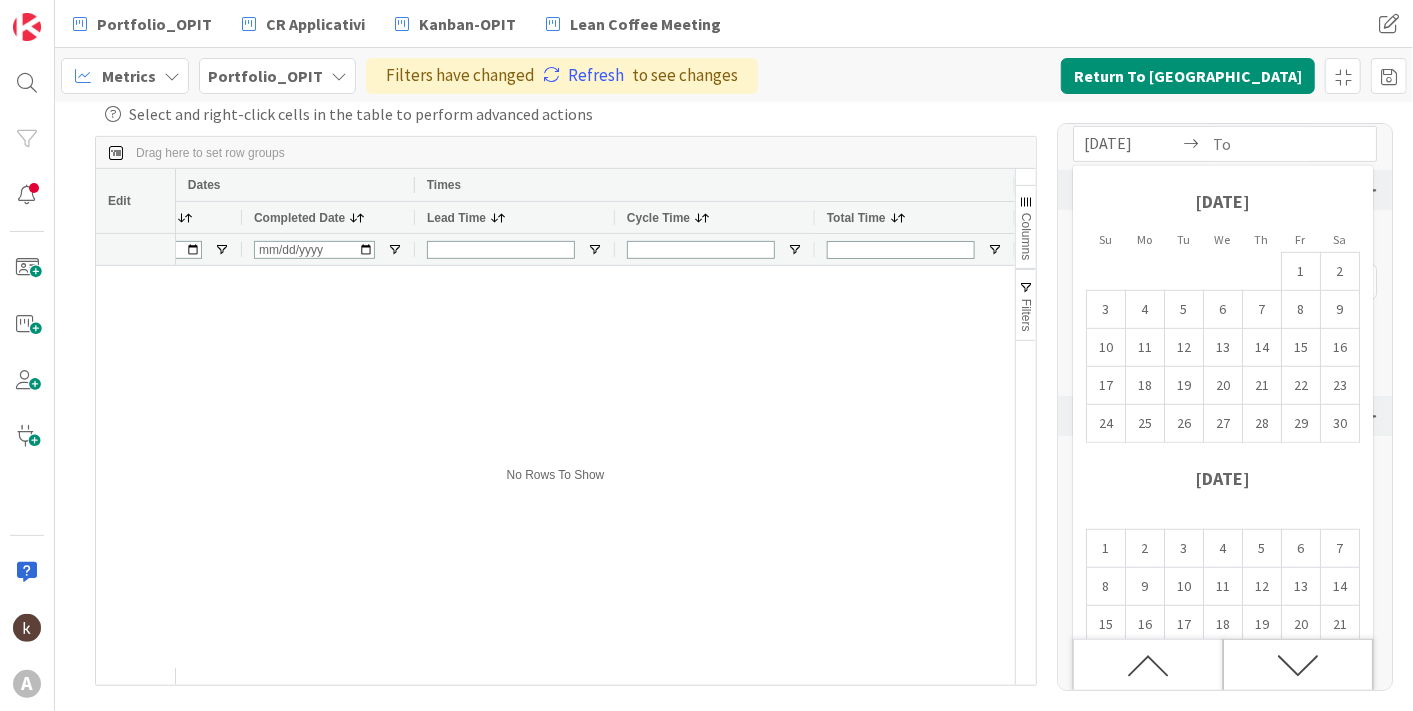 click 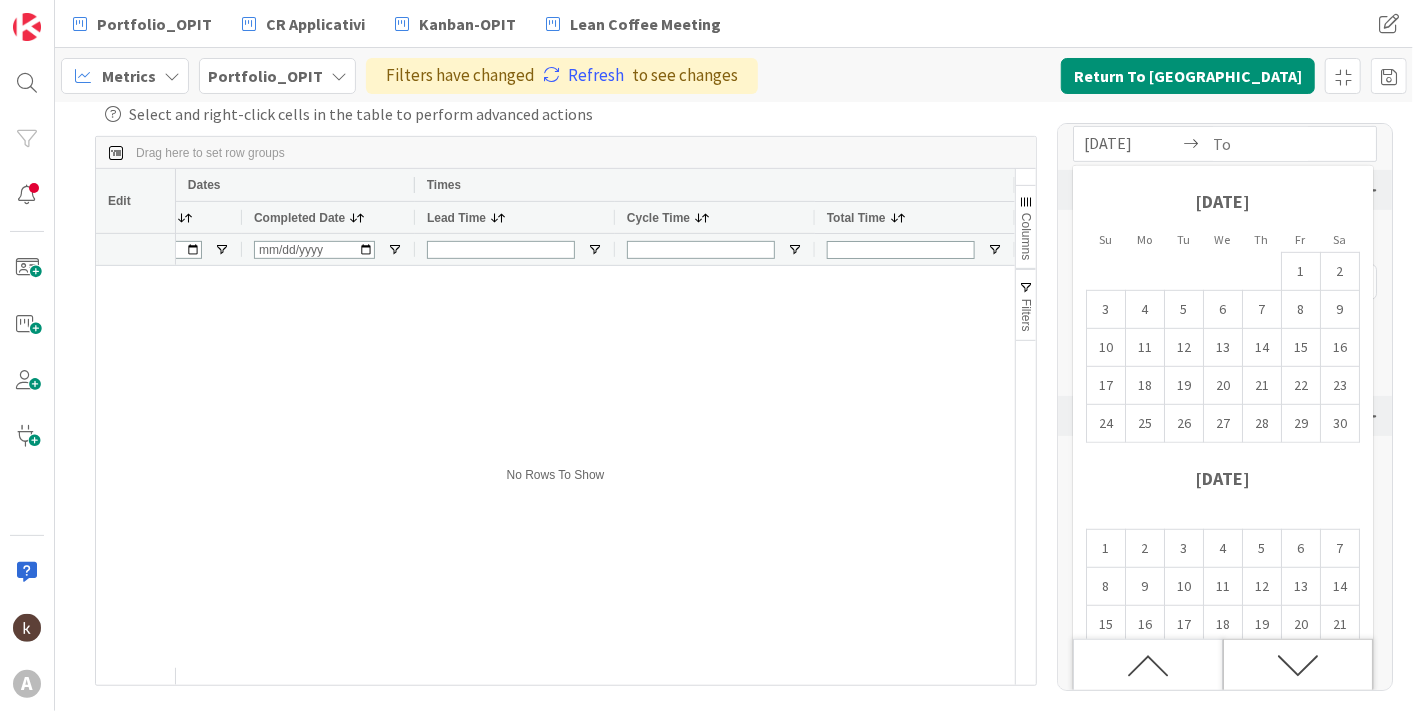 click 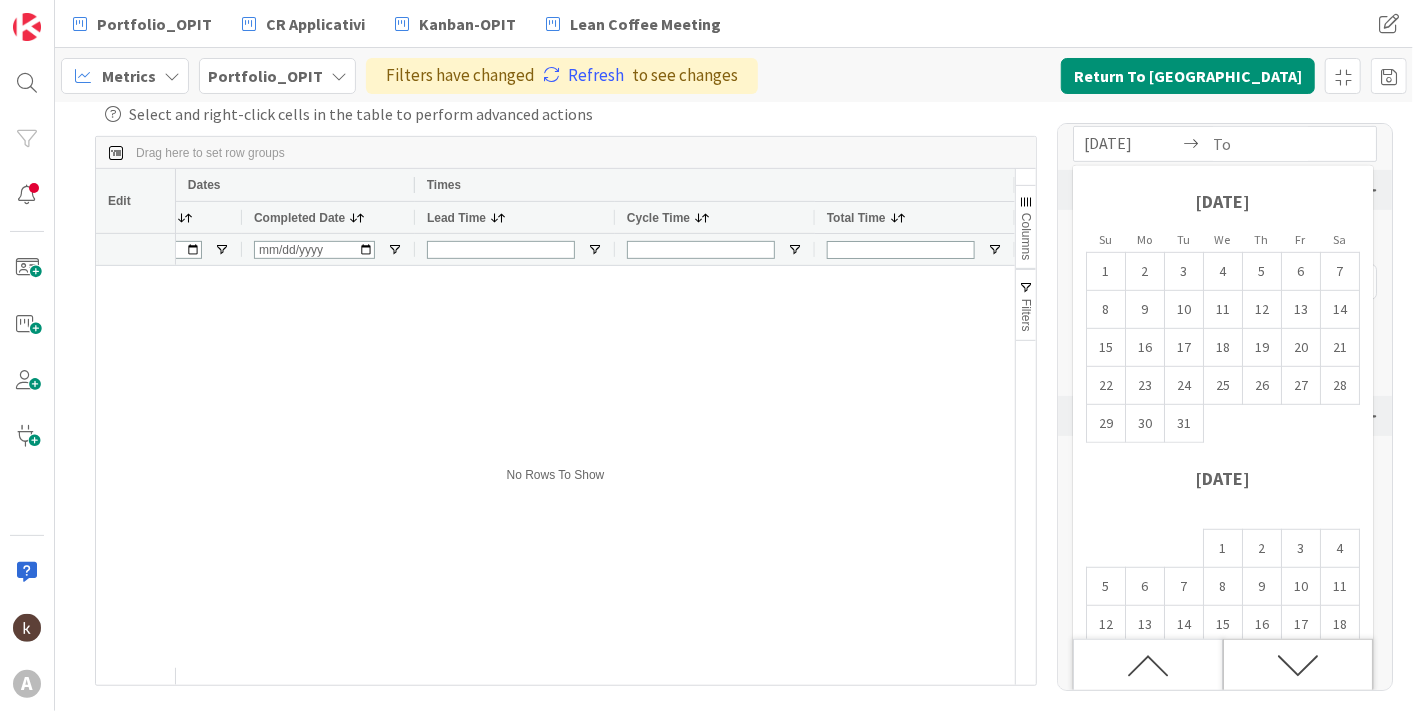click 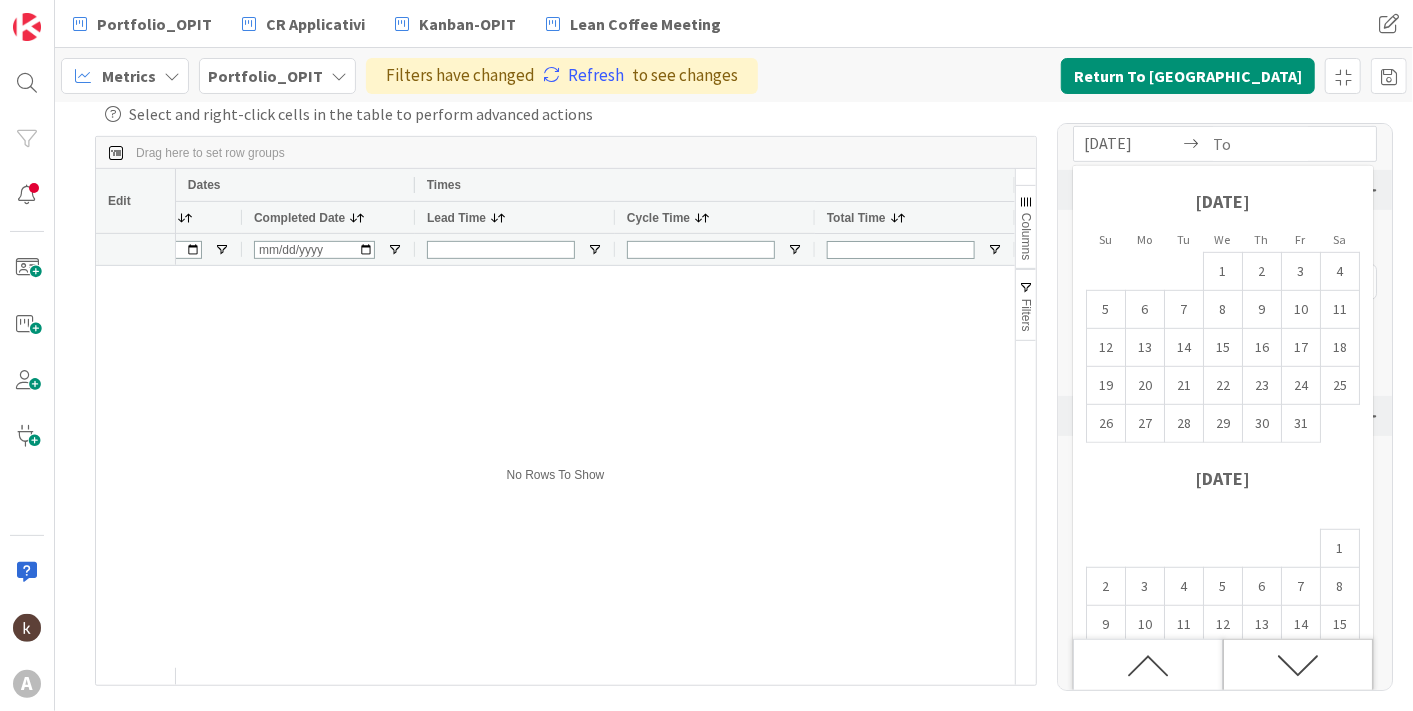 click 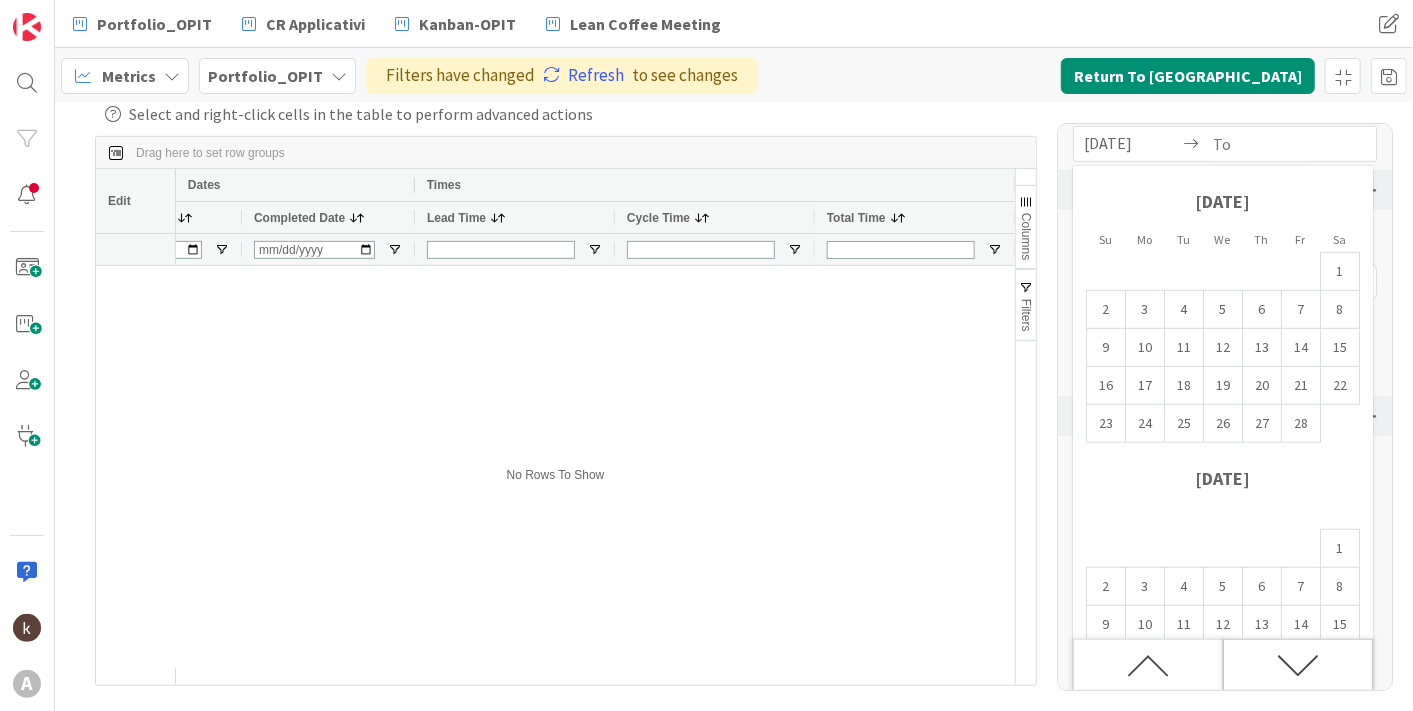 click 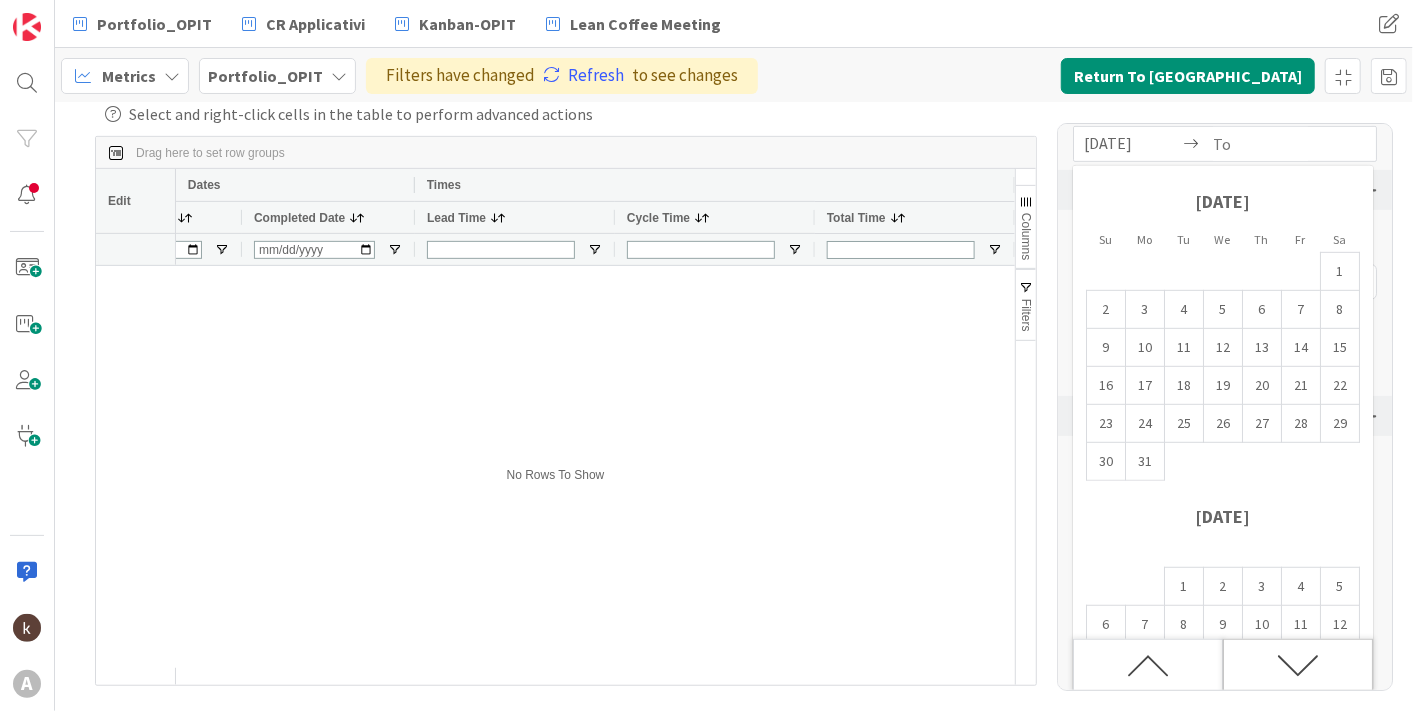 click 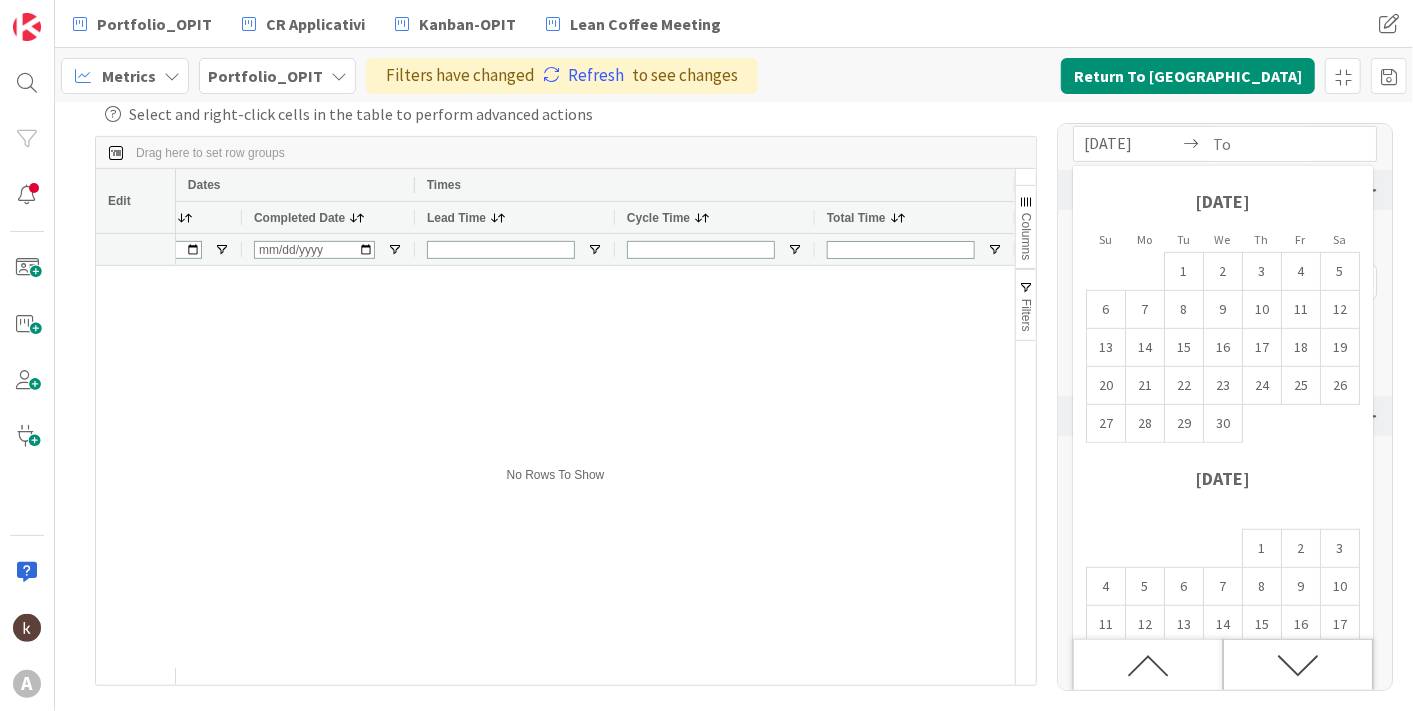 click 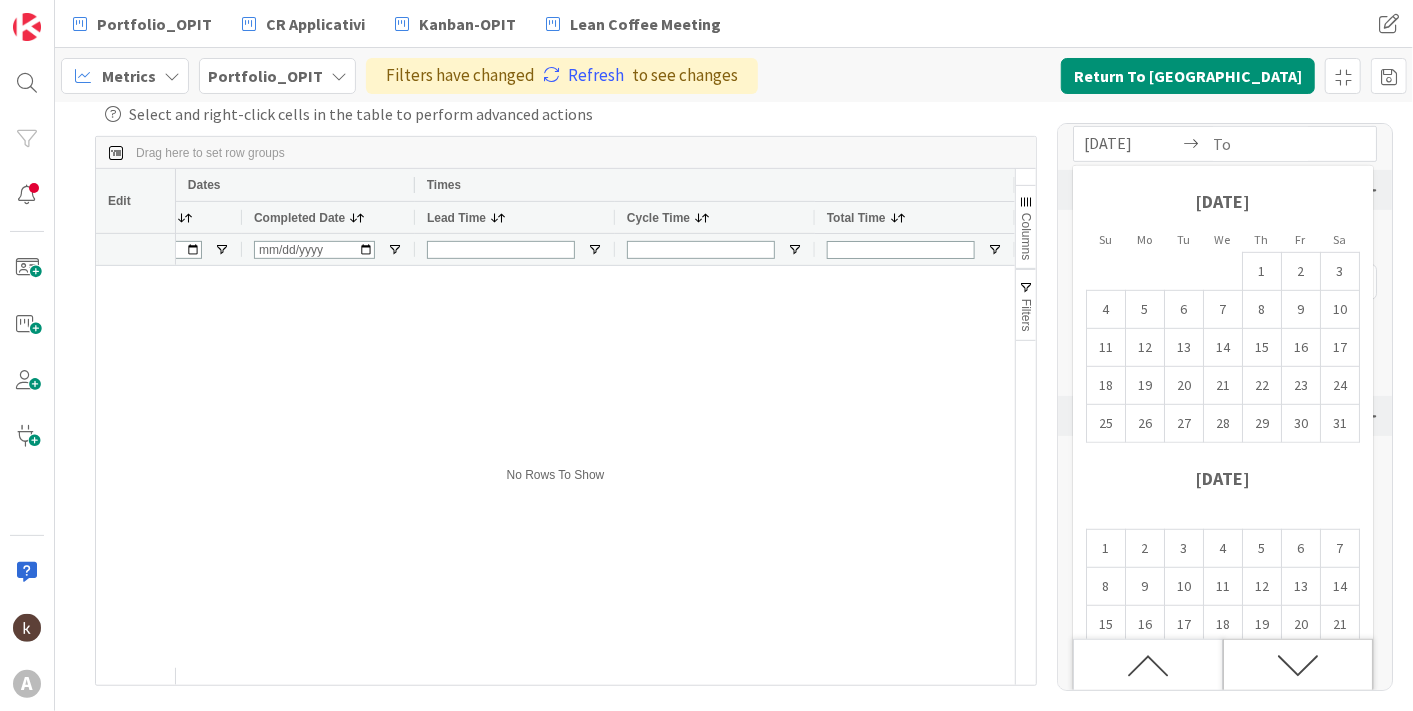 click 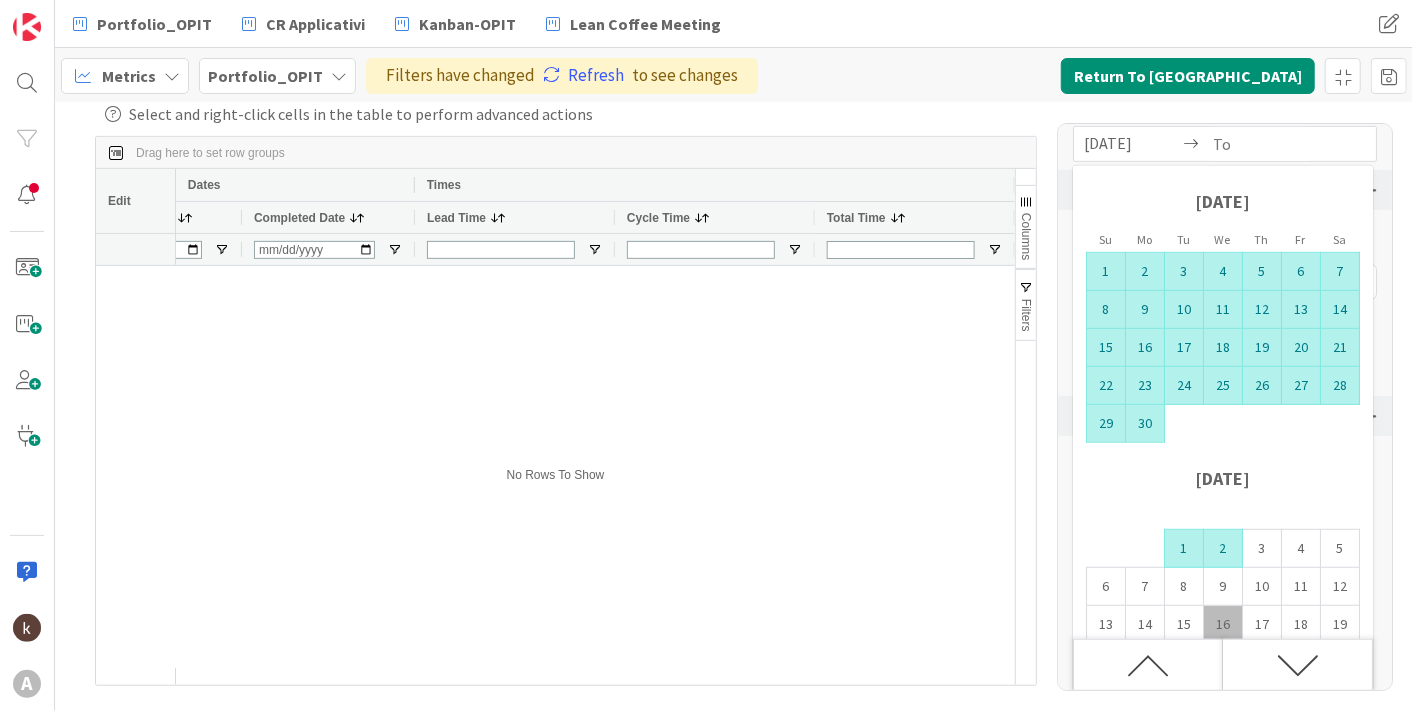 click on "2" at bounding box center (1223, 549) 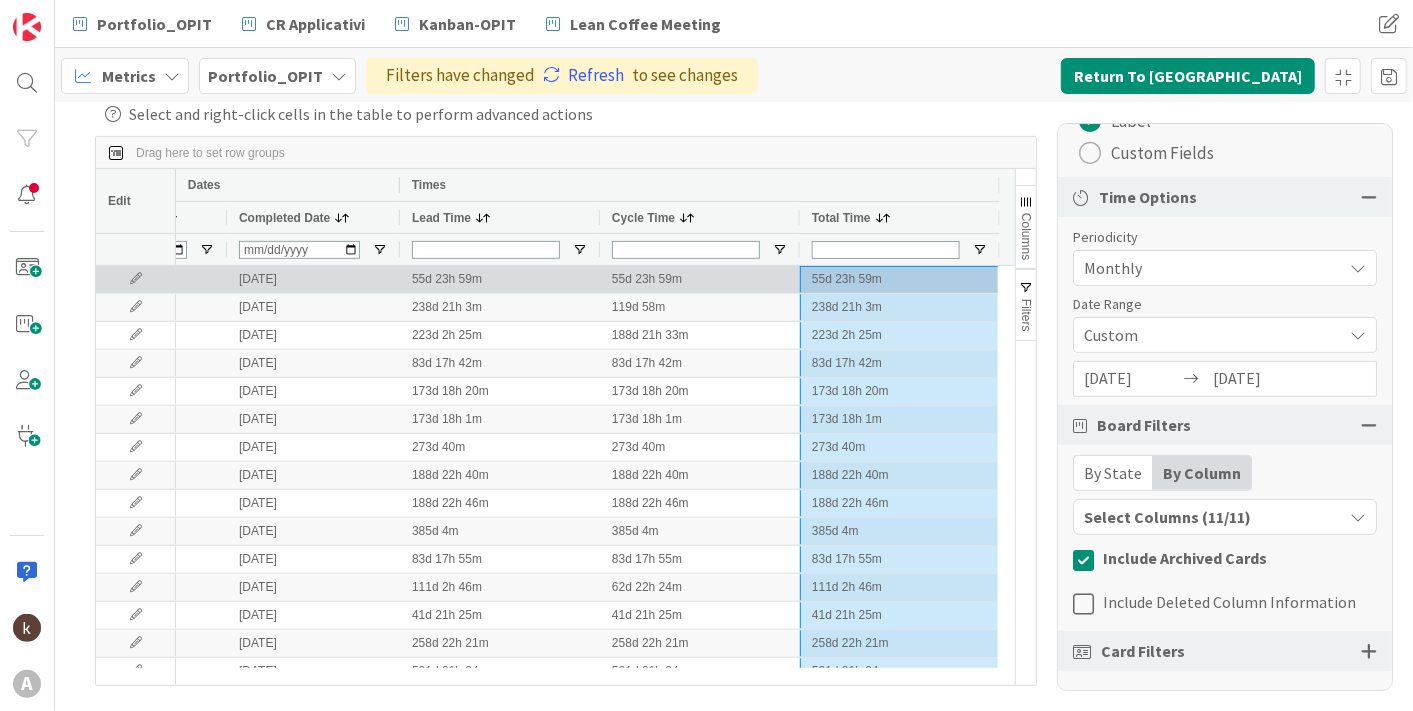 click on "55d 23h 59m" at bounding box center (700, 279) 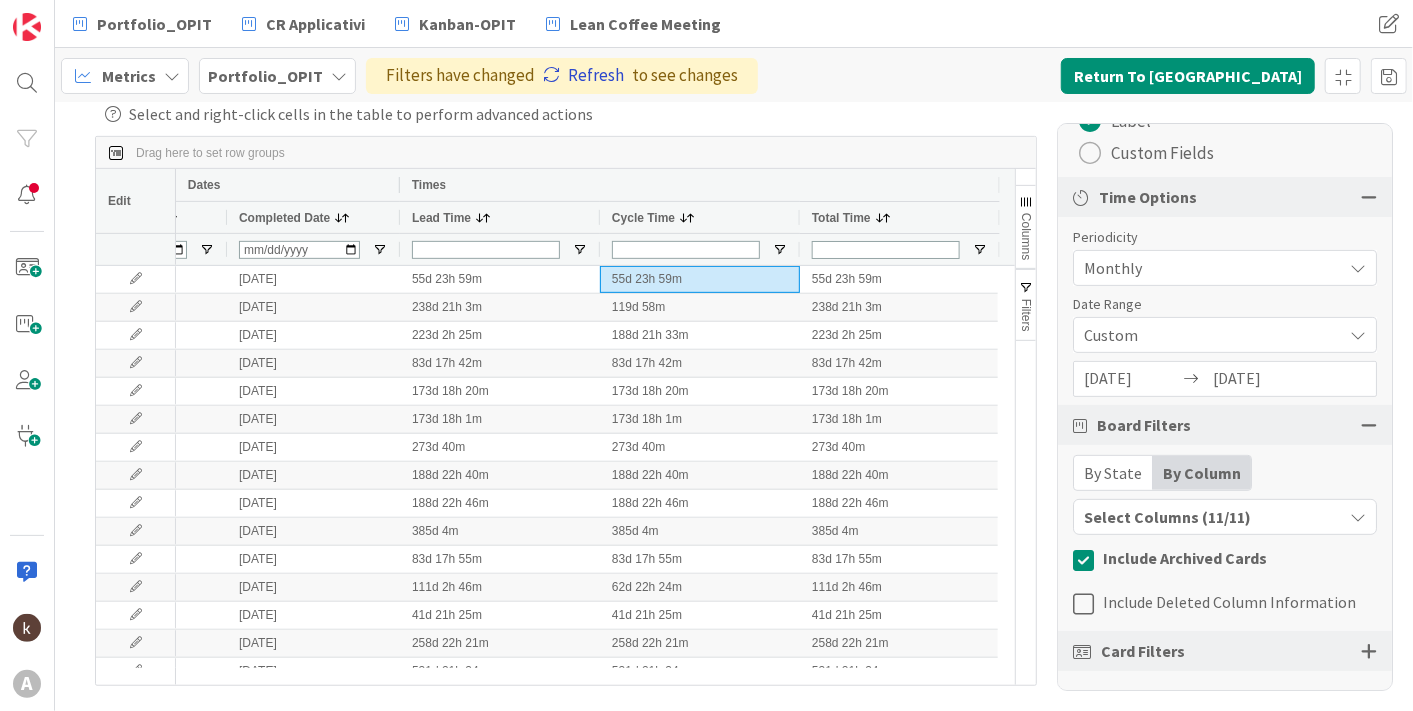 click on "Refresh" at bounding box center (583, 76) 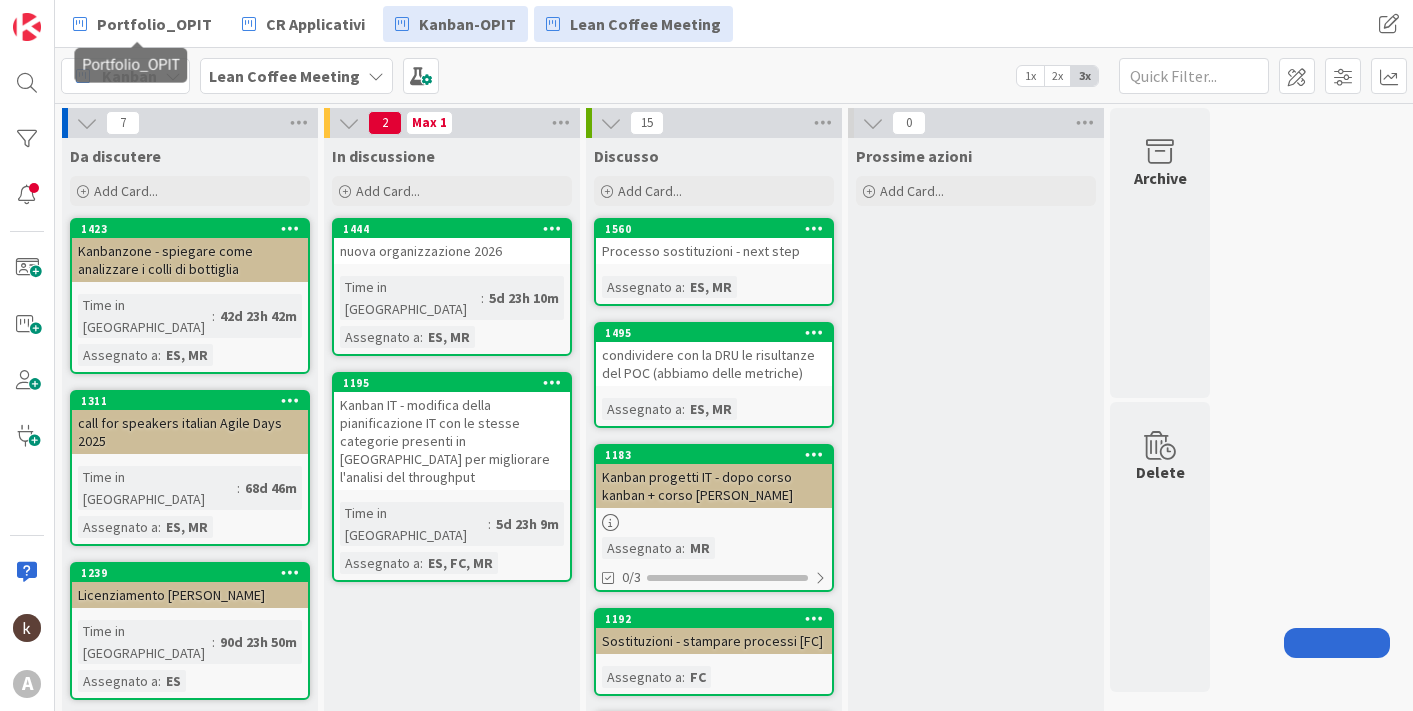 scroll, scrollTop: 0, scrollLeft: 0, axis: both 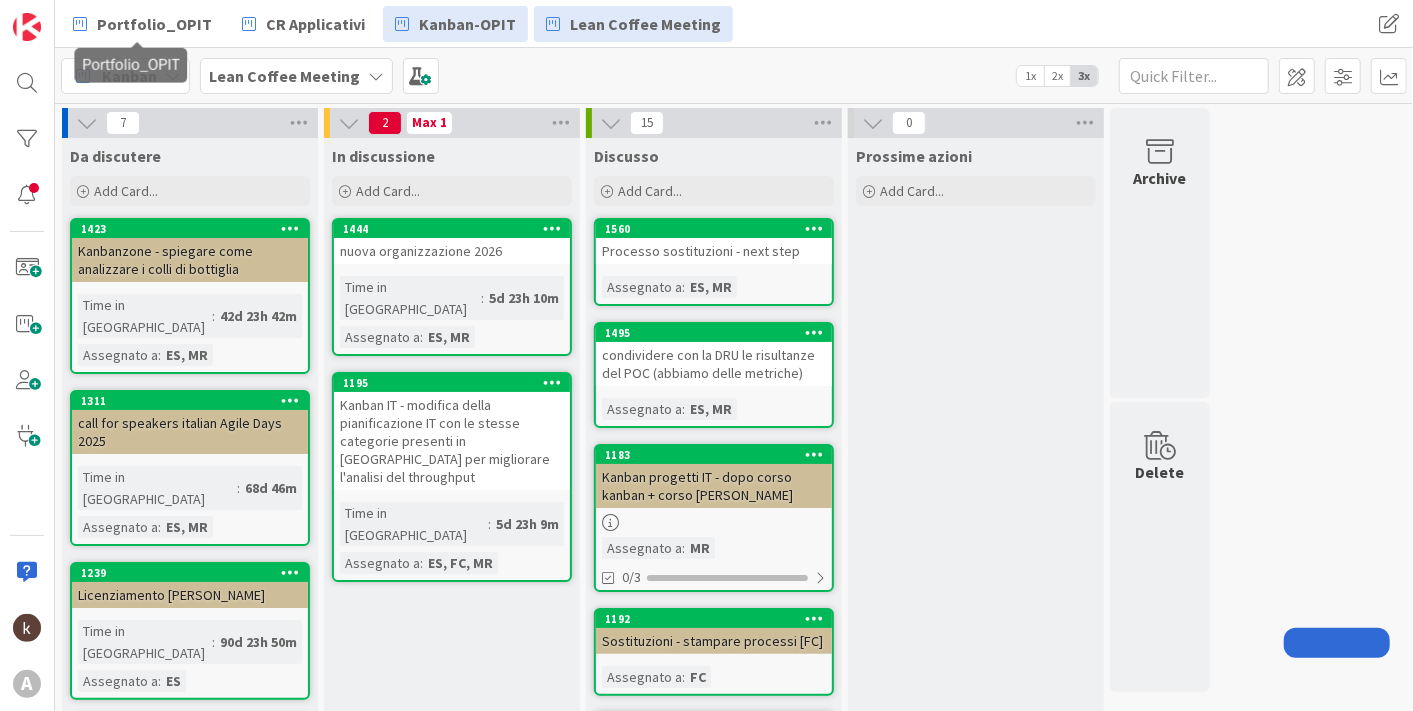 click on "Kanban-OPIT" at bounding box center [467, 24] 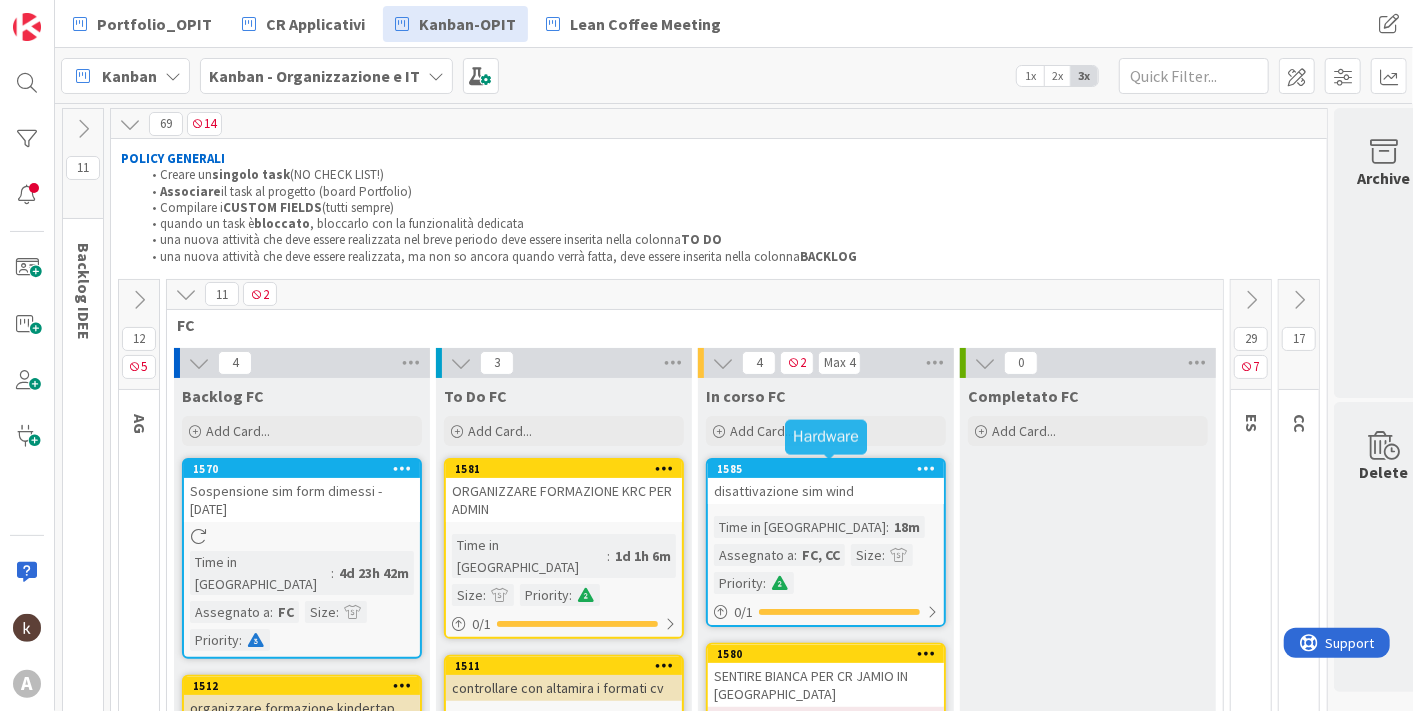 scroll, scrollTop: 0, scrollLeft: 0, axis: both 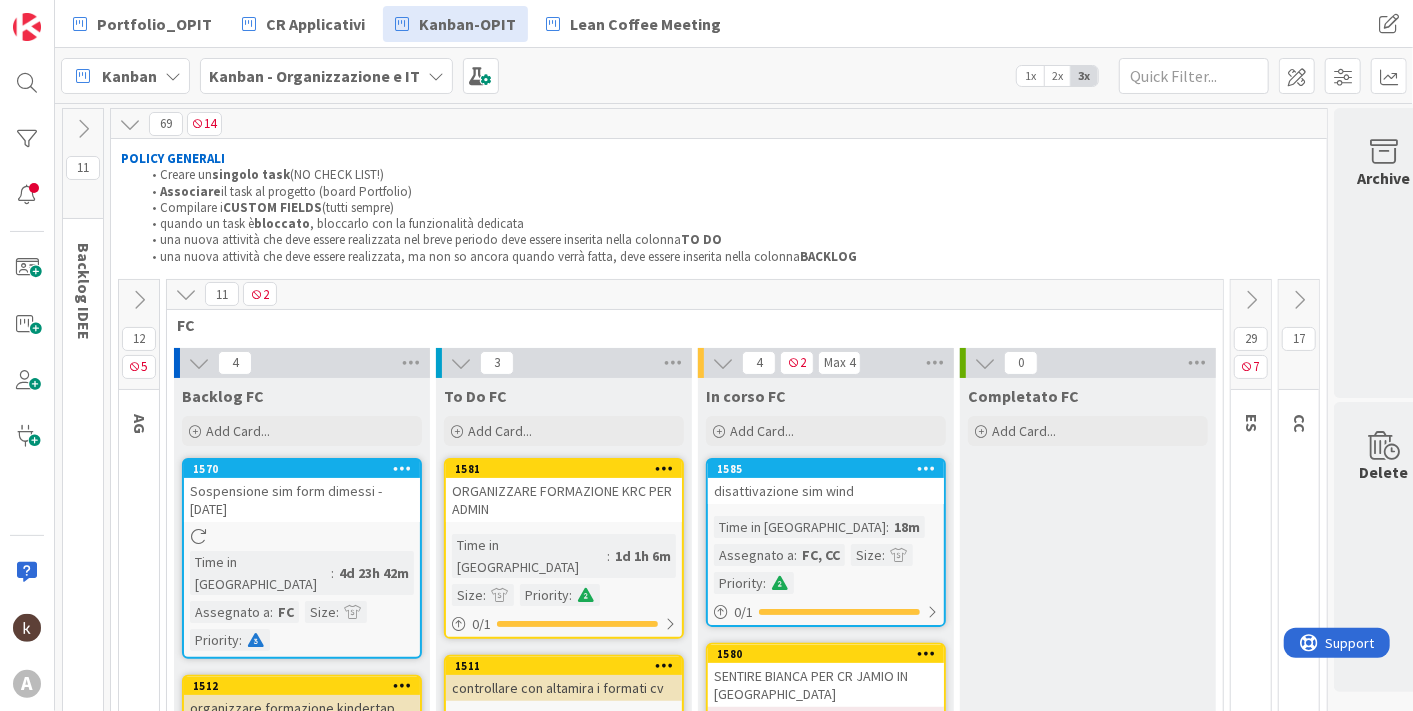 click at bounding box center (139, 300) 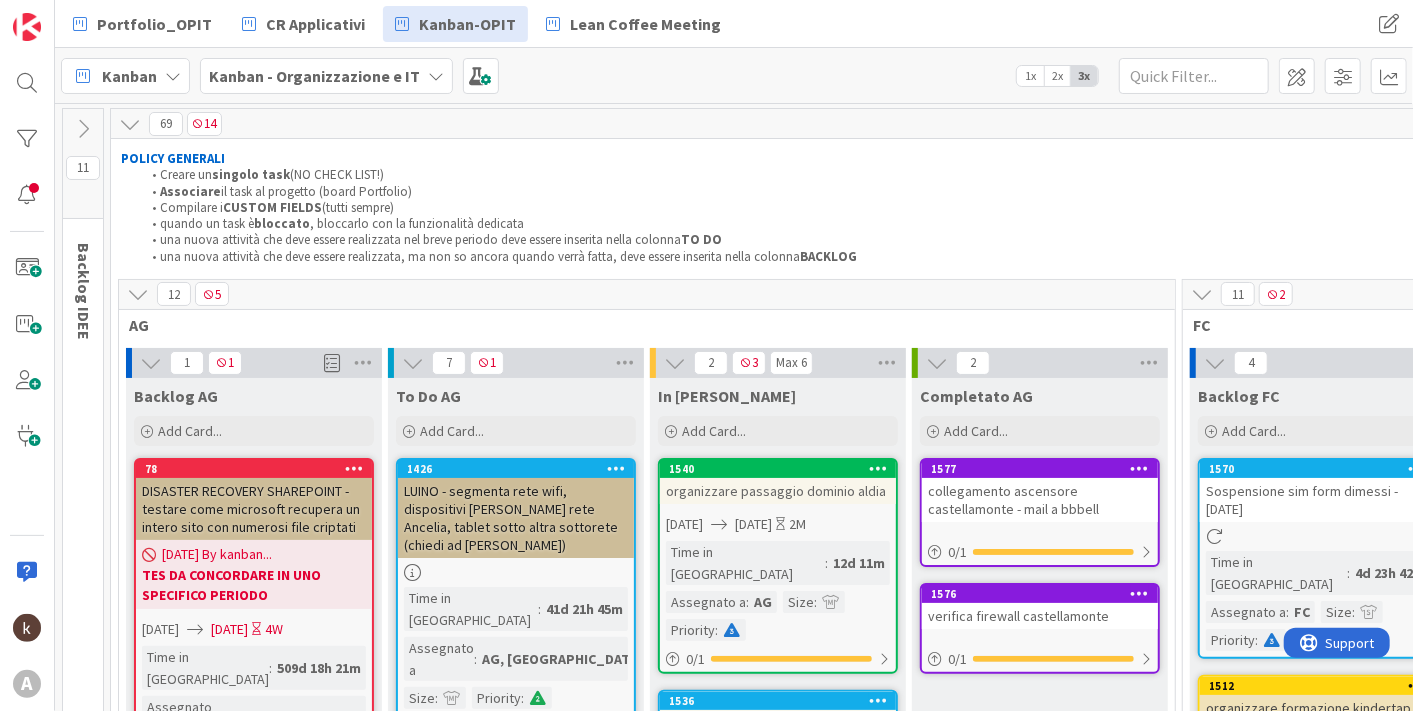 click at bounding box center [138, 294] 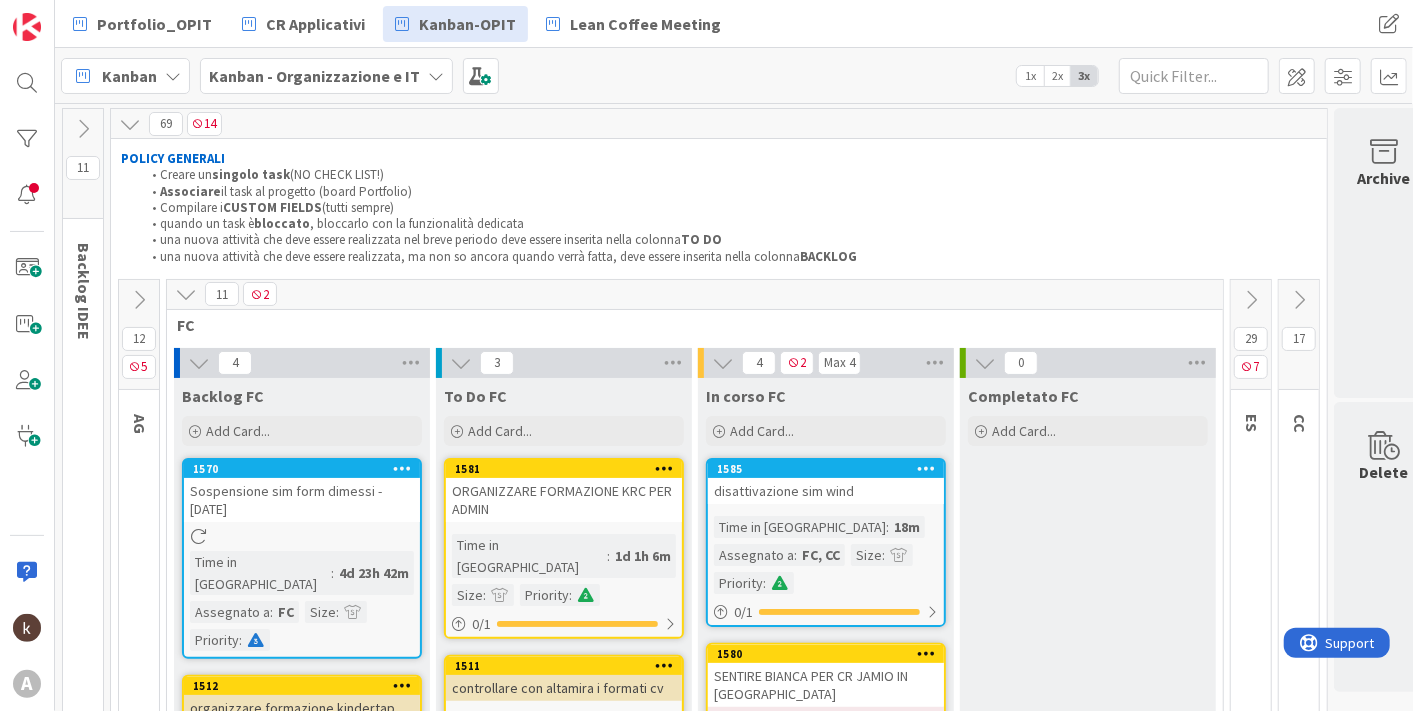 click at bounding box center [1251, 300] 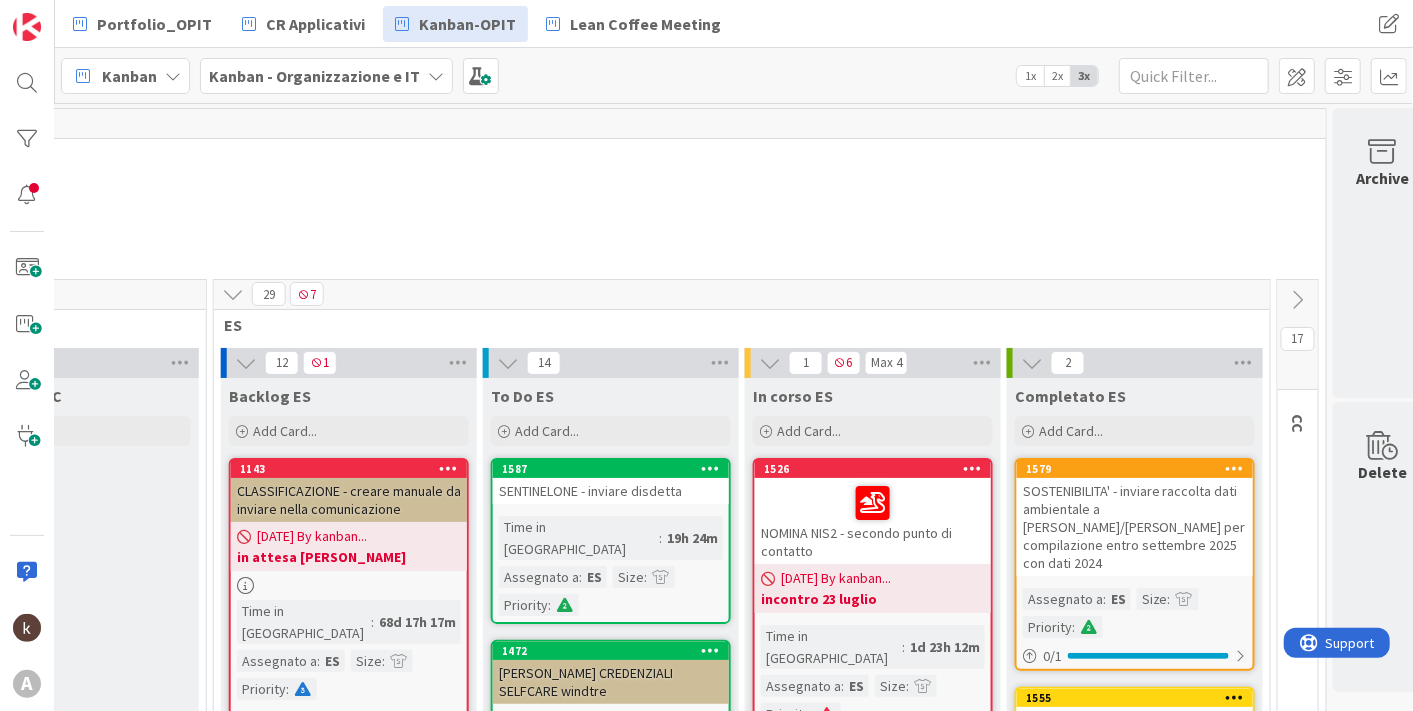 scroll, scrollTop: 0, scrollLeft: 1058, axis: horizontal 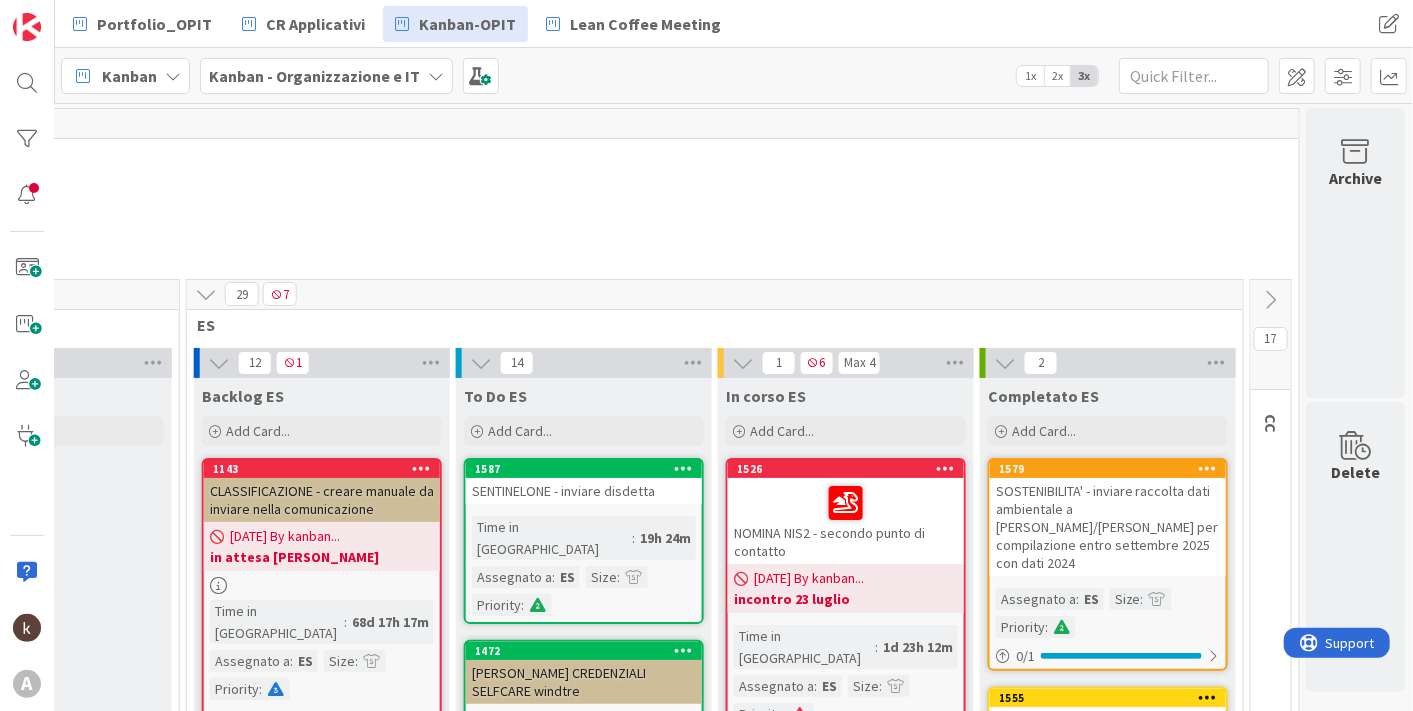 click at bounding box center [1271, 300] 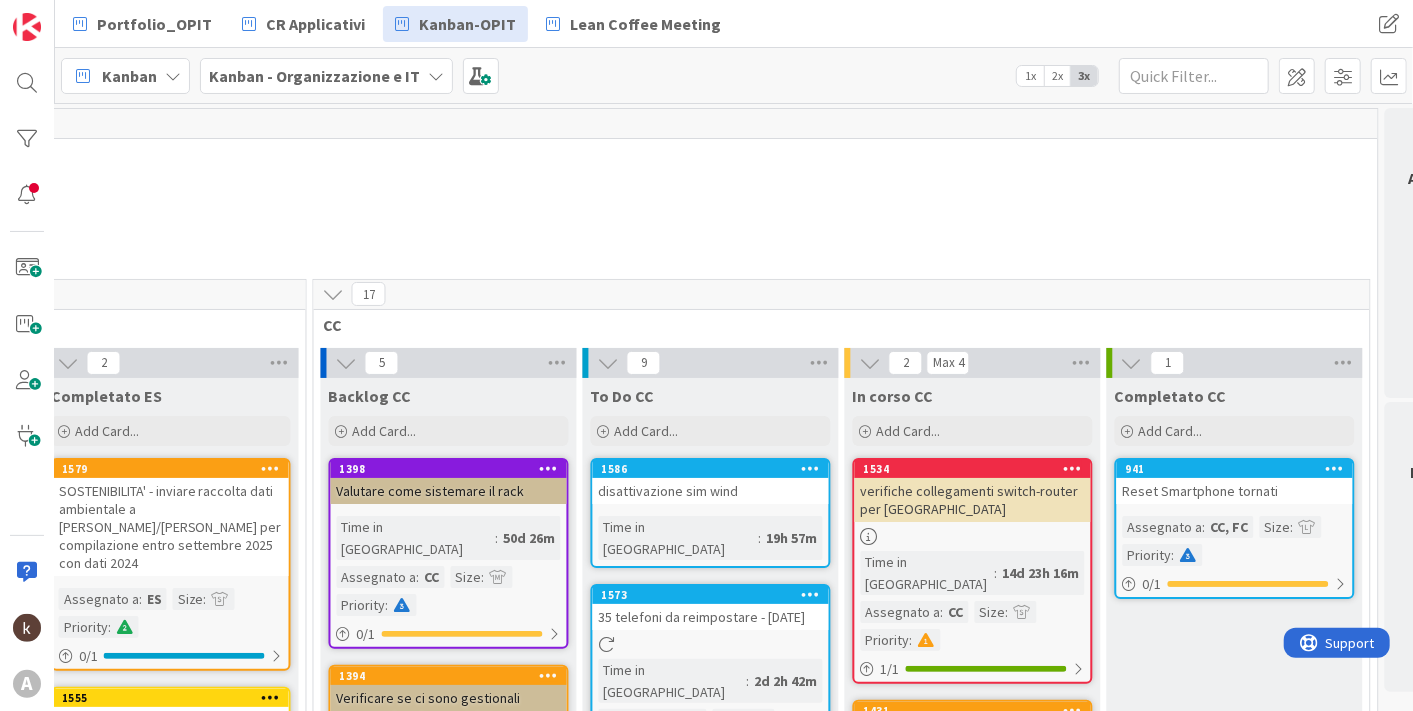 scroll, scrollTop: 0, scrollLeft: 1972, axis: horizontal 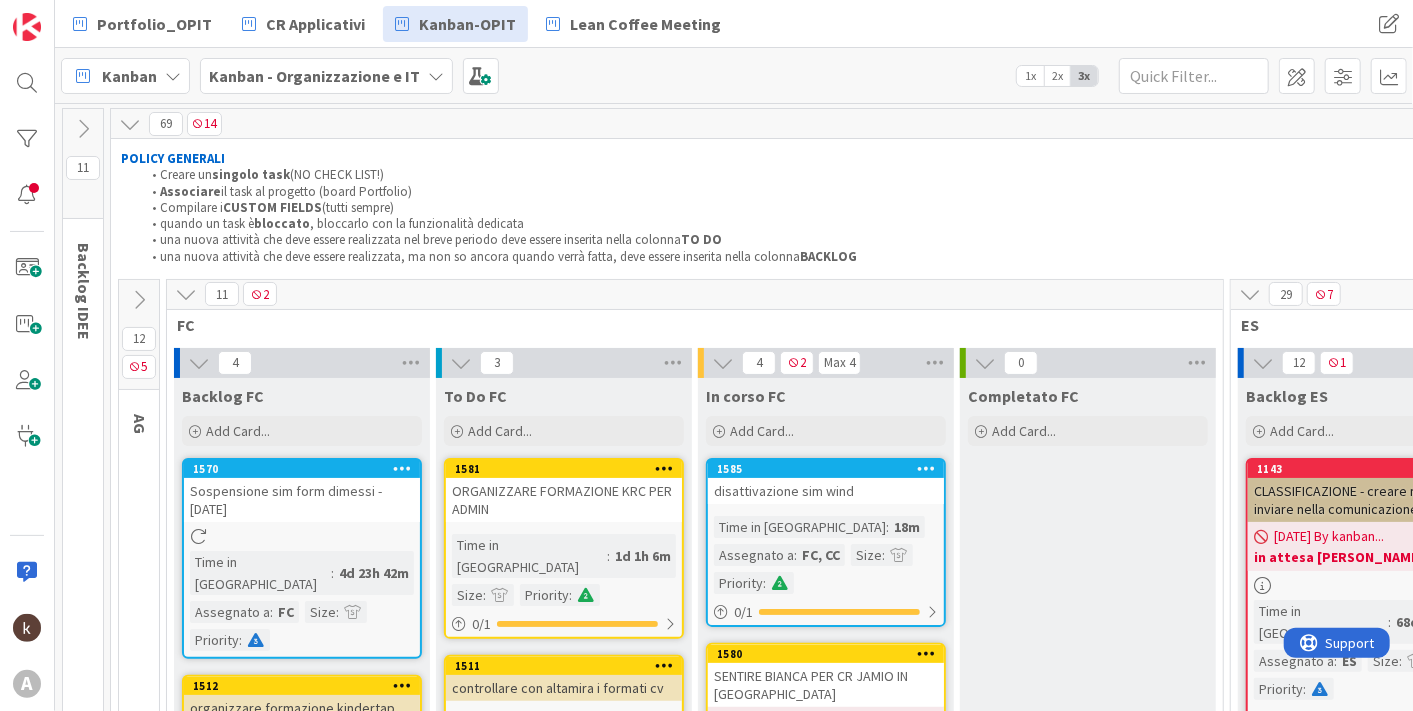 click at bounding box center [186, 294] 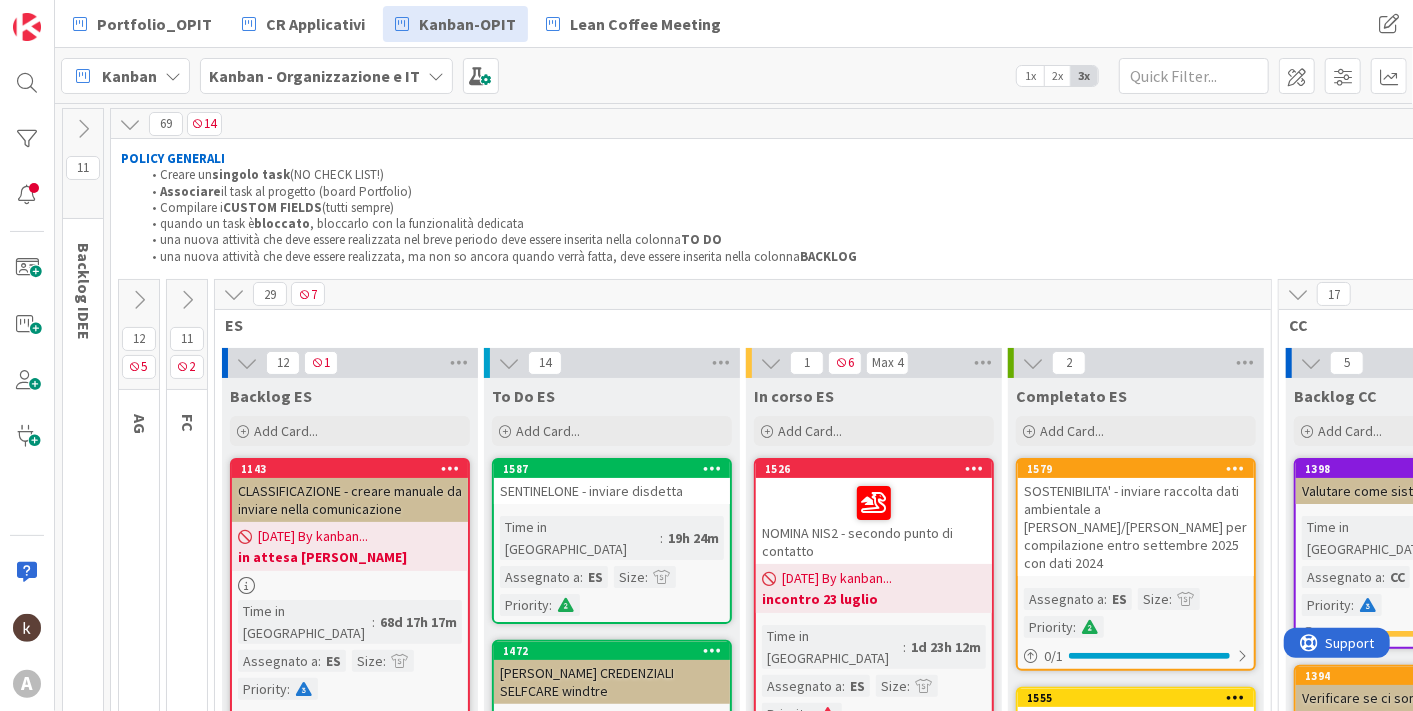 click at bounding box center [234, 294] 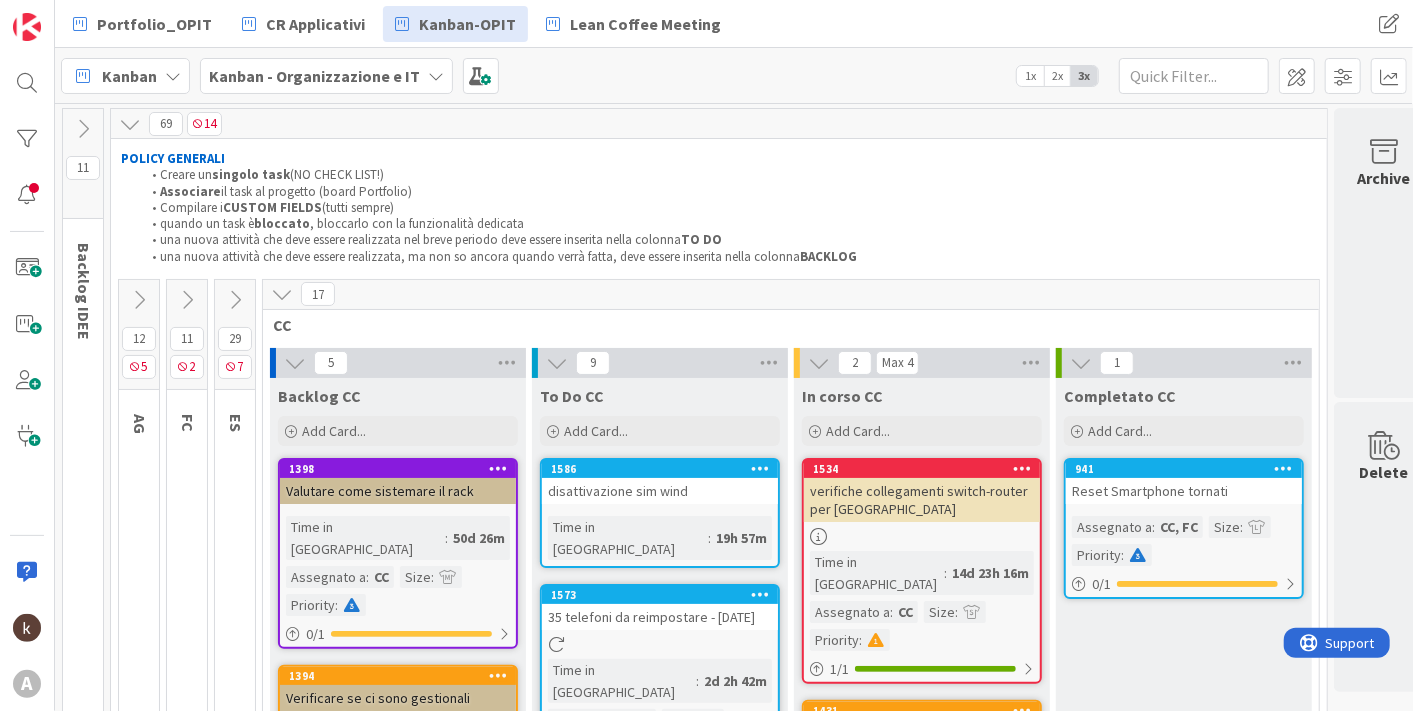 click at bounding box center [282, 294] 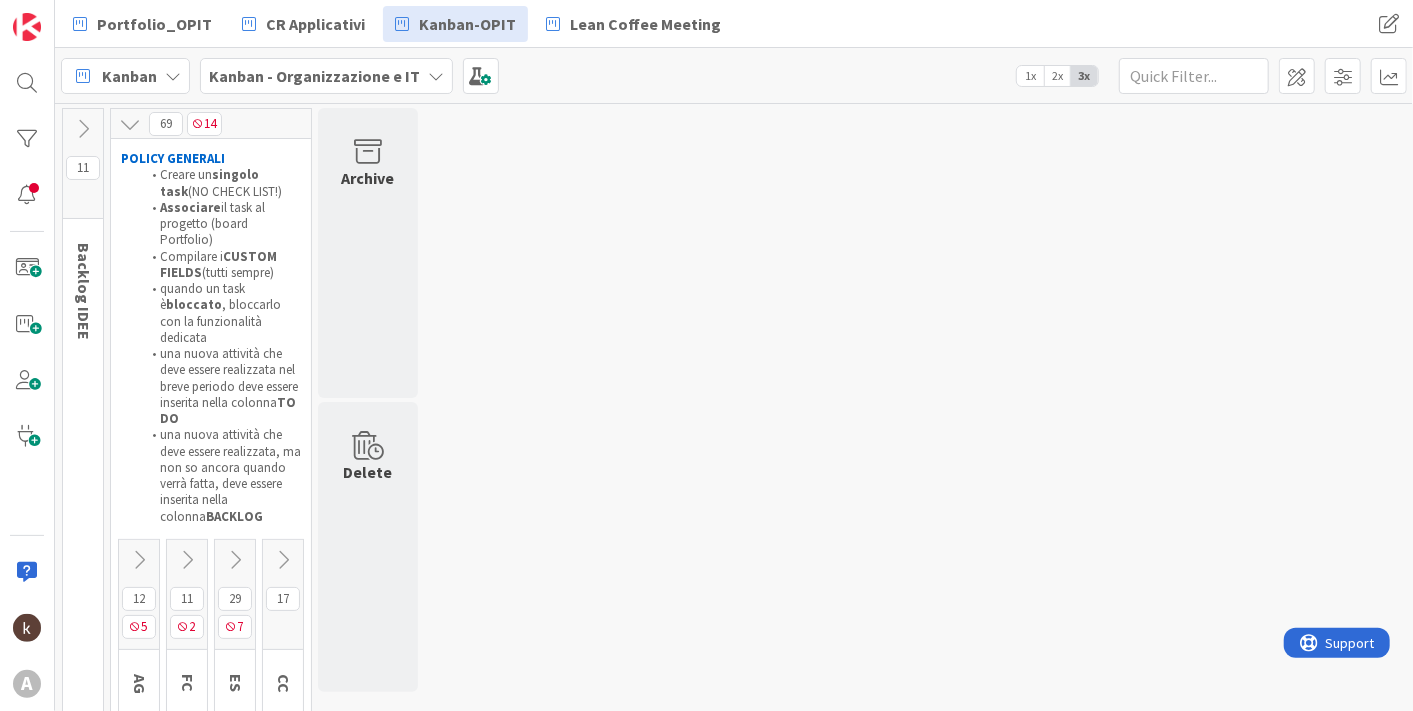 click at bounding box center (187, 560) 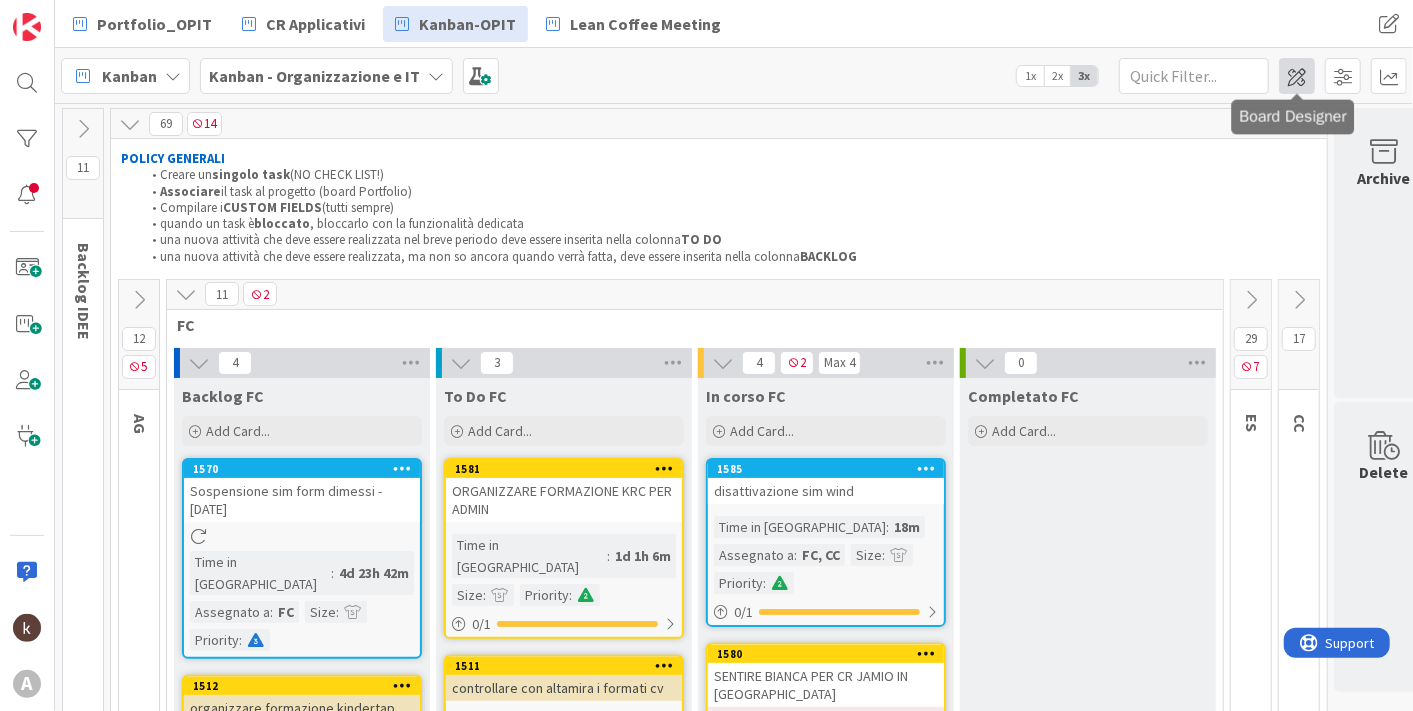 click at bounding box center (1297, 76) 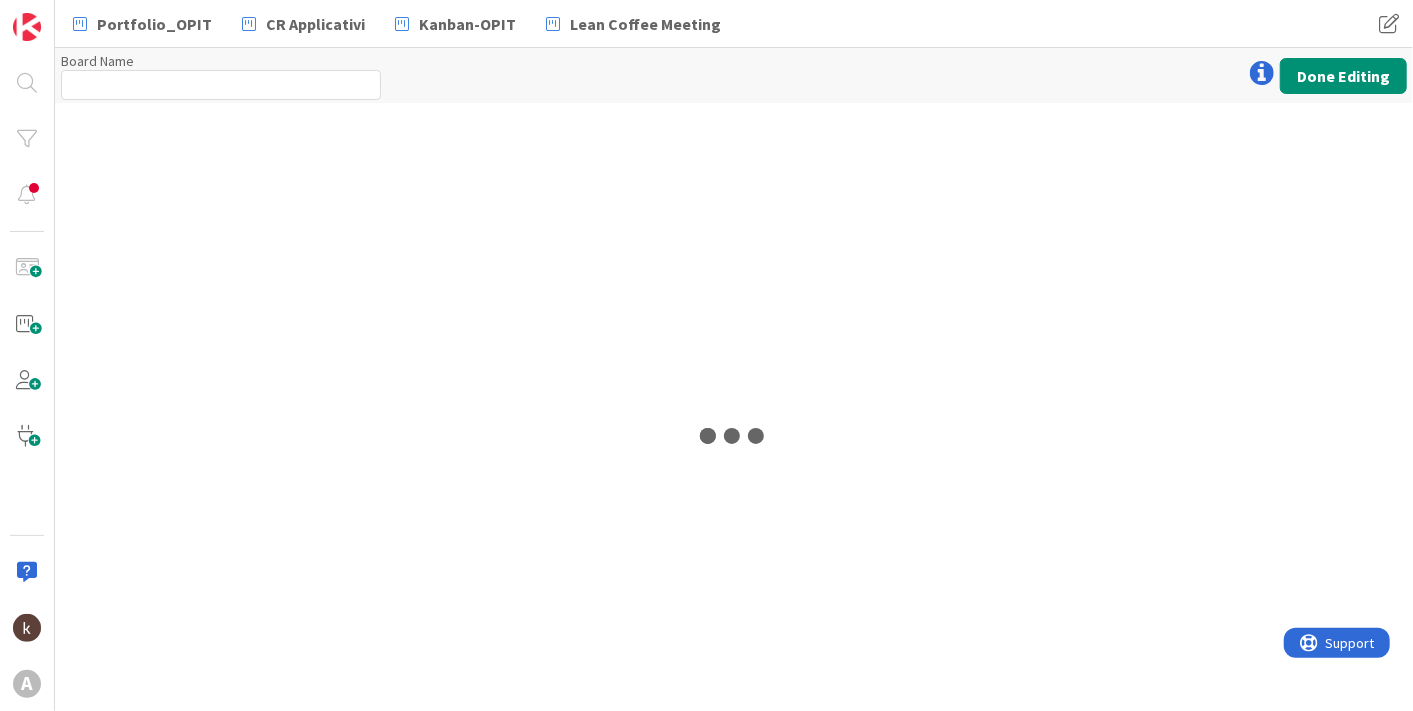 type on "Kanban - Organizzazione e IT" 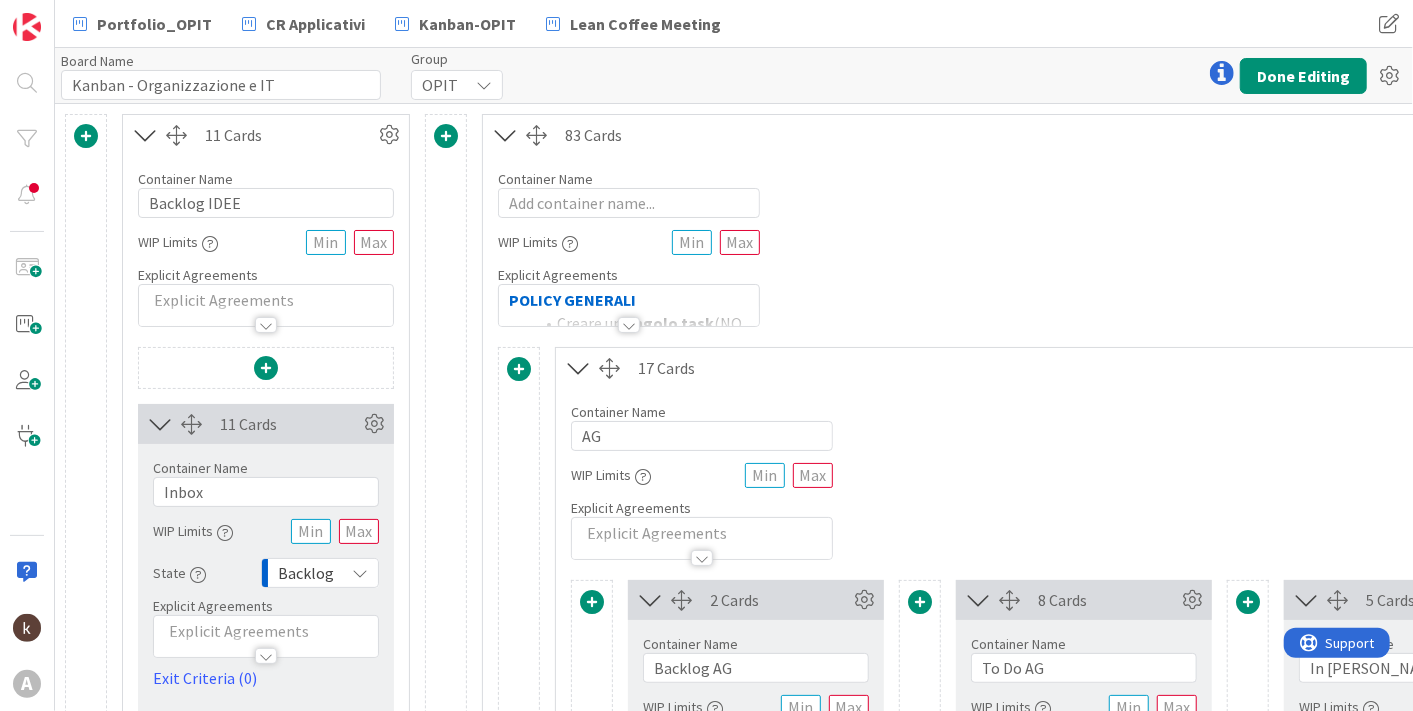 scroll, scrollTop: 0, scrollLeft: 0, axis: both 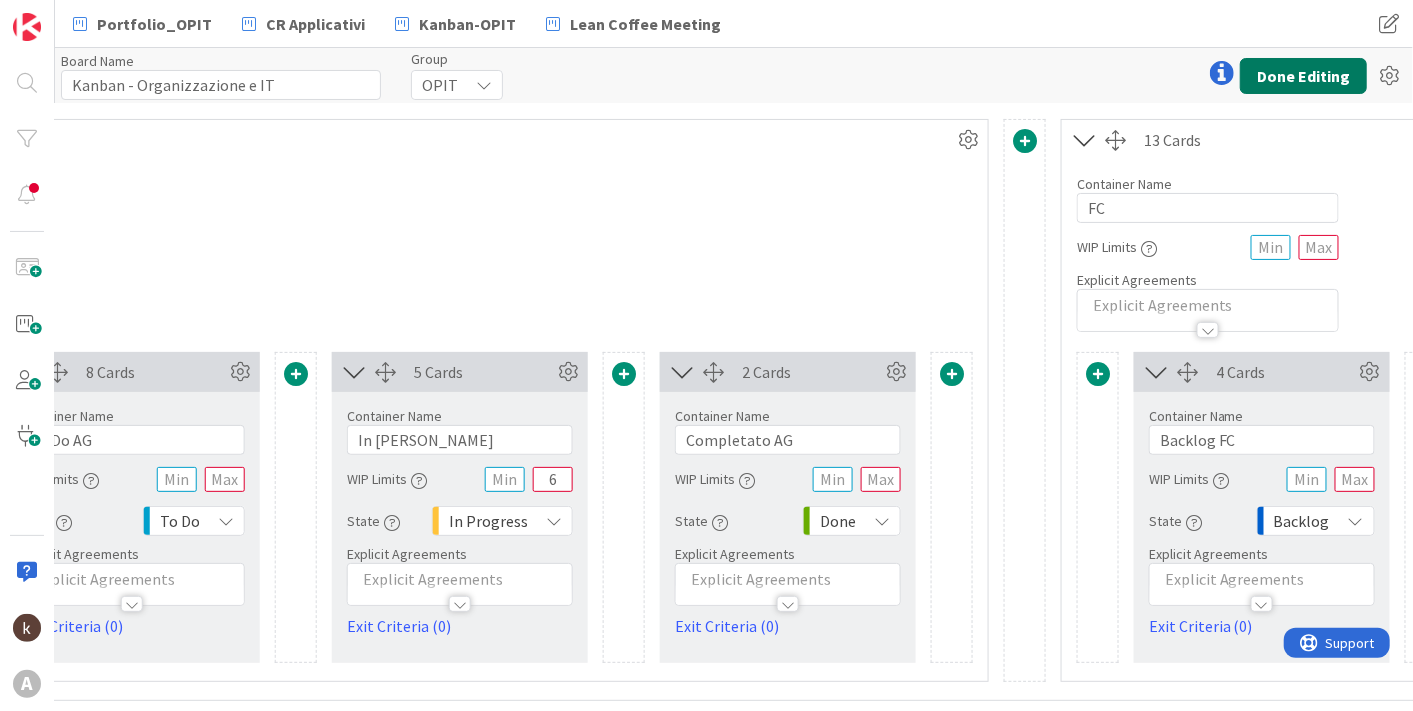 click on "Done Editing" at bounding box center [1303, 76] 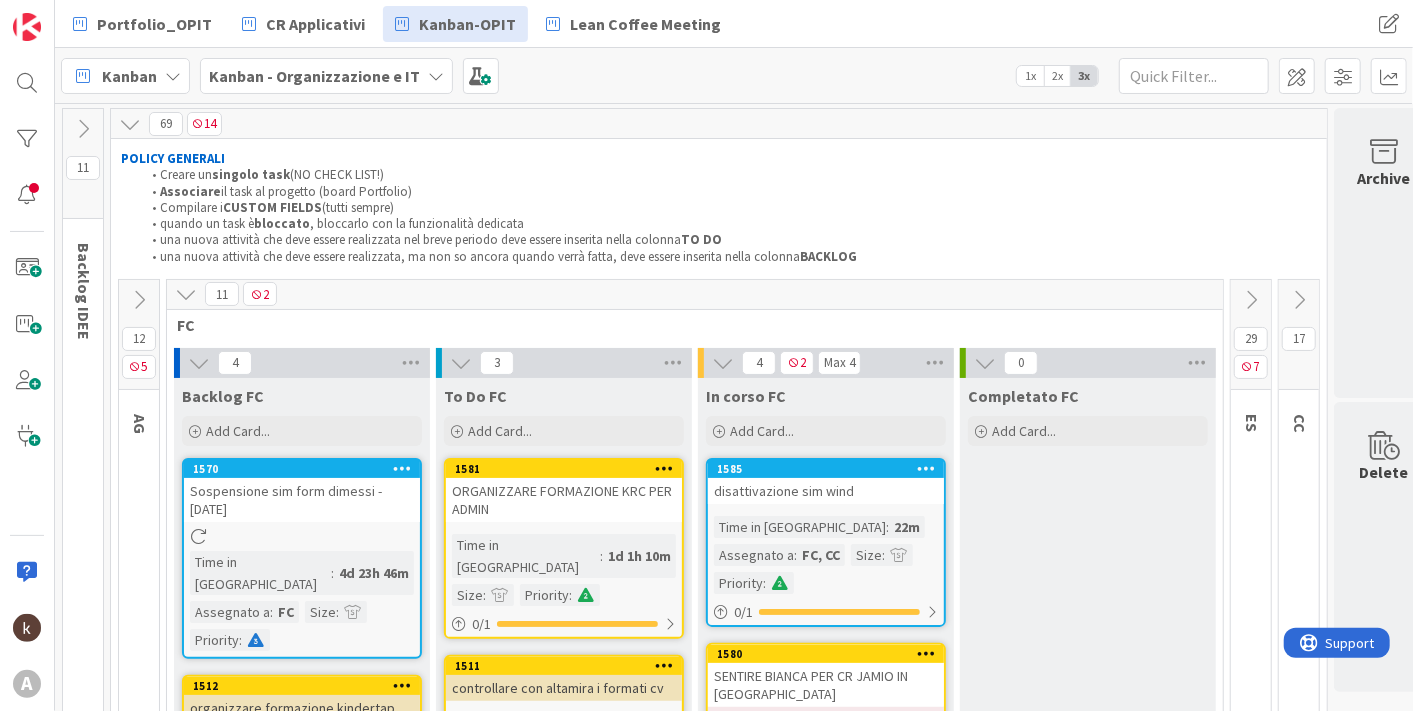 scroll, scrollTop: 0, scrollLeft: 0, axis: both 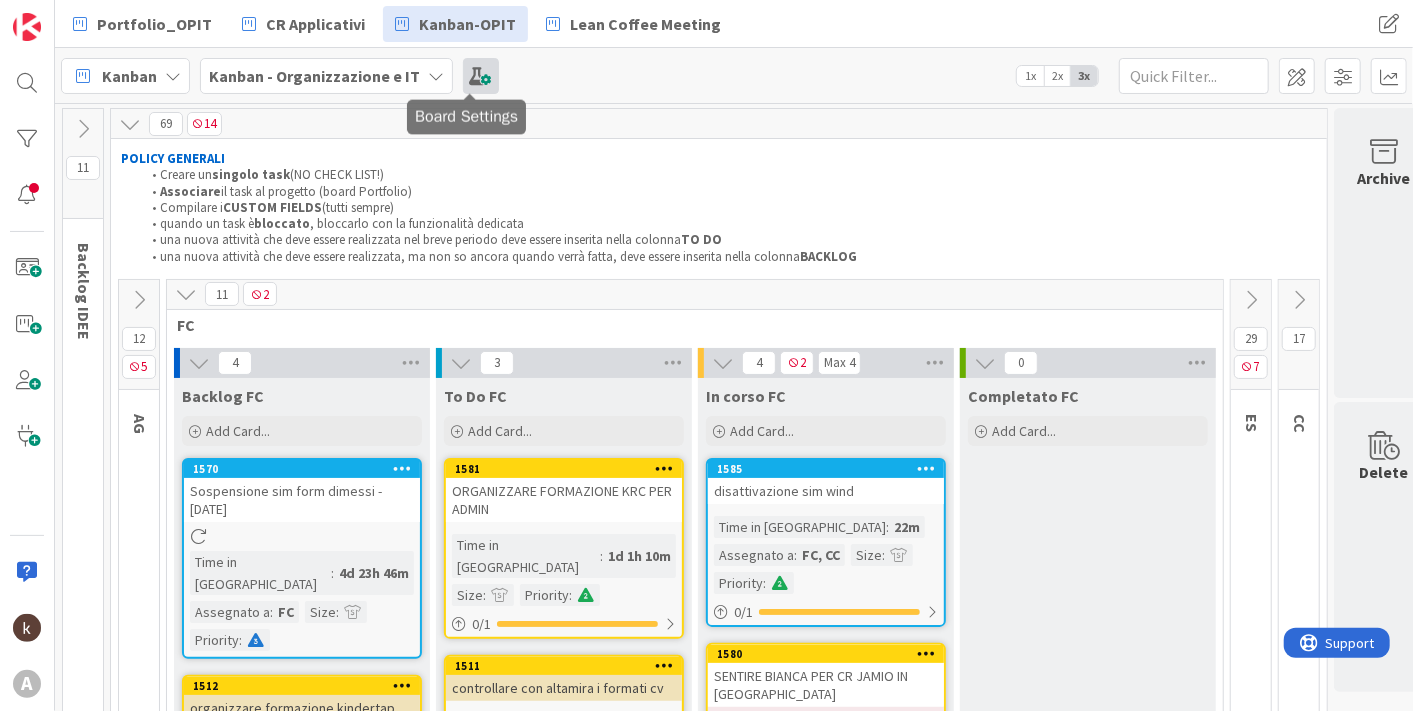 click at bounding box center (481, 76) 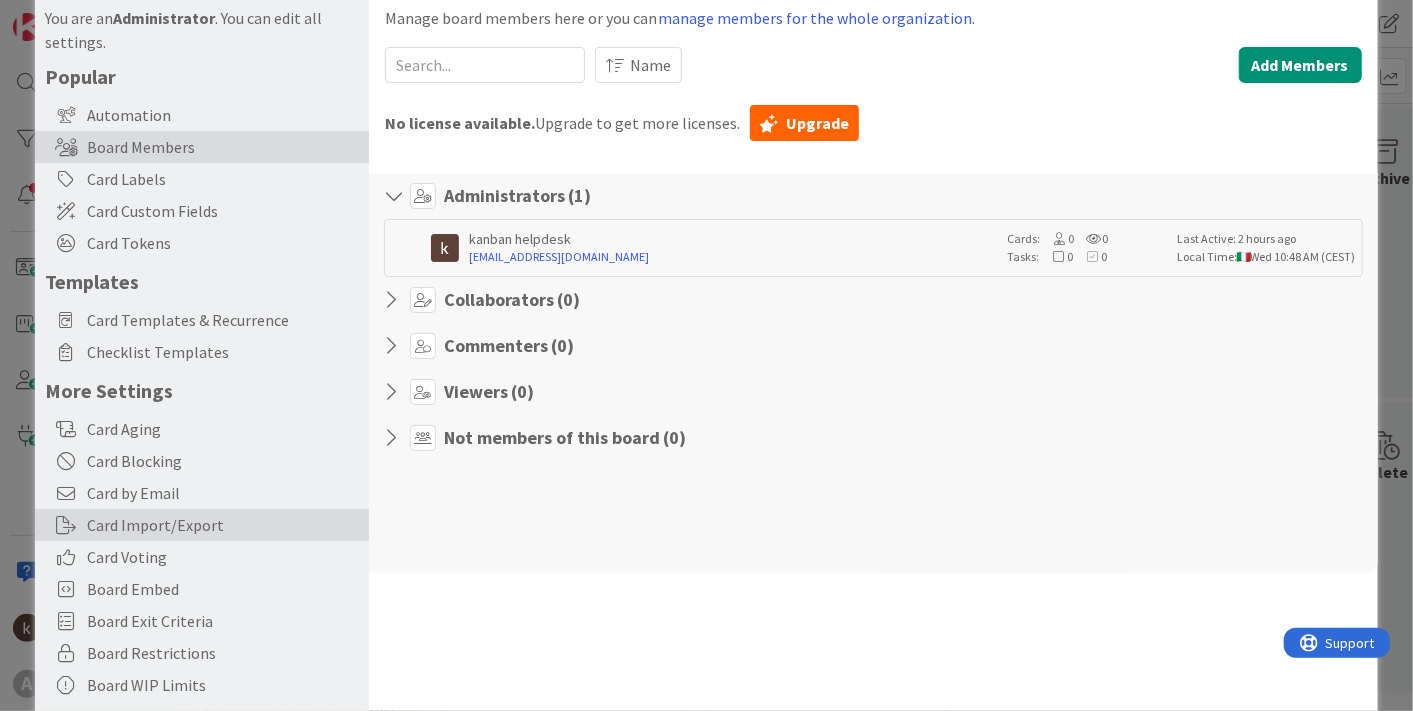 scroll, scrollTop: 112, scrollLeft: 0, axis: vertical 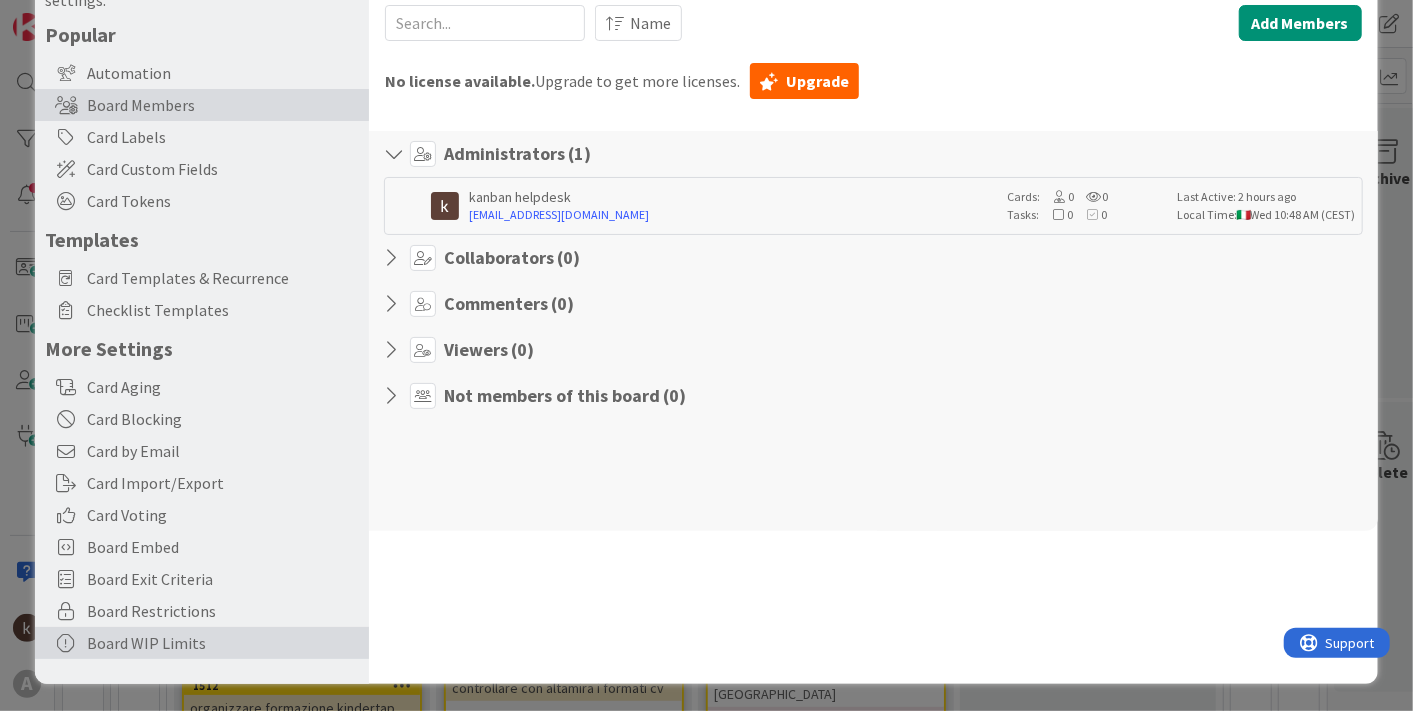 click on "Board WIP Limits" at bounding box center [202, 643] 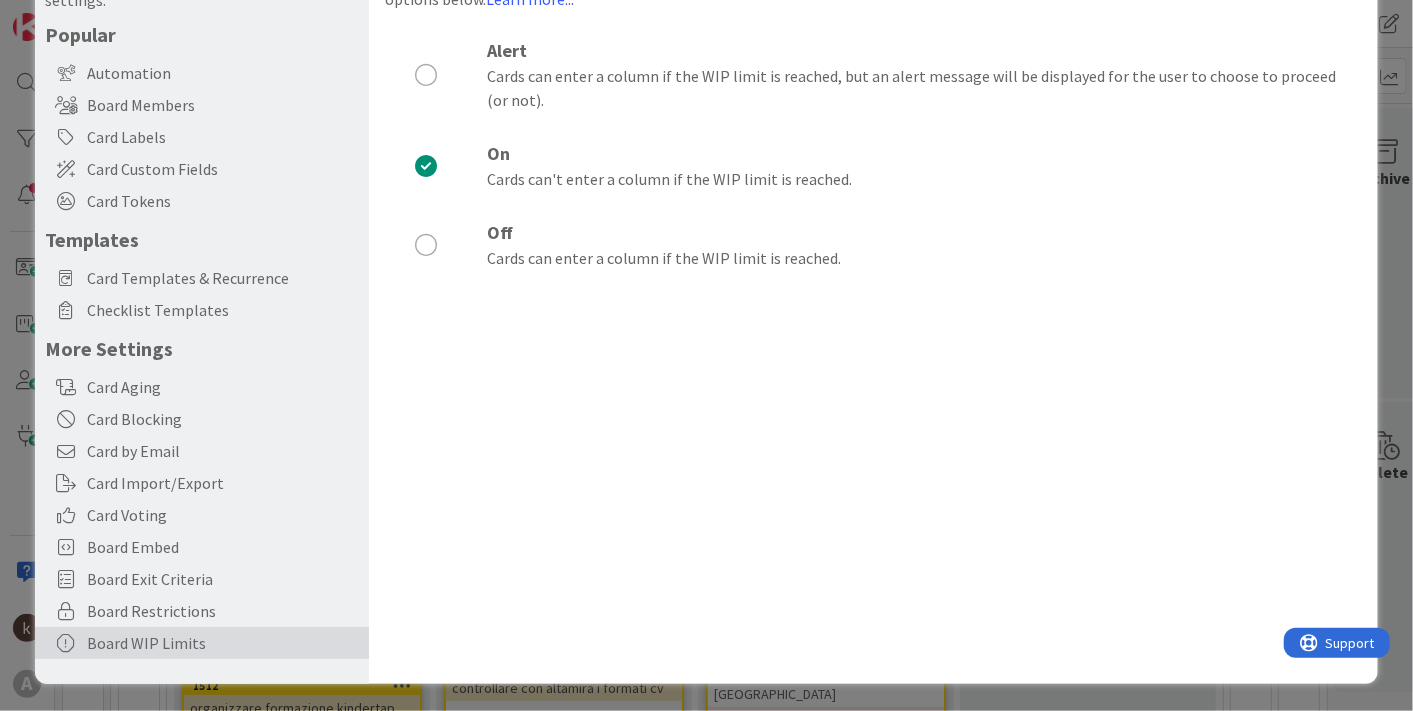 scroll, scrollTop: 0, scrollLeft: 0, axis: both 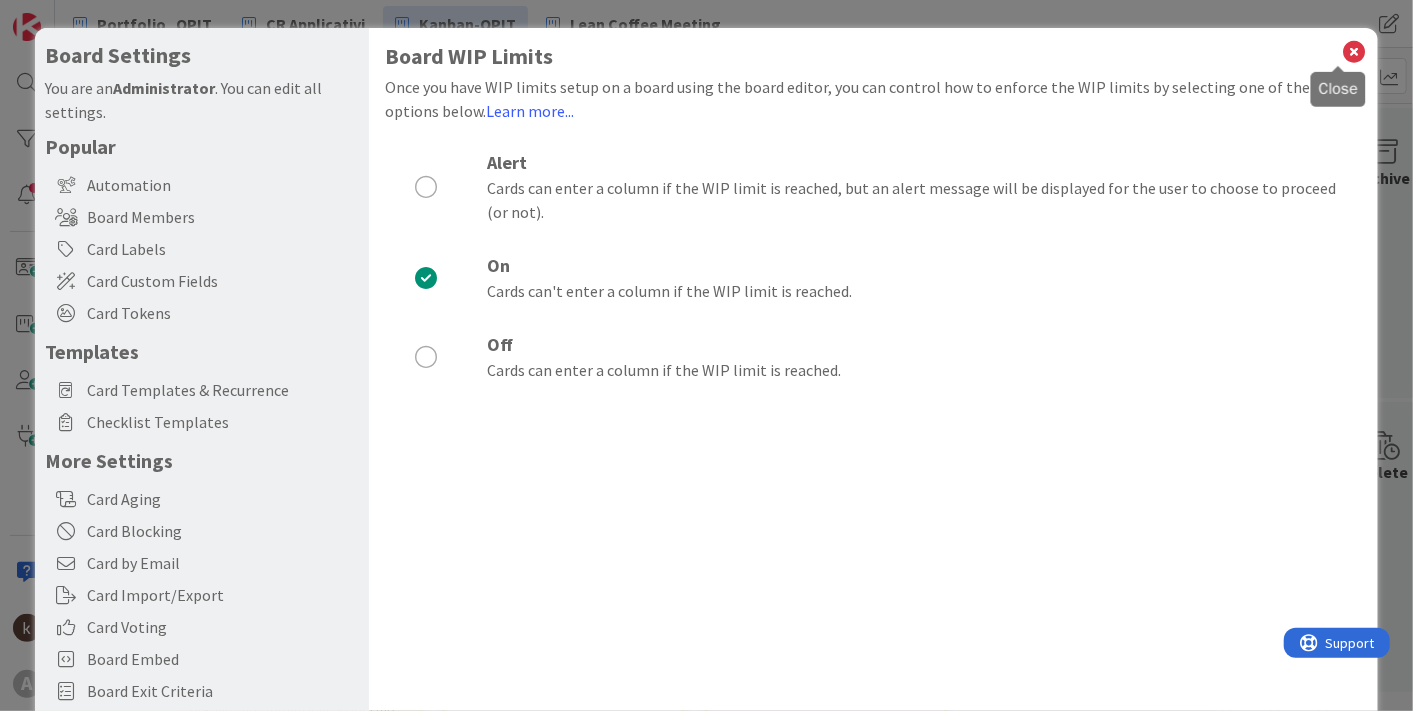 click at bounding box center [1355, 52] 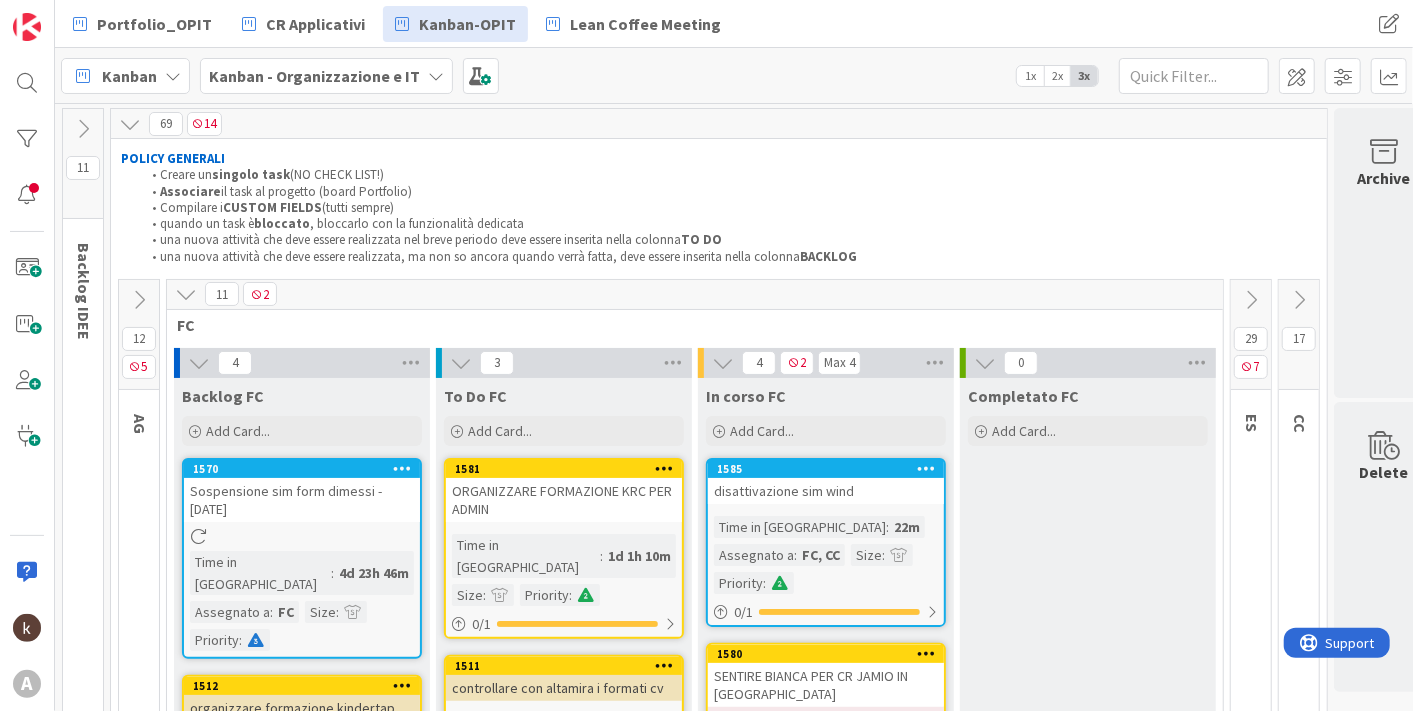 click at bounding box center (186, 294) 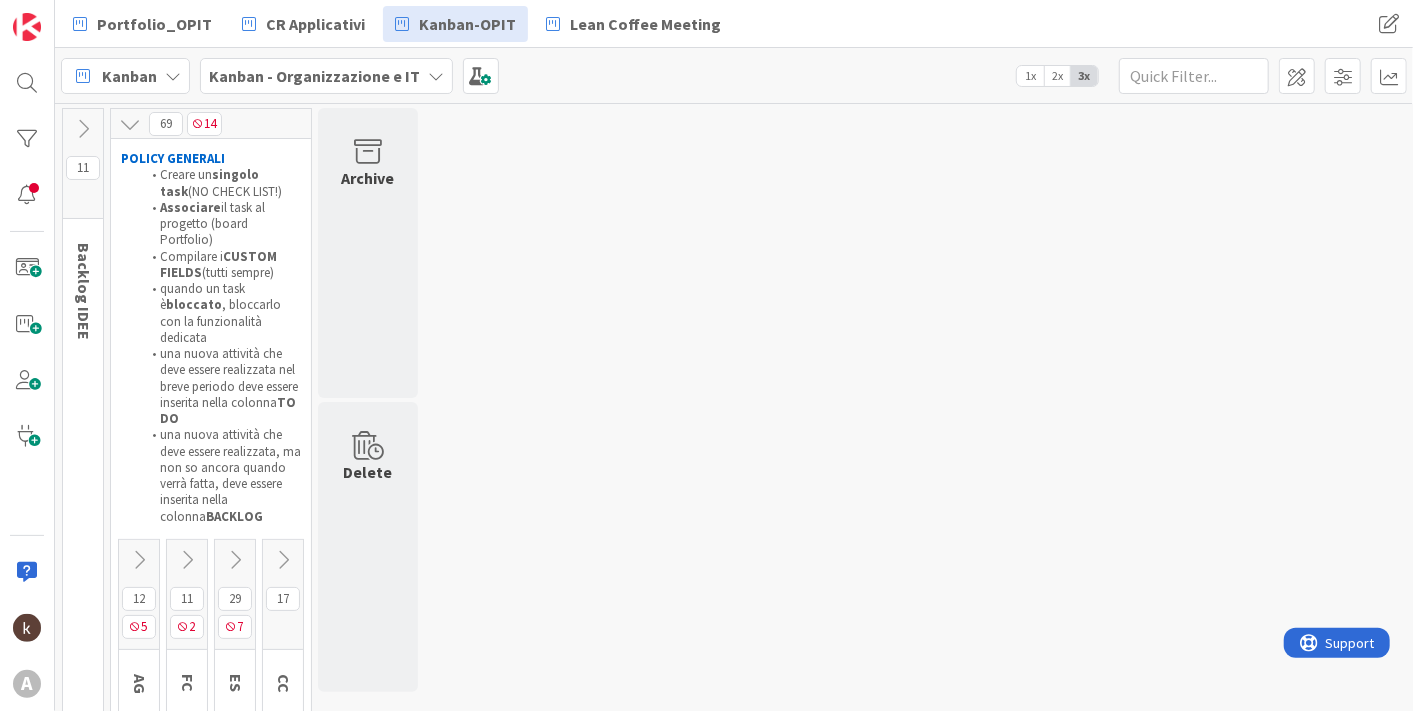 click at bounding box center (235, 560) 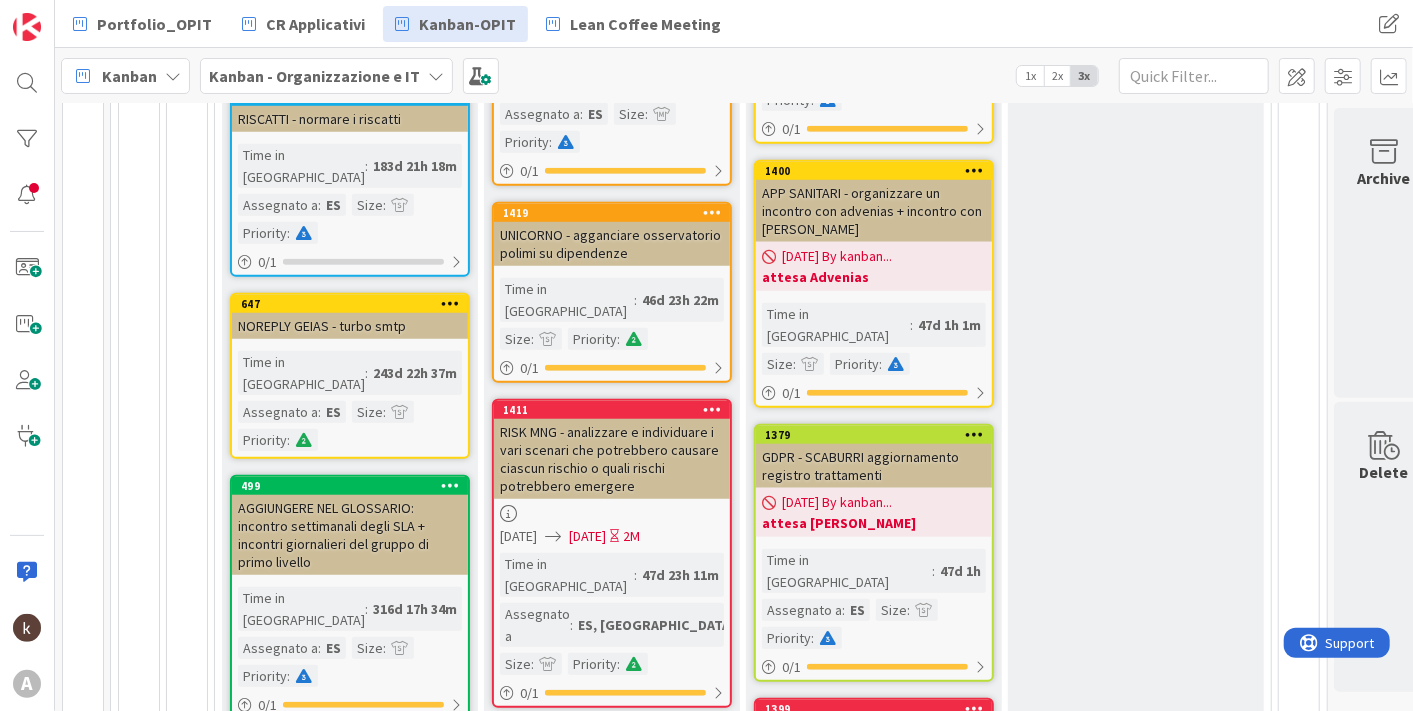 scroll, scrollTop: 1555, scrollLeft: 0, axis: vertical 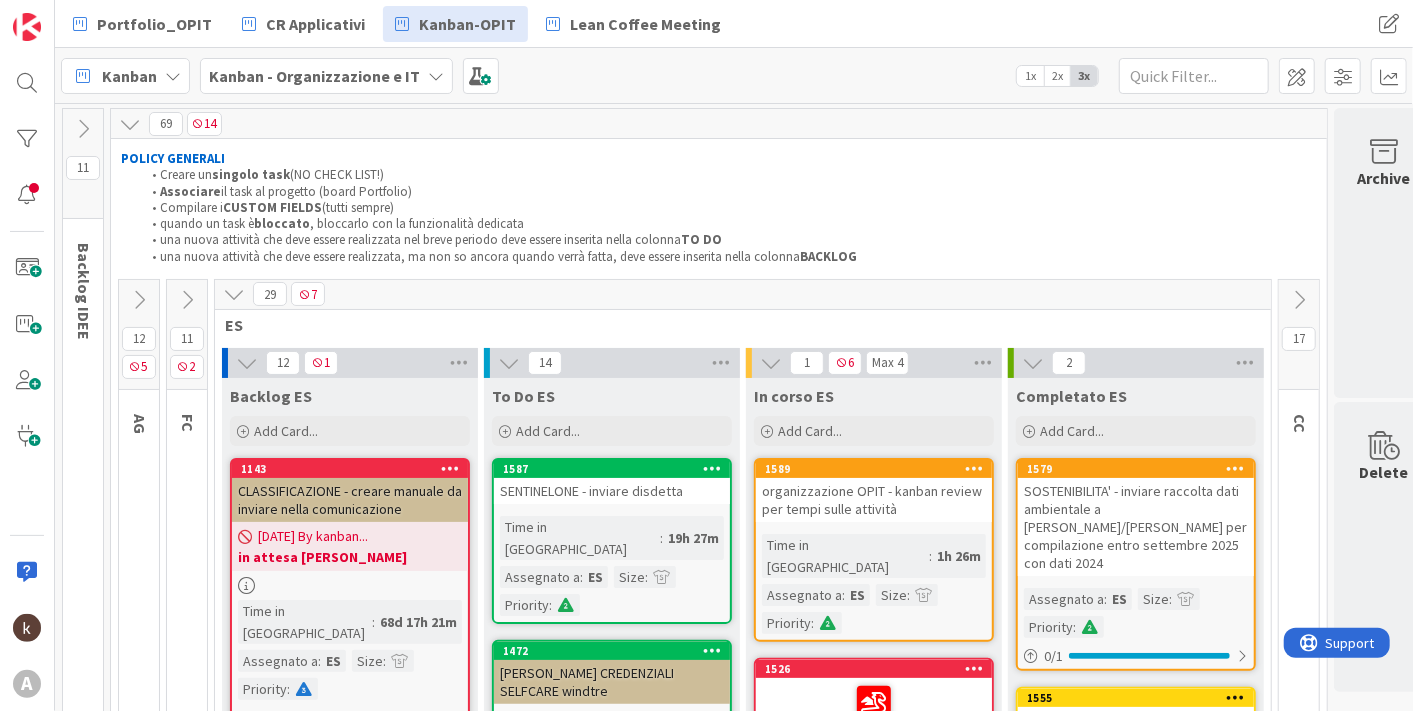 click at bounding box center (139, 300) 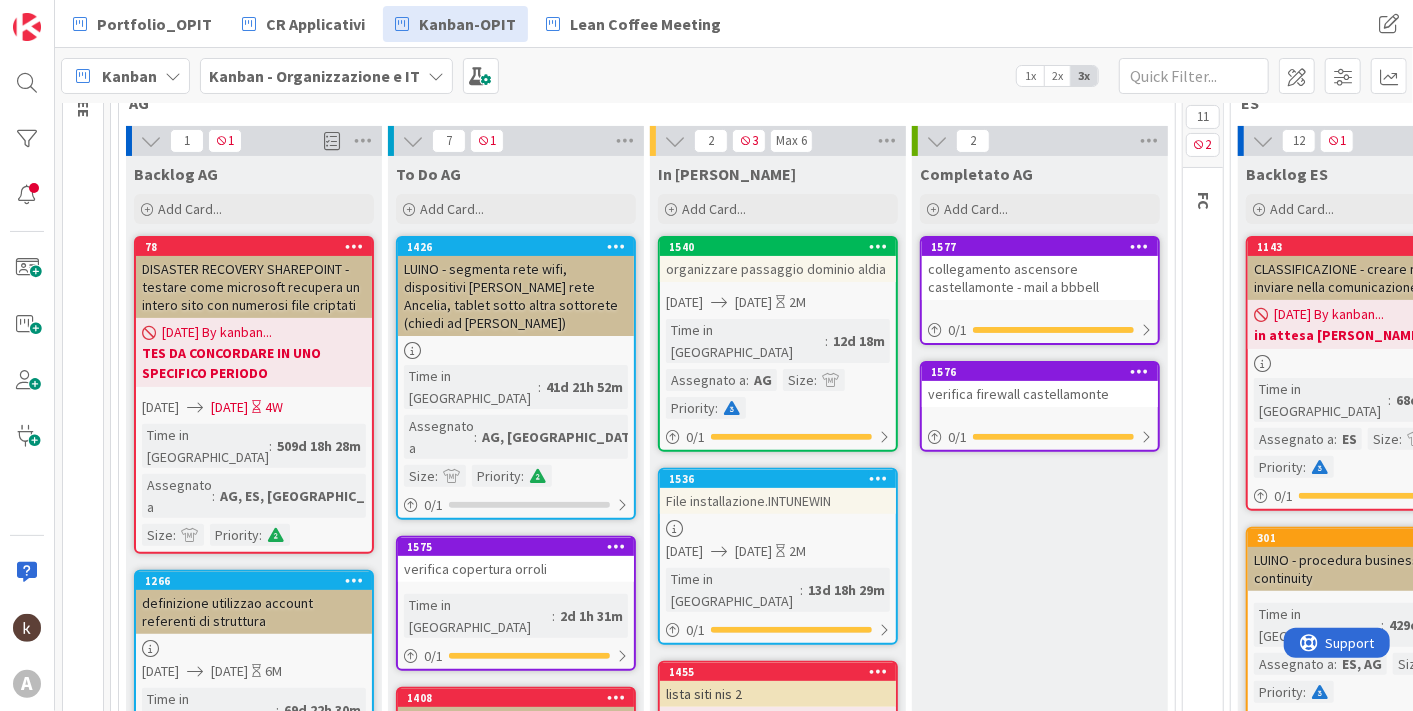 scroll, scrollTop: 0, scrollLeft: 0, axis: both 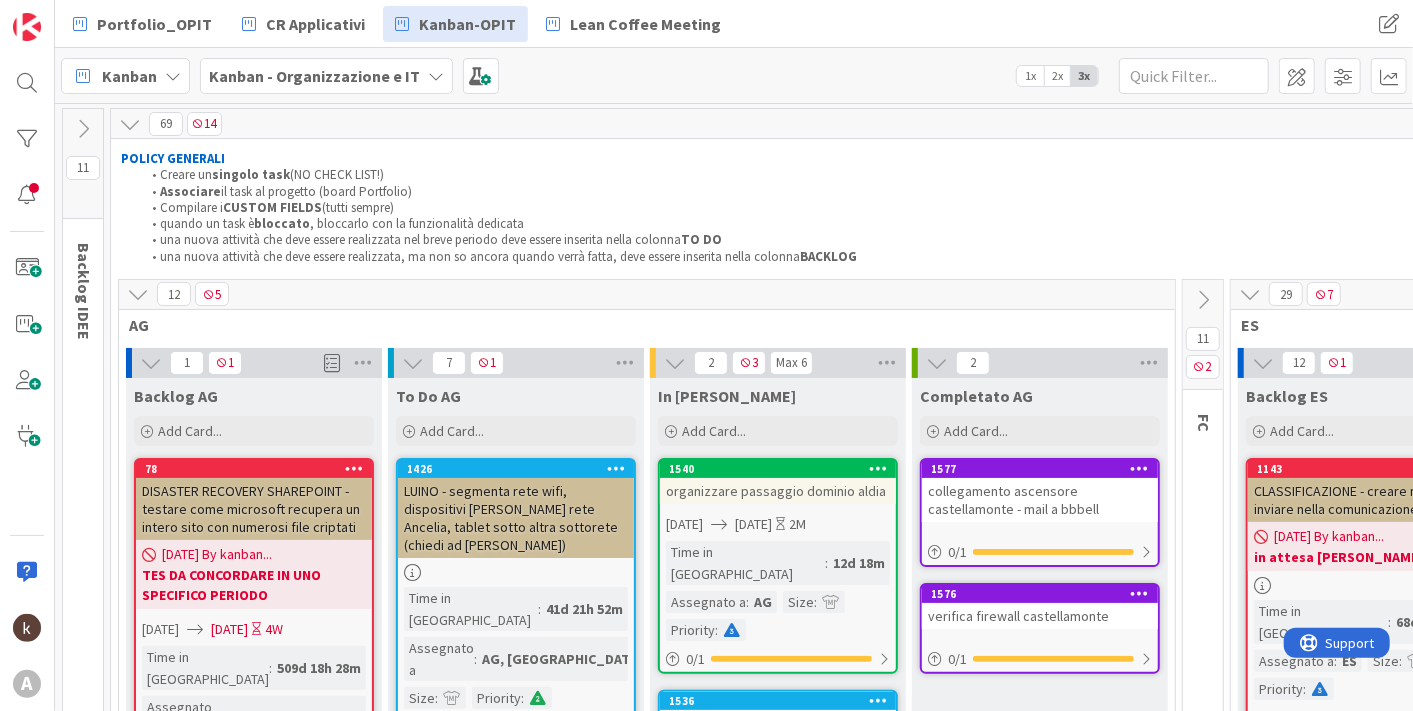 click at bounding box center (138, 294) 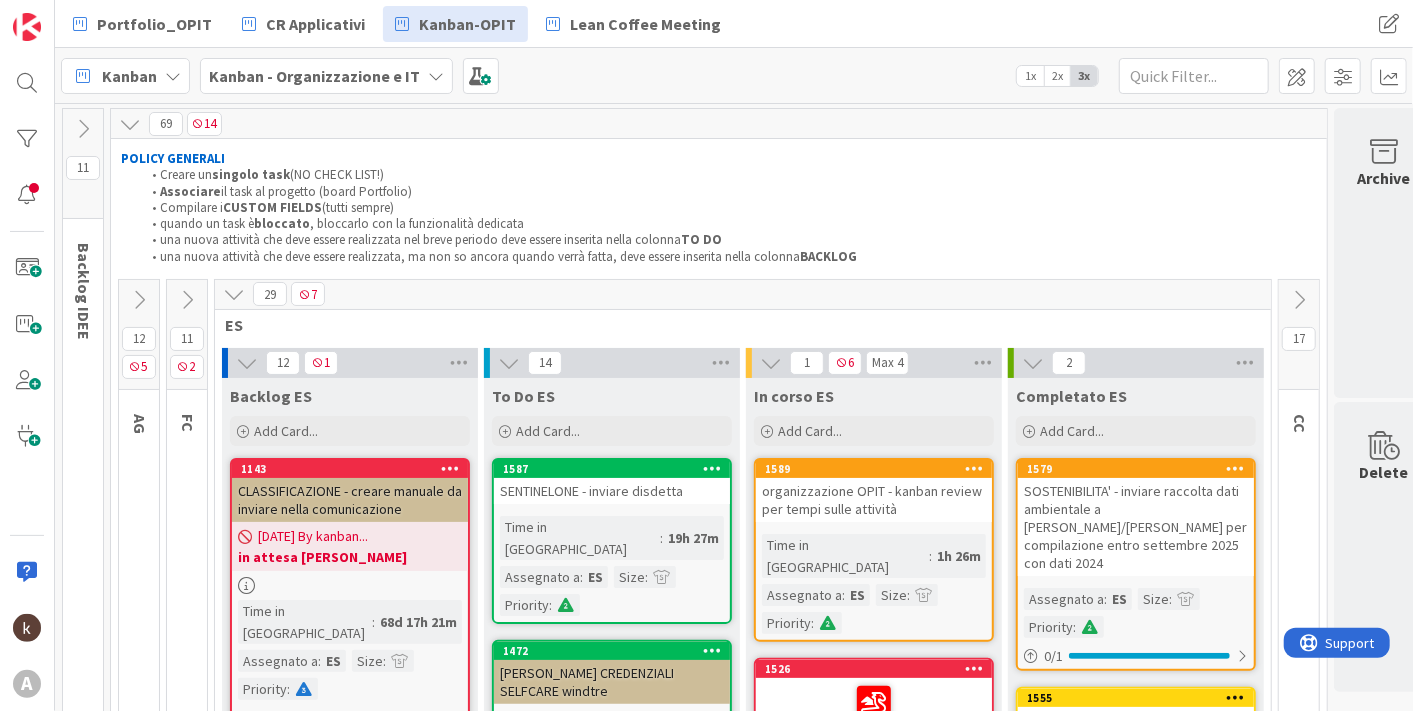 click at bounding box center (187, 300) 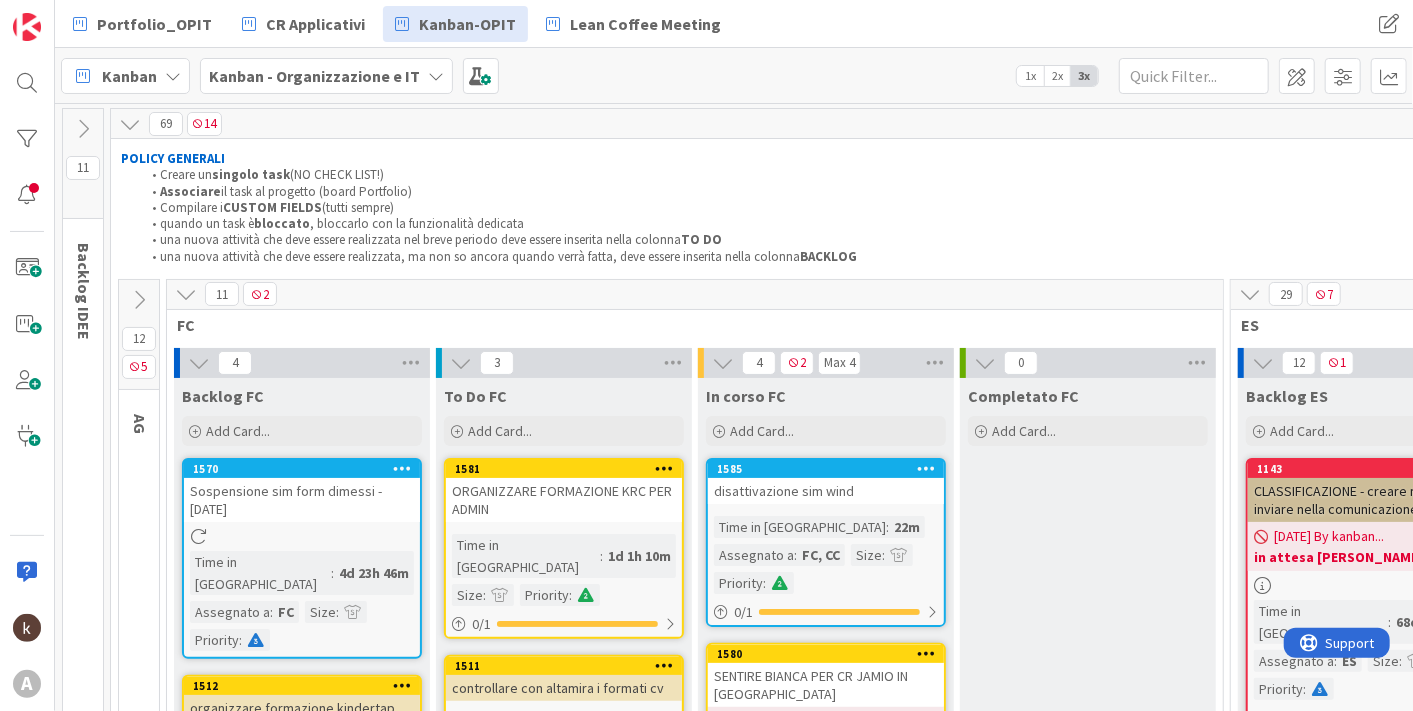 click at bounding box center (186, 294) 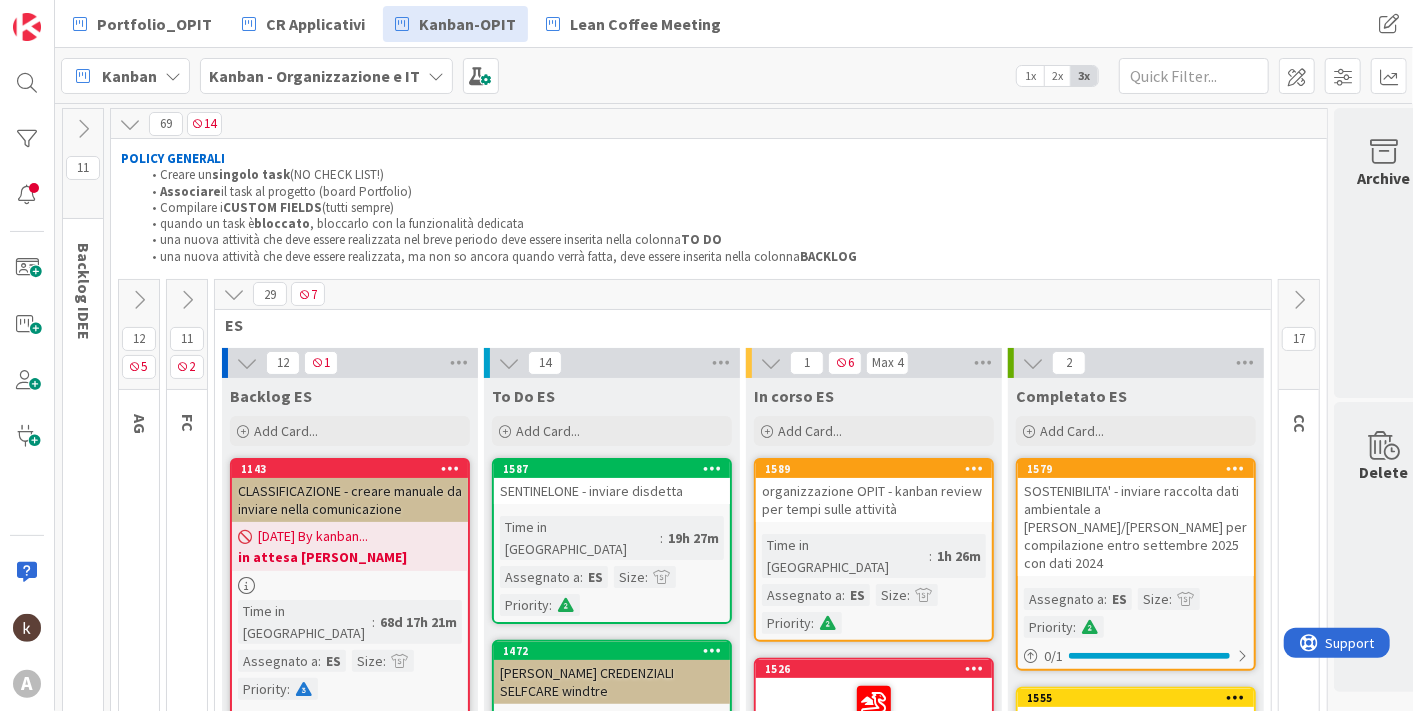 click at bounding box center (234, 294) 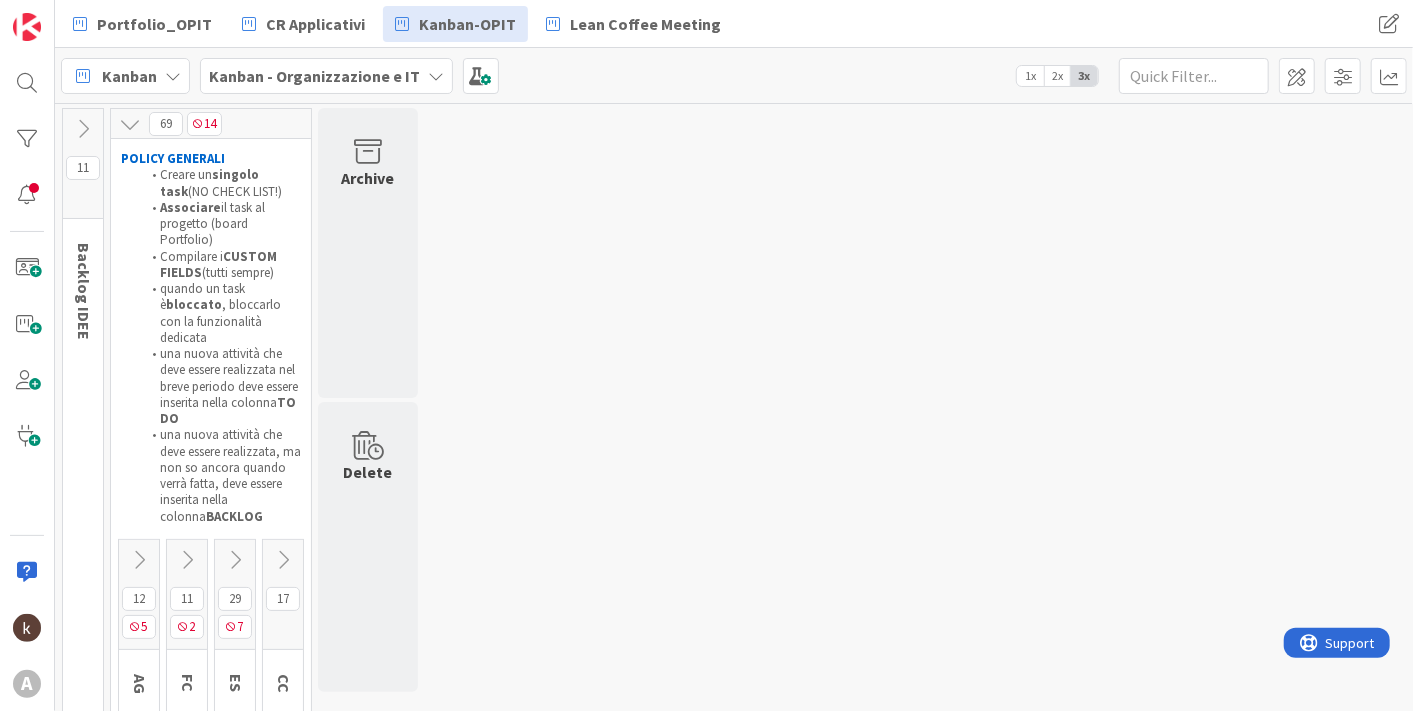 click at bounding box center (283, 560) 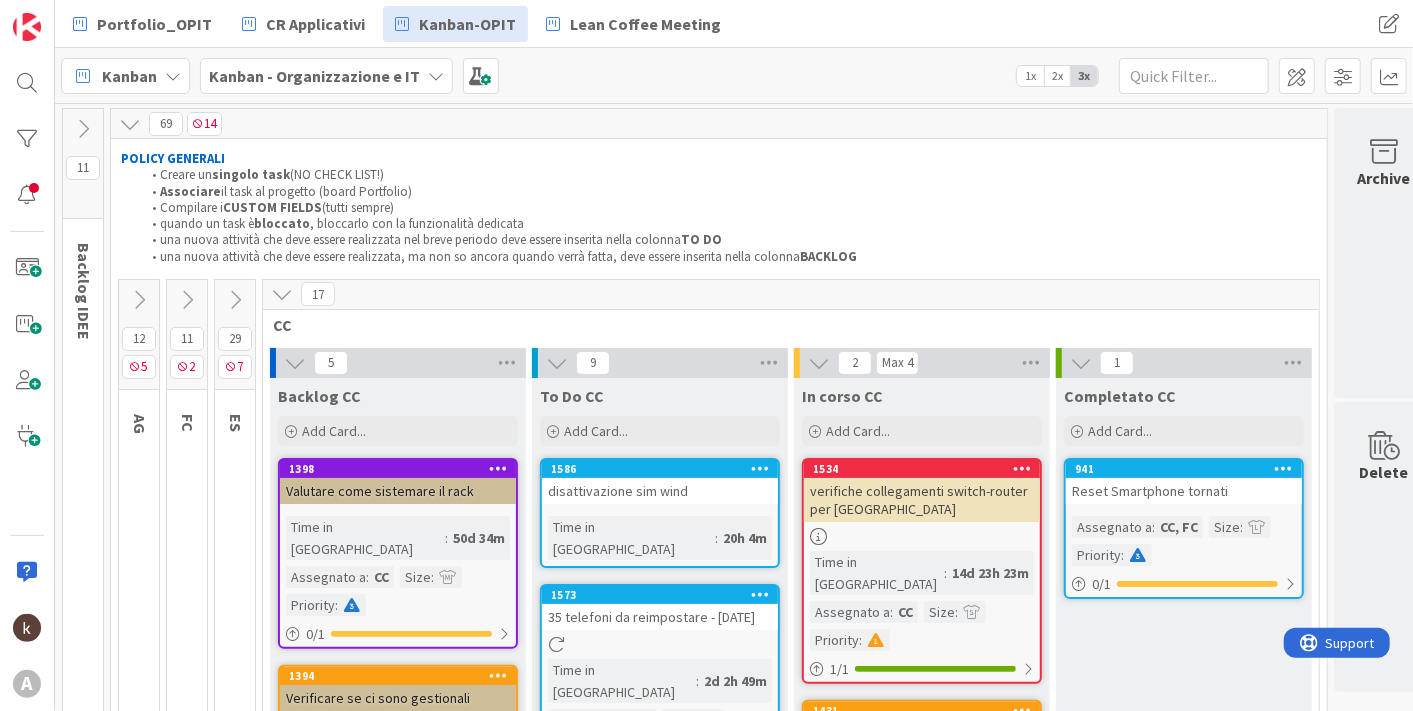 click at bounding box center (282, 294) 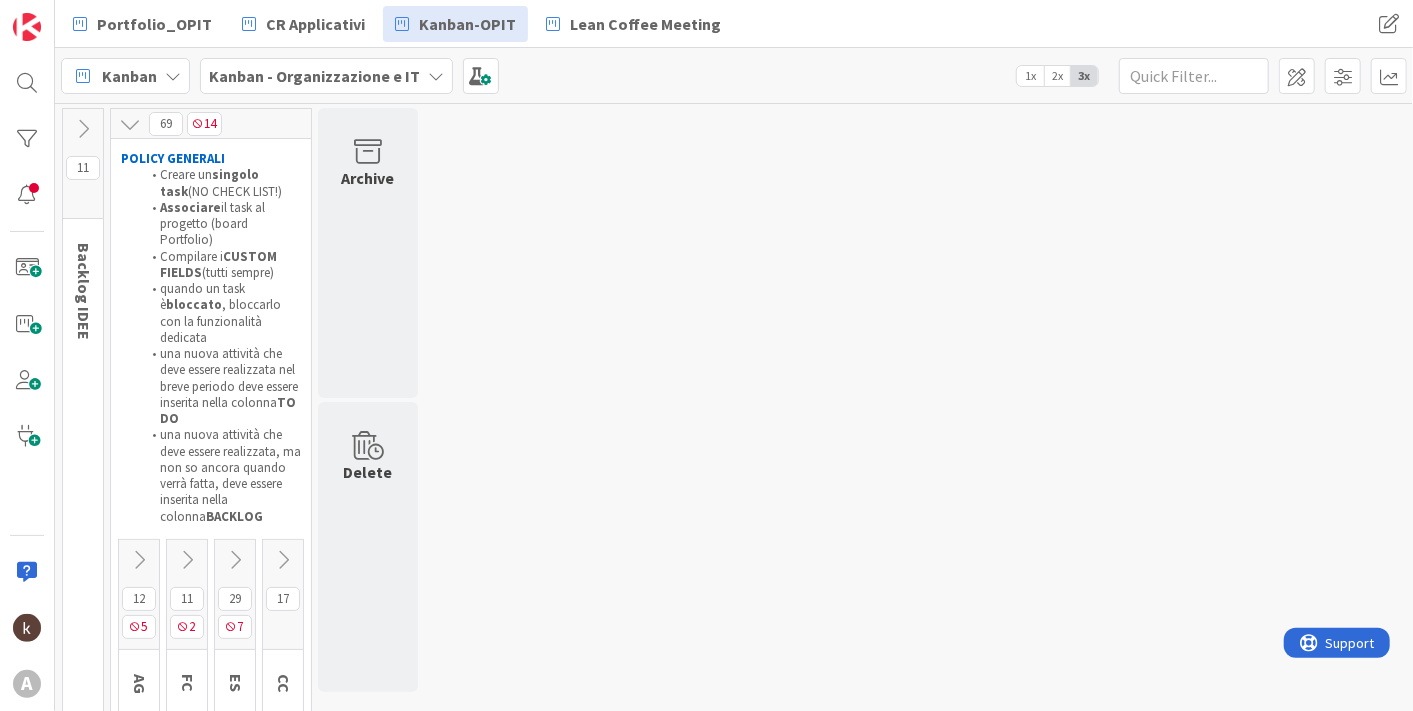 click at bounding box center (235, 560) 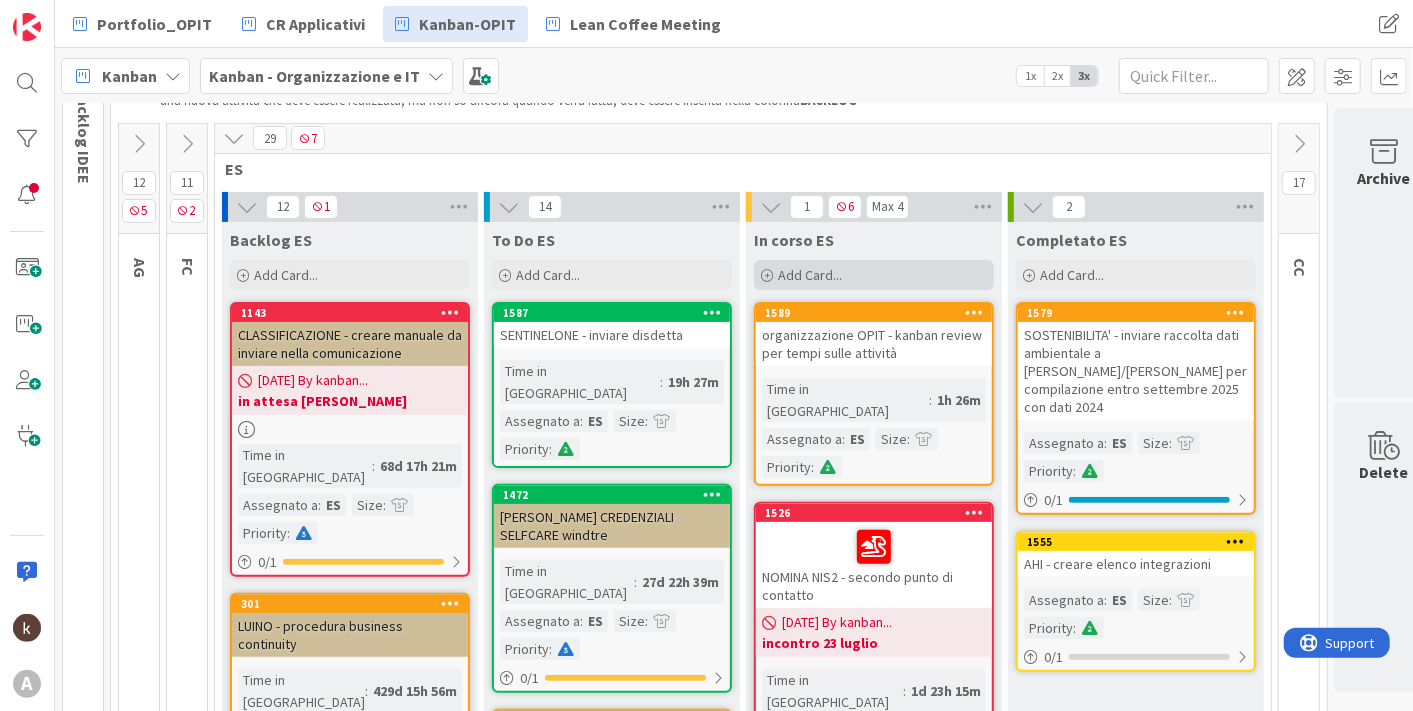 scroll, scrollTop: 222, scrollLeft: 0, axis: vertical 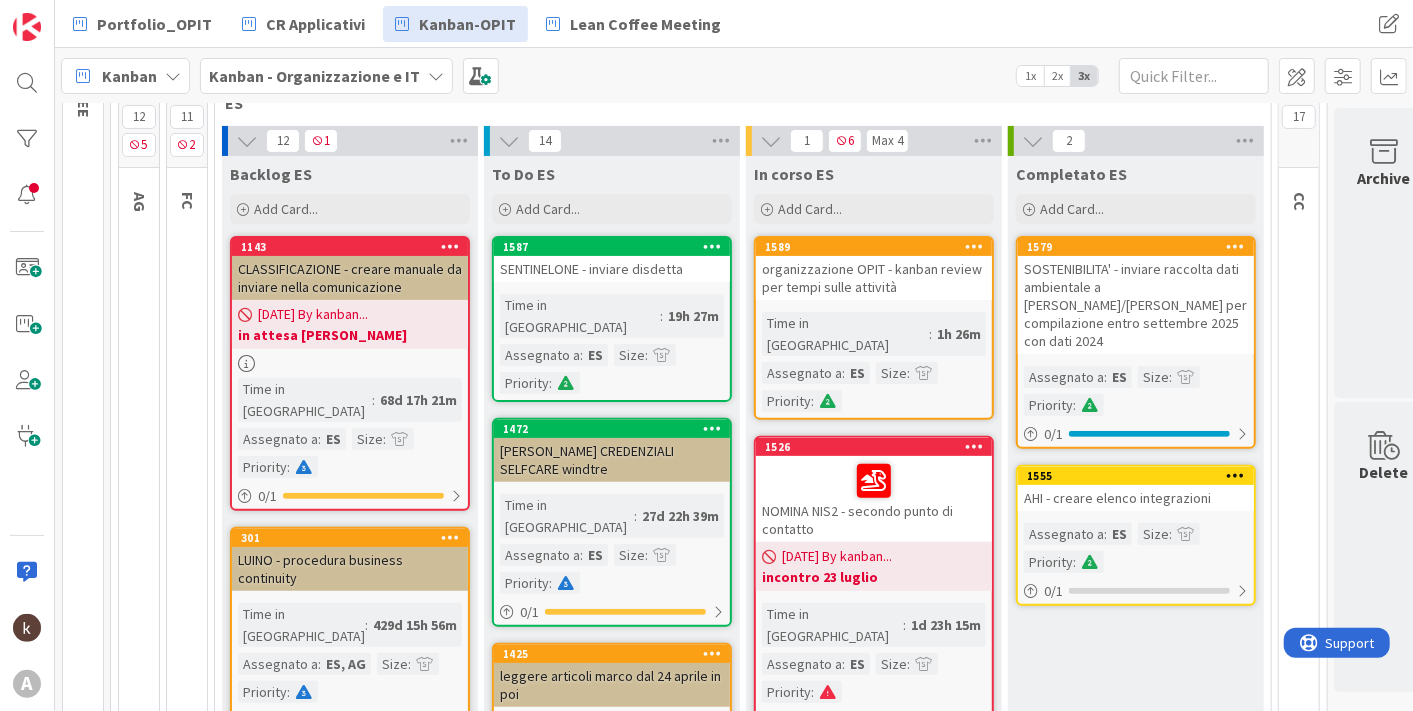 click on "organizzazione OPIT - kanban review per tempi sulle attività" at bounding box center (874, 278) 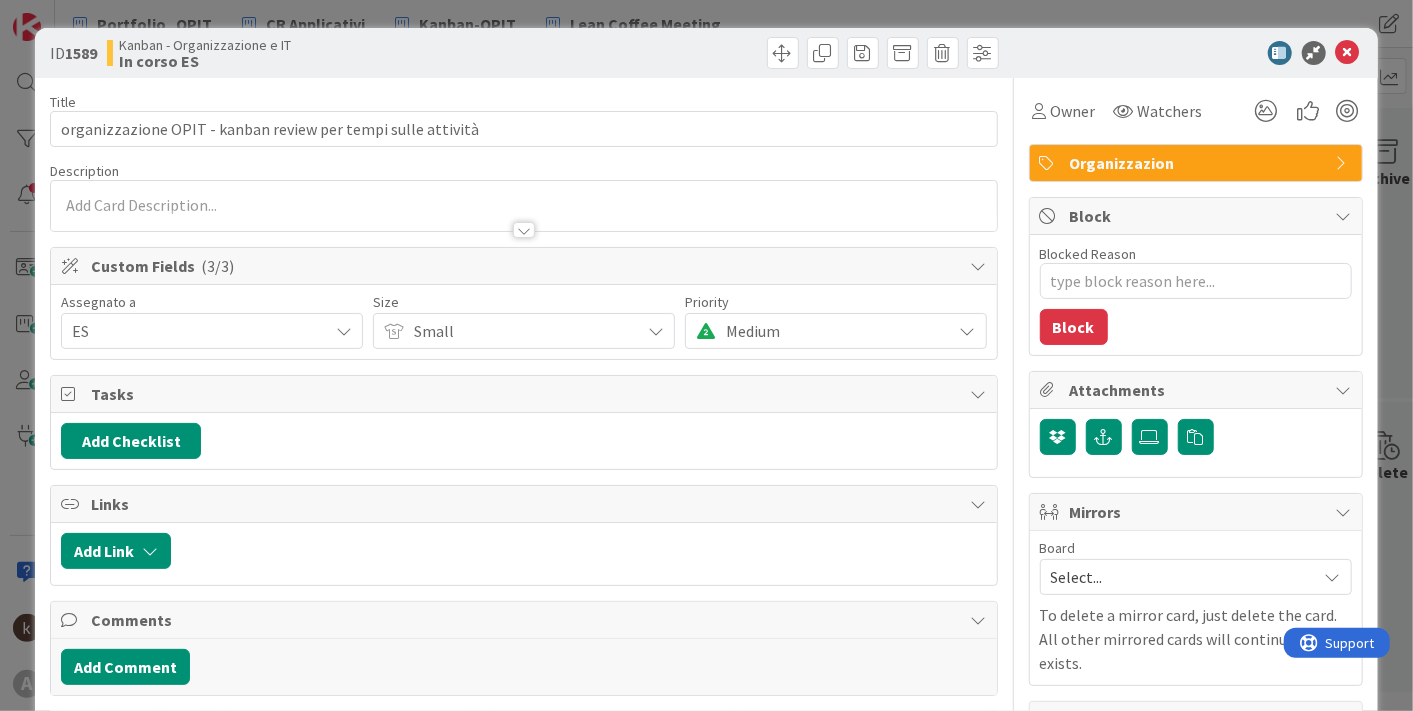 scroll, scrollTop: 0, scrollLeft: 0, axis: both 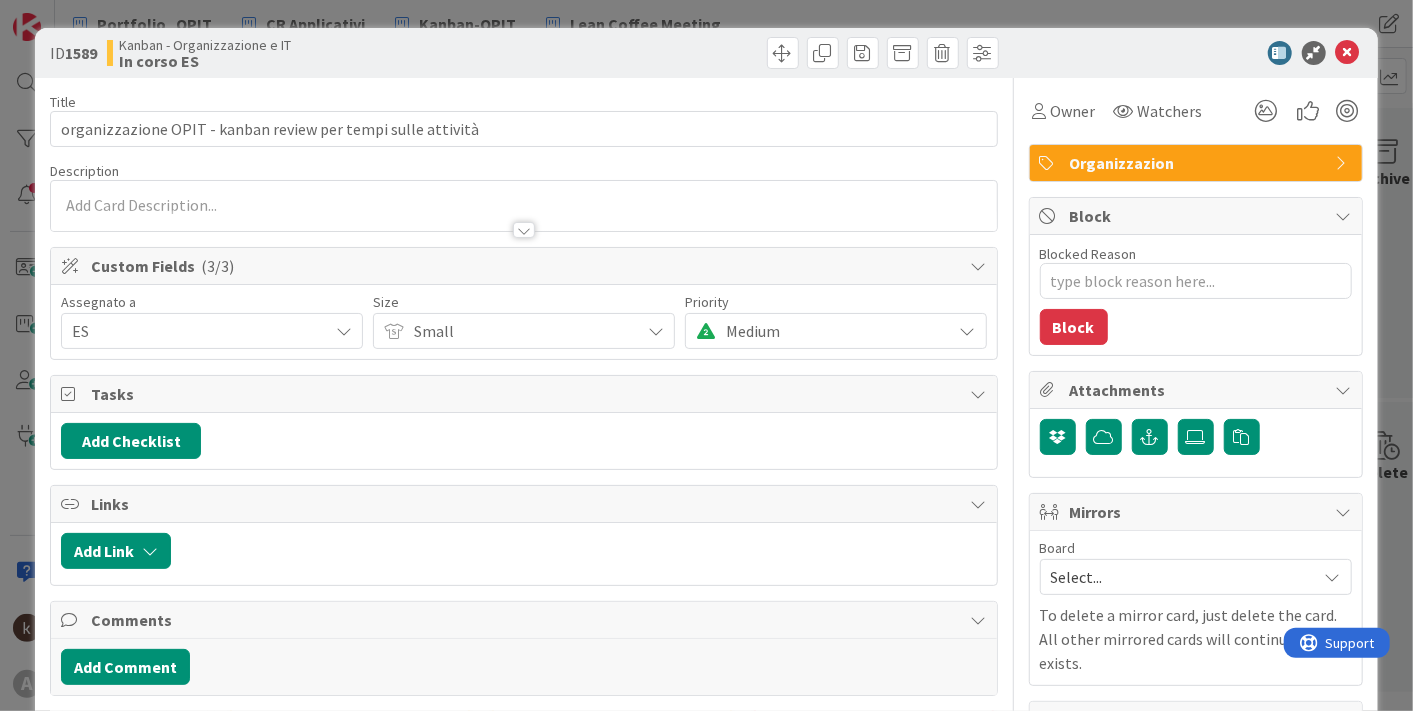 click at bounding box center [523, 206] 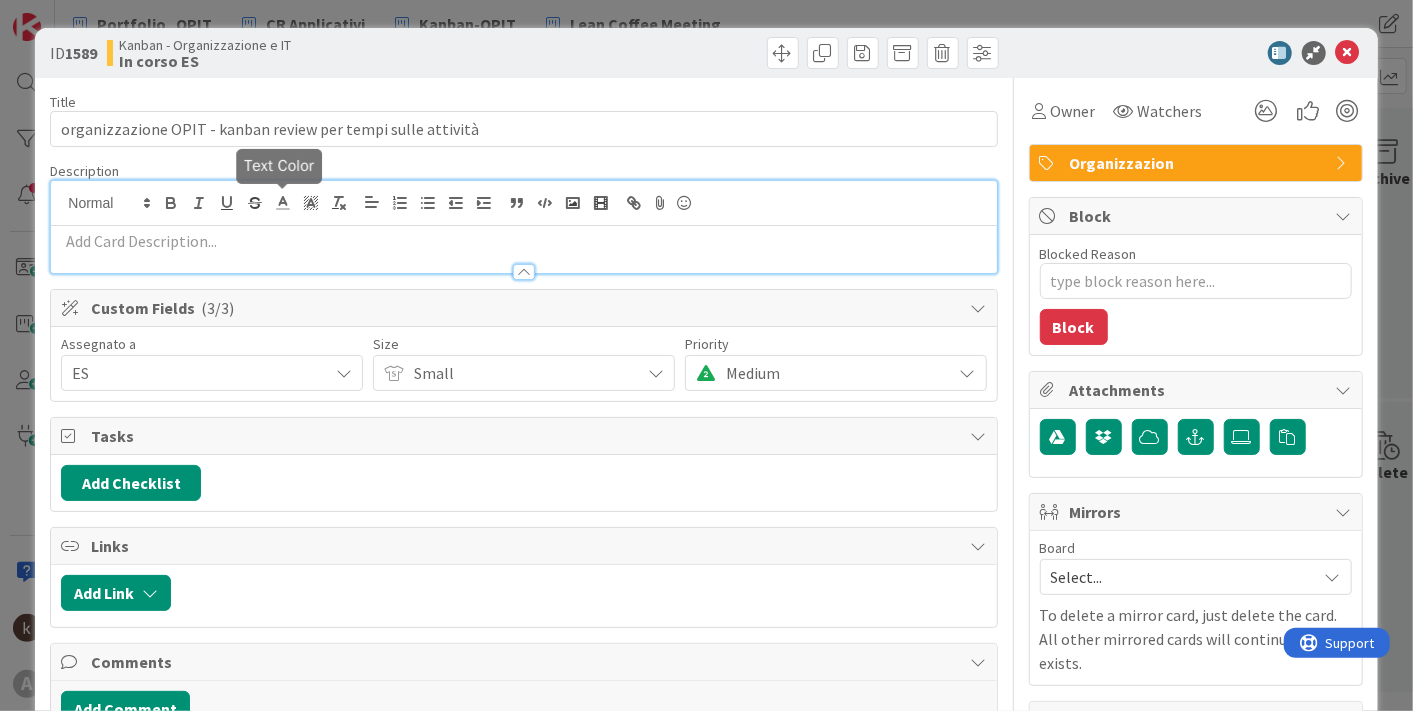 type on "x" 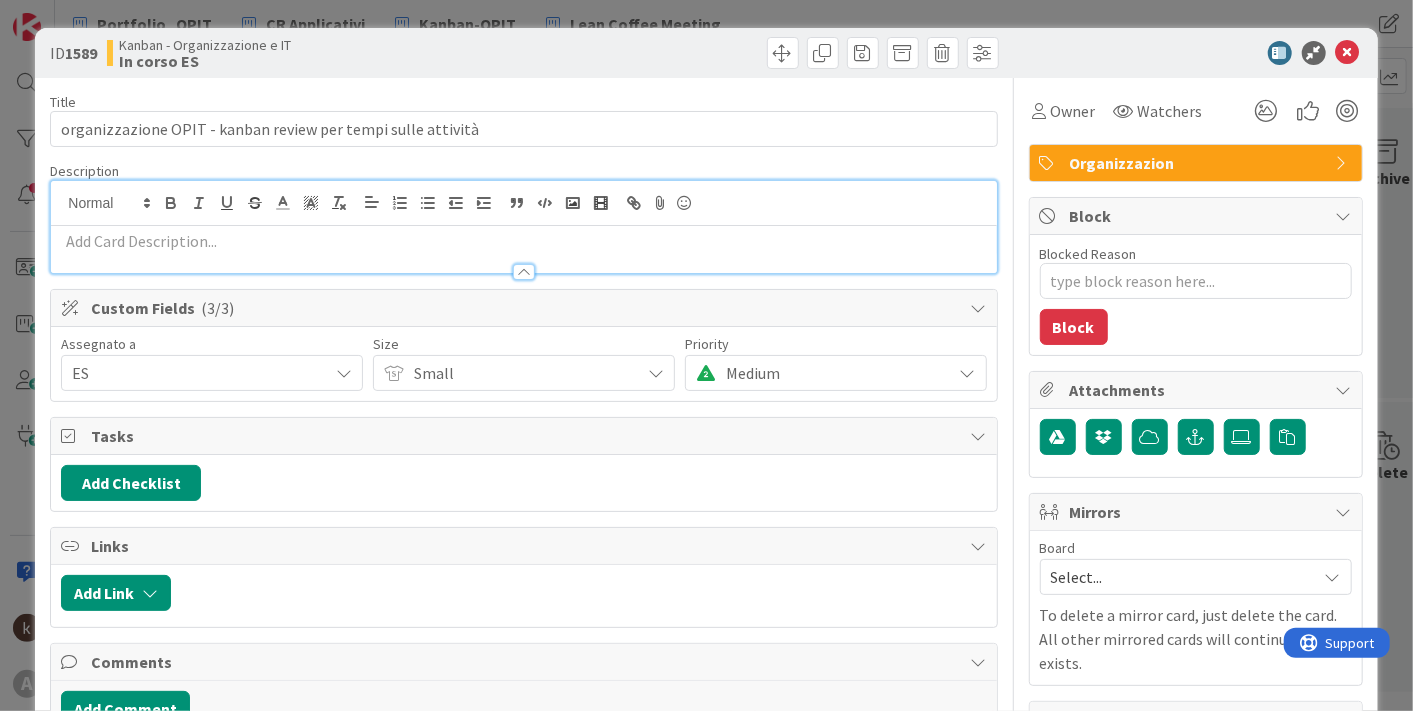 click at bounding box center [523, 241] 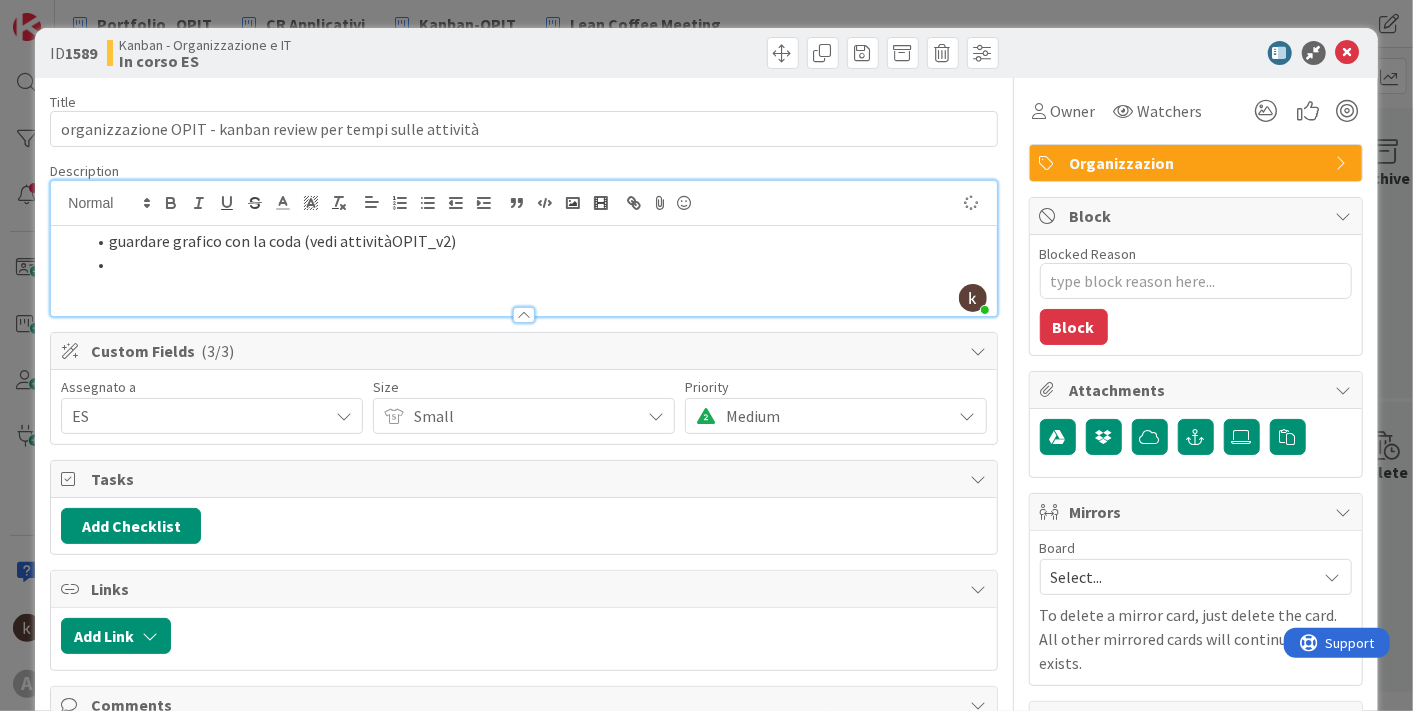 type on "x" 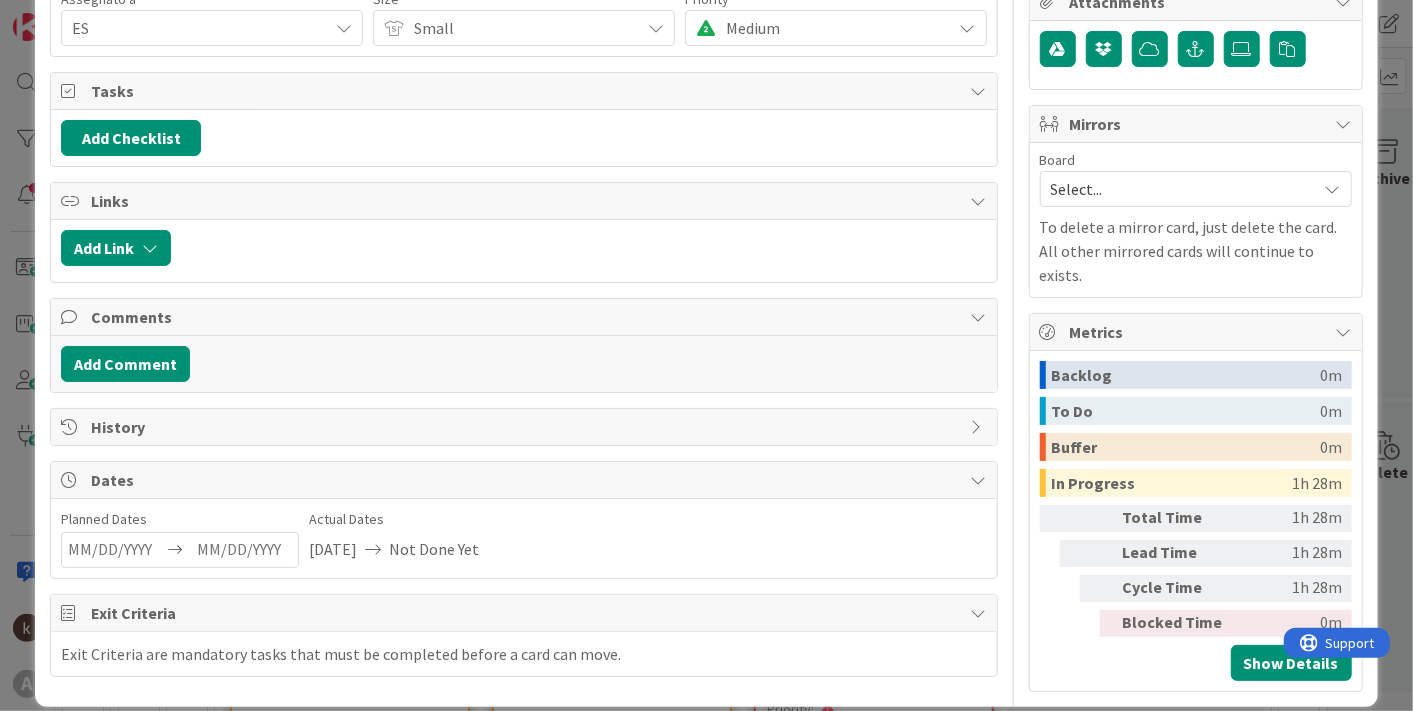 scroll, scrollTop: 0, scrollLeft: 0, axis: both 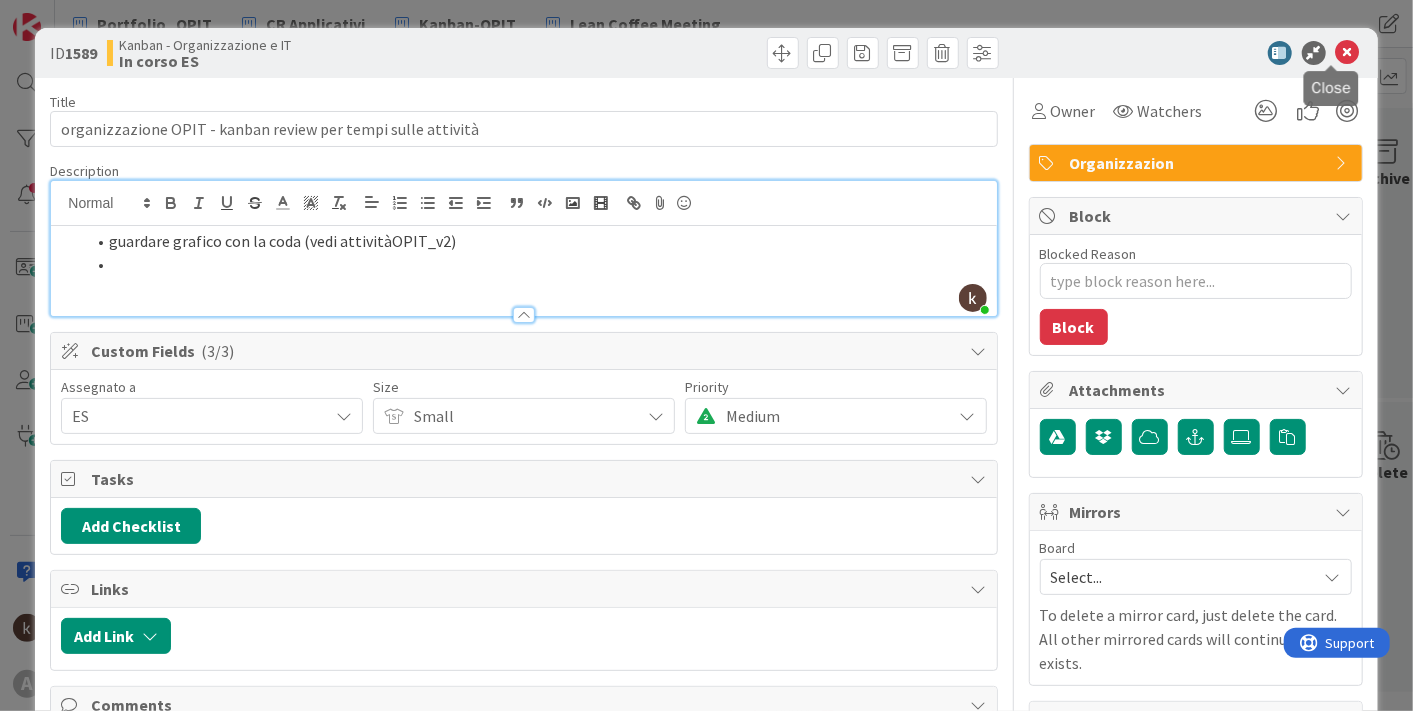 click at bounding box center [1348, 53] 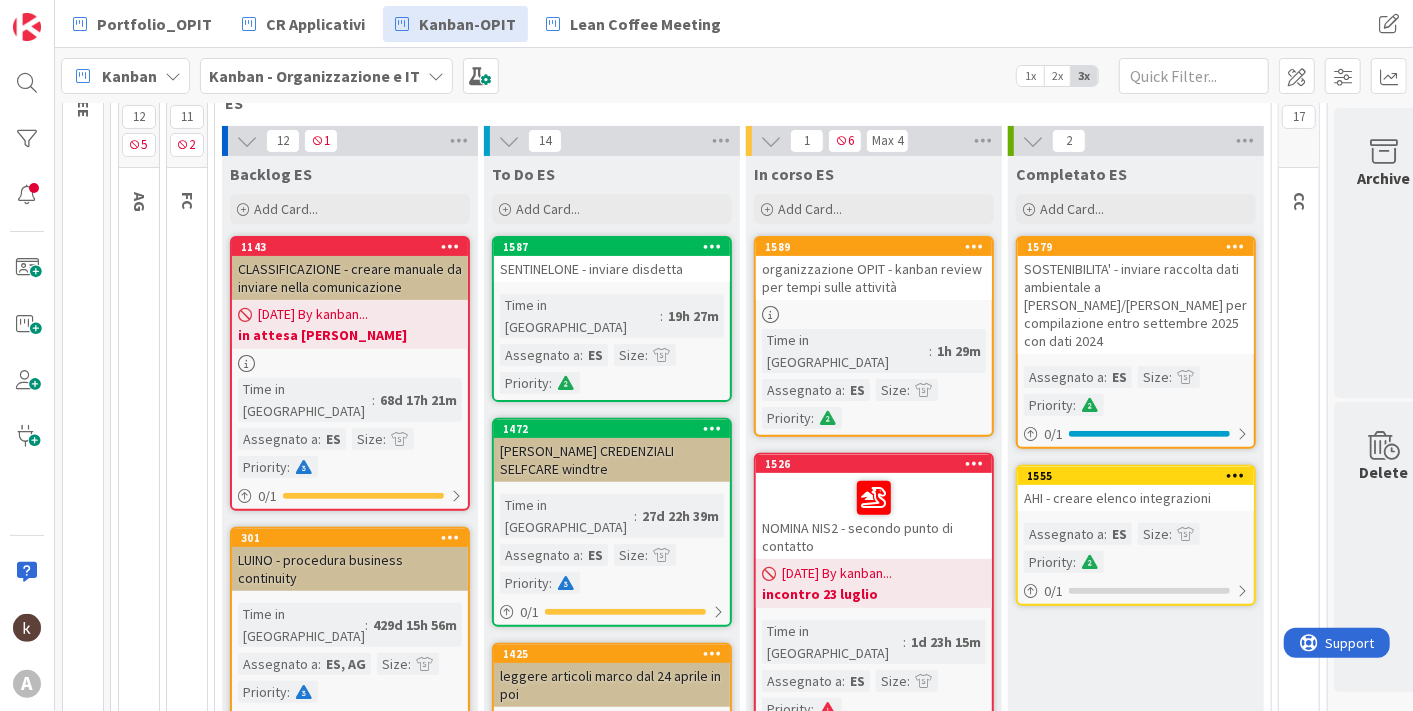 scroll, scrollTop: 0, scrollLeft: 0, axis: both 